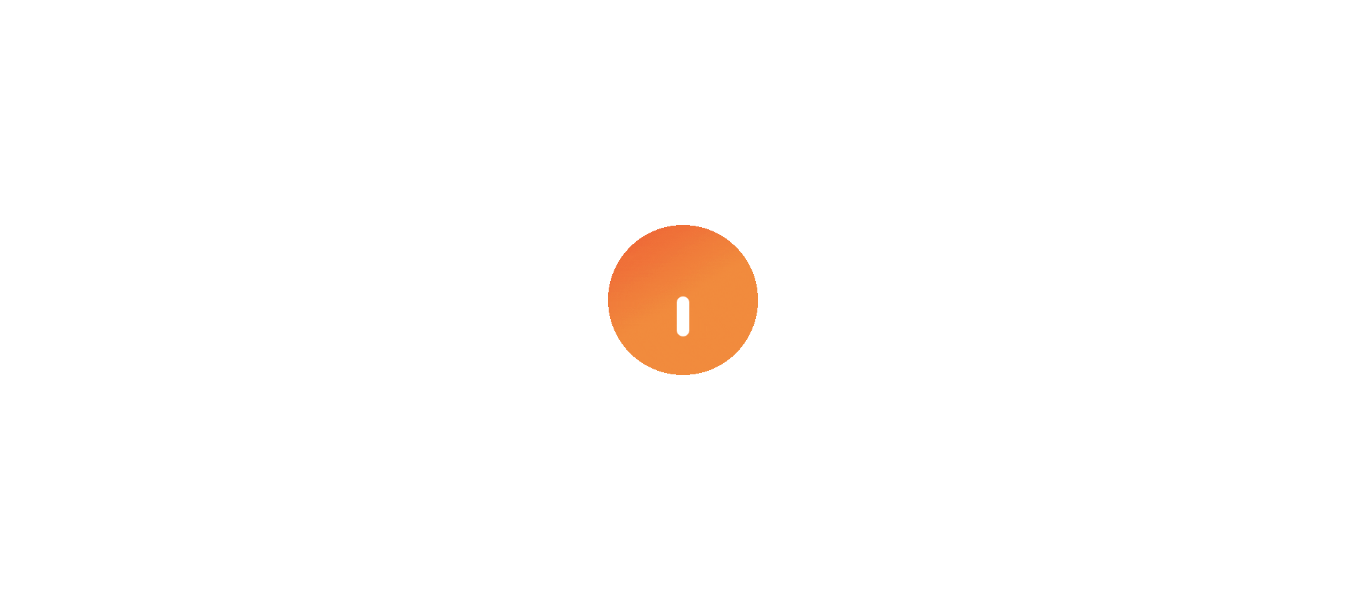 scroll, scrollTop: 0, scrollLeft: 0, axis: both 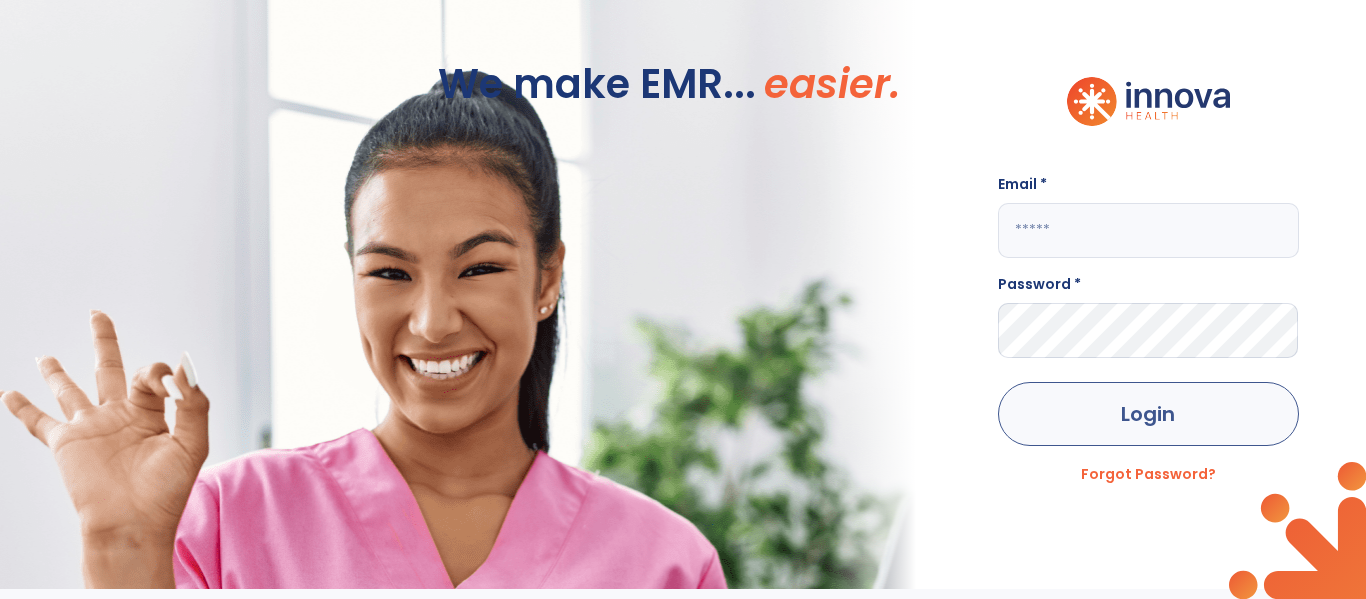 type on "**********" 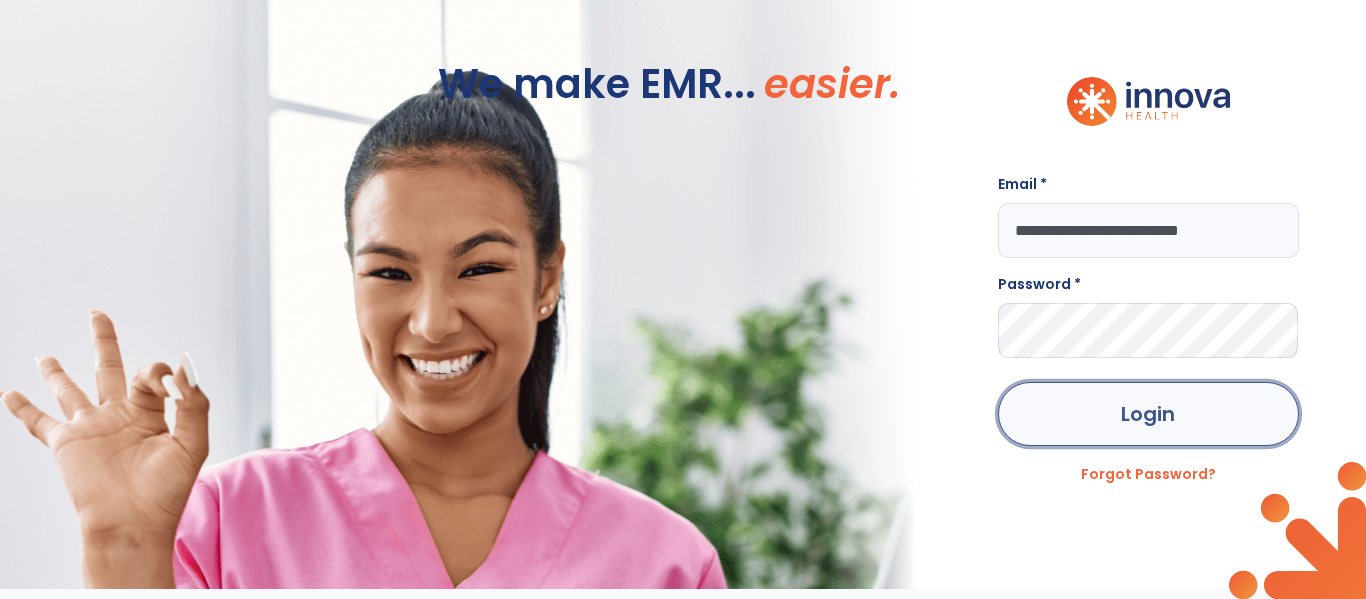 click on "Login" 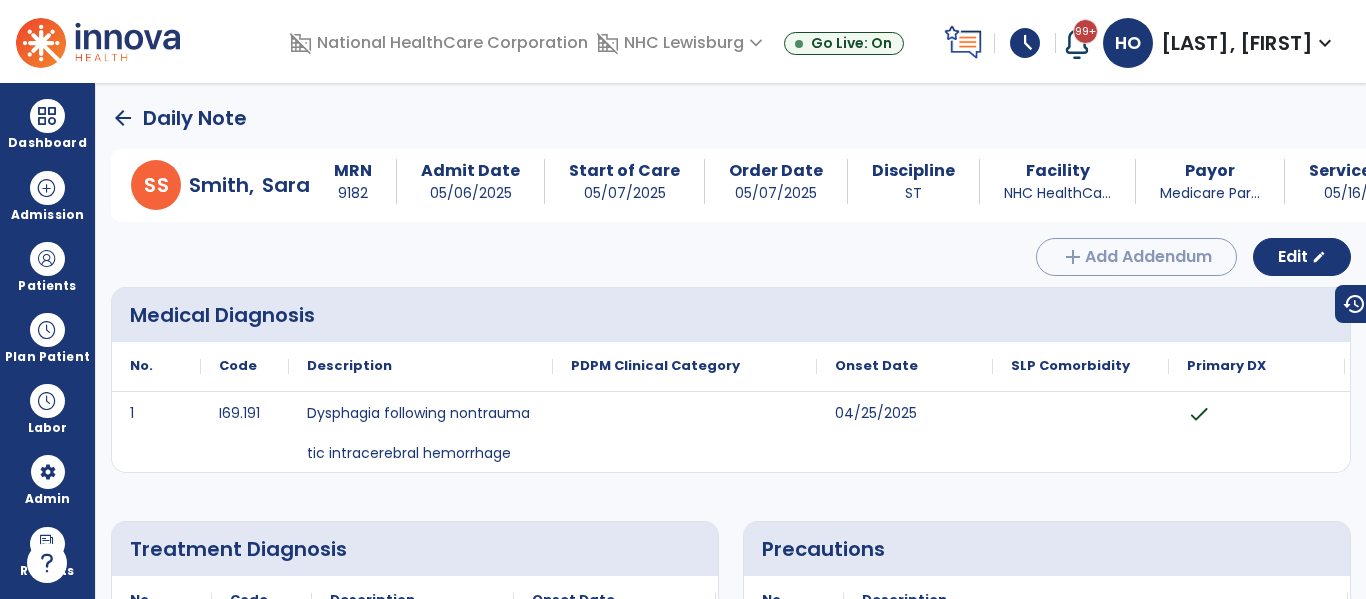 click on "domain_disabled   [ORGANIZATION]   expand_more   [ORGANIZATION]   [ORGANIZATION]   [ORGANIZATION] - [STATE]   [ORGANIZATION]  Show All" at bounding box center (682, 43) 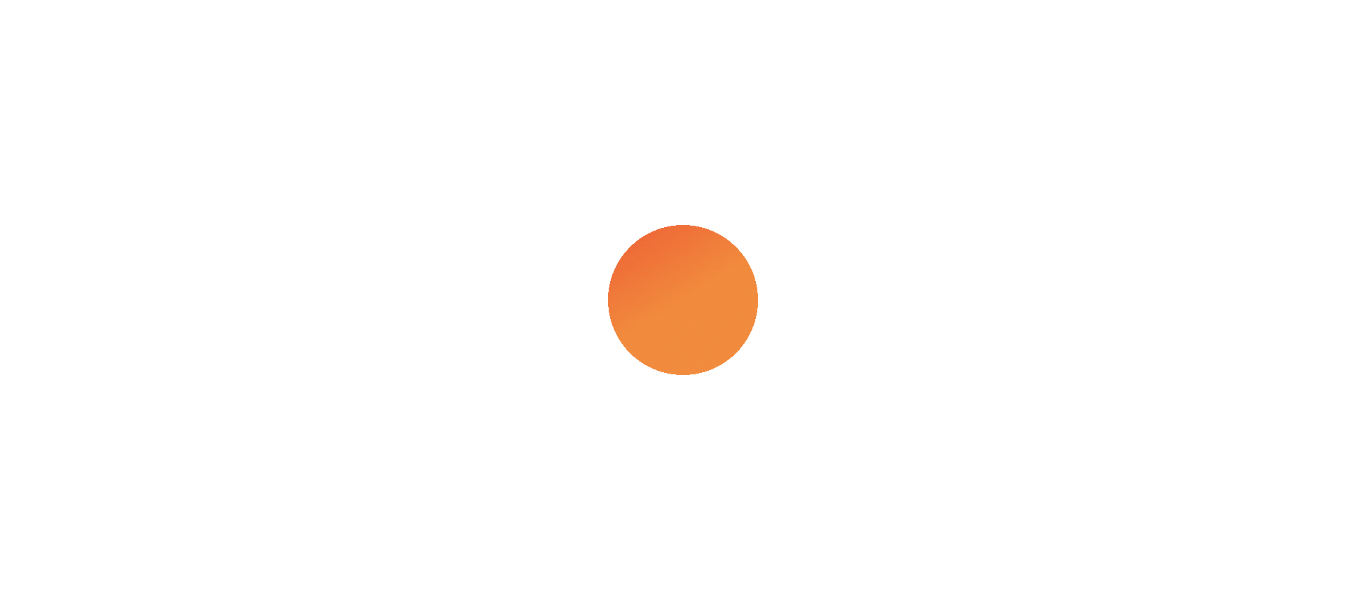scroll, scrollTop: 0, scrollLeft: 0, axis: both 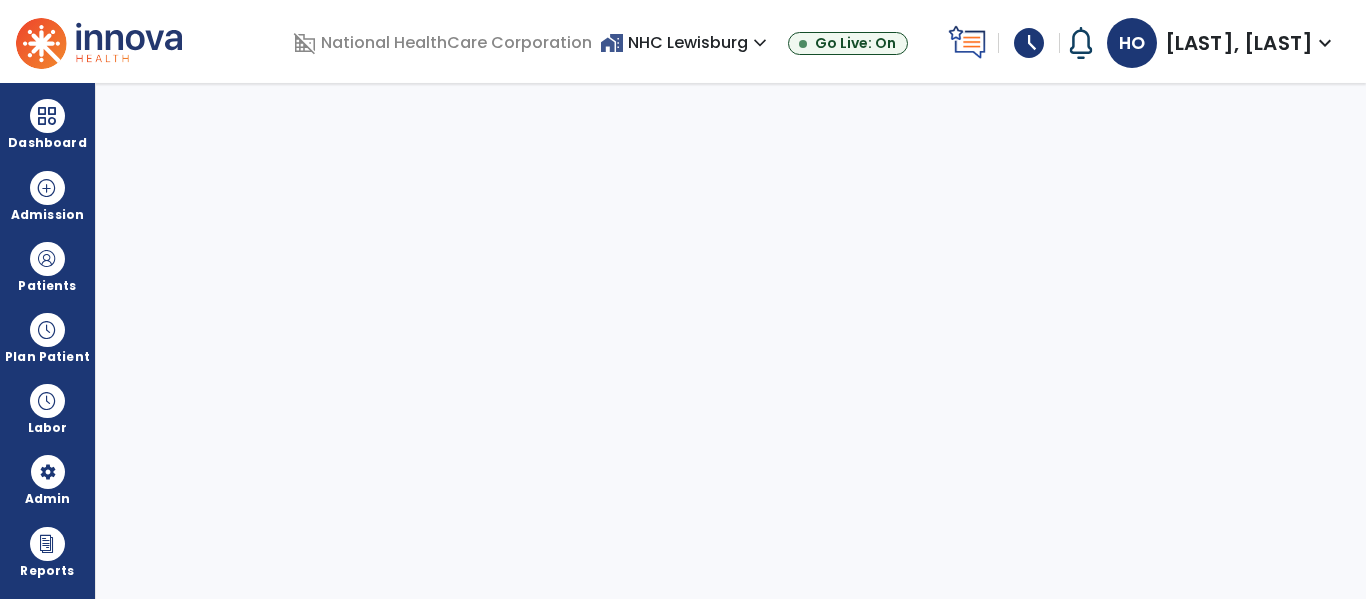 select on "***" 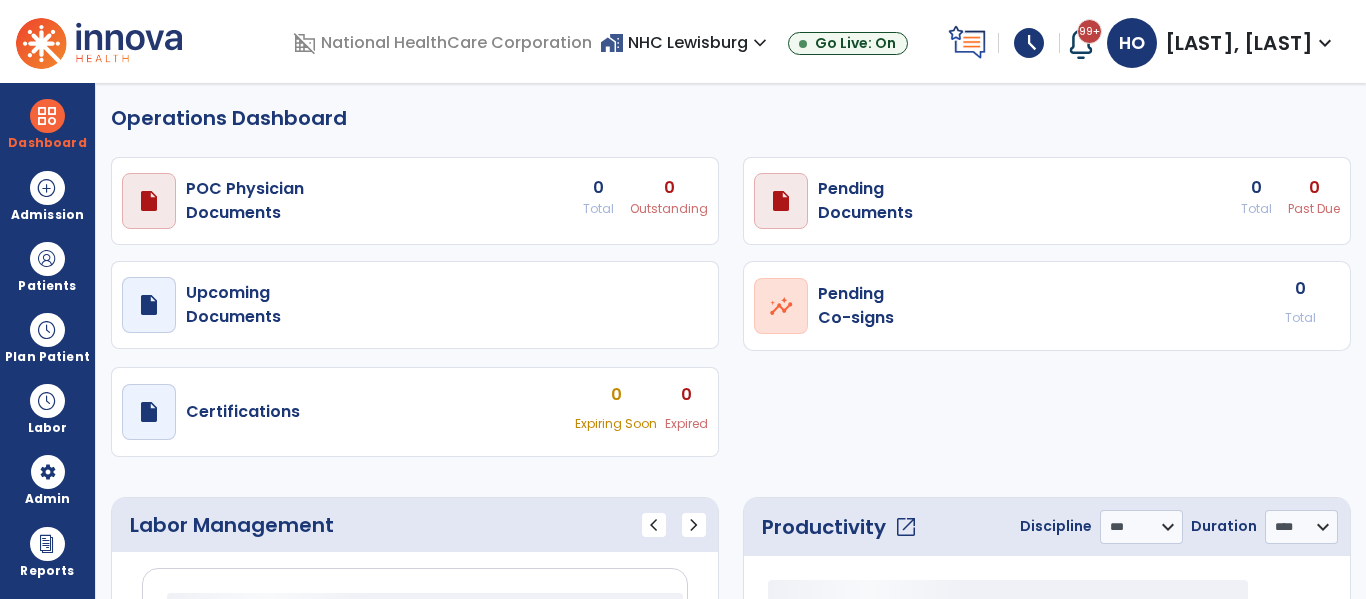 select on "***" 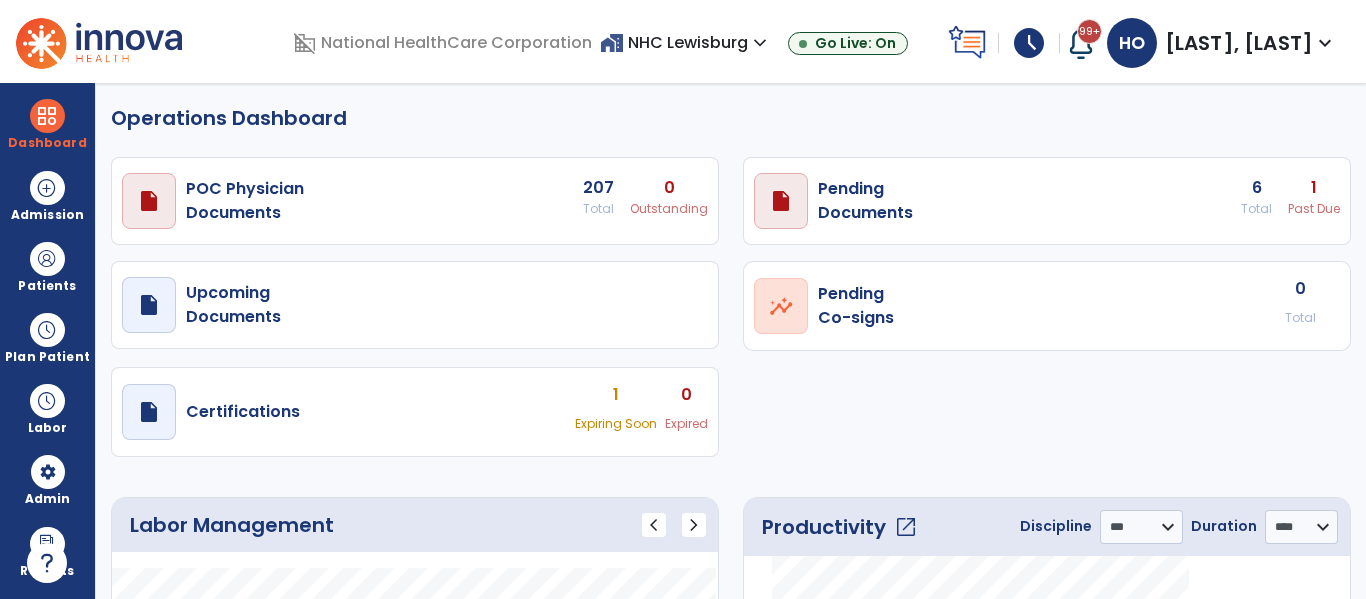 click on "expand_more" at bounding box center [760, 43] 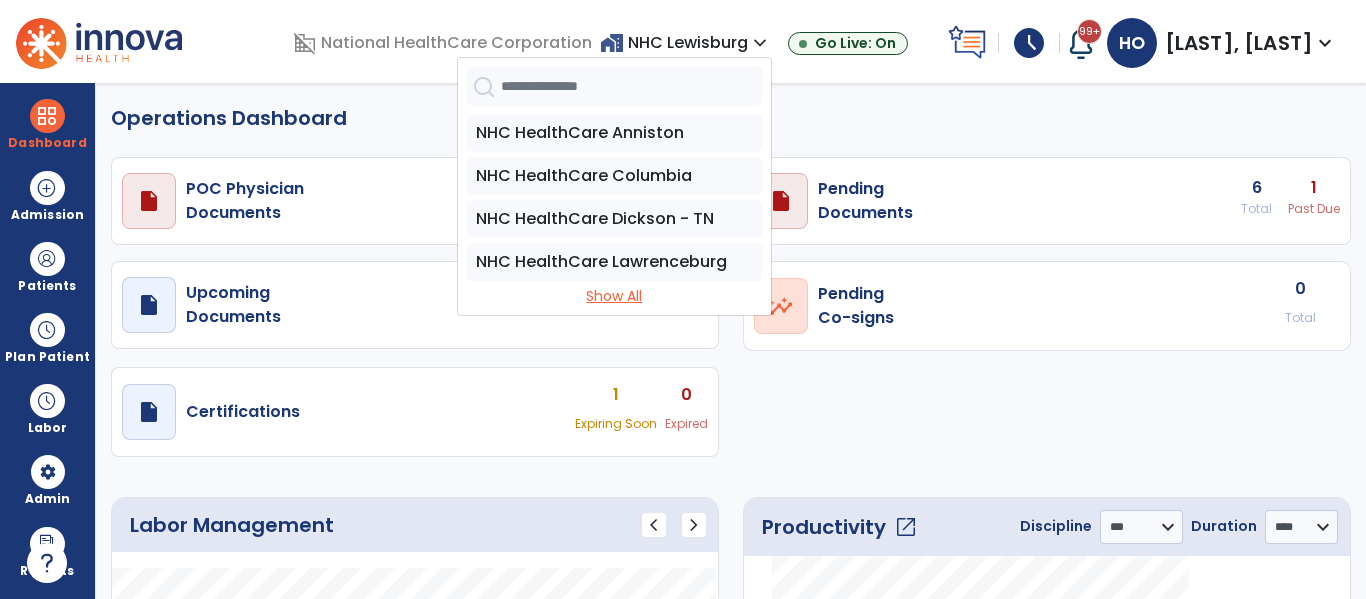 click on "Show All" at bounding box center [614, 296] 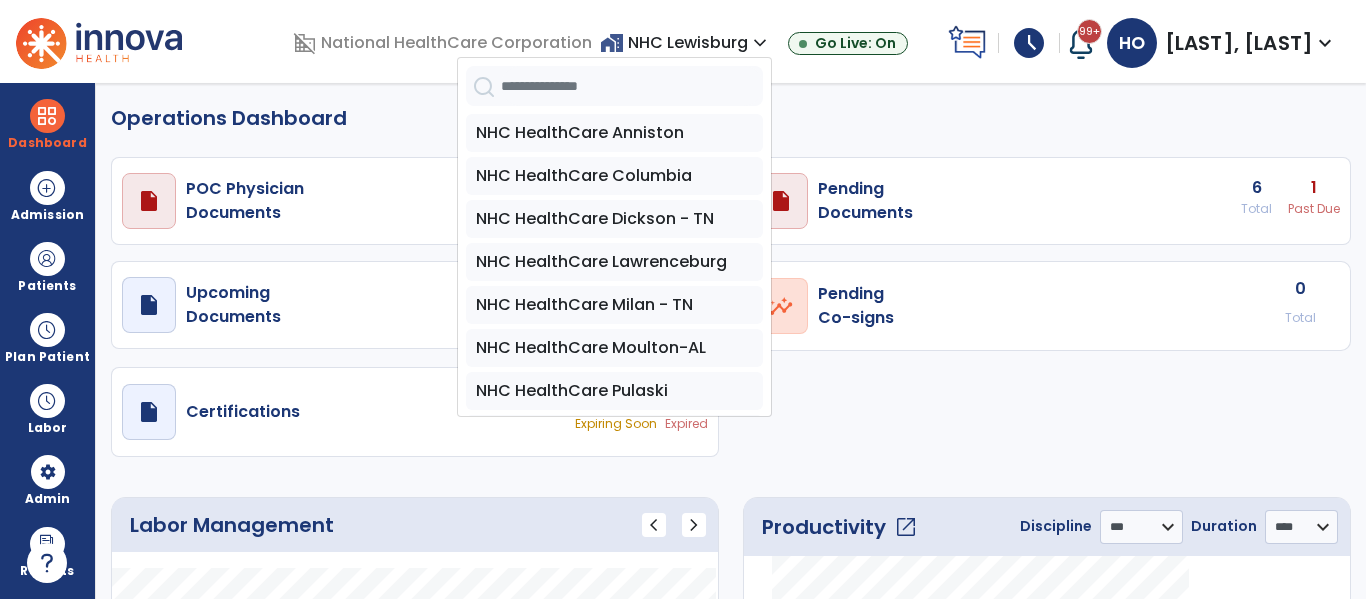 drag, startPoint x: 626, startPoint y: 347, endPoint x: 528, endPoint y: 349, distance: 98.02041 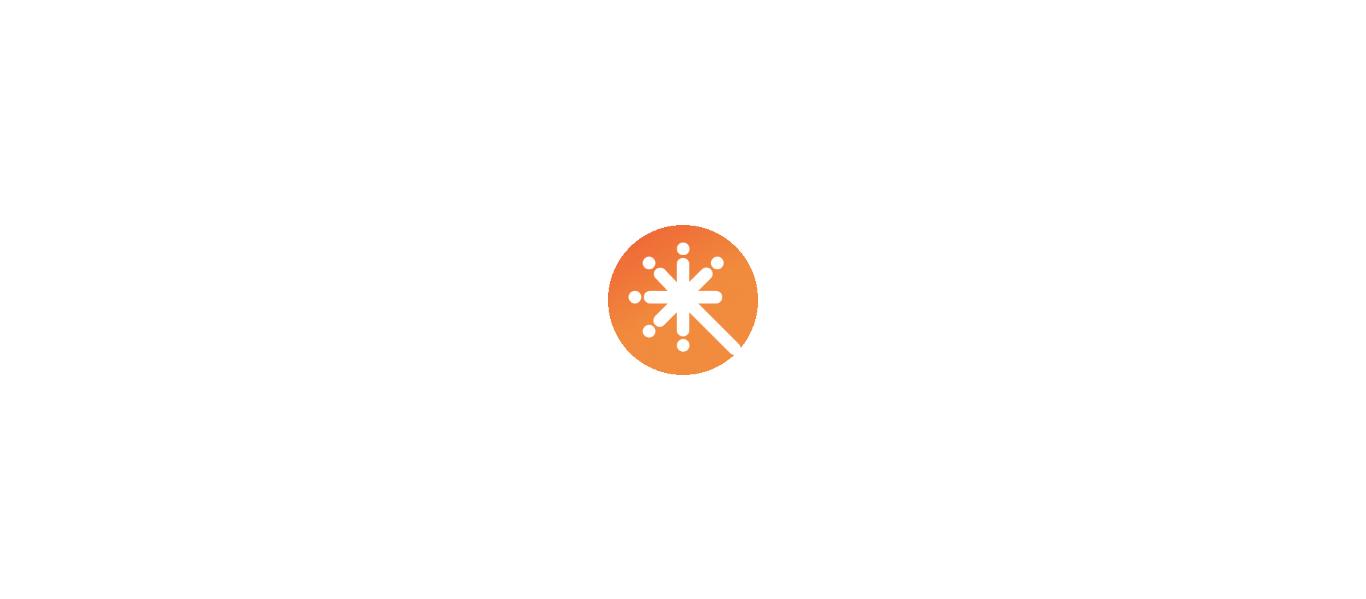 scroll, scrollTop: 0, scrollLeft: 0, axis: both 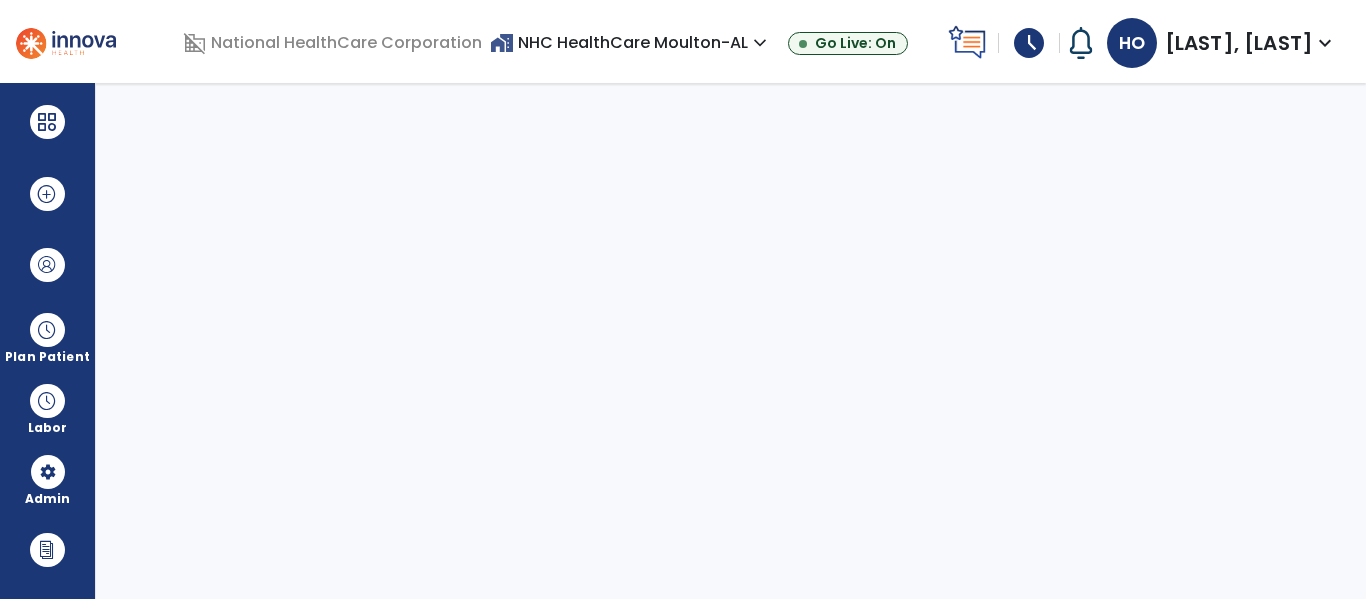 select on "***" 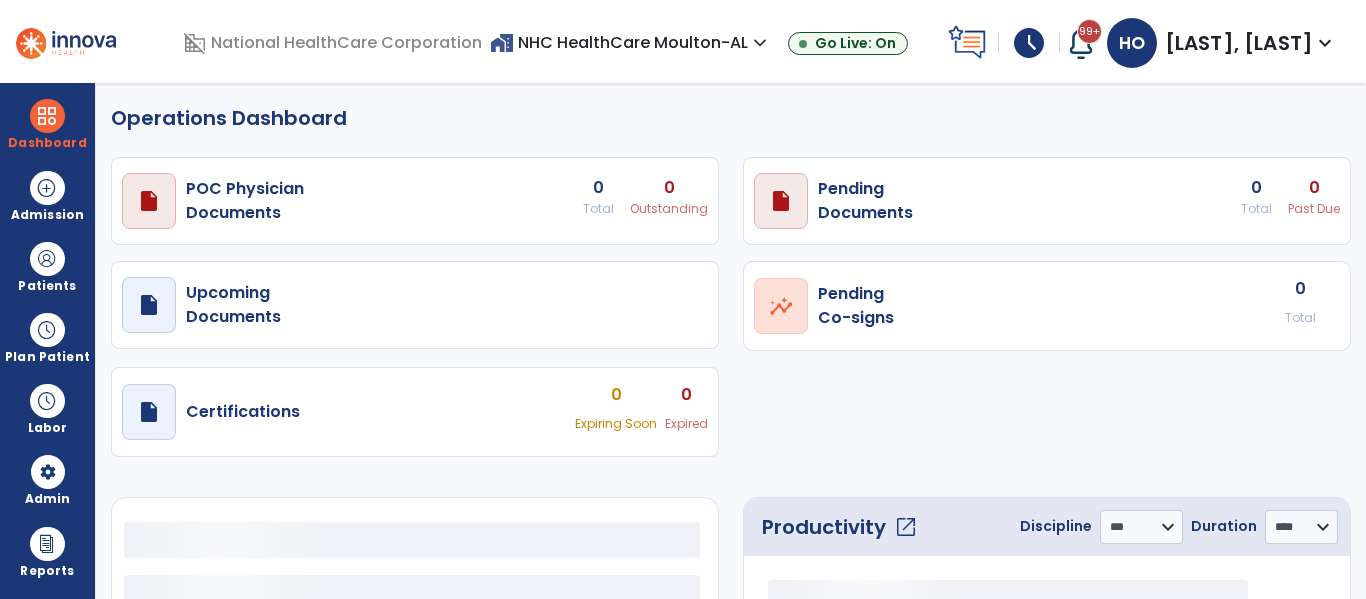 select on "***" 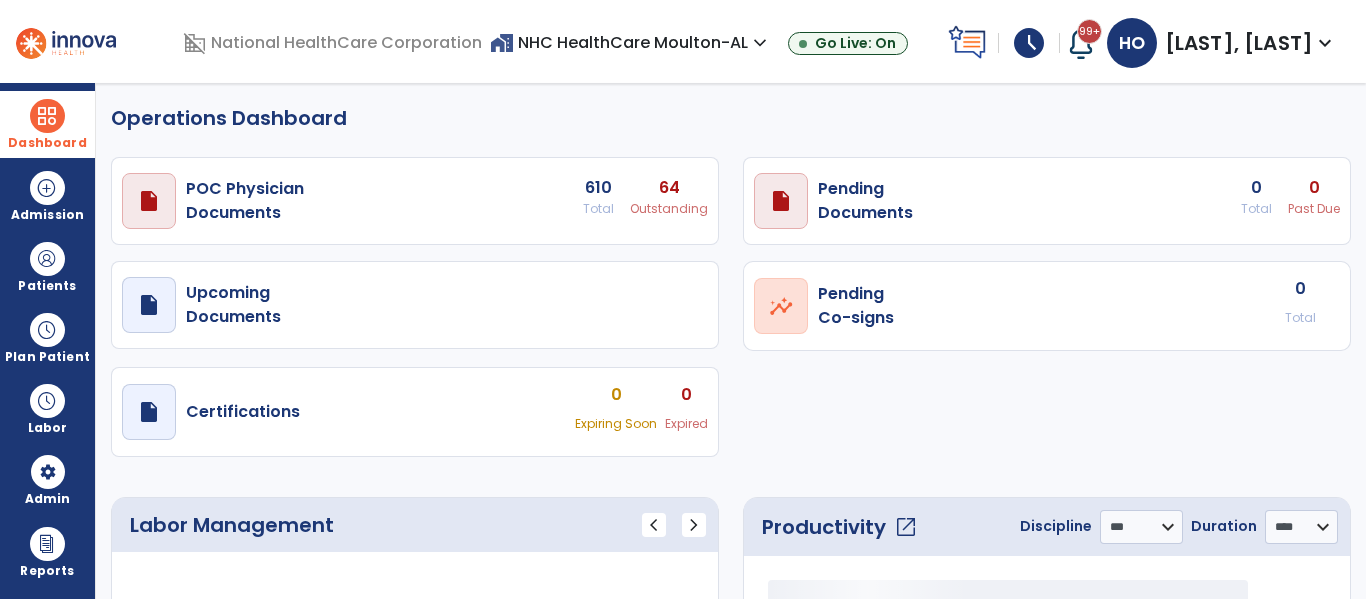 click at bounding box center [47, 116] 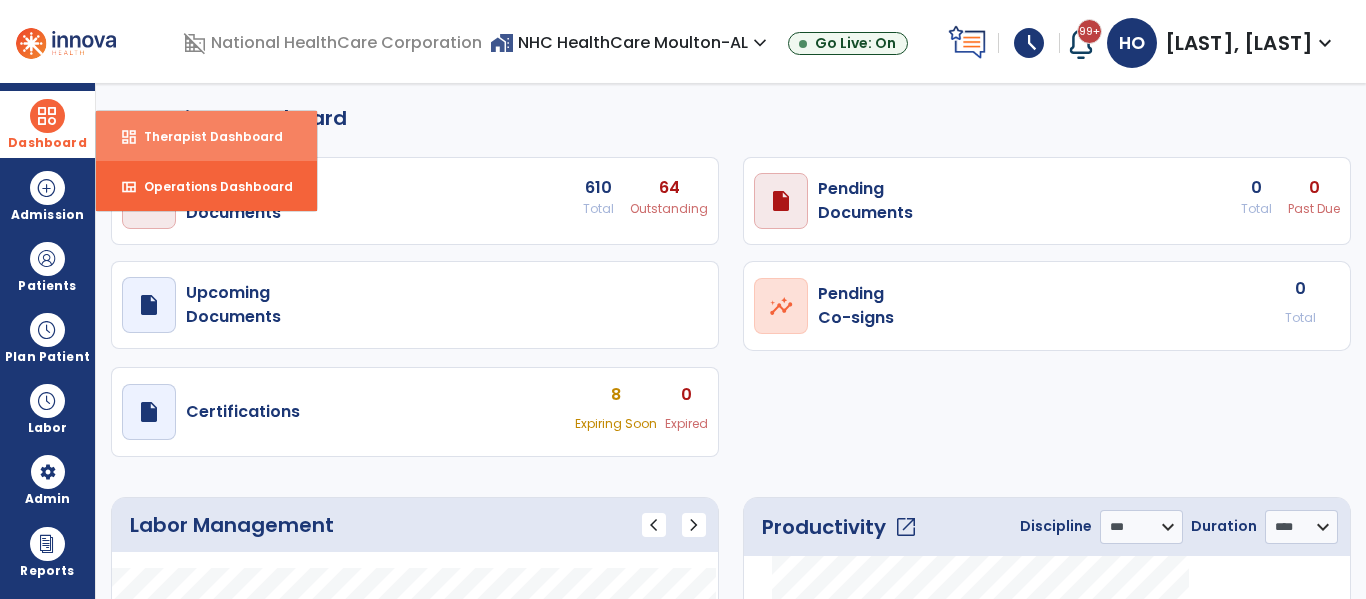 click on "Therapist Dashboard" at bounding box center (205, 136) 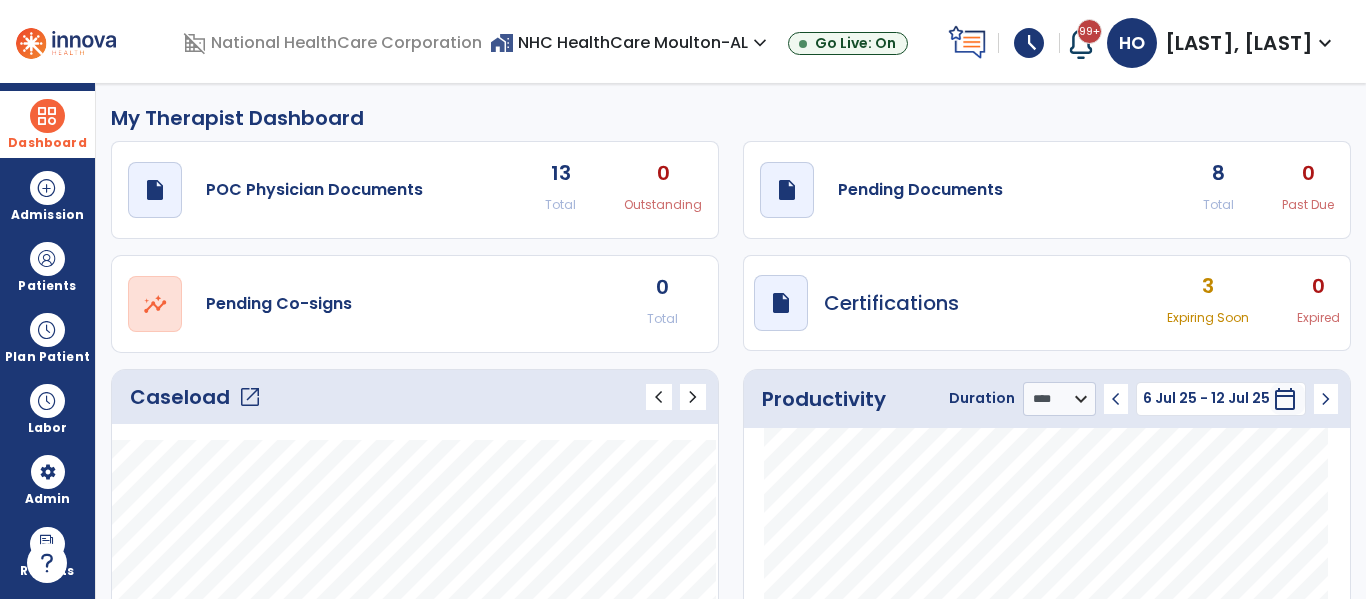 click on "open_in_new" 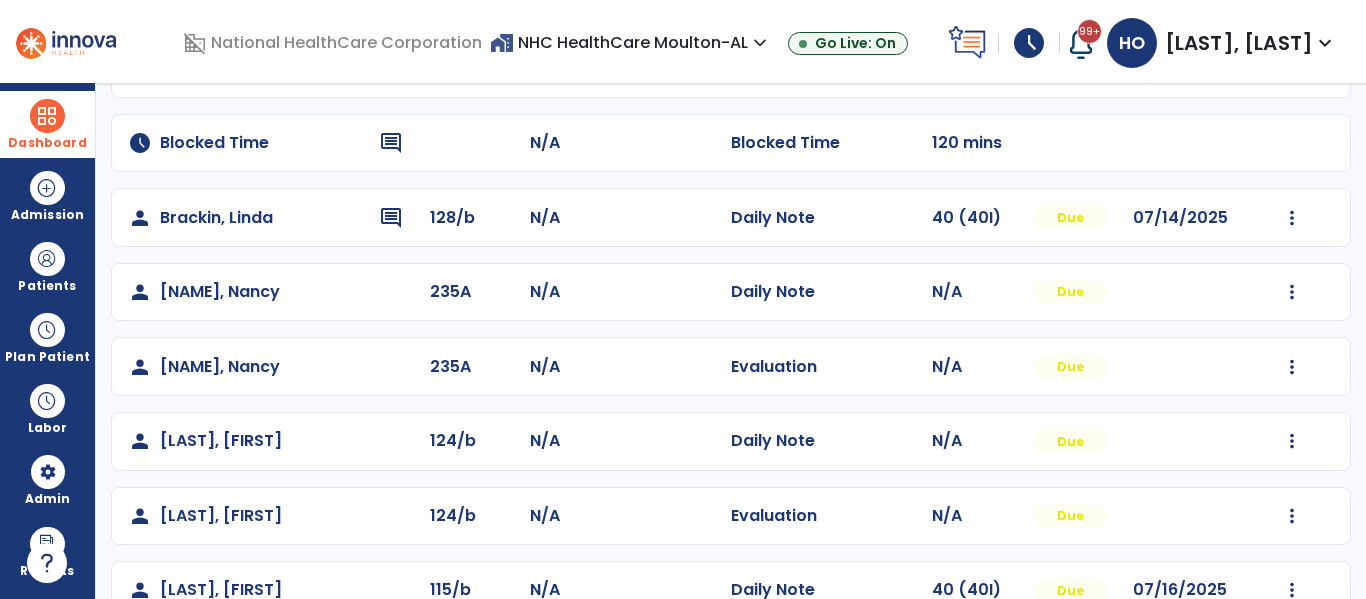 scroll, scrollTop: 215, scrollLeft: 0, axis: vertical 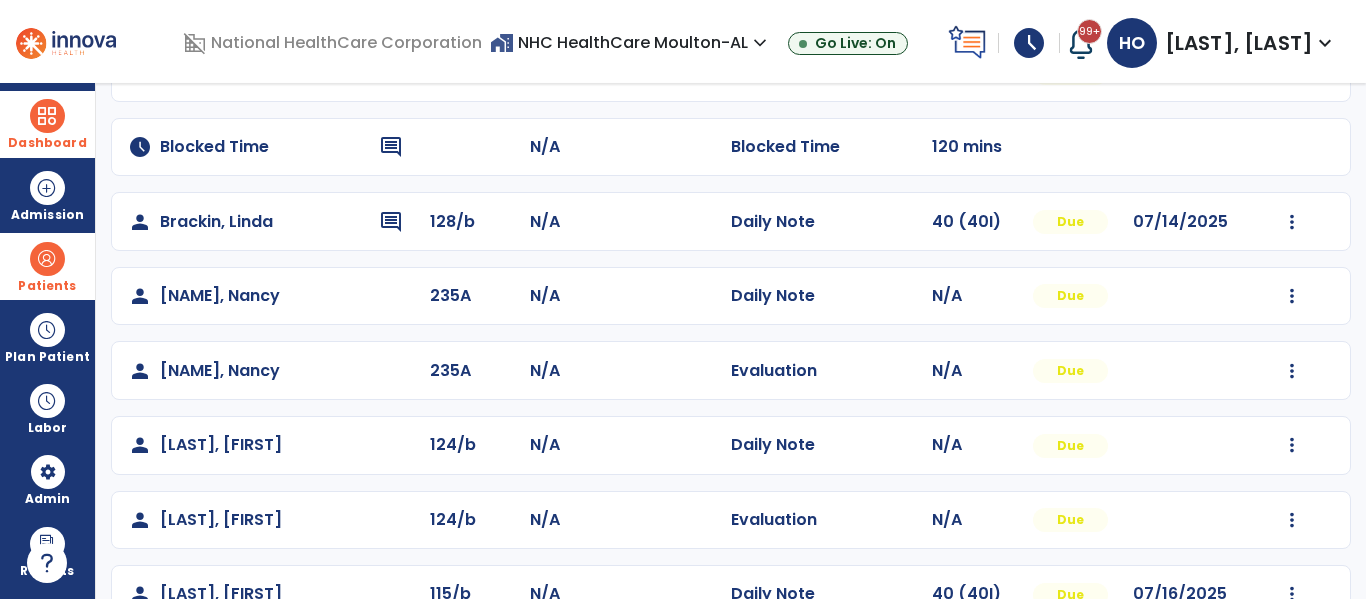 click at bounding box center (47, 259) 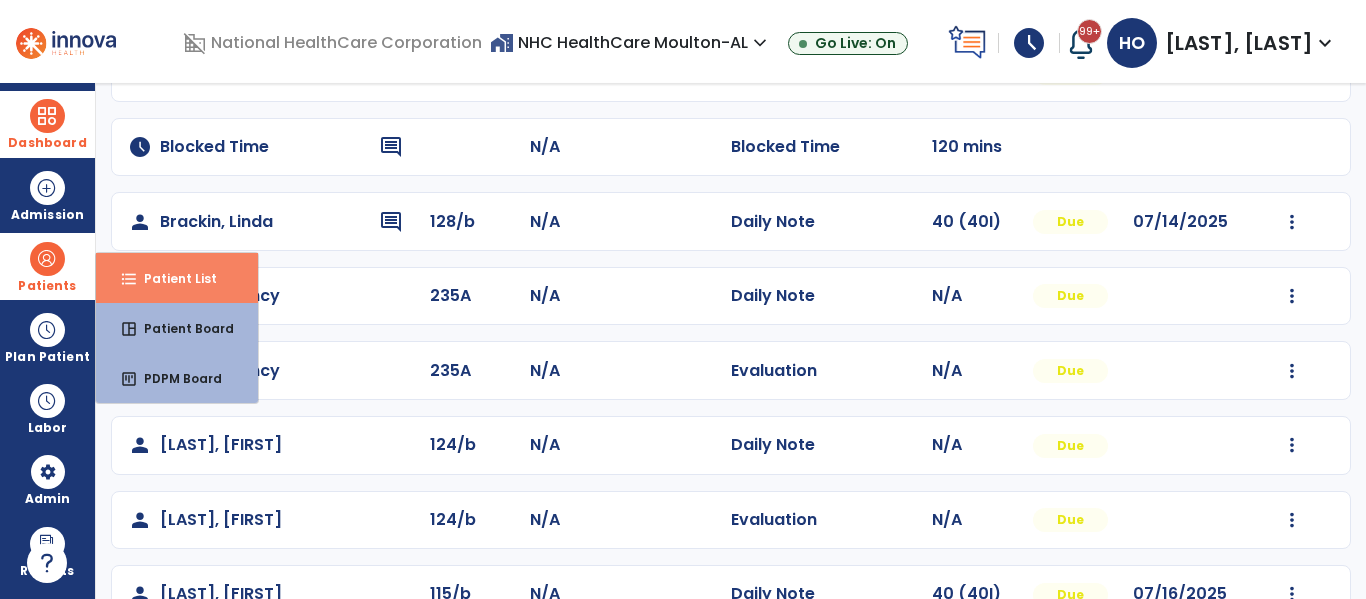 click on "format_list_bulleted  Patient List" at bounding box center [177, 278] 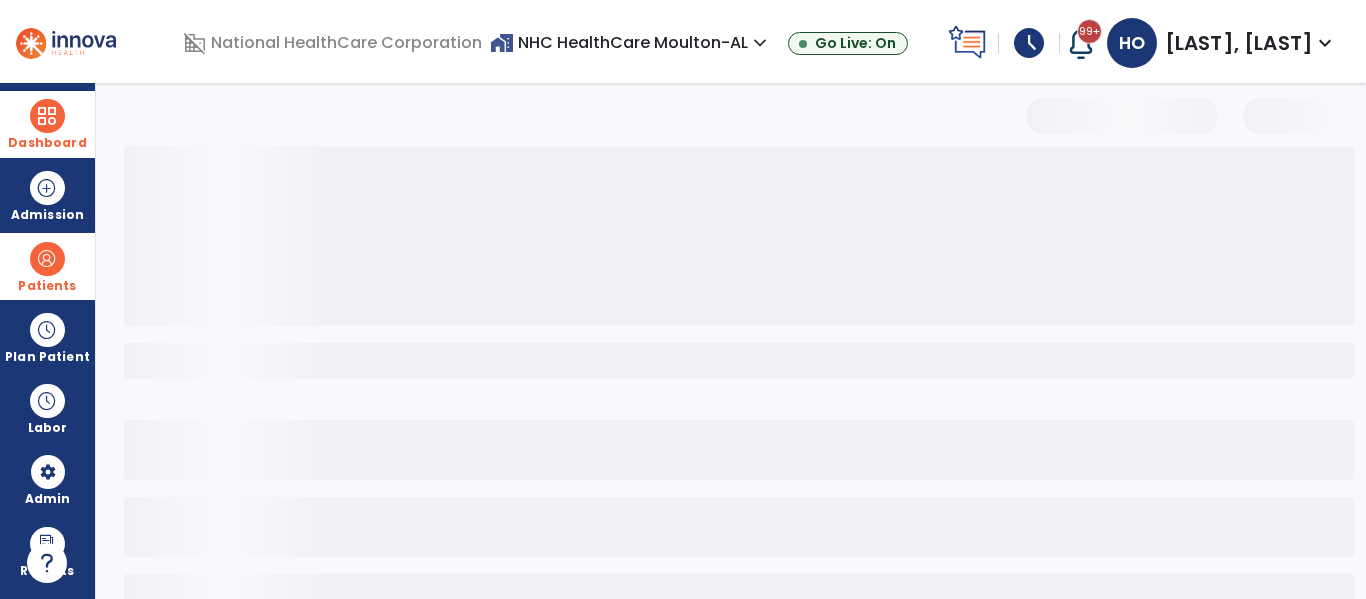 scroll, scrollTop: 144, scrollLeft: 0, axis: vertical 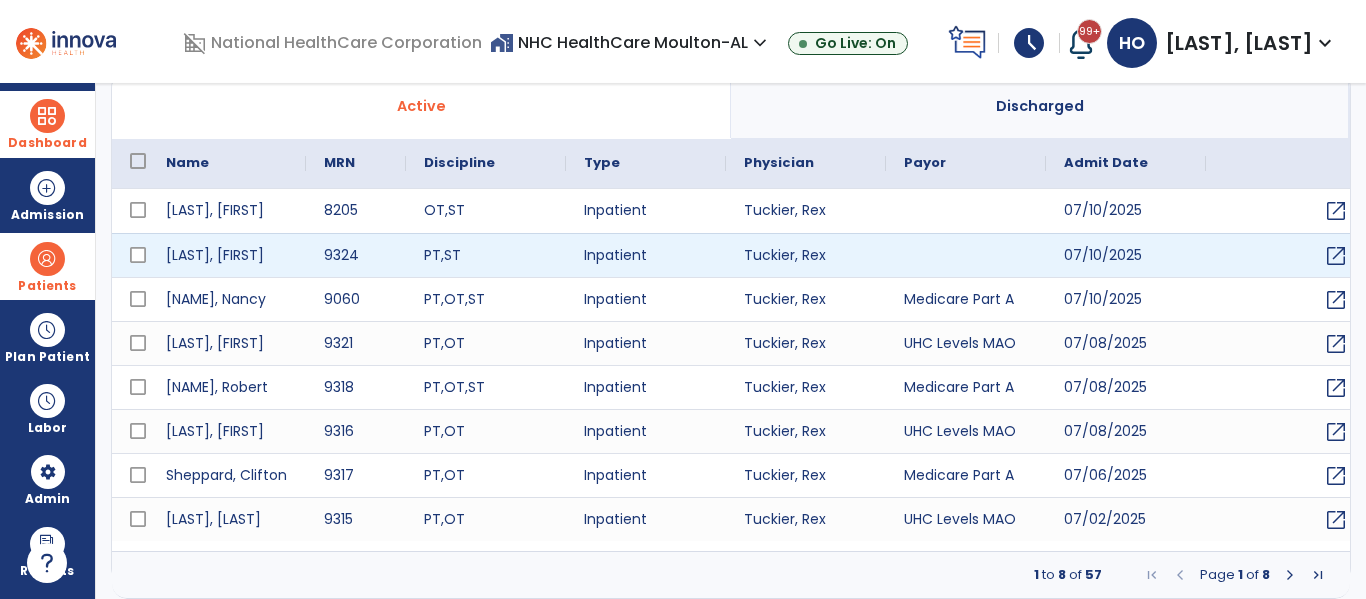 select on "***" 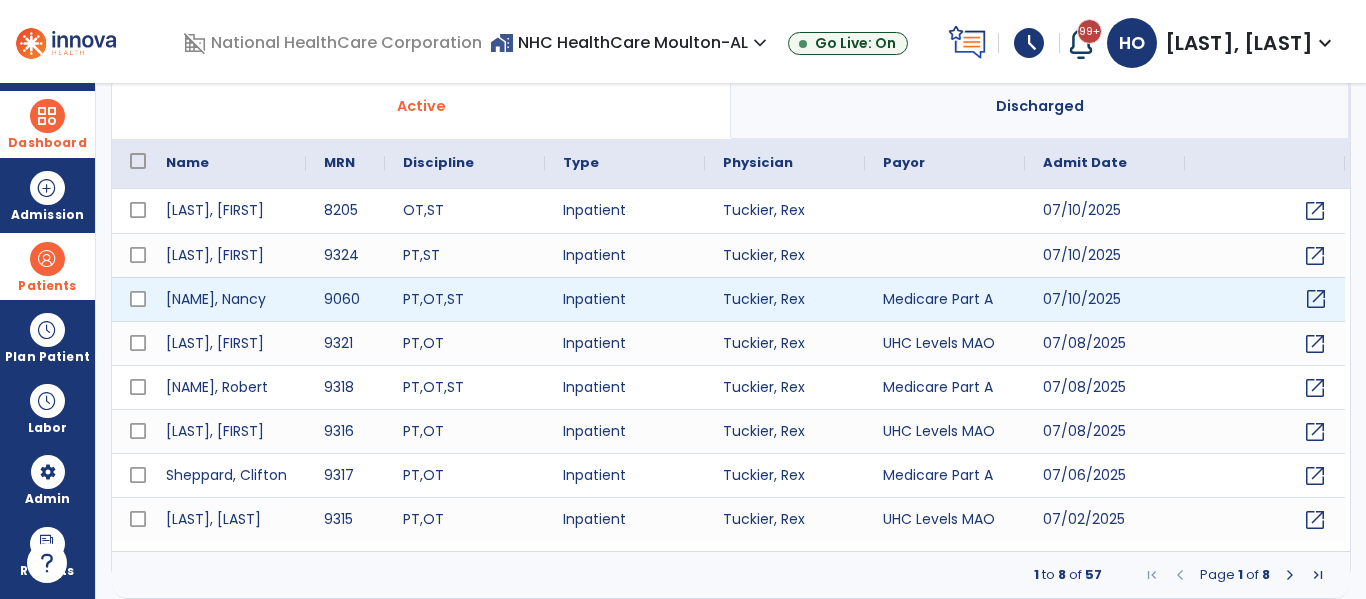 click on "open_in_new" at bounding box center [1316, 299] 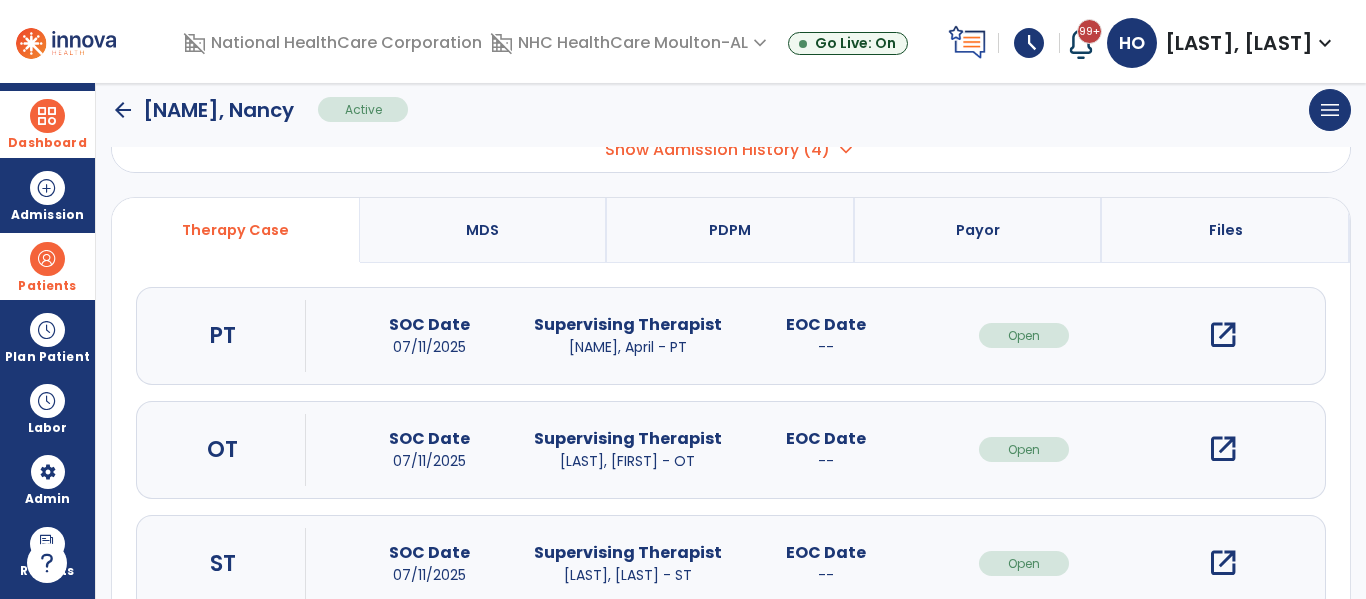 scroll, scrollTop: 0, scrollLeft: 0, axis: both 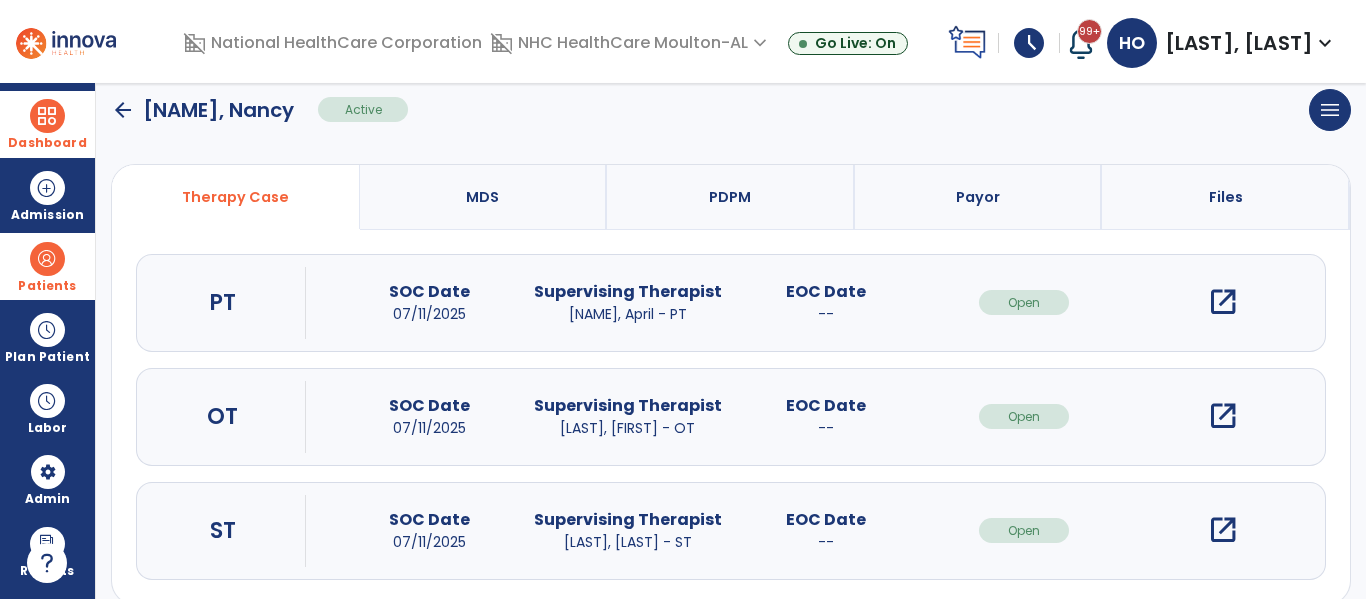 click on "open_in_new" at bounding box center [1223, 416] 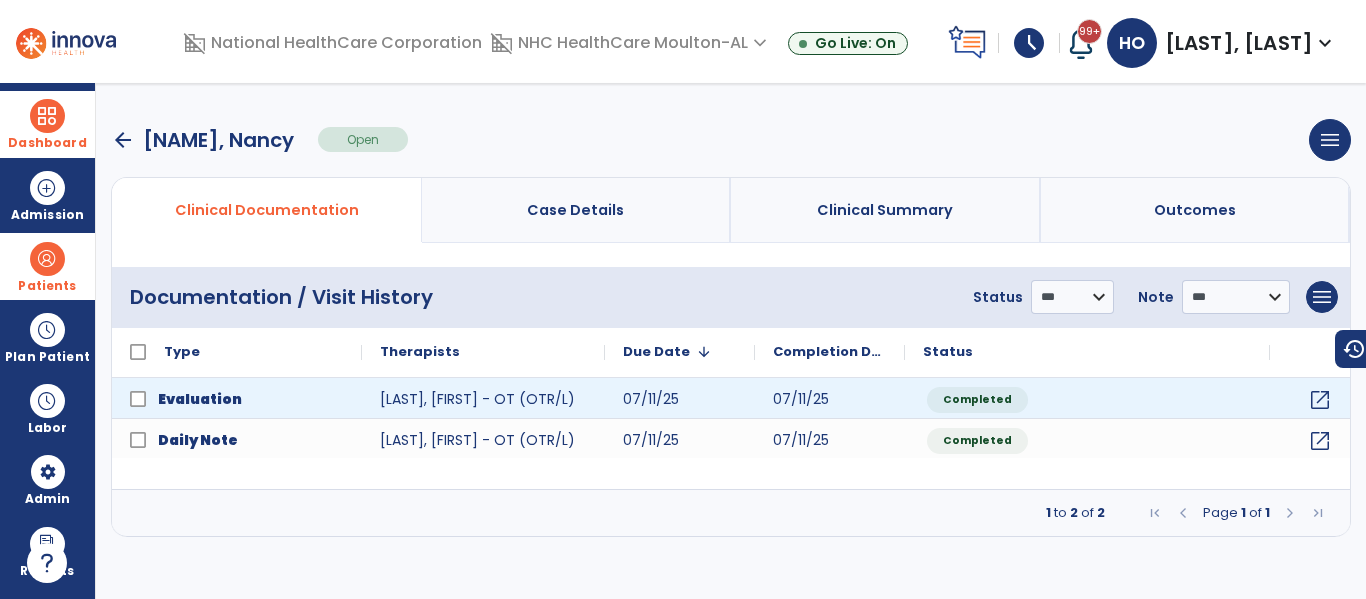 scroll, scrollTop: 0, scrollLeft: 0, axis: both 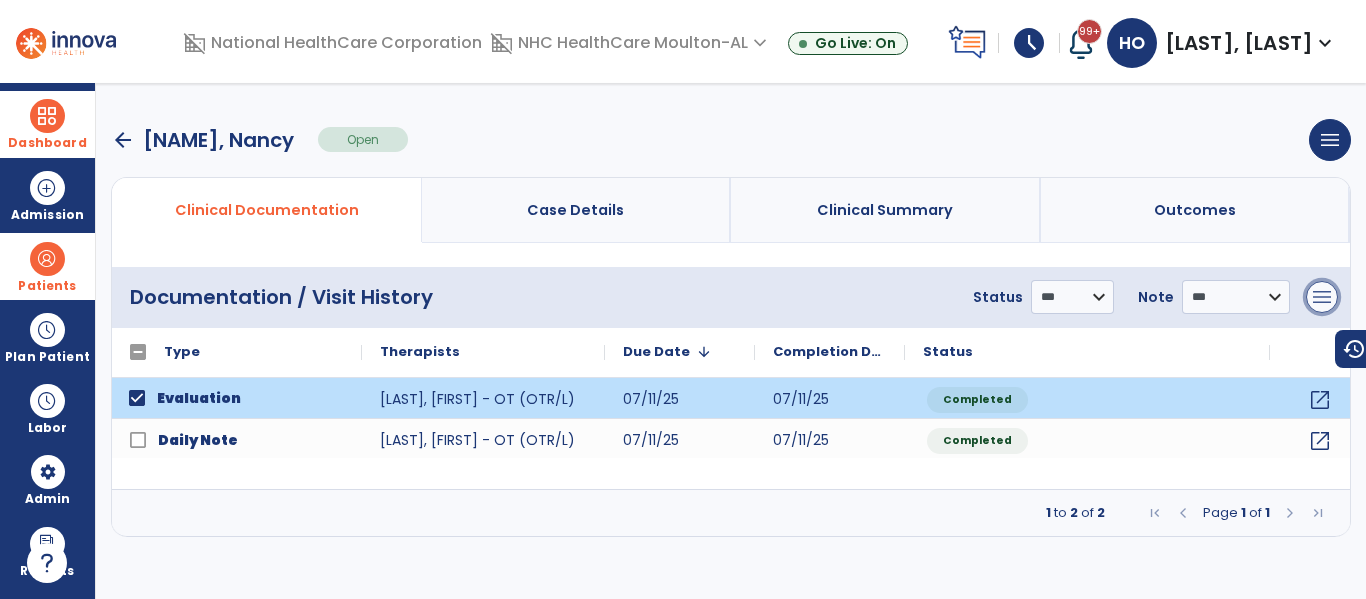 click on "menu" at bounding box center [1322, 297] 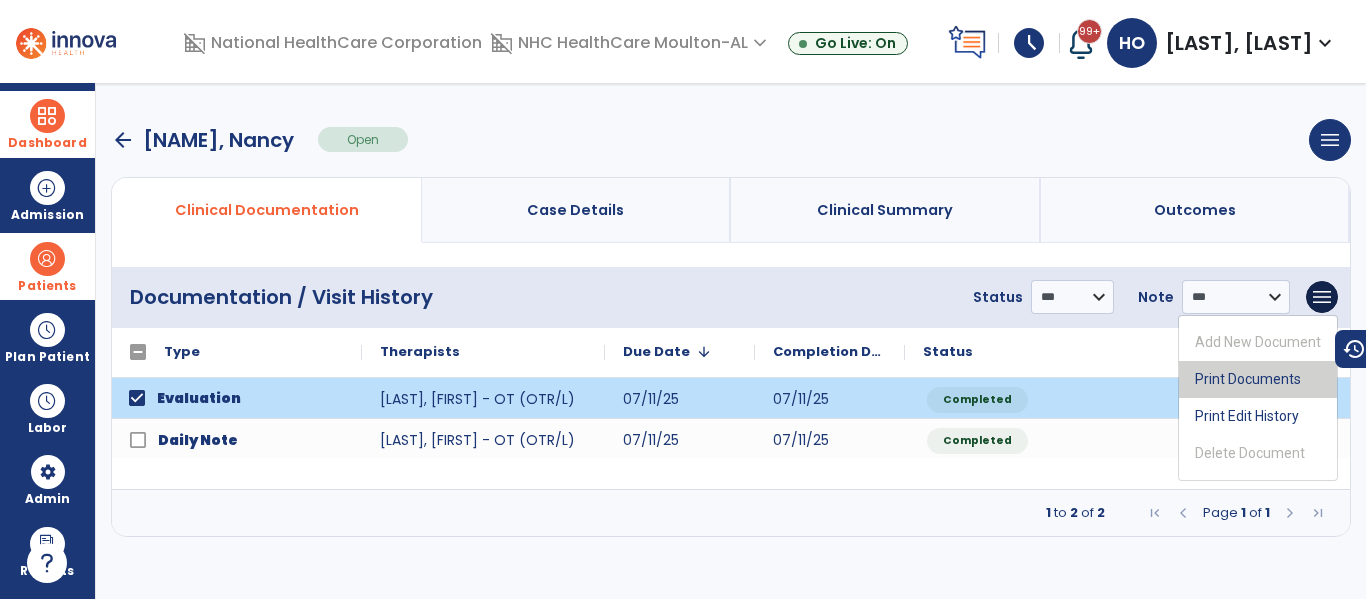 click on "Print Documents" at bounding box center [1258, 379] 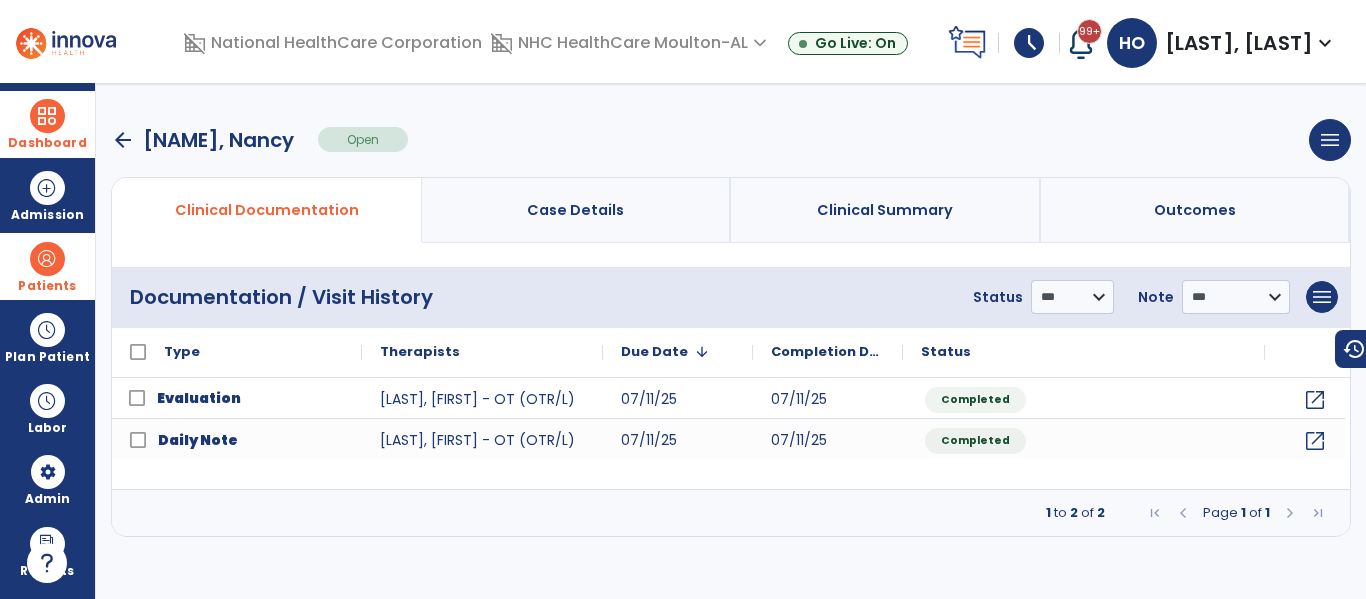 click on "arrow_back" at bounding box center [123, 140] 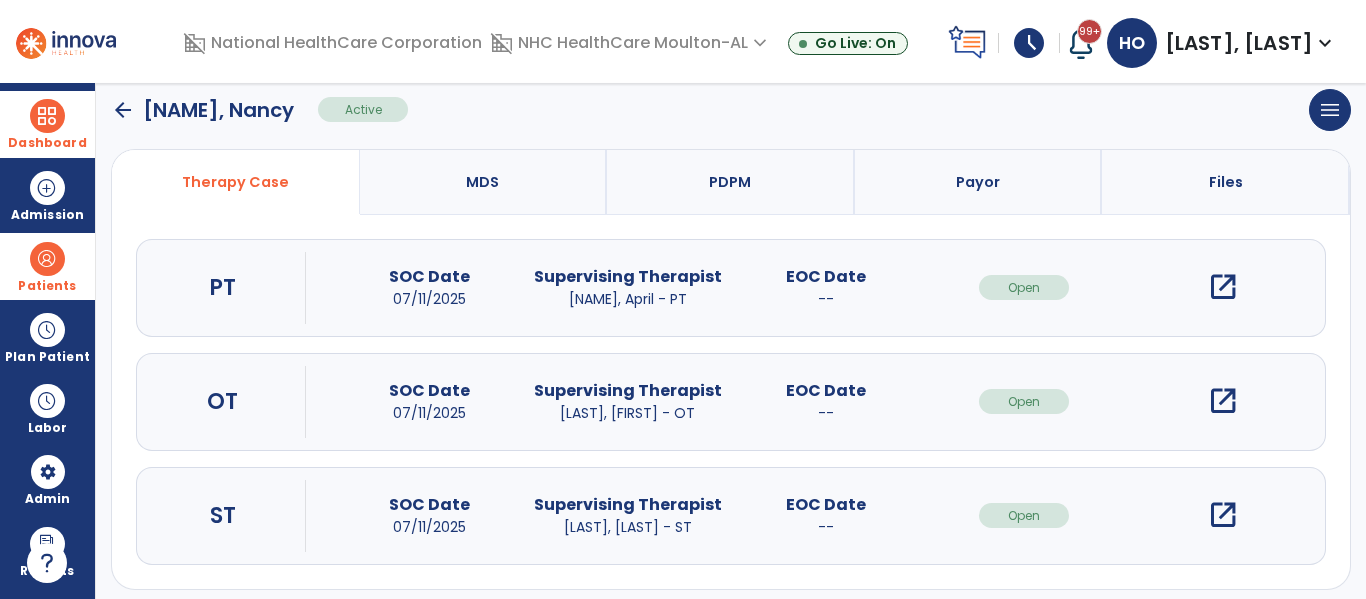 scroll, scrollTop: 207, scrollLeft: 0, axis: vertical 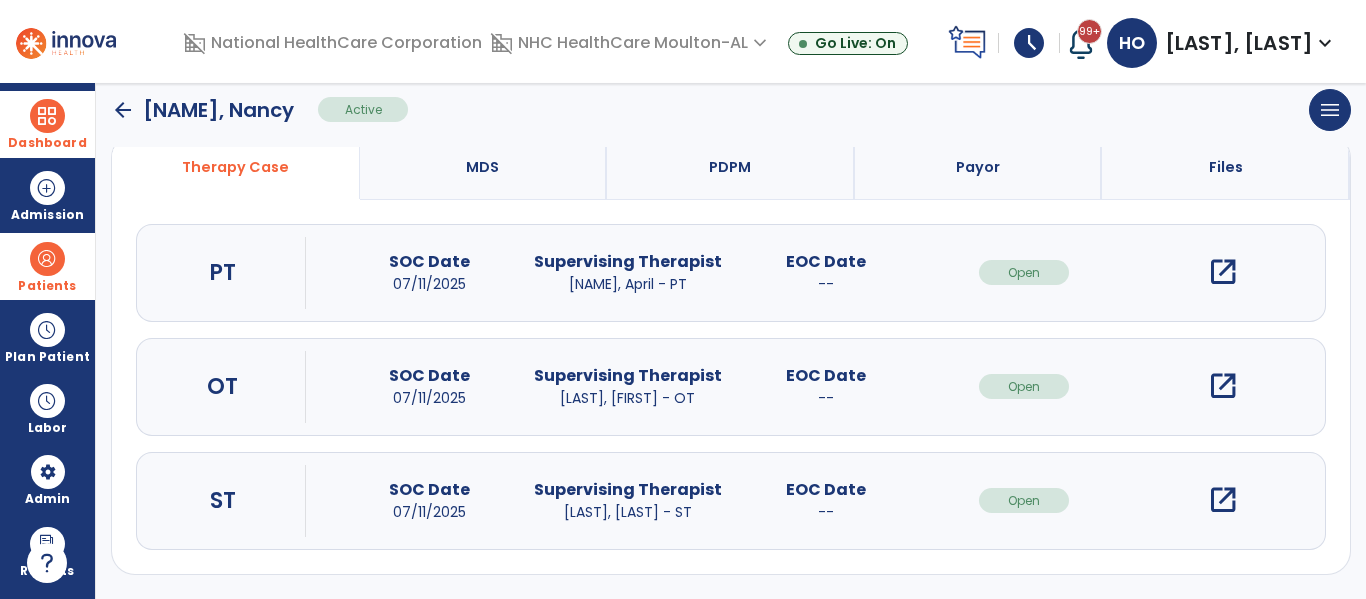 click on "open_in_new" at bounding box center [1223, 500] 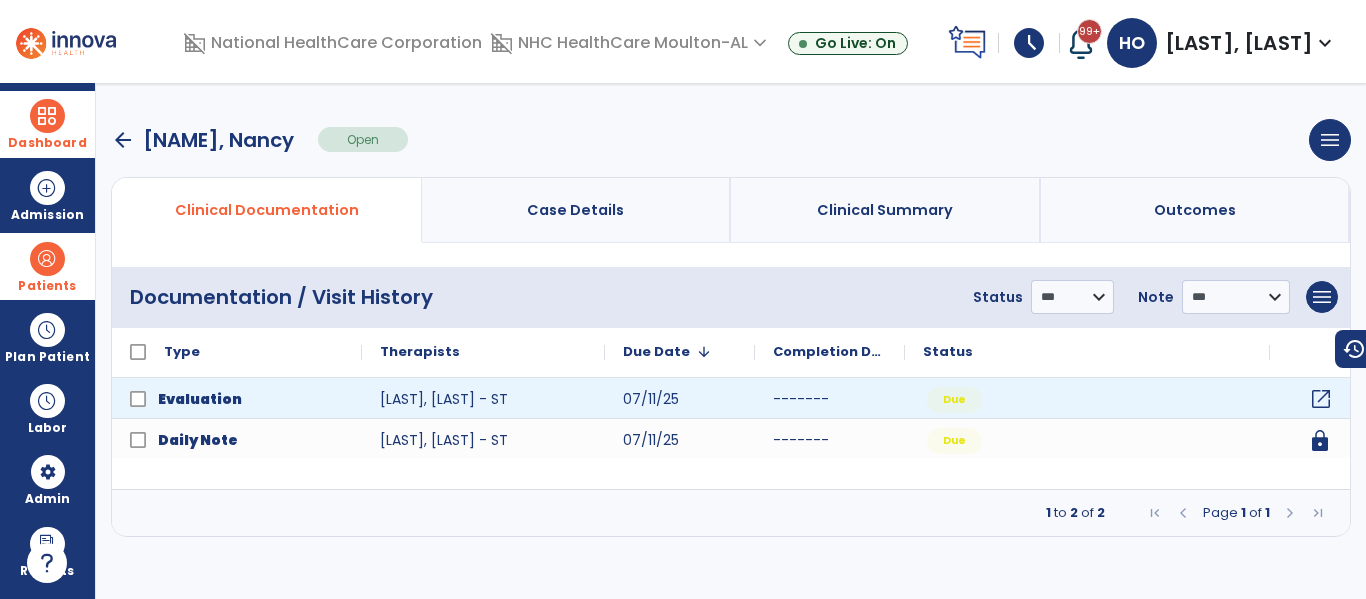 click on "open_in_new" 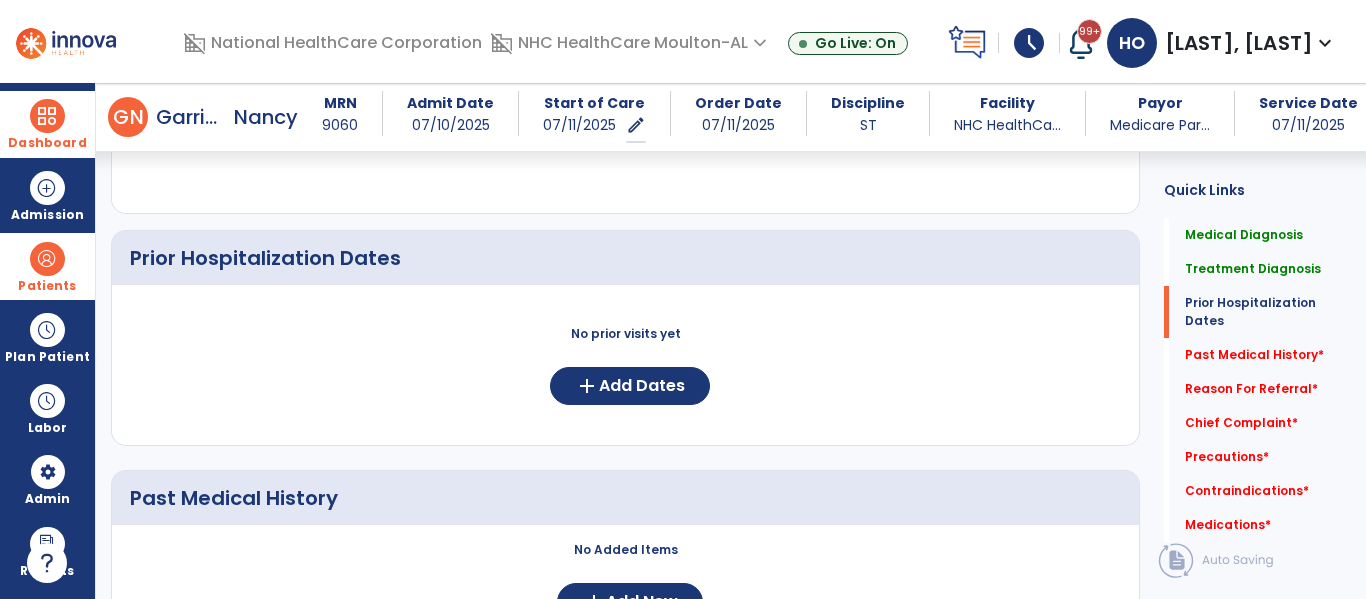 scroll, scrollTop: 659, scrollLeft: 0, axis: vertical 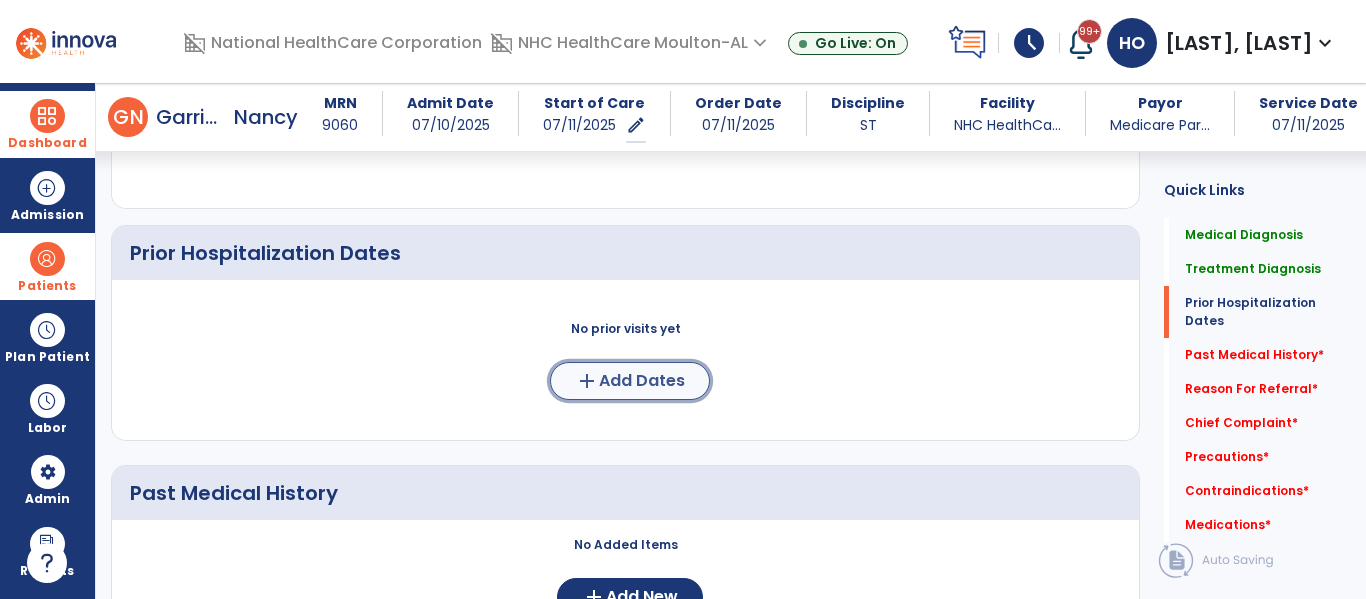 click on "Add Dates" 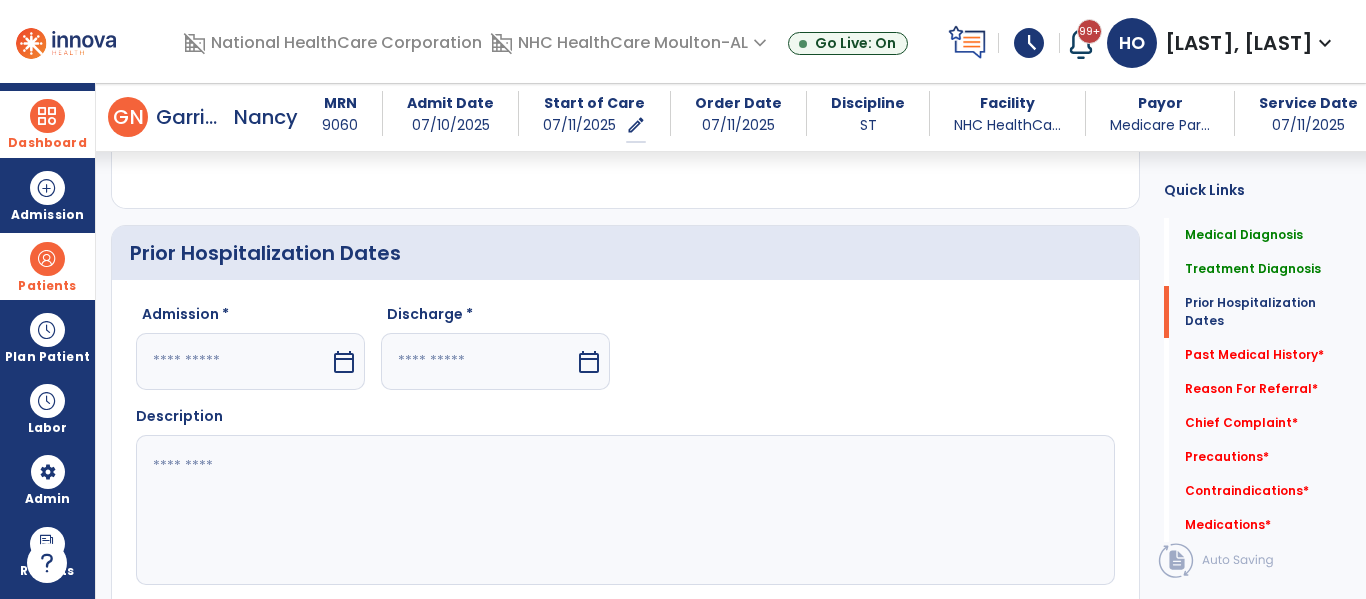 click at bounding box center [233, 361] 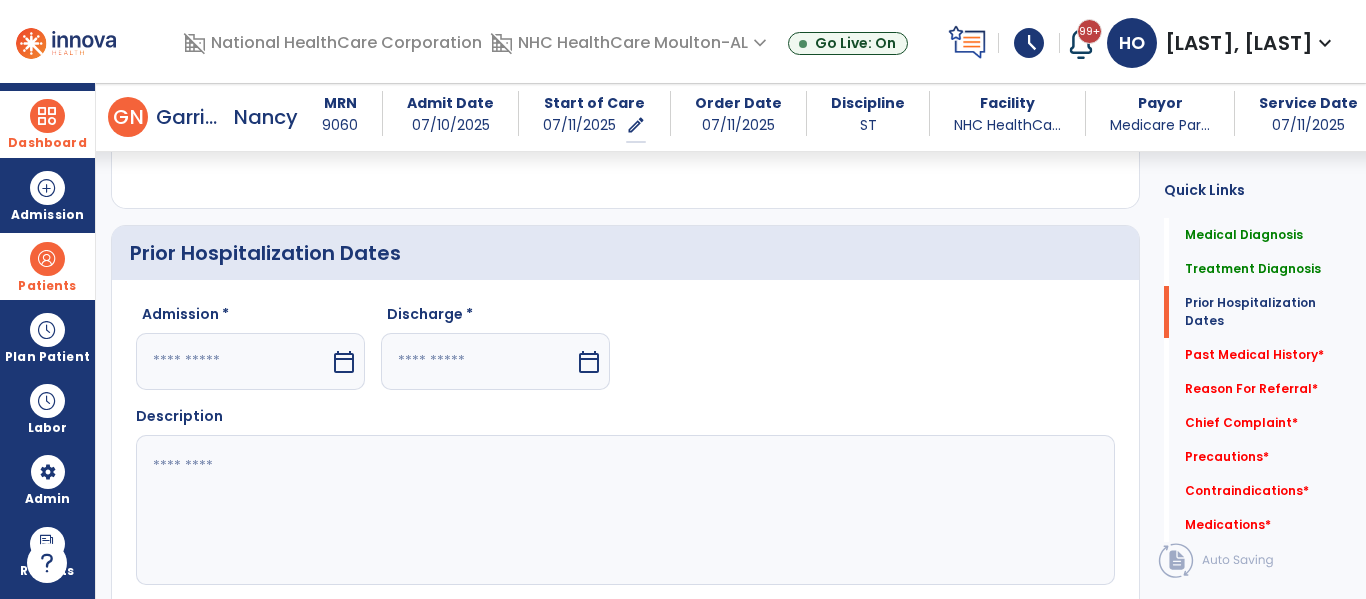 select on "*" 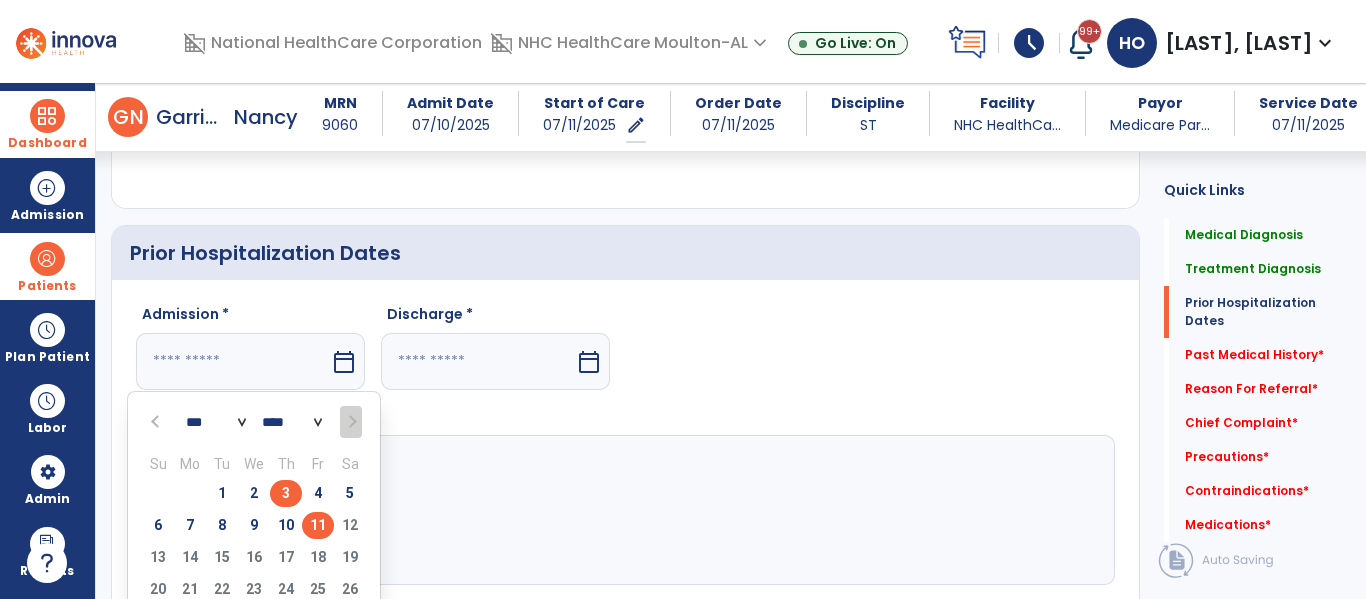 click on "3" at bounding box center (286, 493) 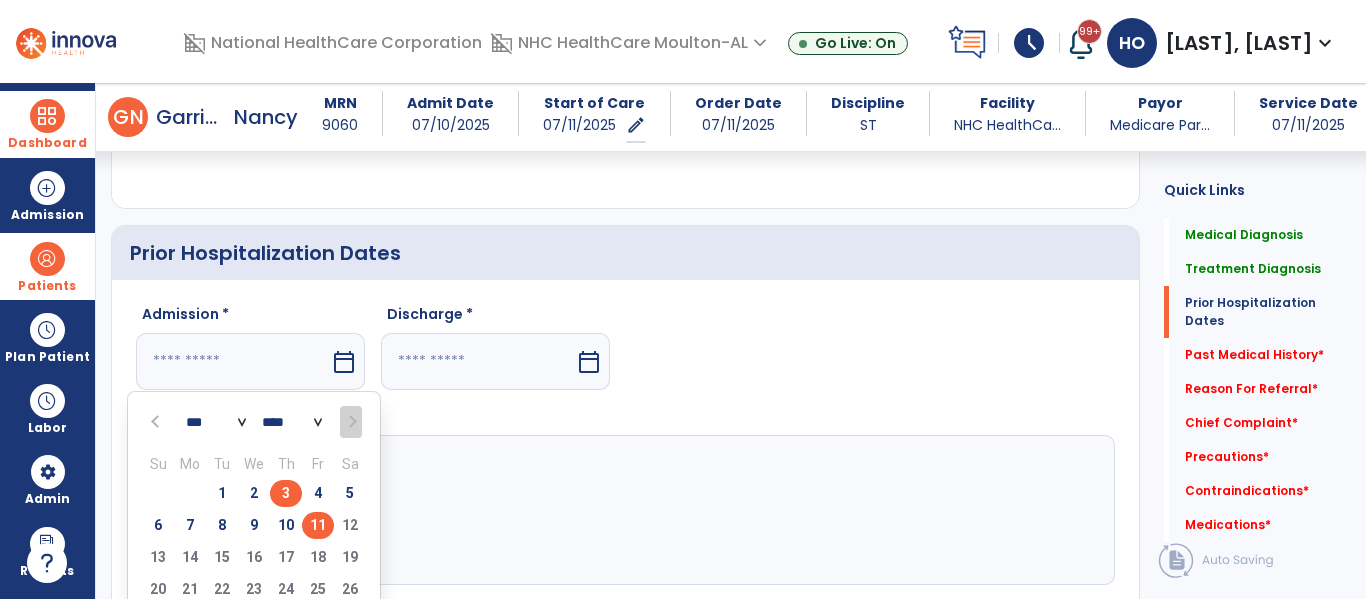type on "********" 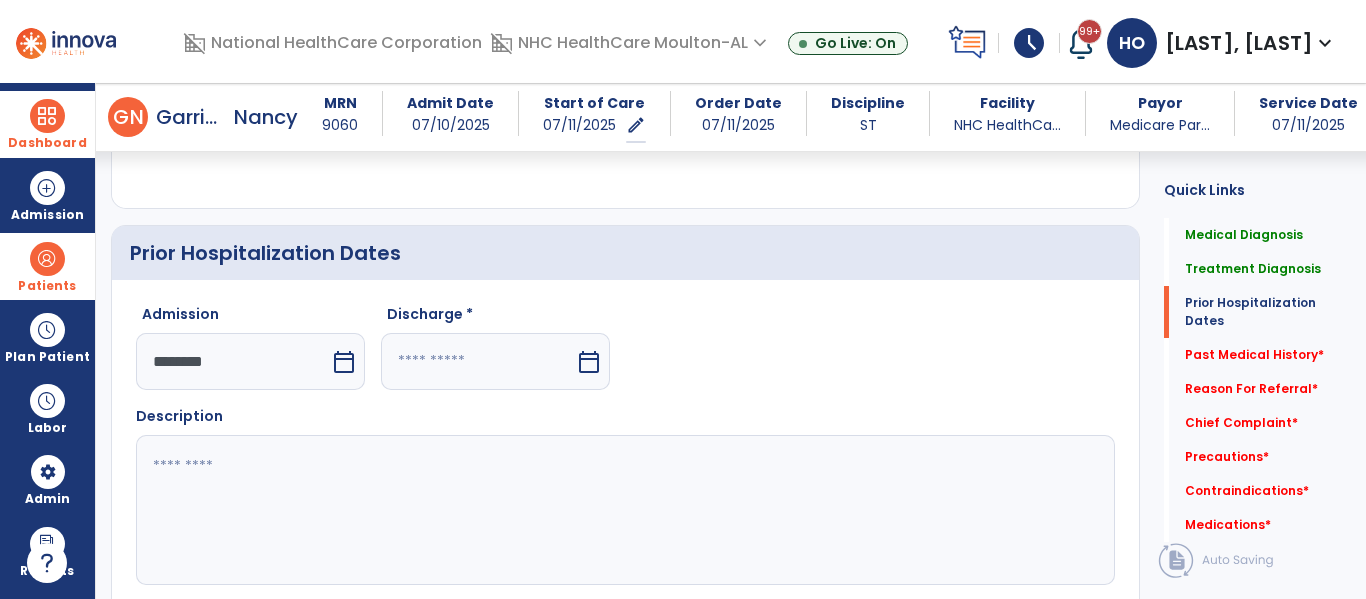 click at bounding box center [478, 361] 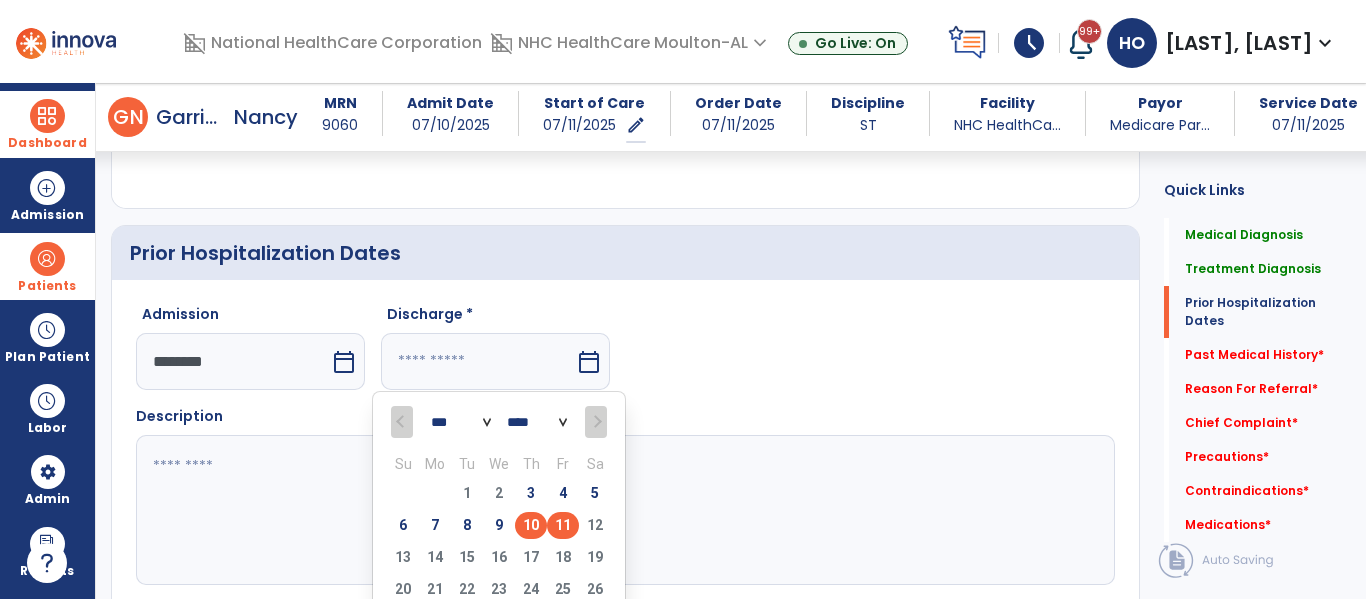 click on "10" at bounding box center [531, 525] 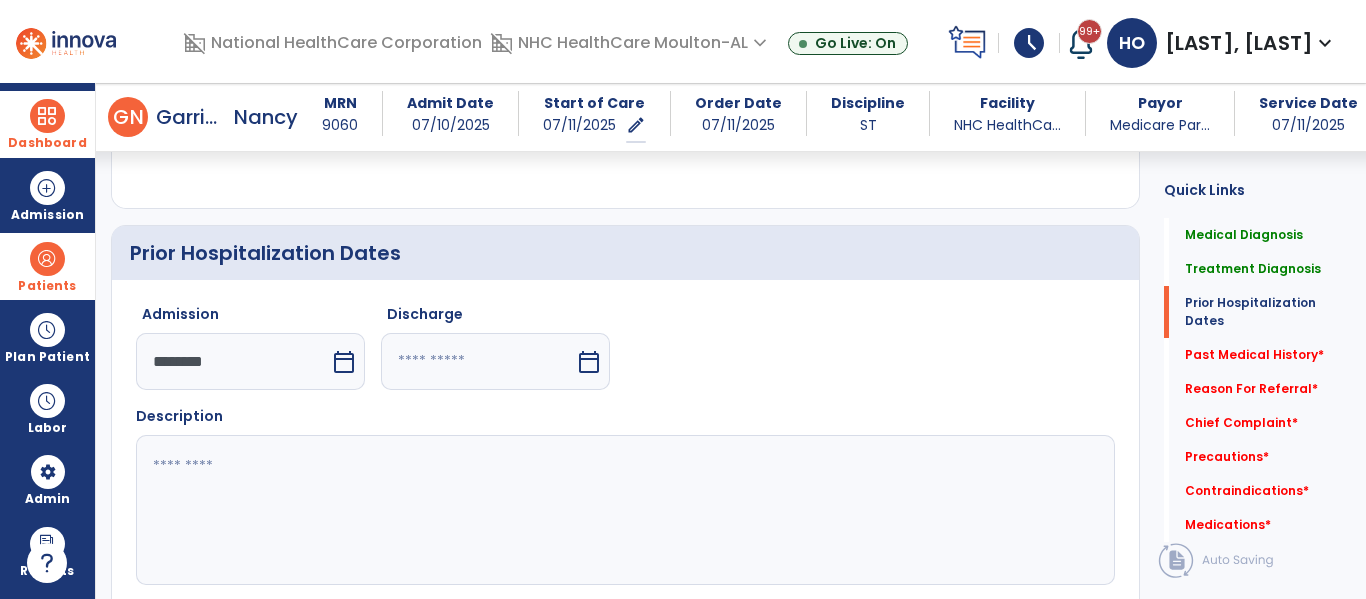 type on "*********" 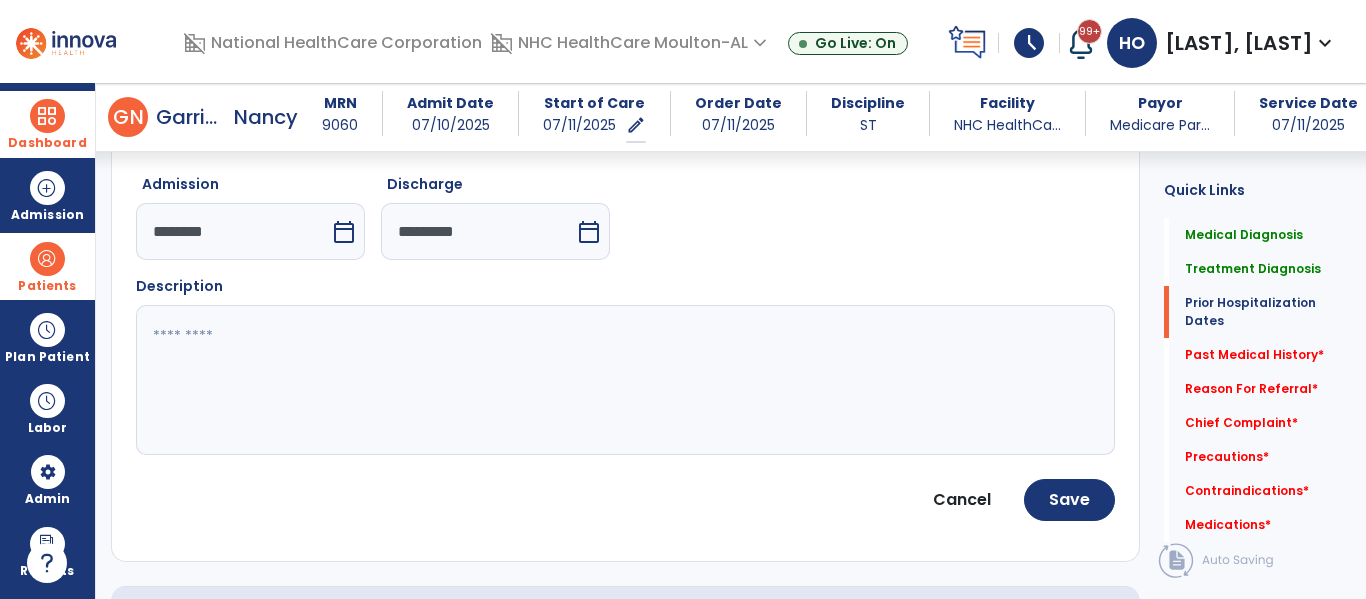 scroll, scrollTop: 790, scrollLeft: 0, axis: vertical 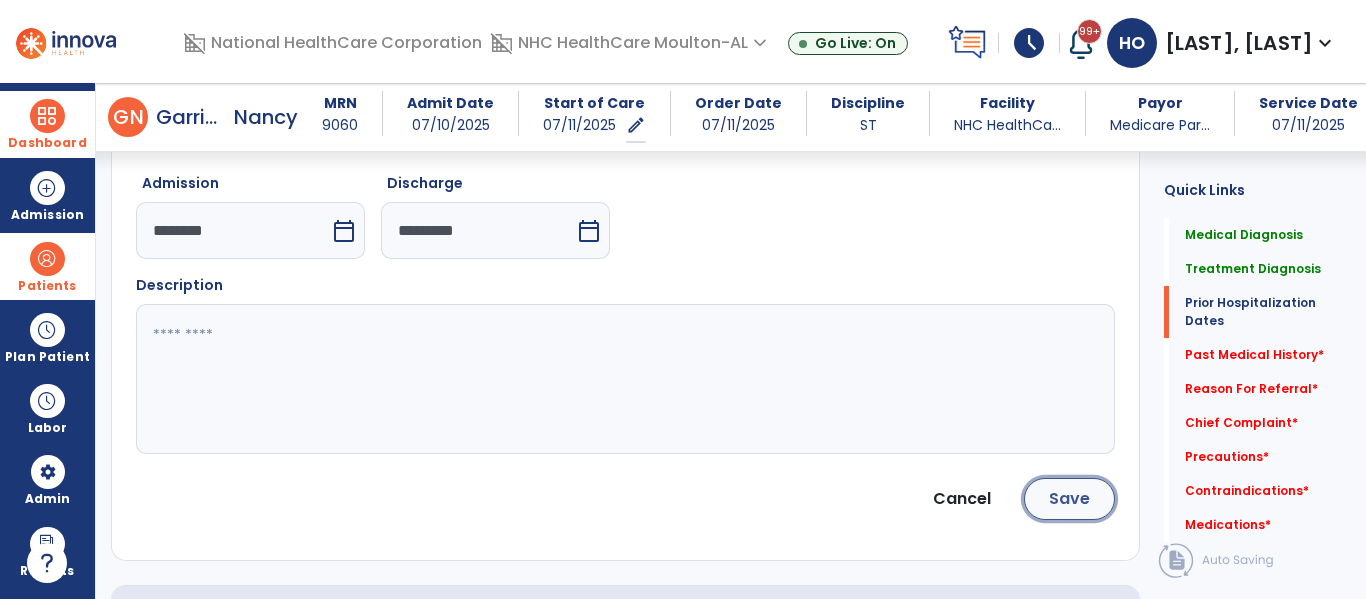 click on "Save" 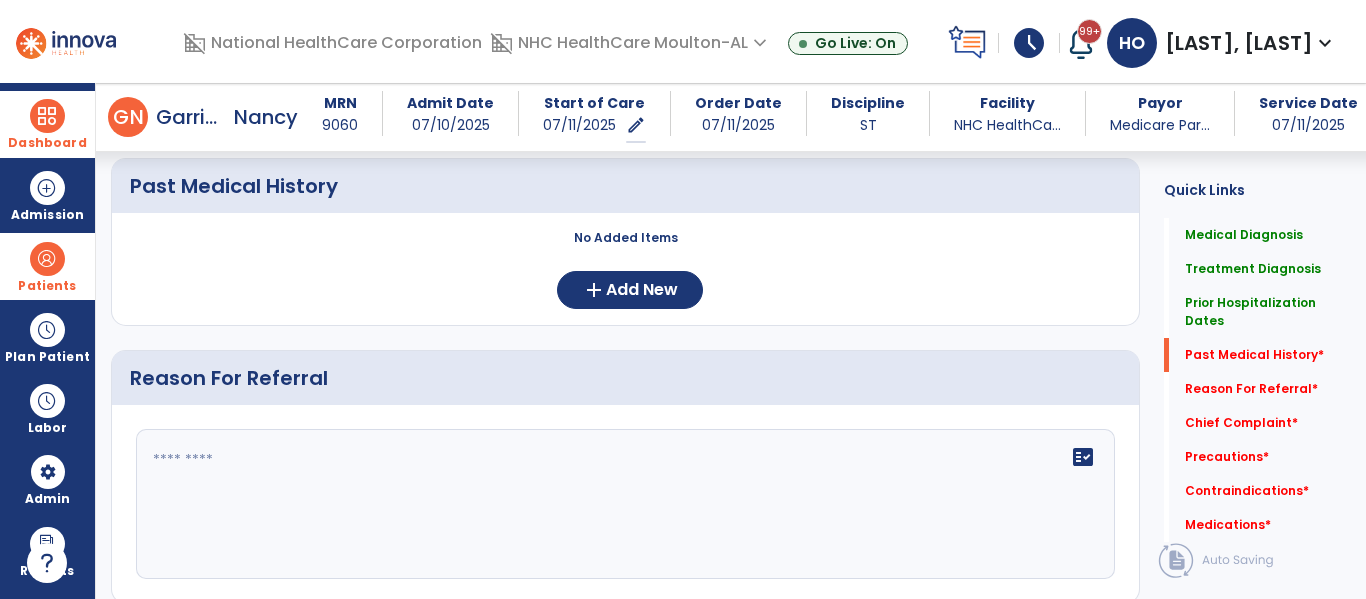 scroll, scrollTop: 1051, scrollLeft: 0, axis: vertical 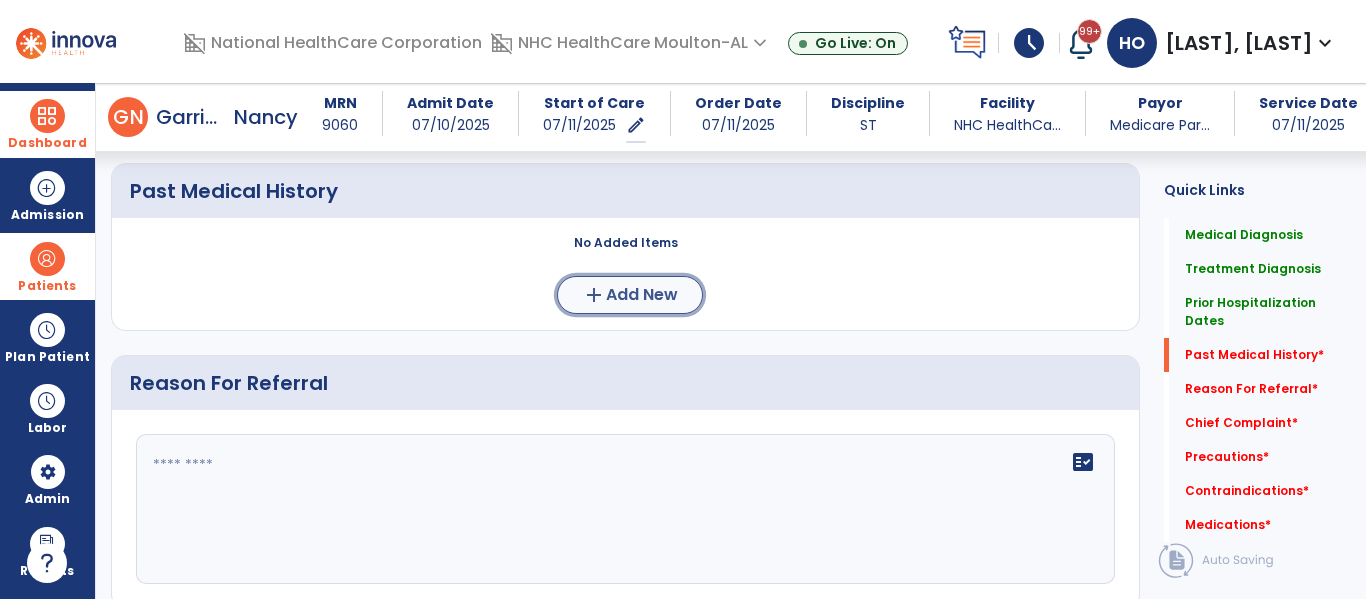 click on "Add New" 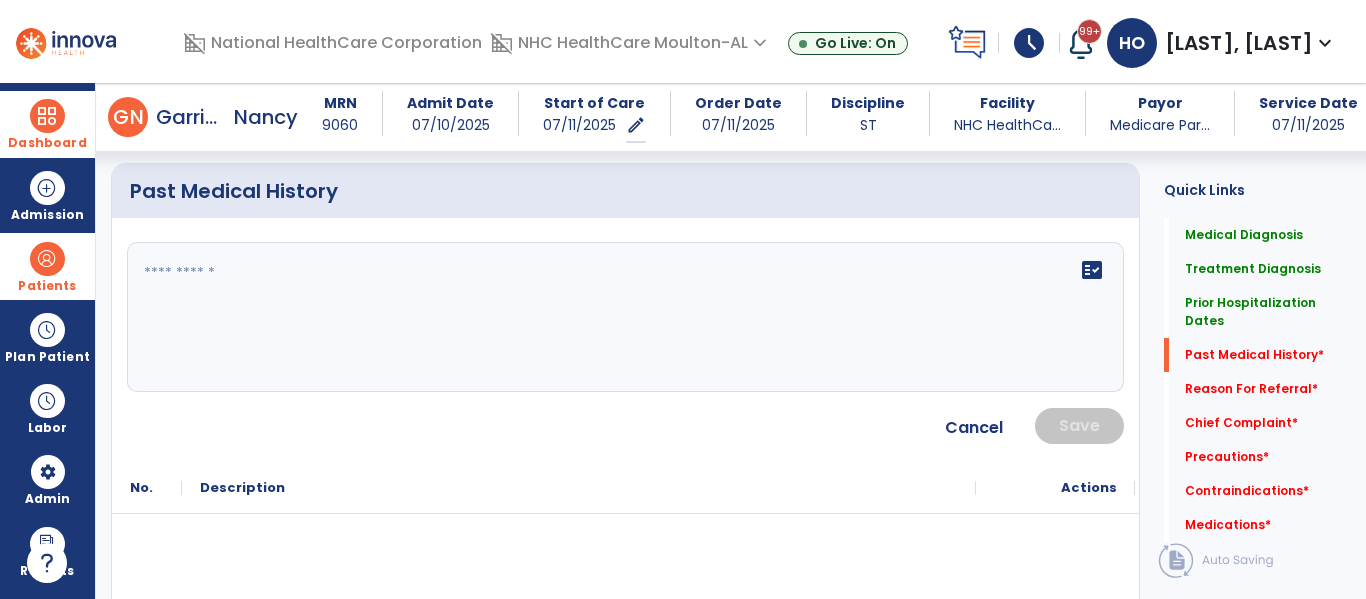 click on "fact_check" 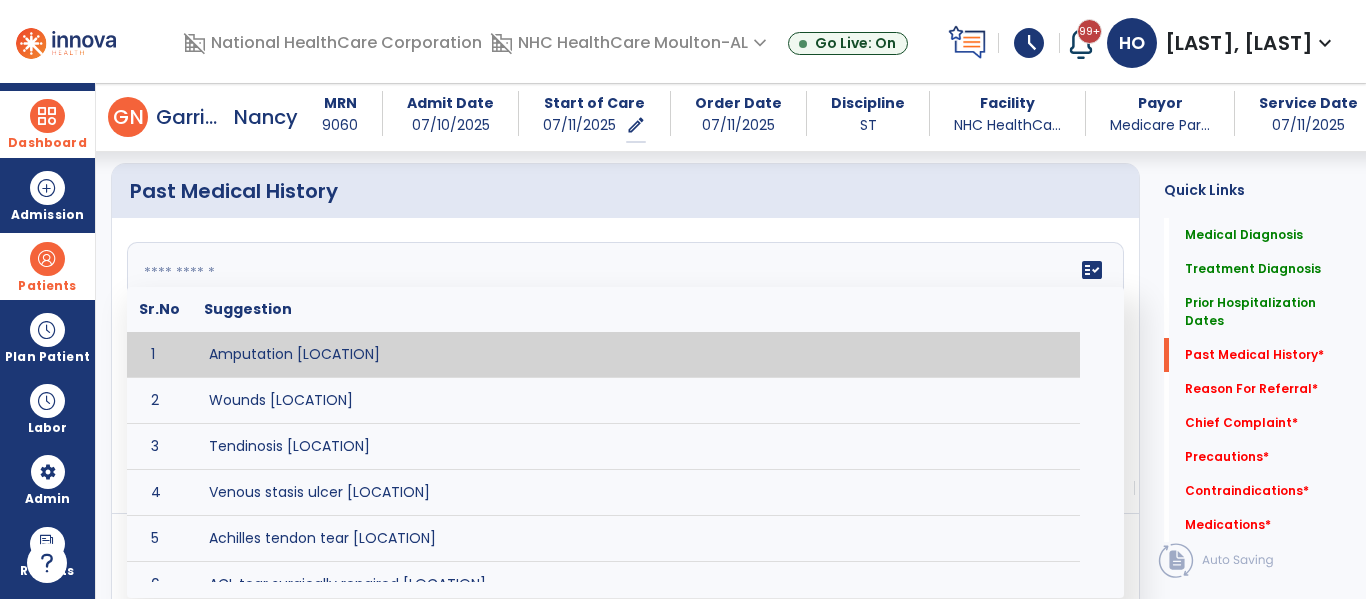 paste on "**********" 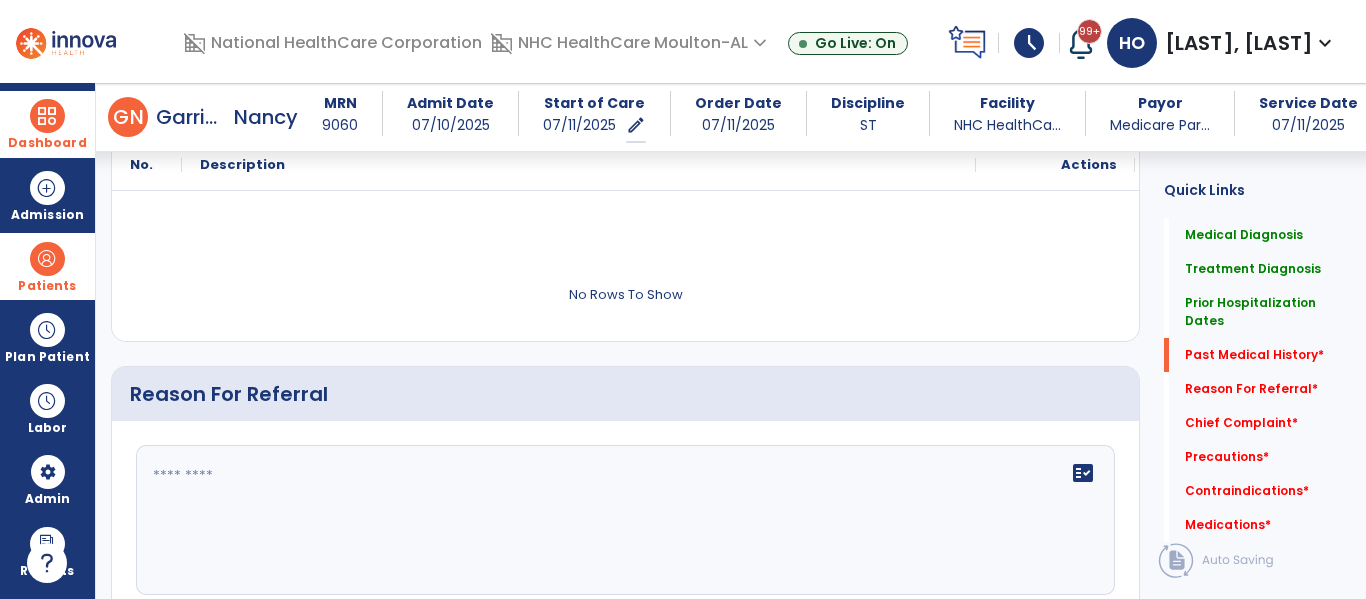 scroll, scrollTop: 1484, scrollLeft: 0, axis: vertical 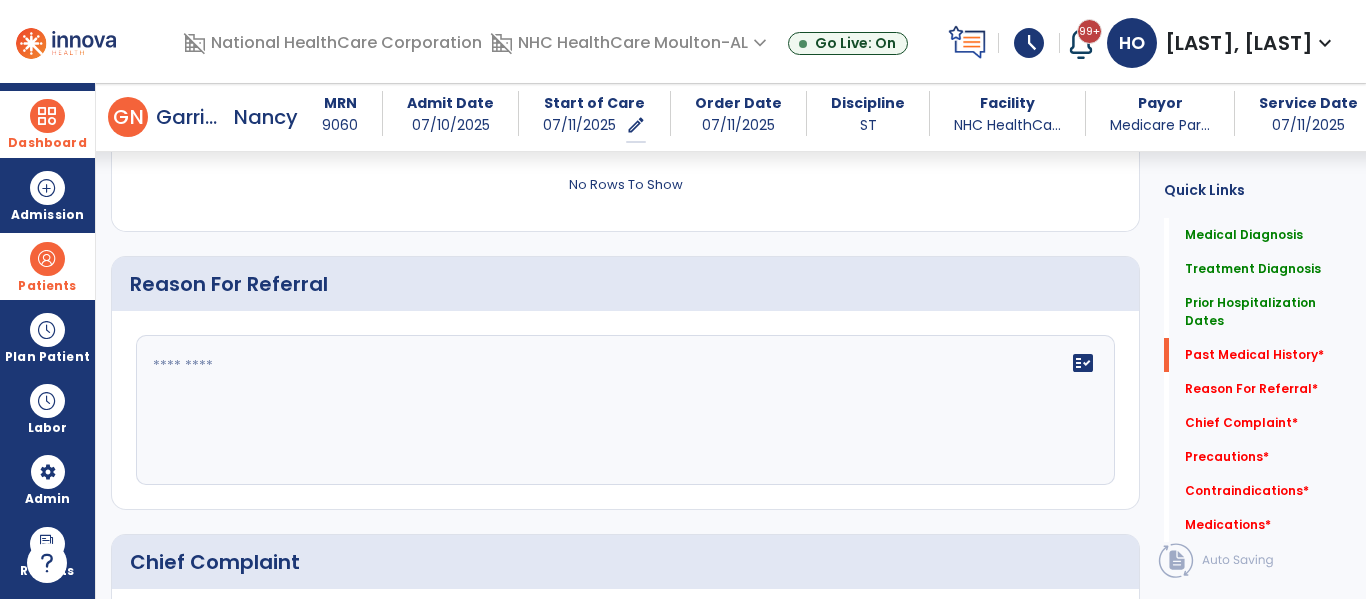 type on "**********" 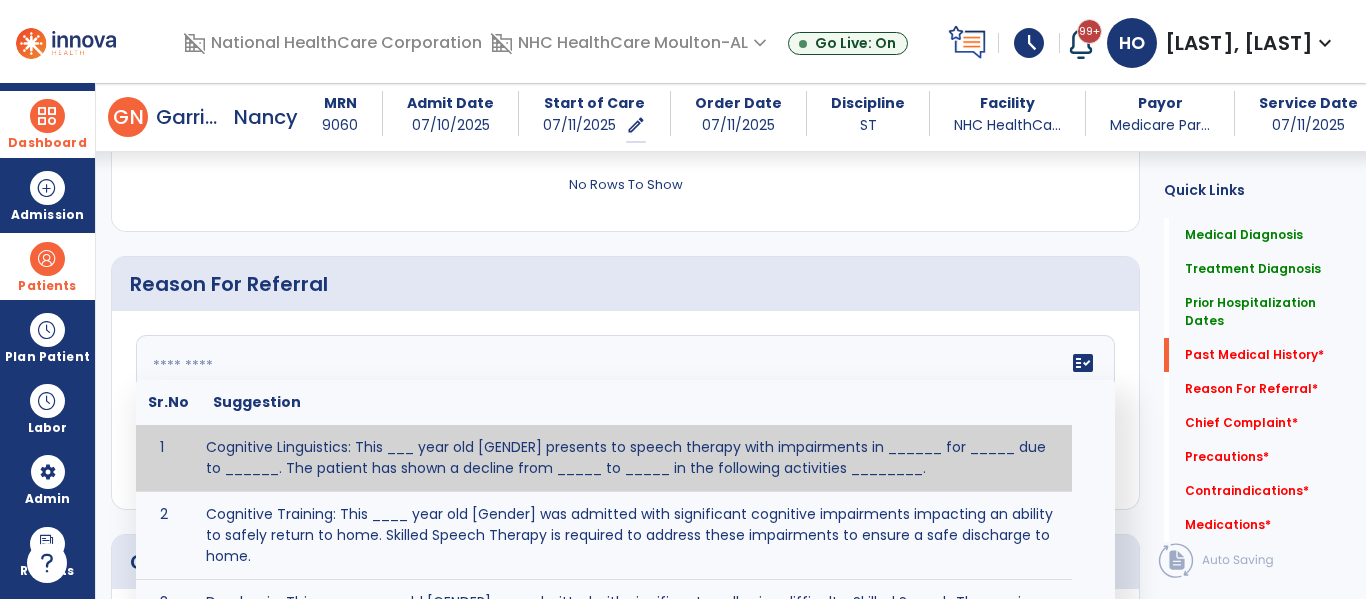 click 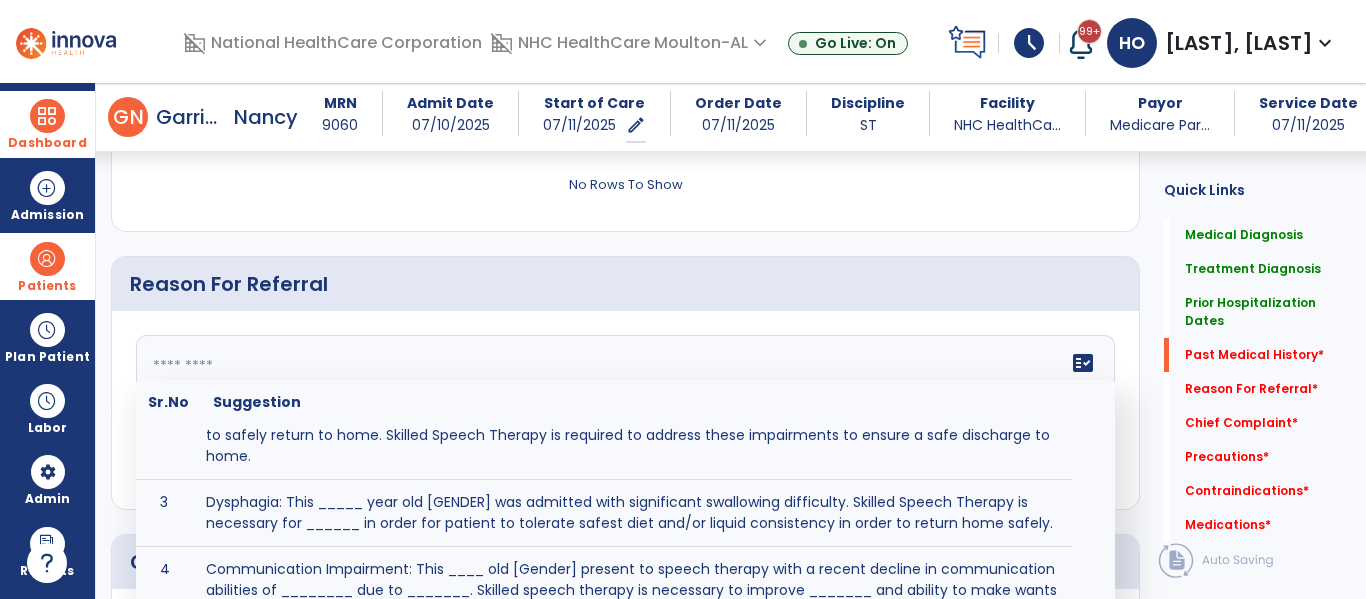 scroll, scrollTop: 117, scrollLeft: 0, axis: vertical 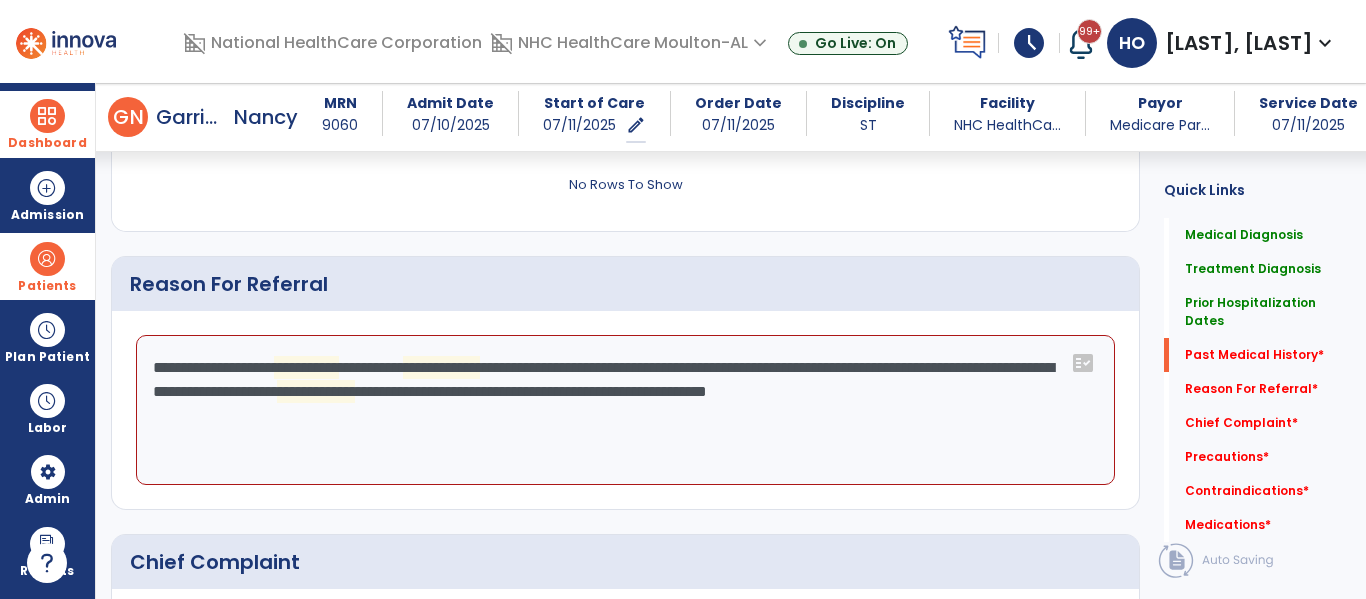 drag, startPoint x: 239, startPoint y: 371, endPoint x: 181, endPoint y: 367, distance: 58.137768 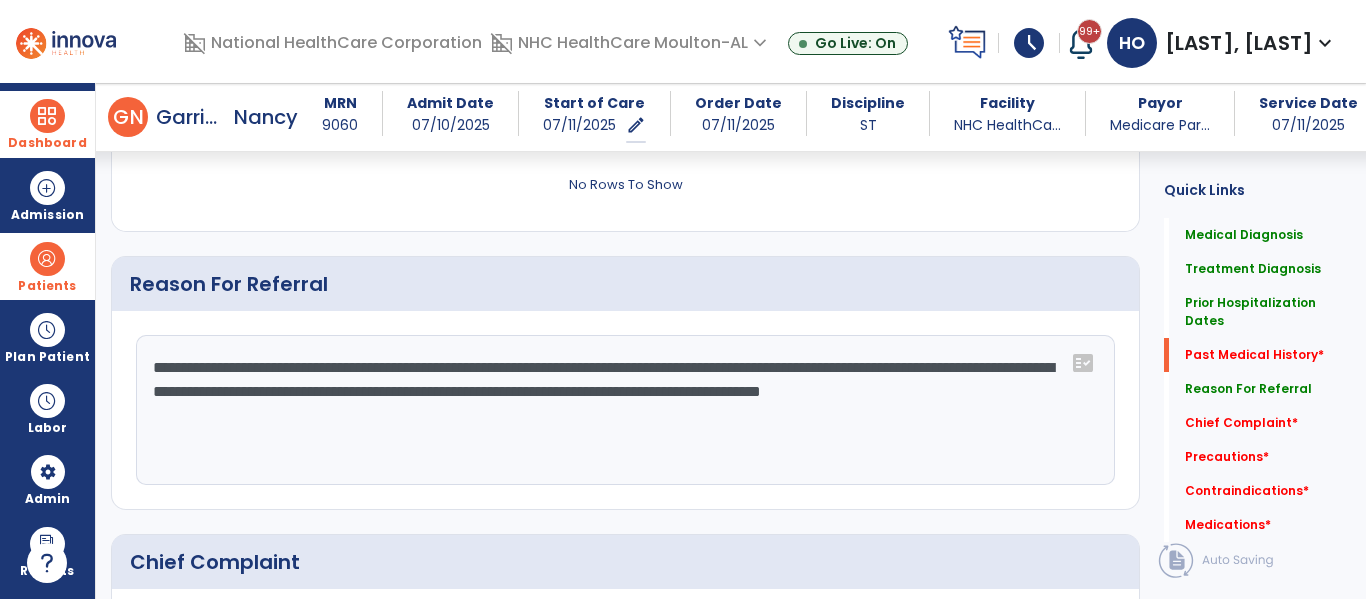 click on "**********" 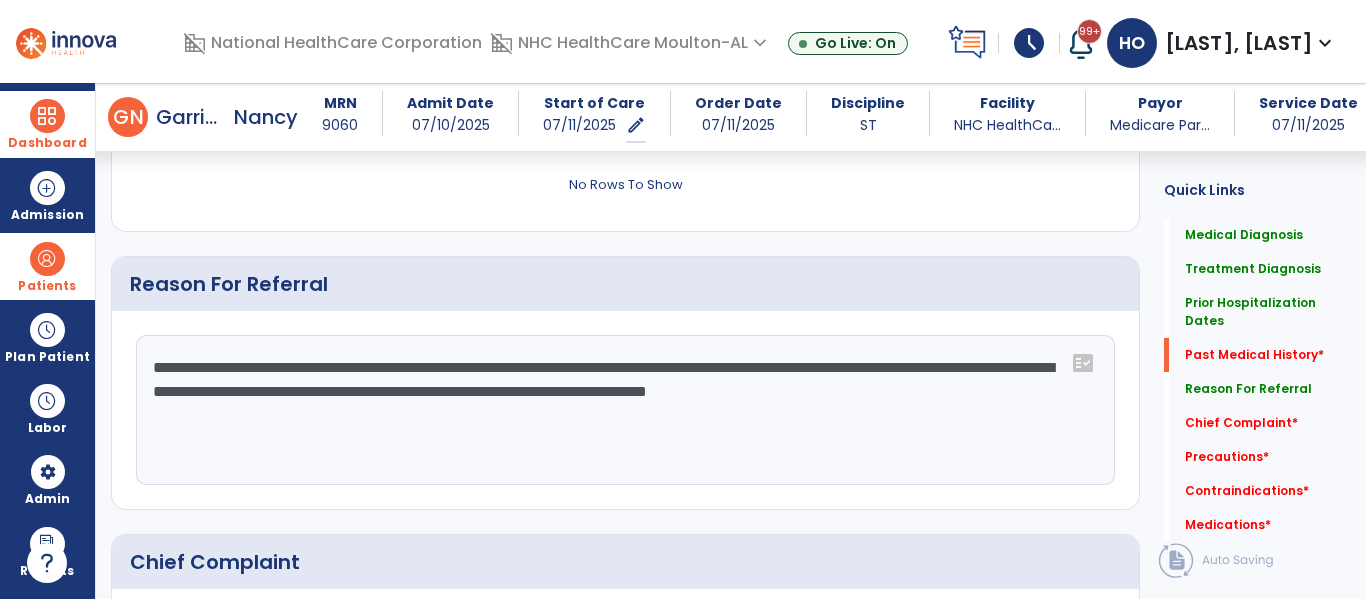 click on "**********" 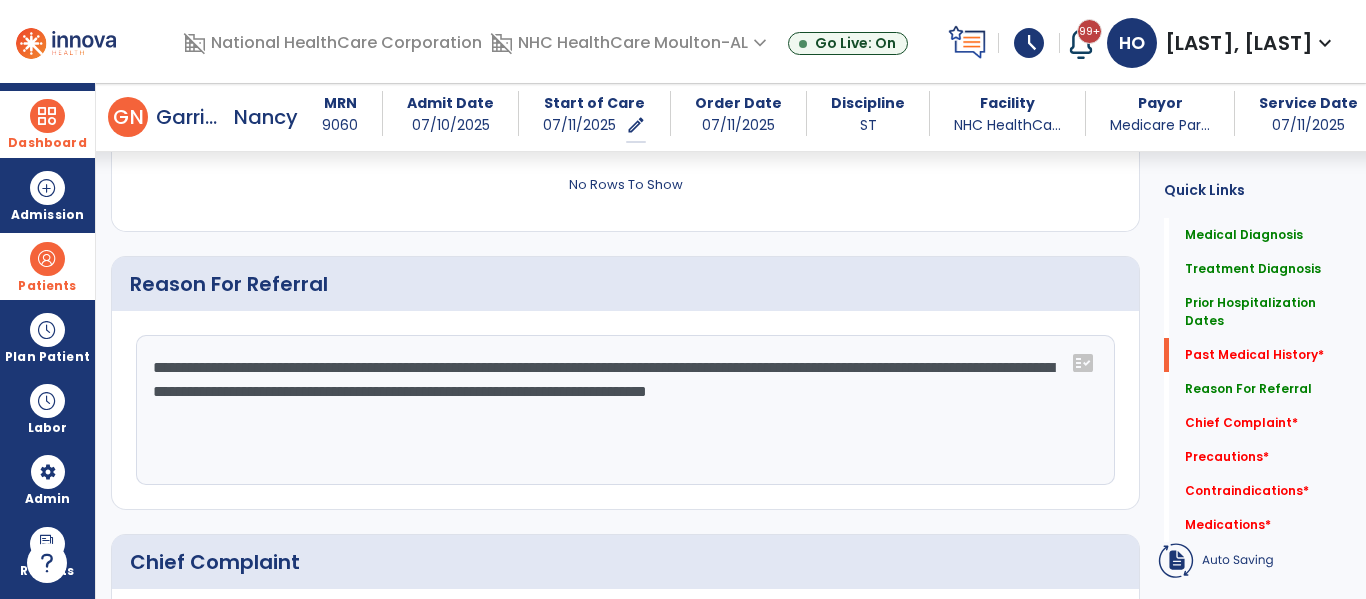 click on "**********" 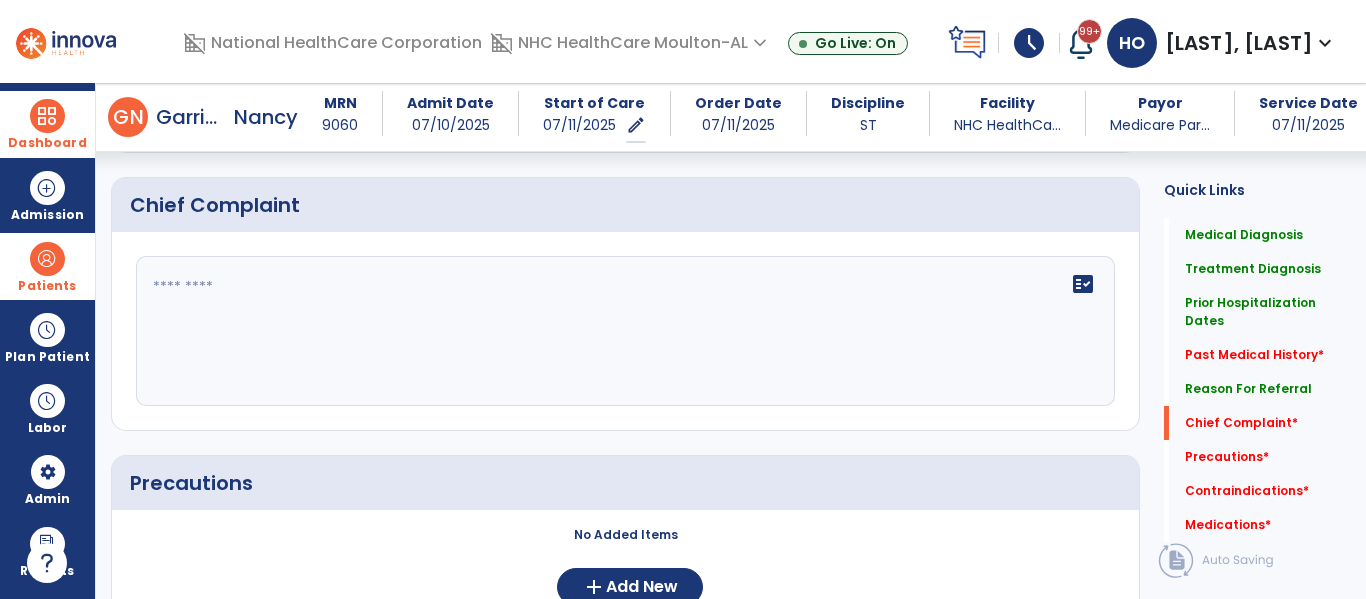 scroll, scrollTop: 1846, scrollLeft: 0, axis: vertical 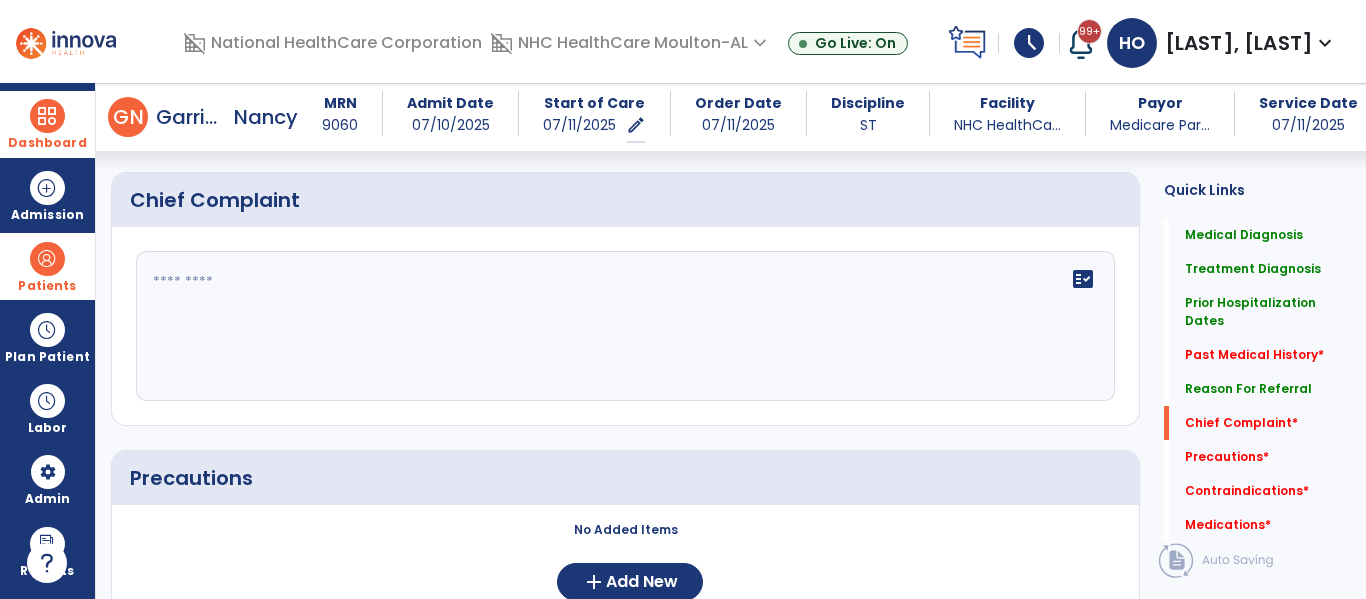 type on "**********" 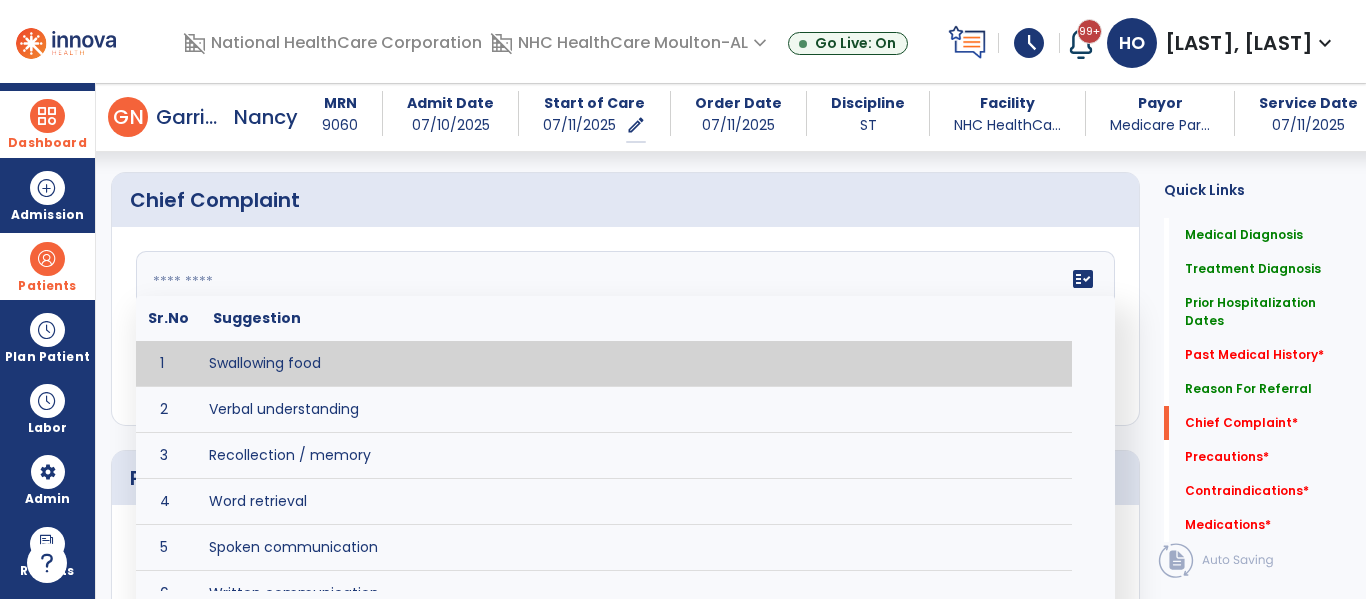 click on "fact_check  Sr.No Suggestion 1 Swallowing food 2 Verbal understanding 3 Recollection / memory 4 Word retrieval 5 Spoken communication 6 Written communication 7 Understanding 8 Pocketing food 9 Holding food in mouth 10 Coughing at meals 11 Expectorating food or medications 12 Weight loss related to dysphagia 13 Recurrent aspiration PNA" 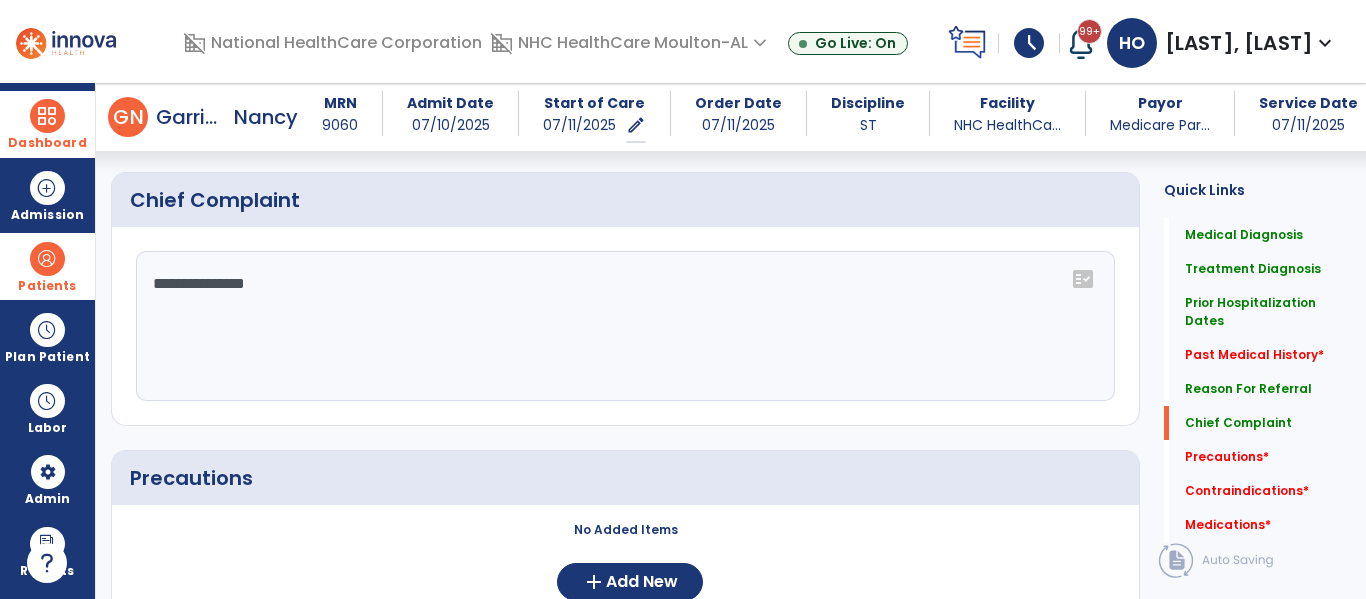 click on "**********" 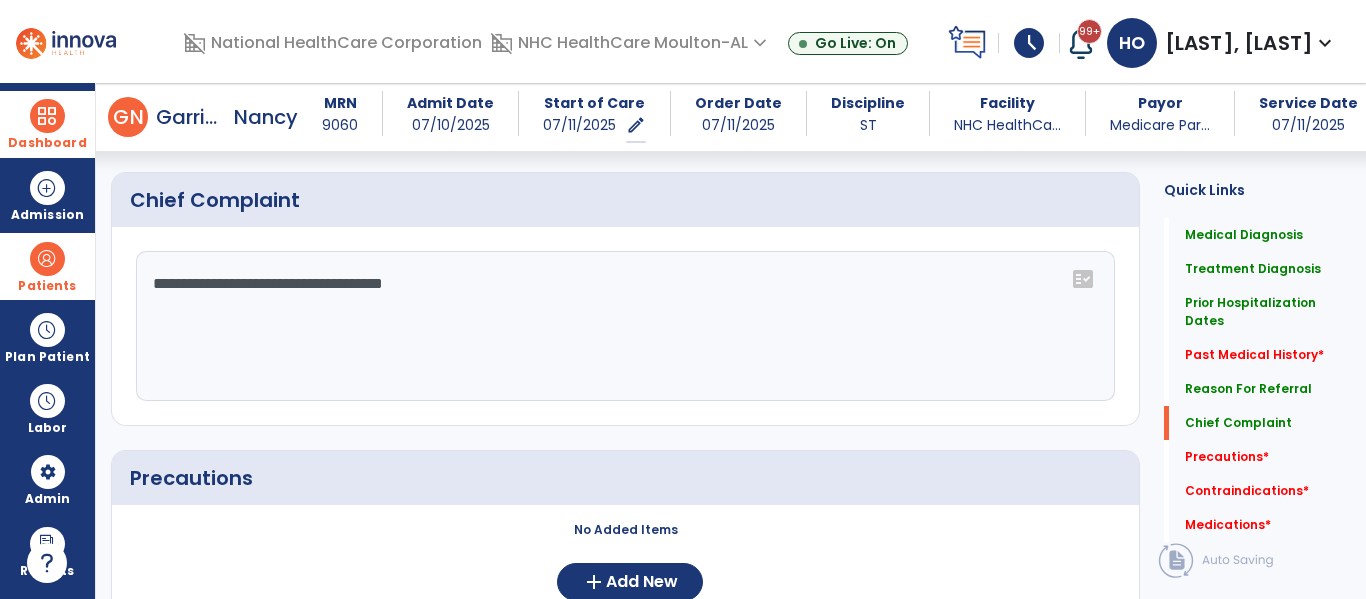 scroll, scrollTop: 2298, scrollLeft: 0, axis: vertical 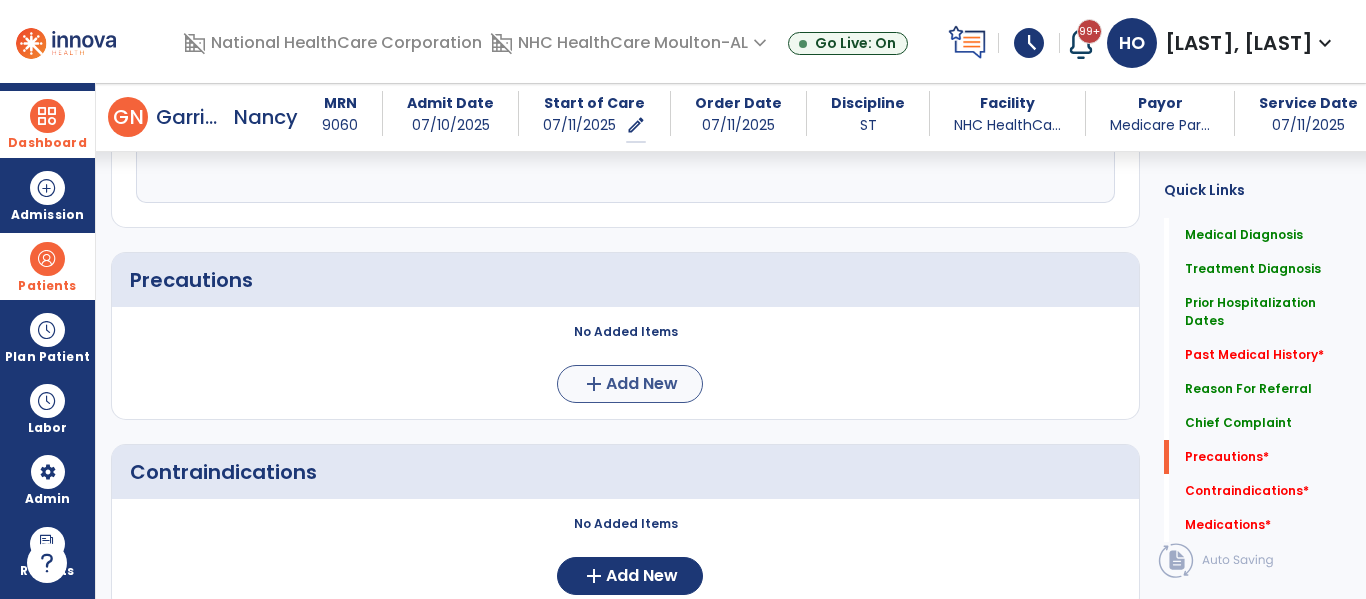 type on "**********" 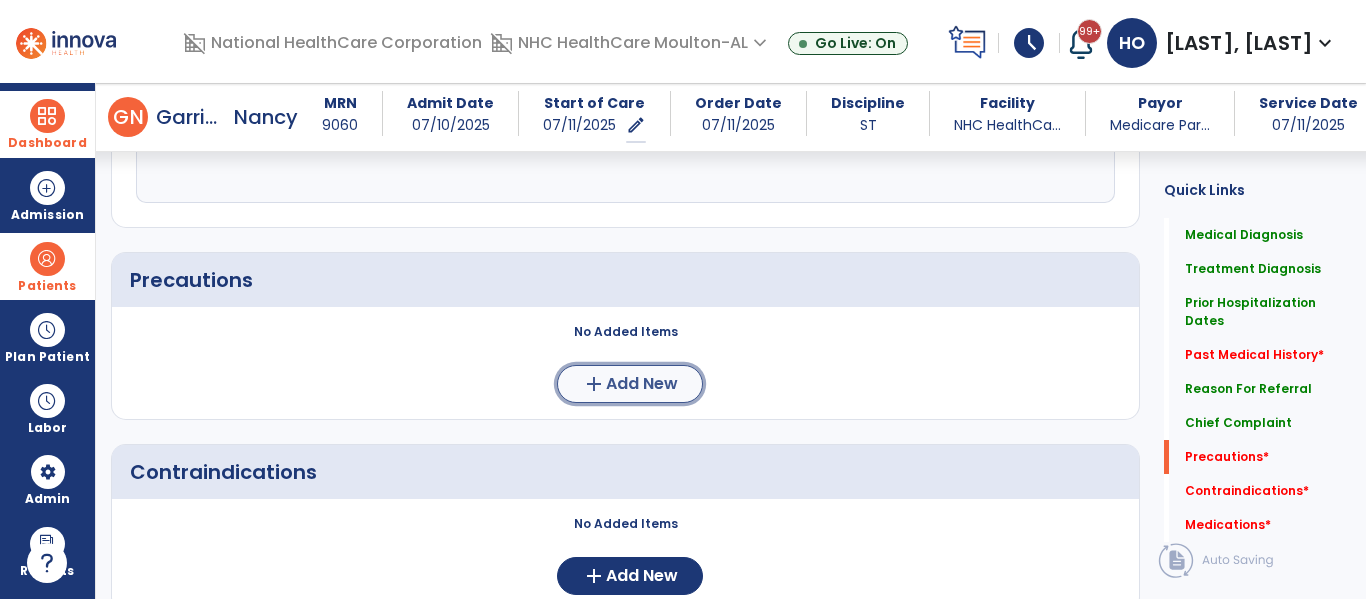 click on "Add New" 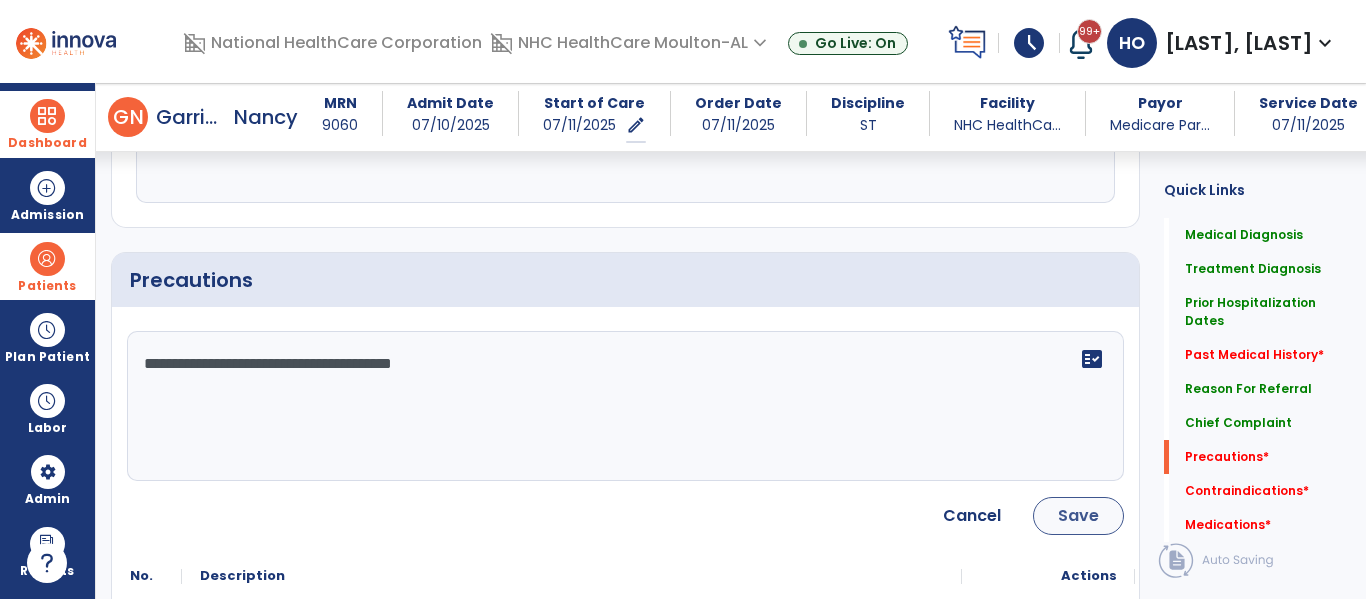 type on "**********" 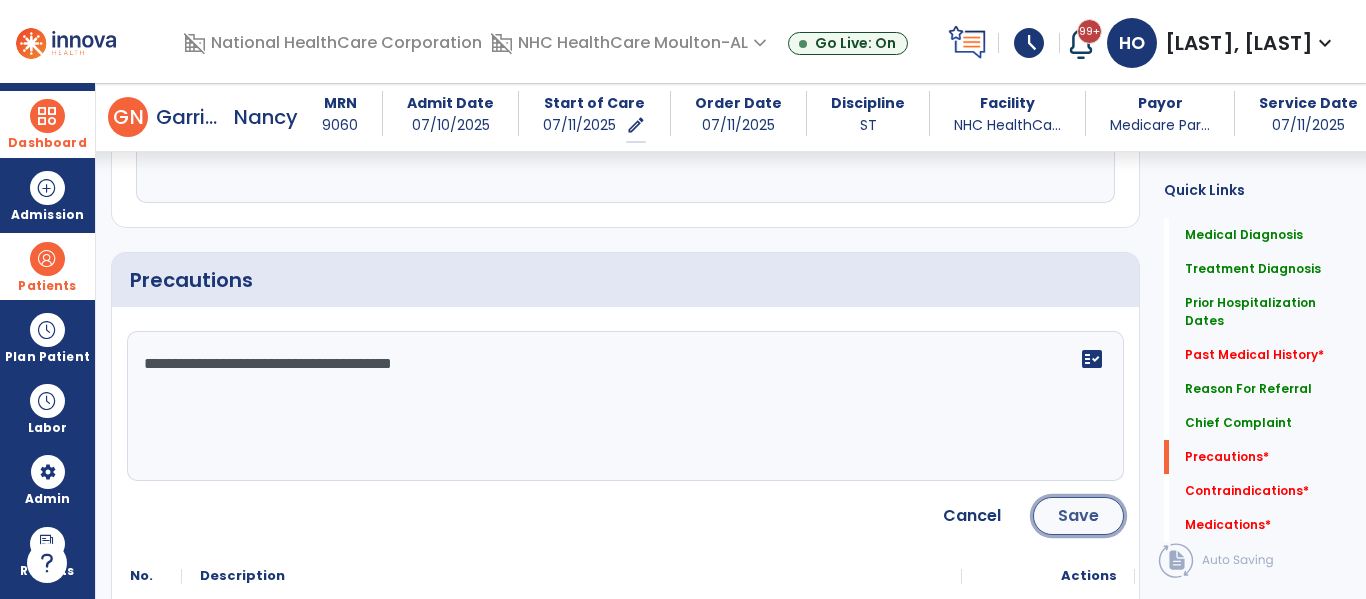 click on "Save" 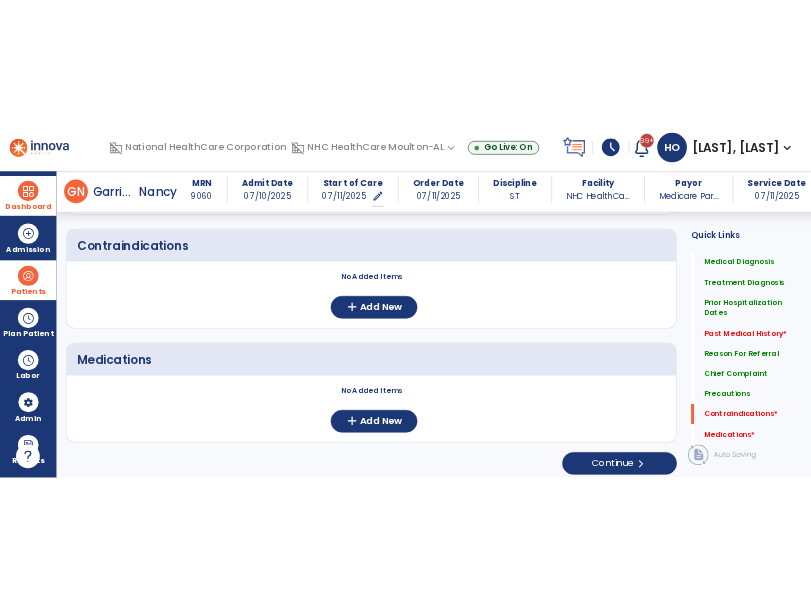 scroll, scrollTop: 2402, scrollLeft: 0, axis: vertical 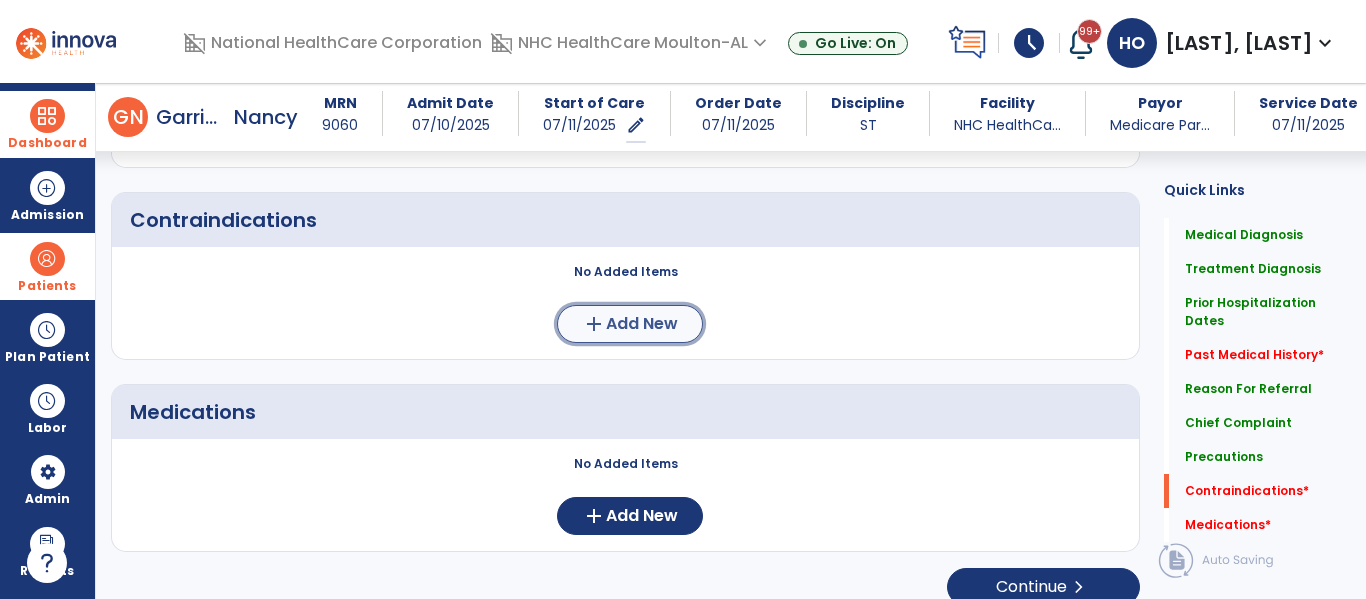 click on "Add New" 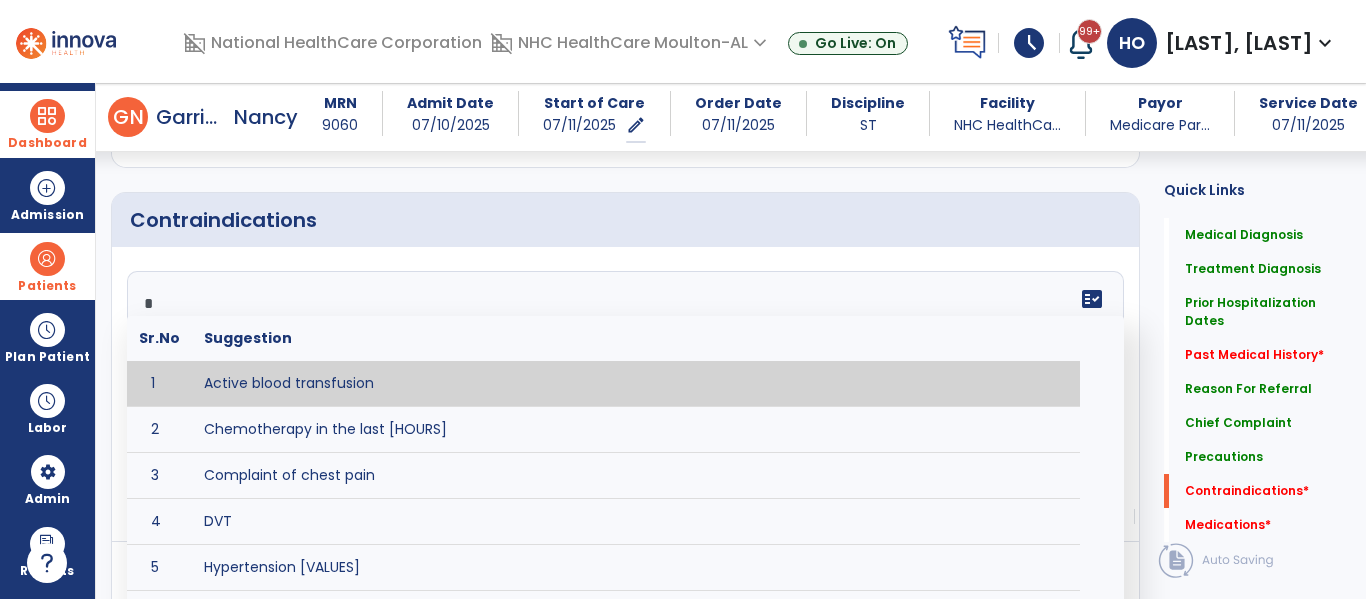 type on "*" 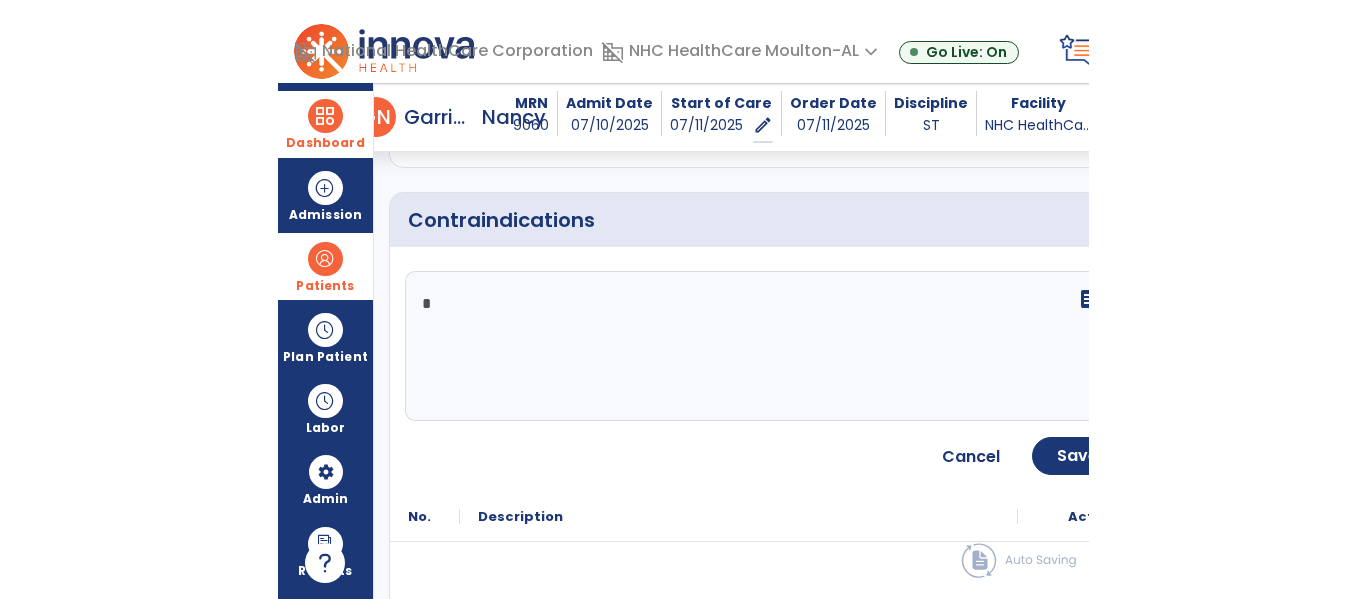 scroll, scrollTop: 2417, scrollLeft: 0, axis: vertical 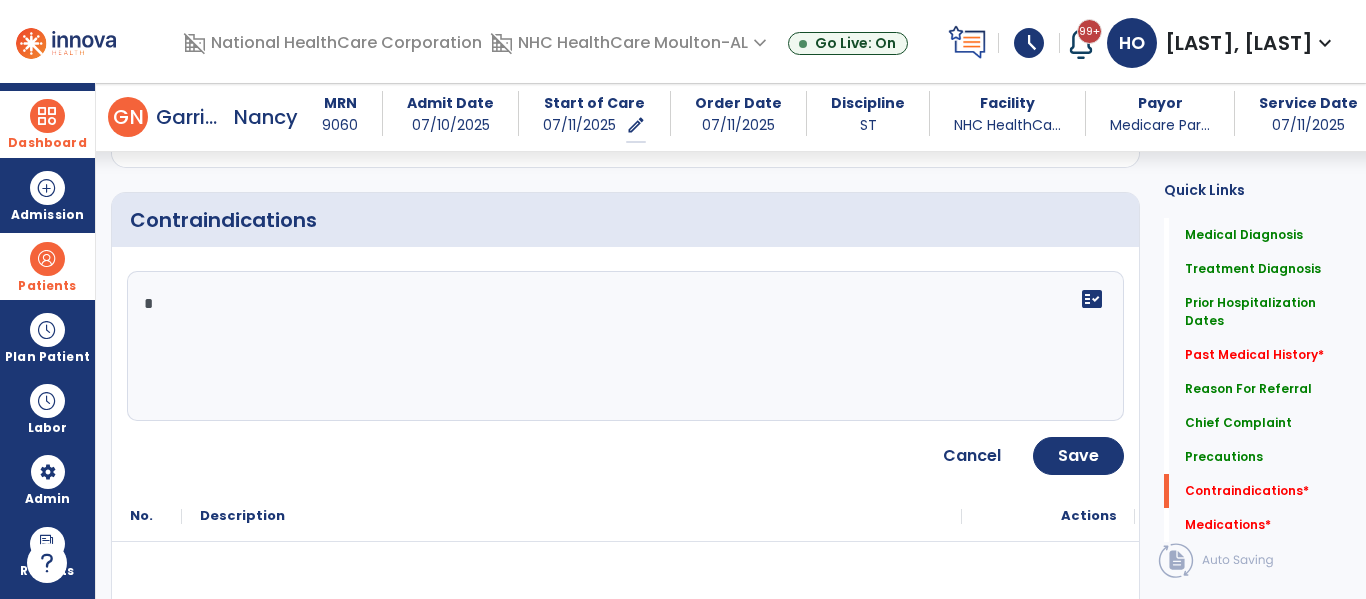 click on "*" 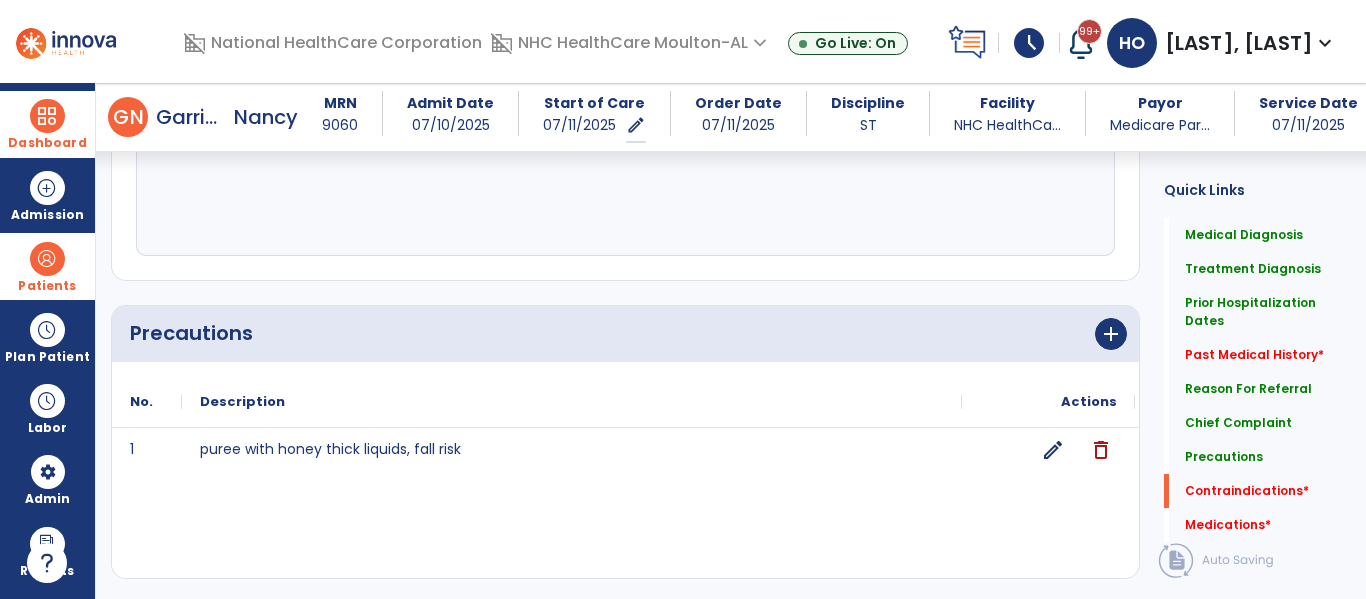 scroll, scrollTop: 1951, scrollLeft: 0, axis: vertical 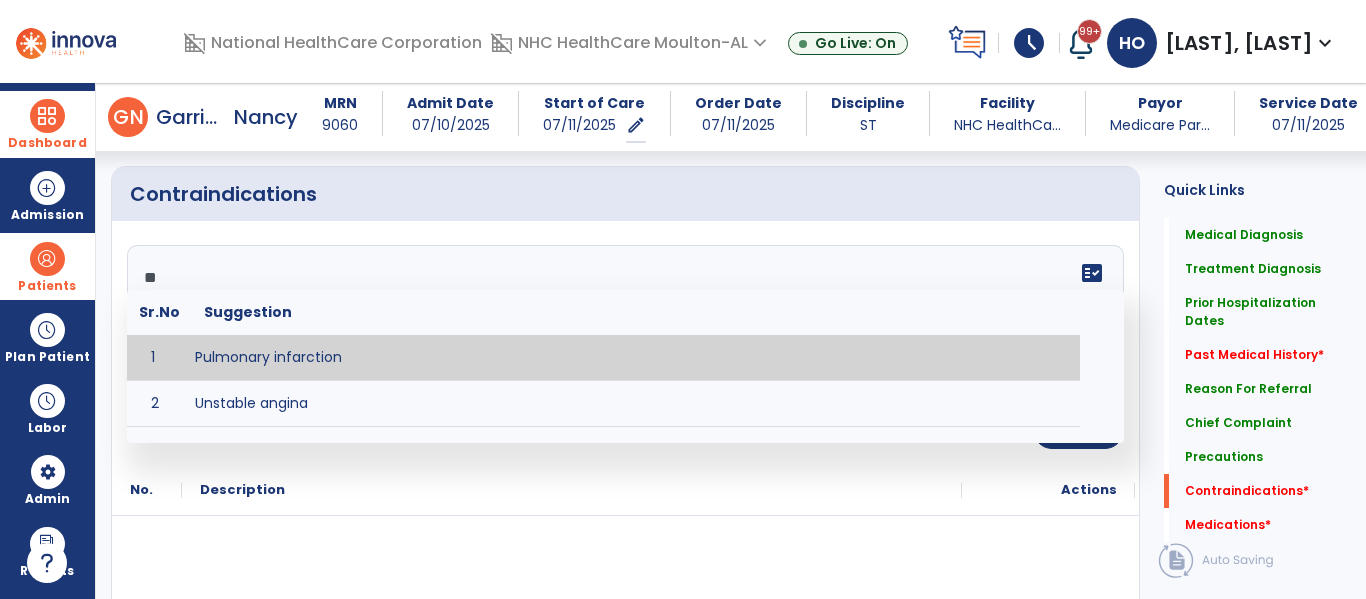 type on "**" 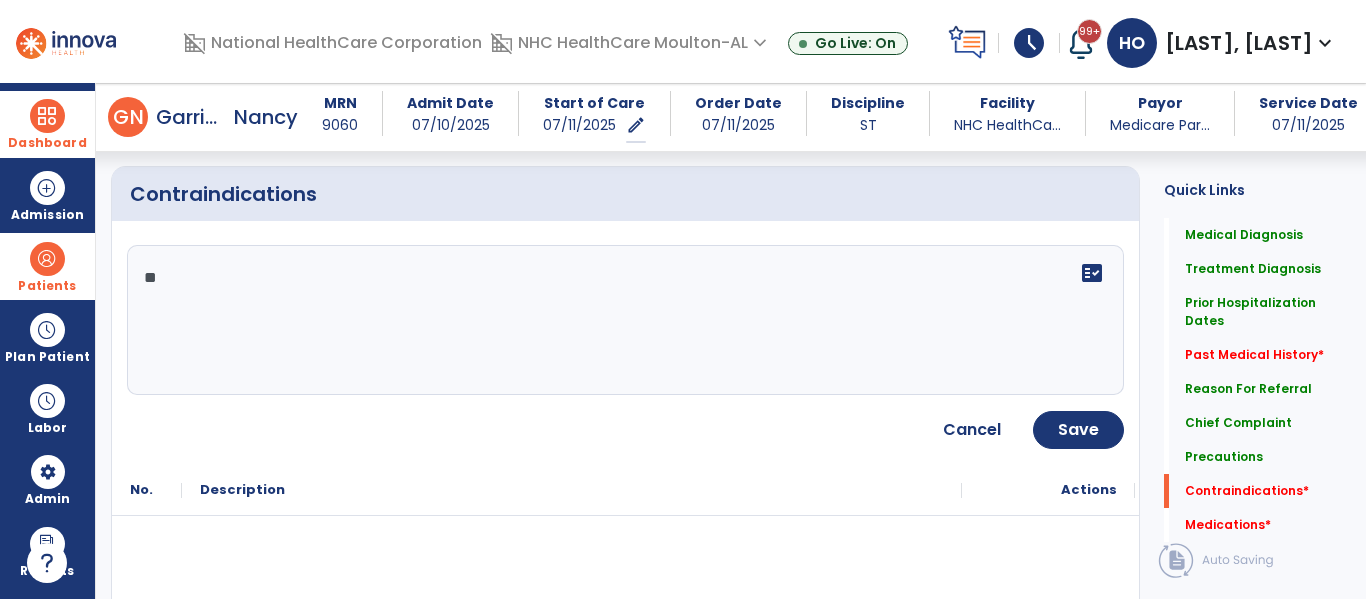 click on "Actions" 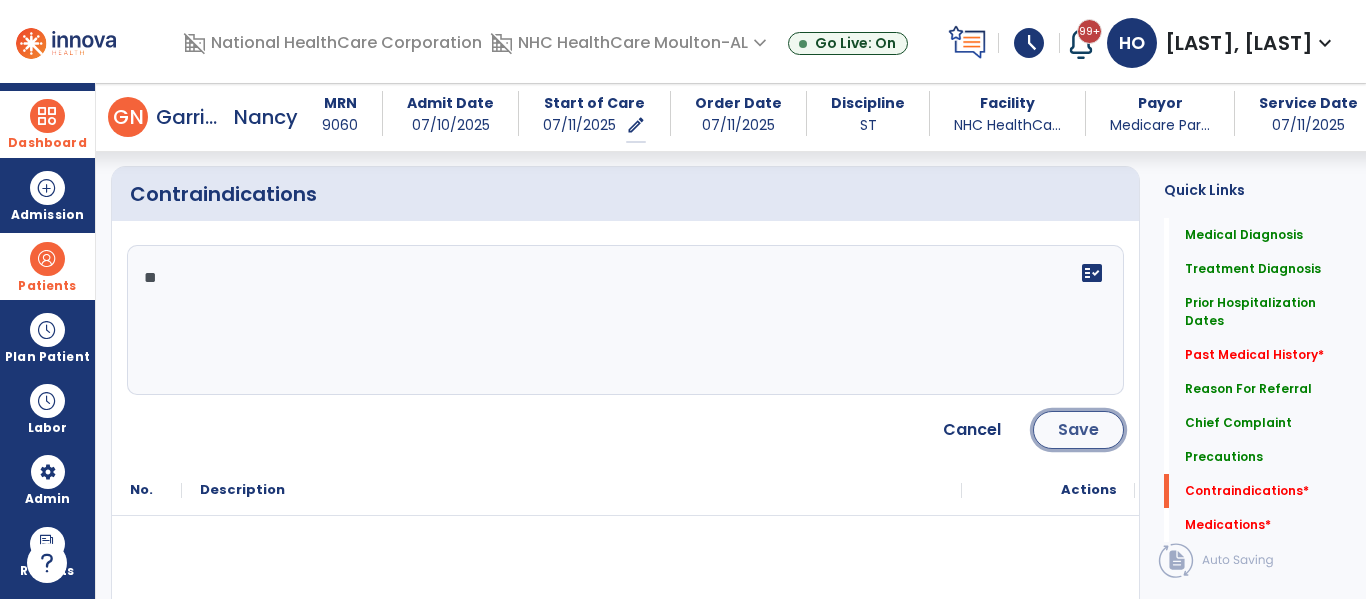 click on "Save" 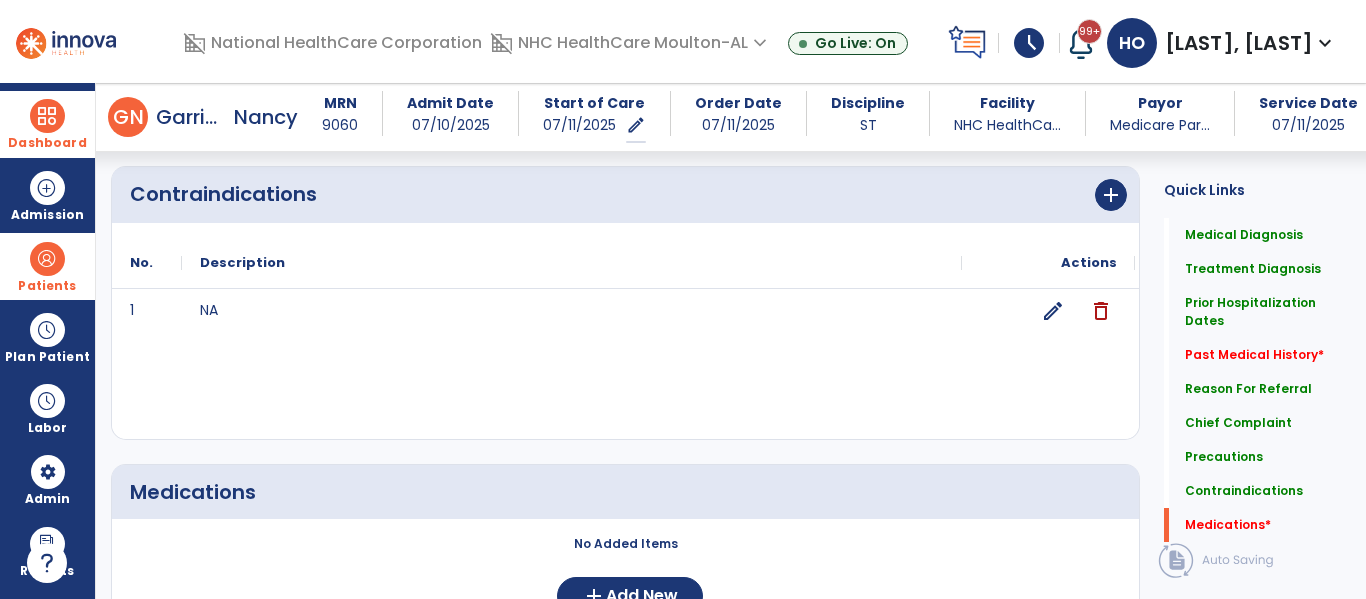 scroll, scrollTop: 2531, scrollLeft: 0, axis: vertical 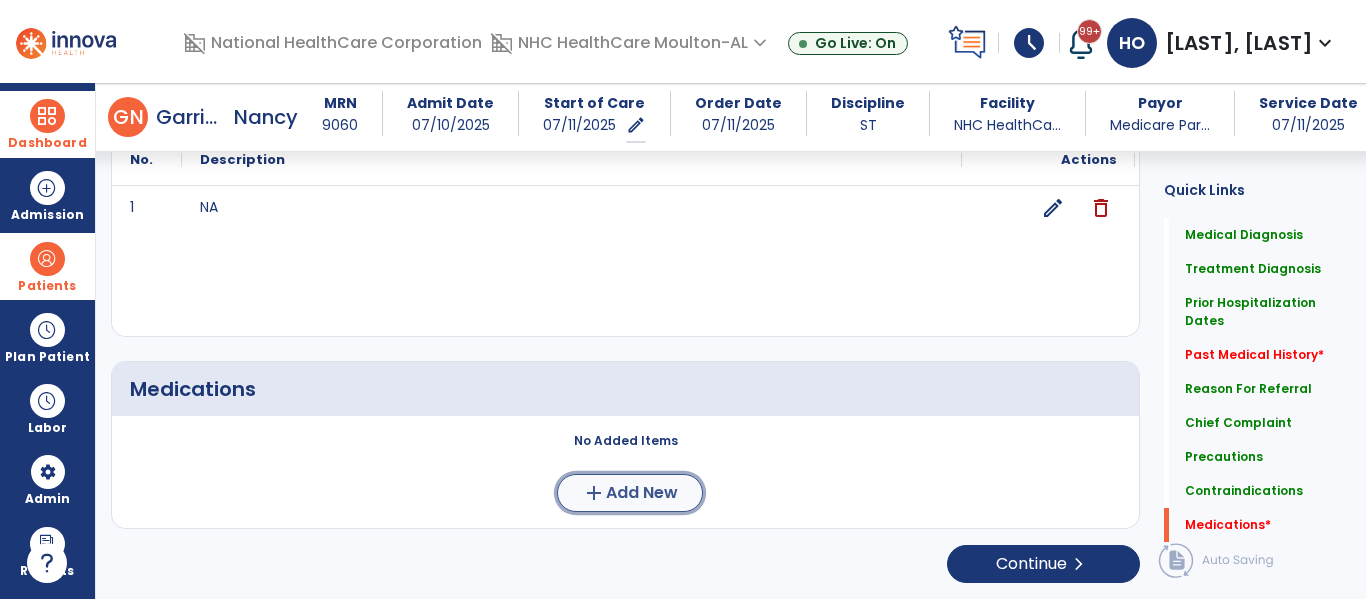 click on "Add New" 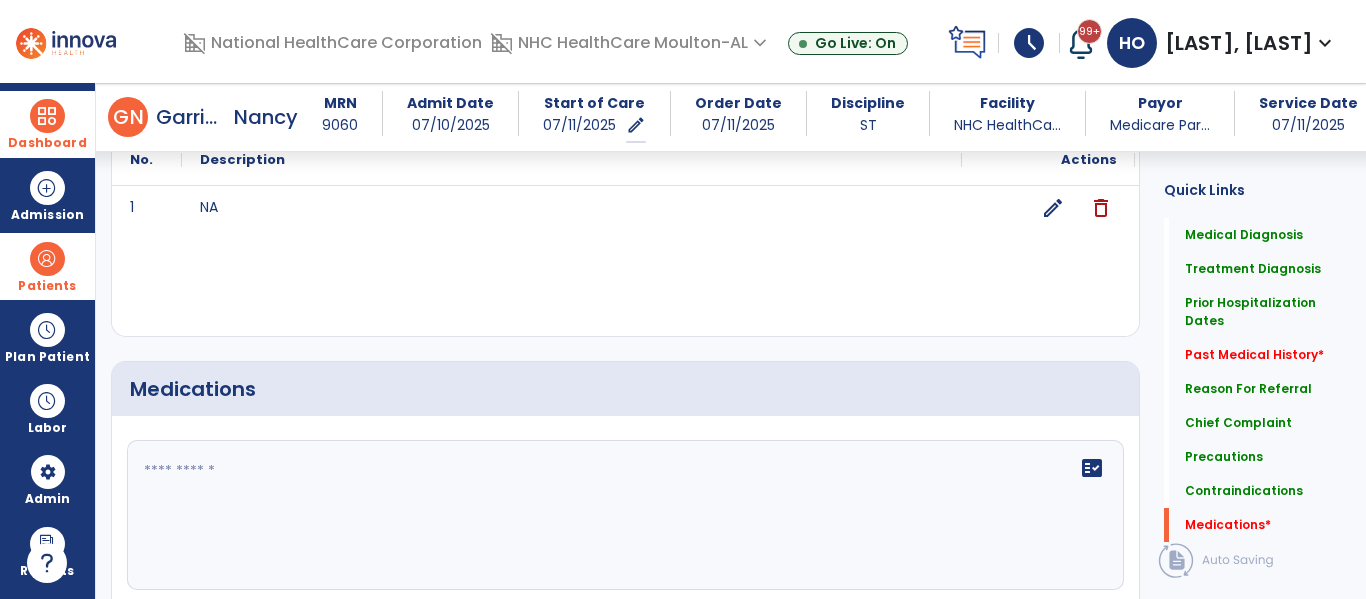 click on "fact_check" 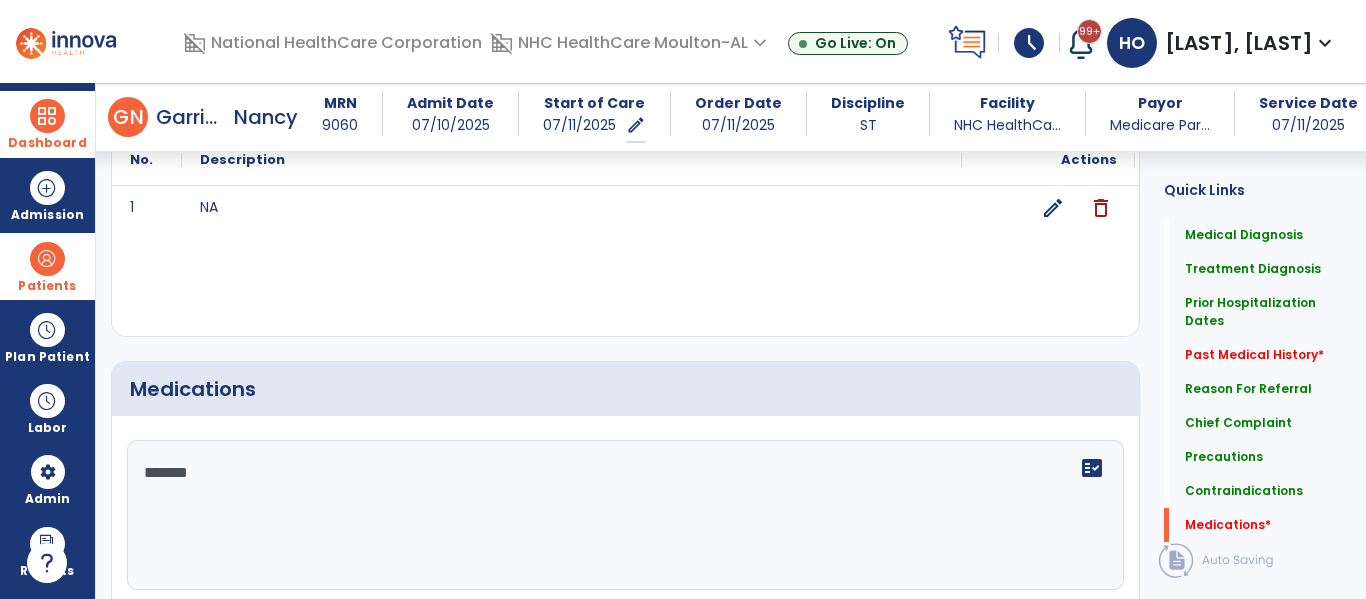 scroll, scrollTop: 2864, scrollLeft: 0, axis: vertical 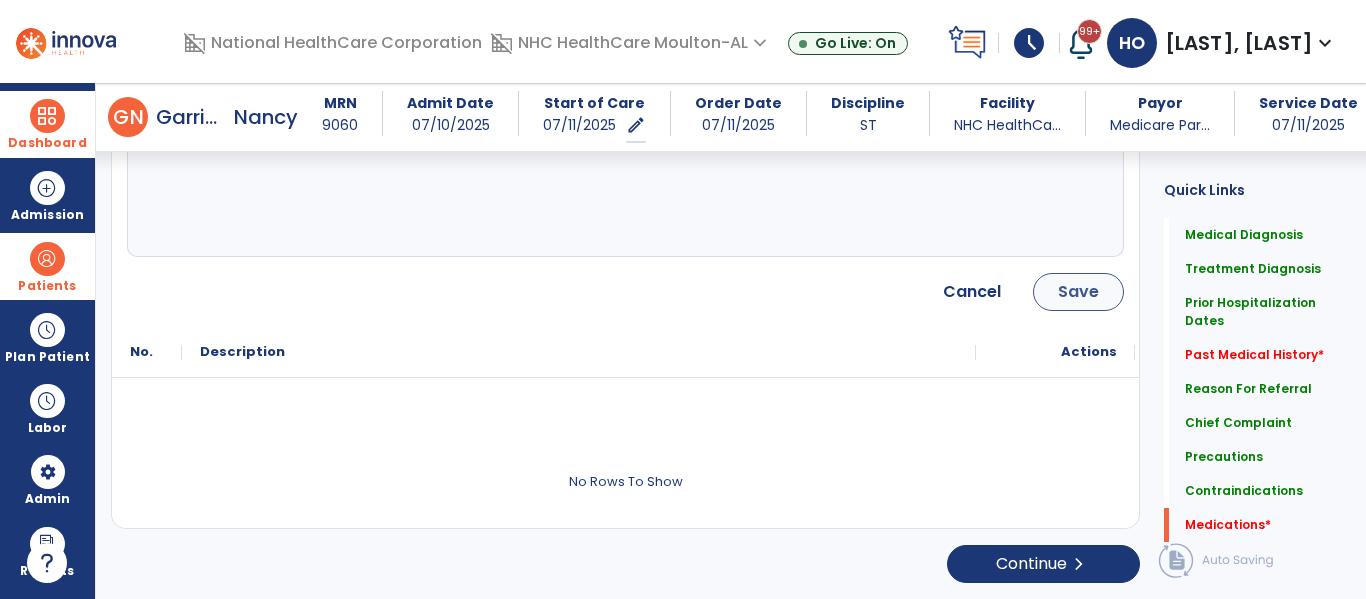 type on "*******" 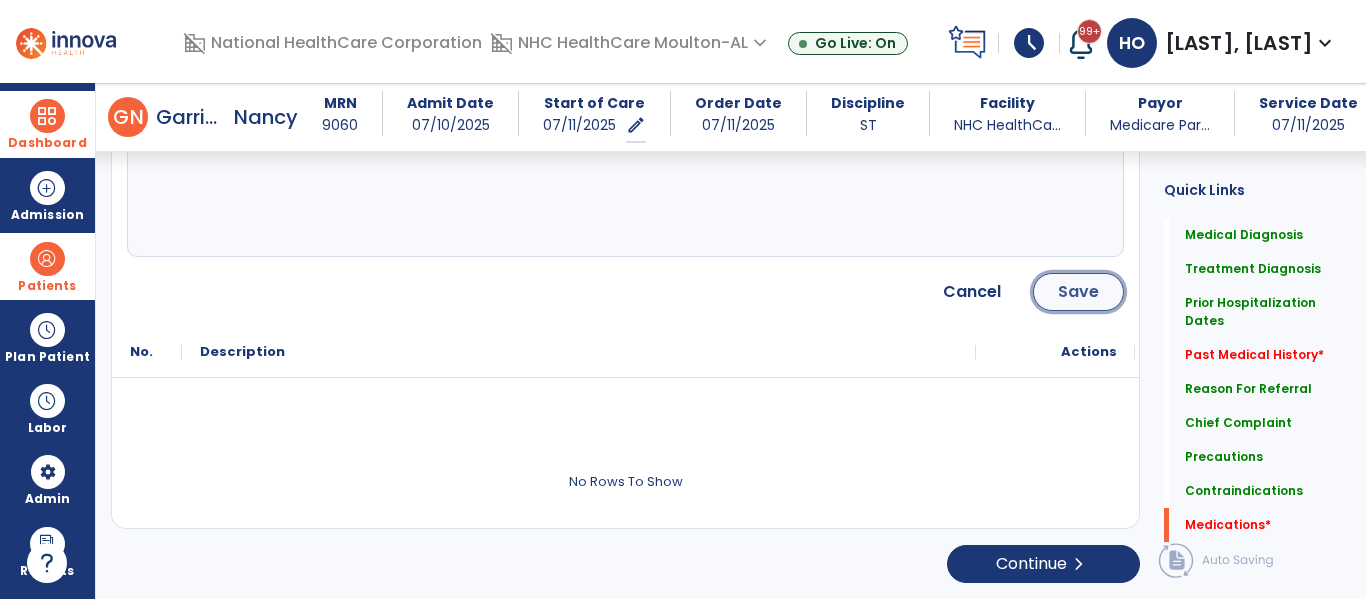 click on "Save" 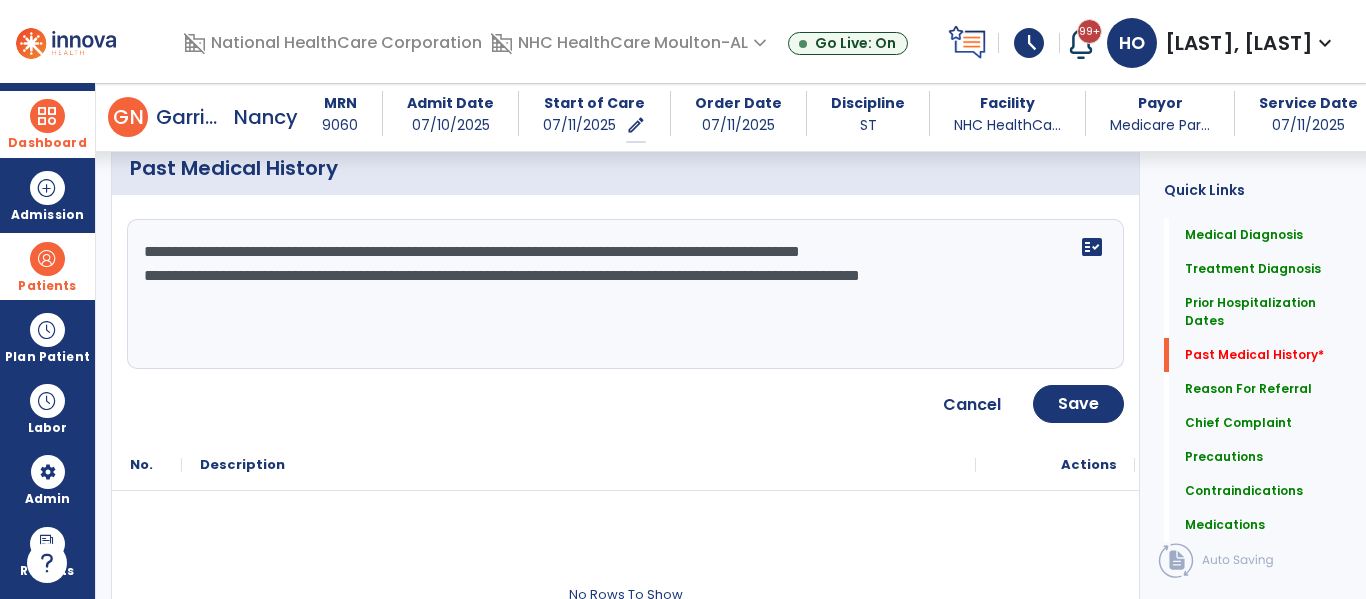 scroll, scrollTop: 1032, scrollLeft: 0, axis: vertical 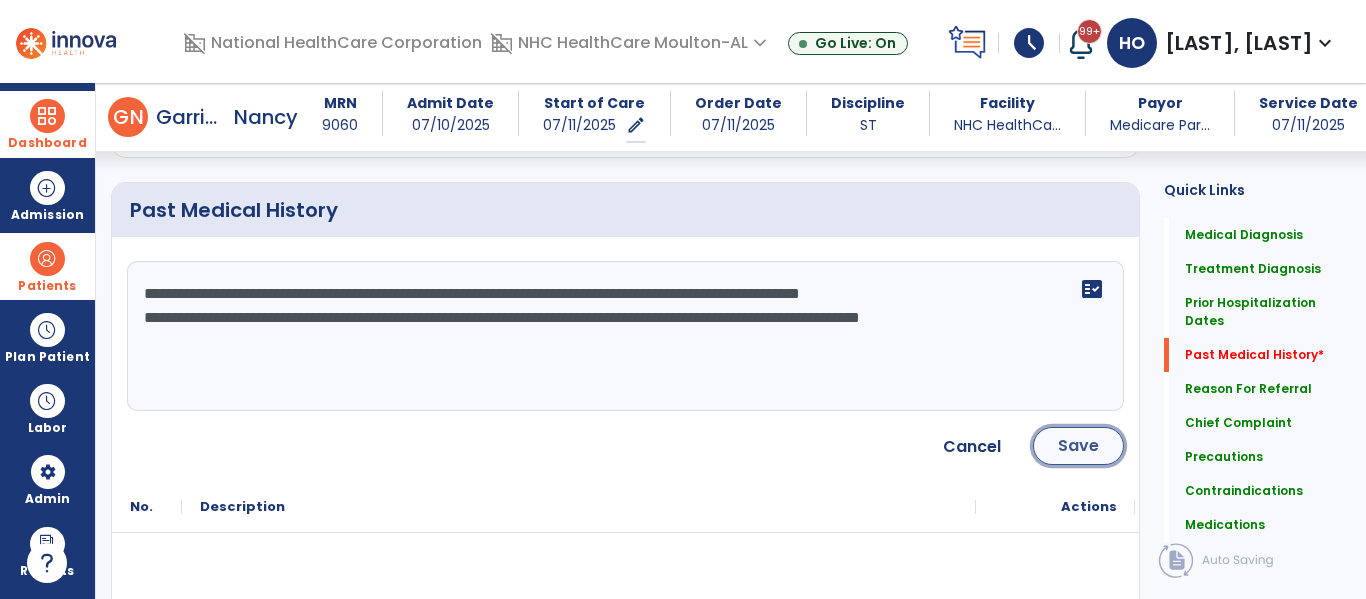 click on "Save" 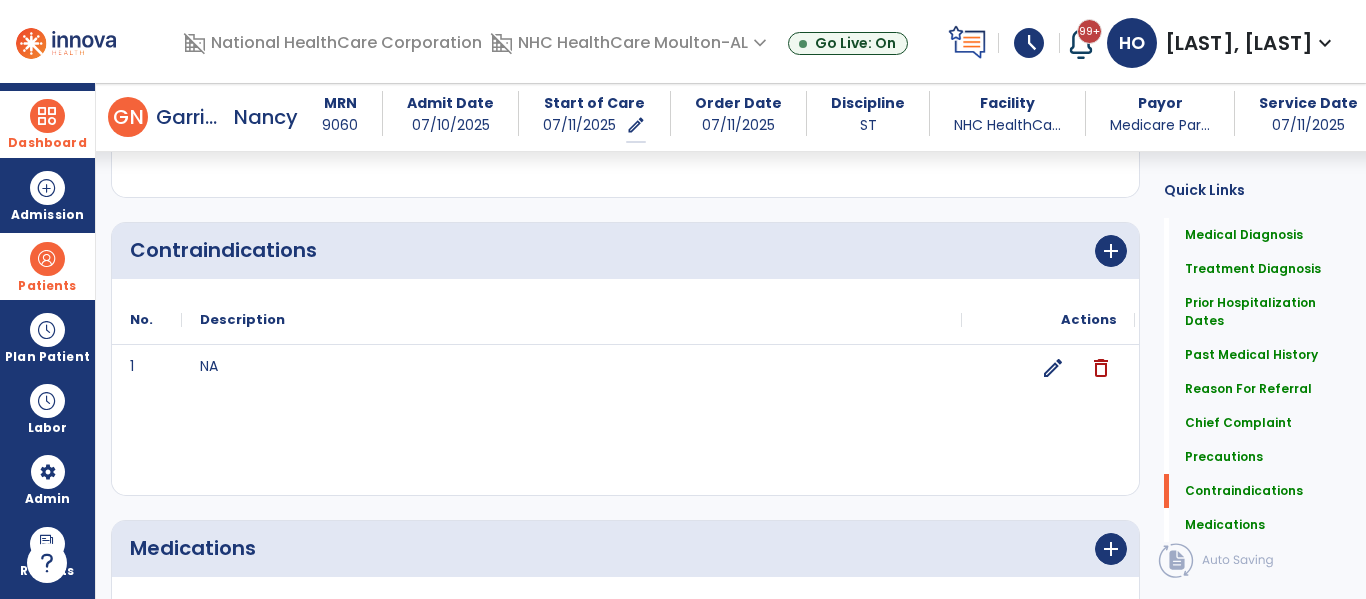 scroll, scrollTop: 2409, scrollLeft: 0, axis: vertical 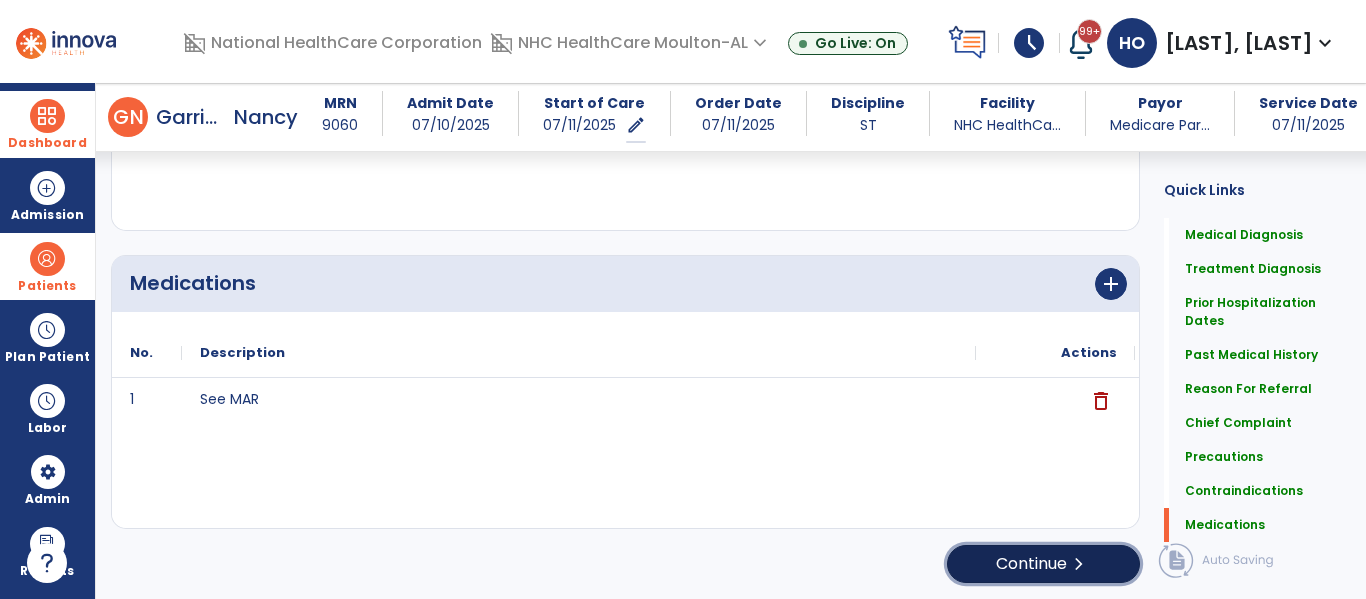 click on "Continue  chevron_right" 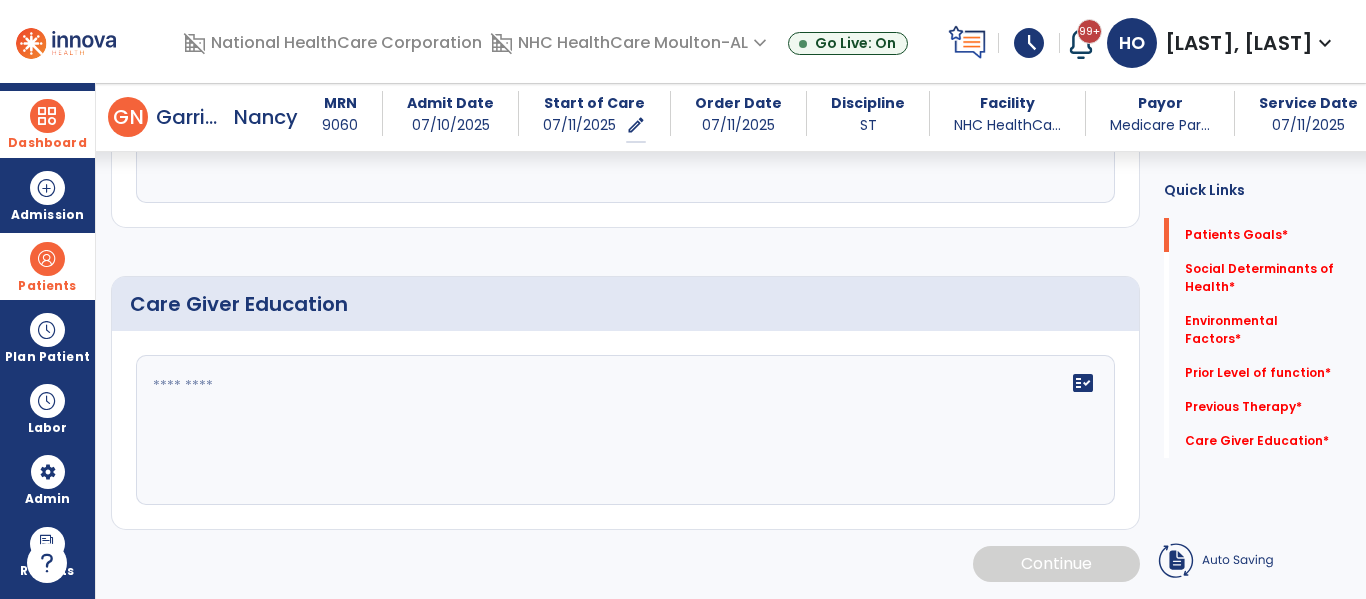 scroll, scrollTop: 105, scrollLeft: 0, axis: vertical 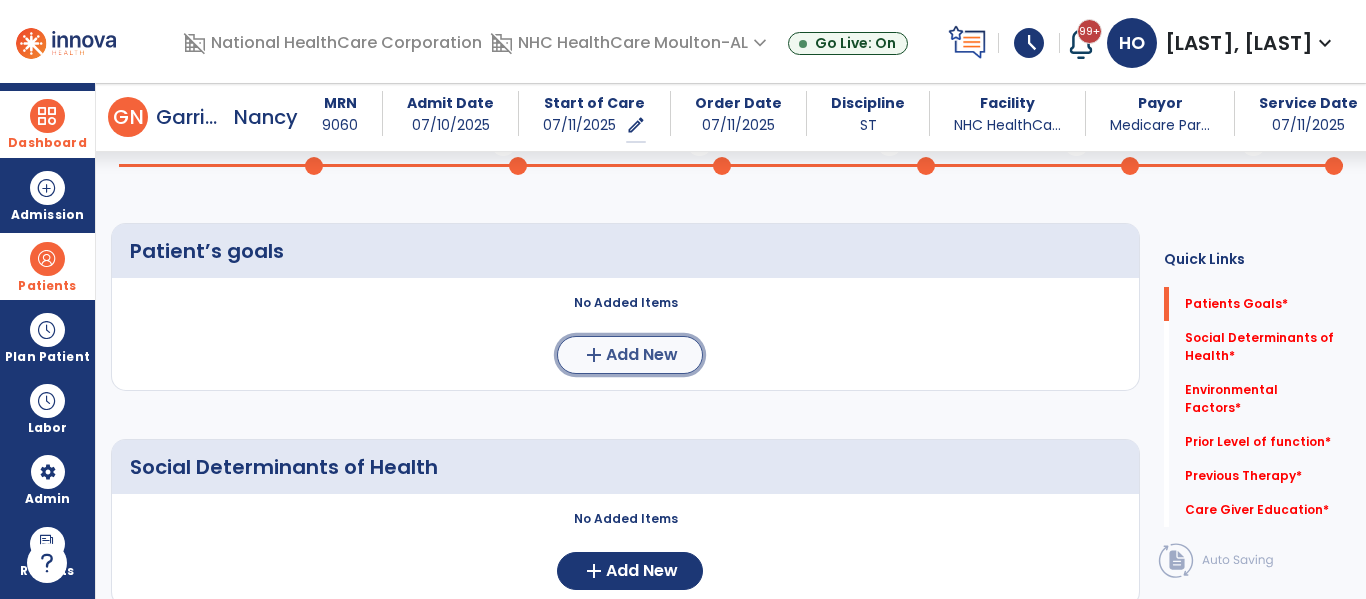 click on "Add New" 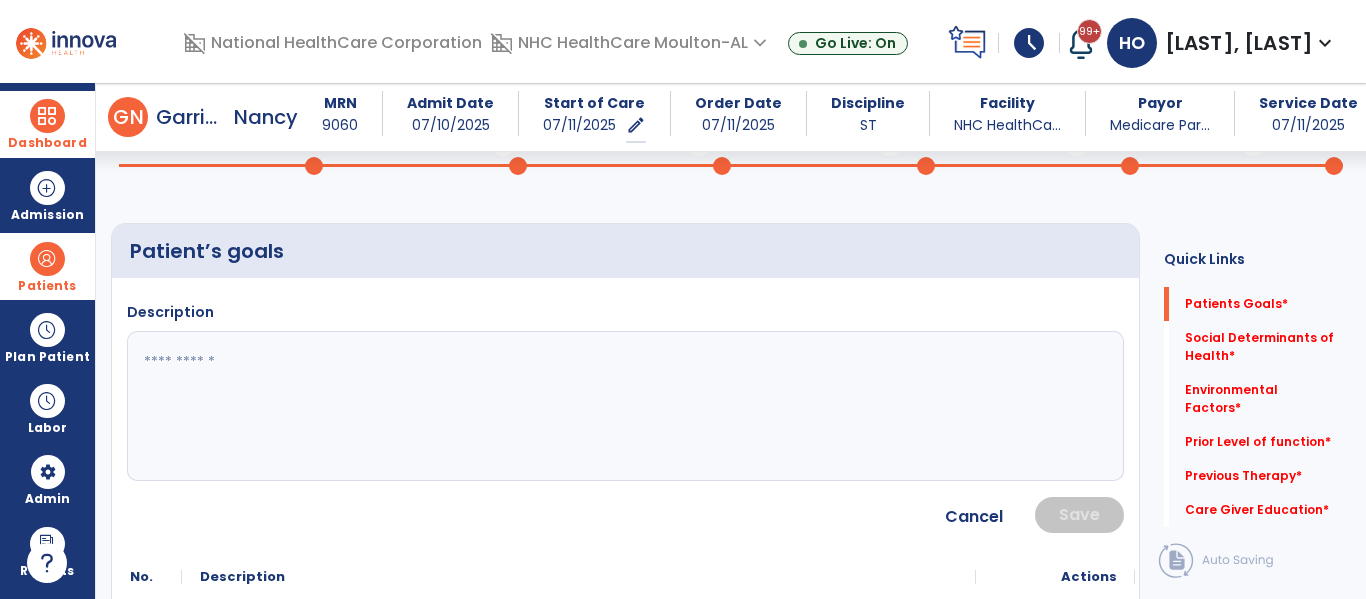 click 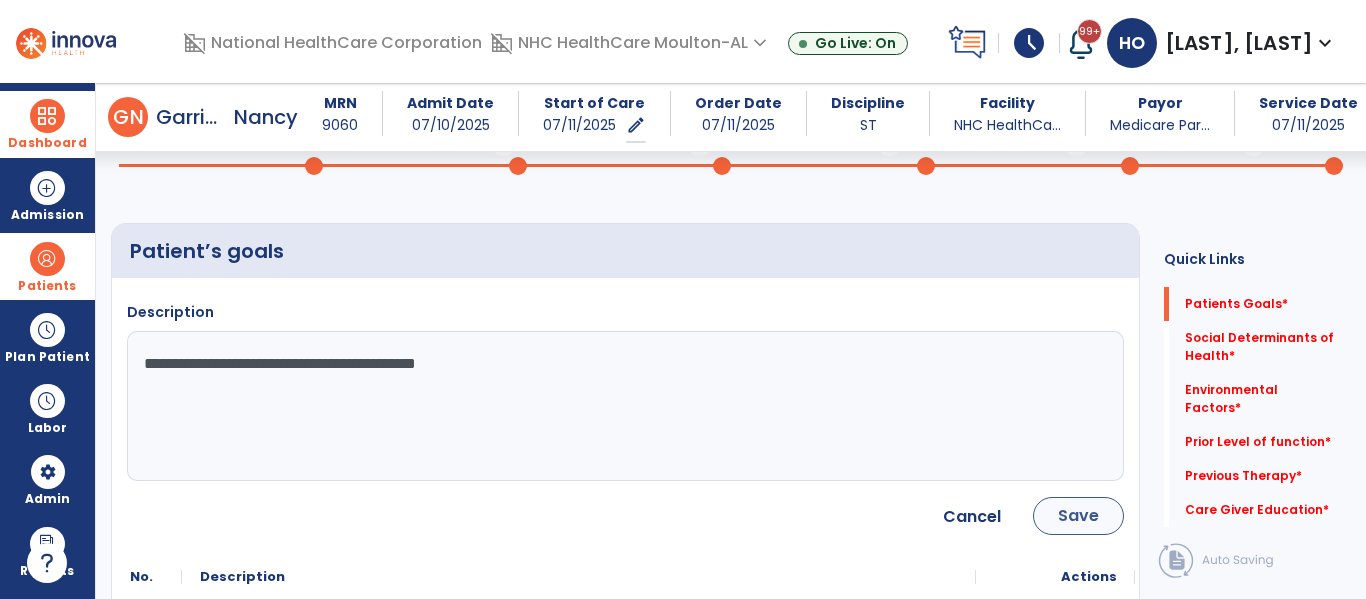 type on "**********" 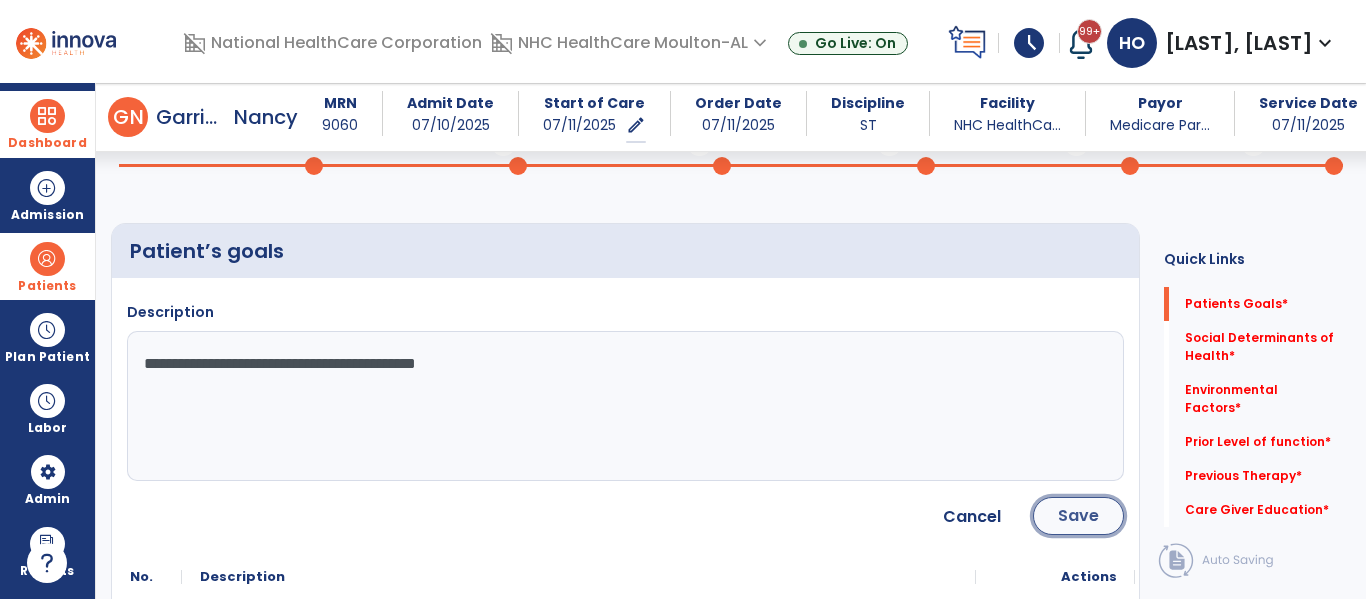 click on "Save" 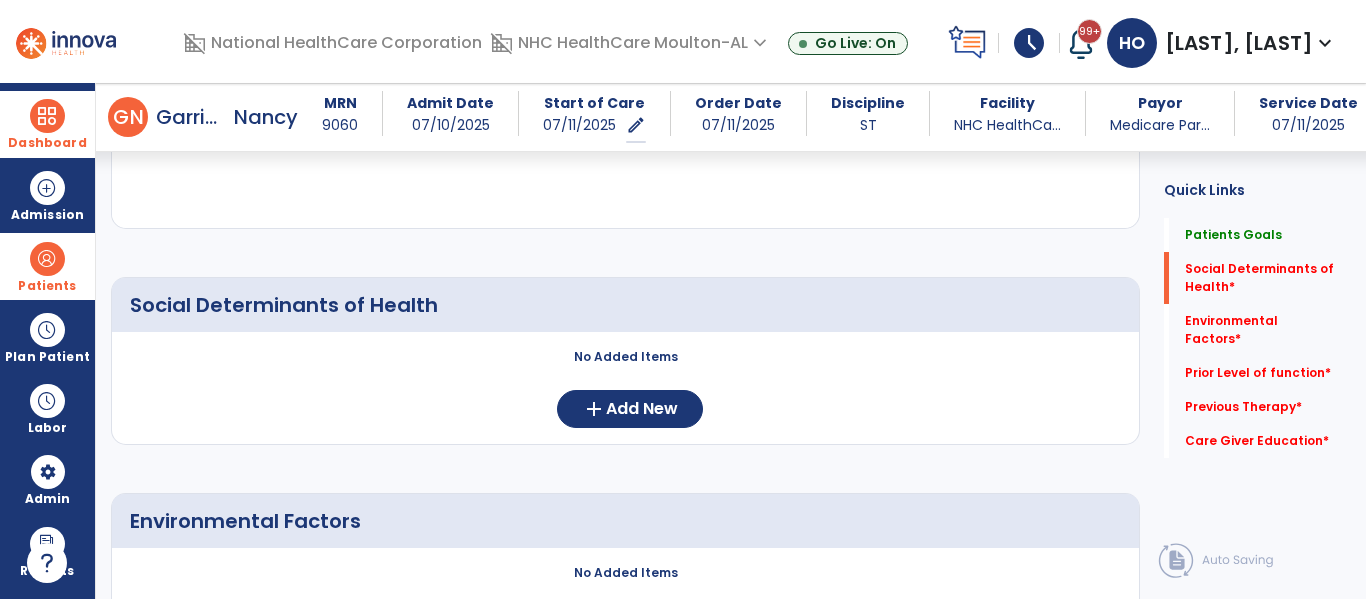 scroll, scrollTop: 366, scrollLeft: 0, axis: vertical 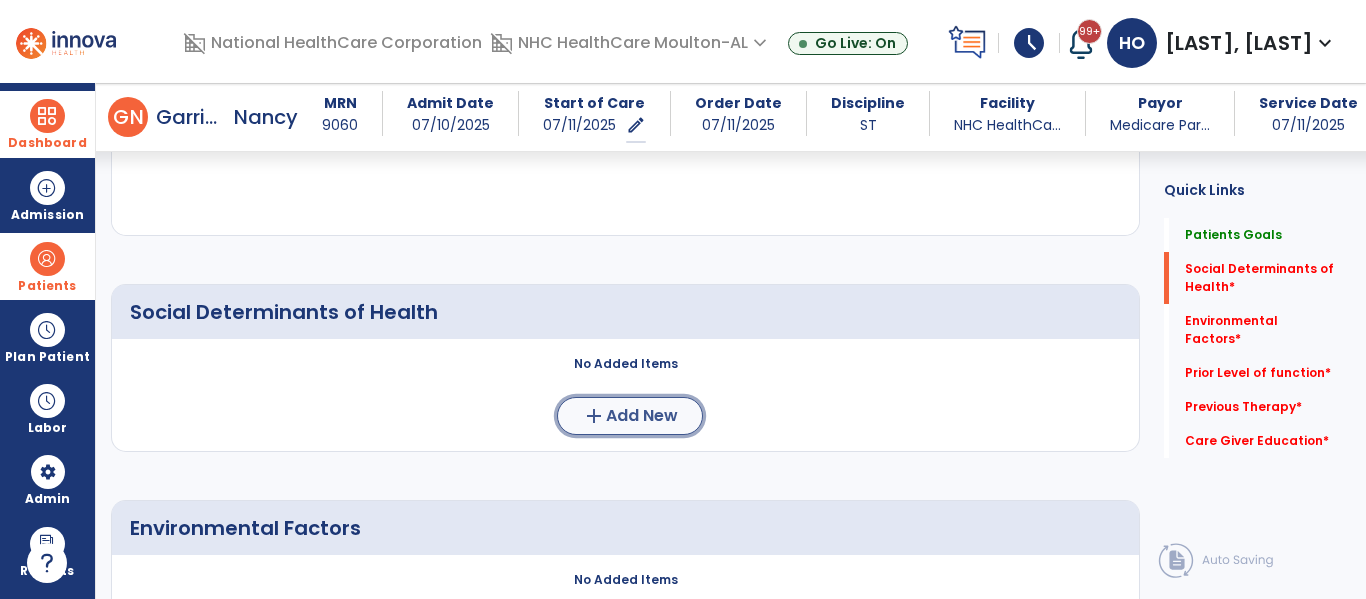 click on "Add New" 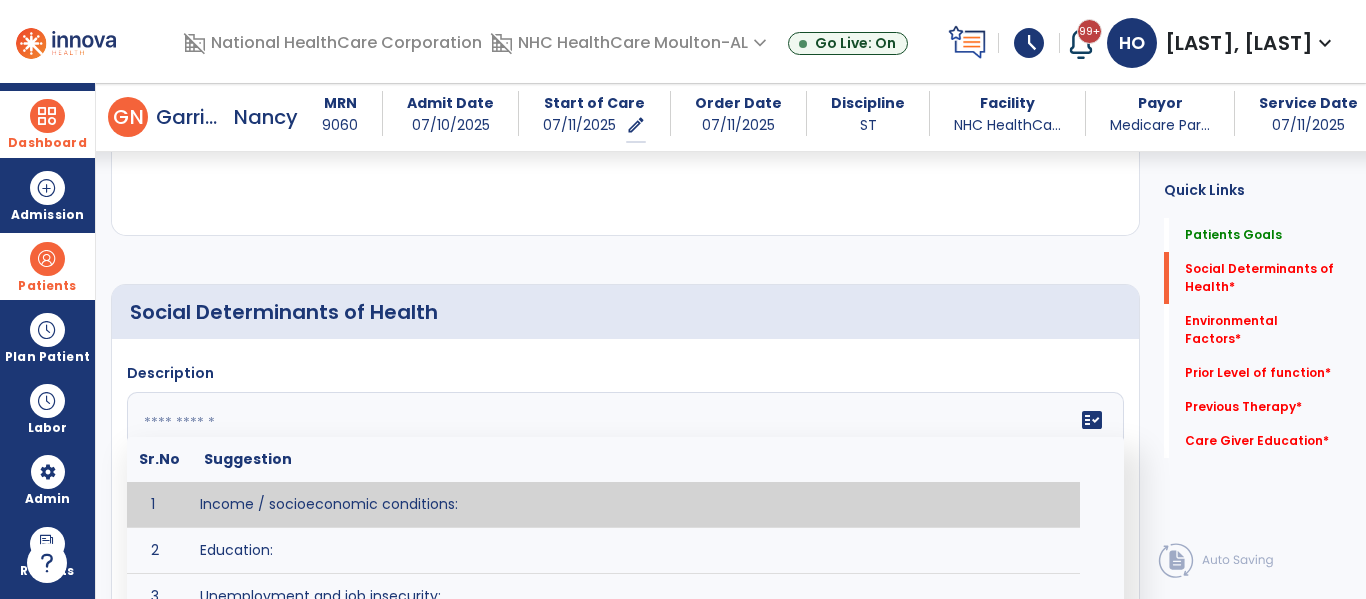 click 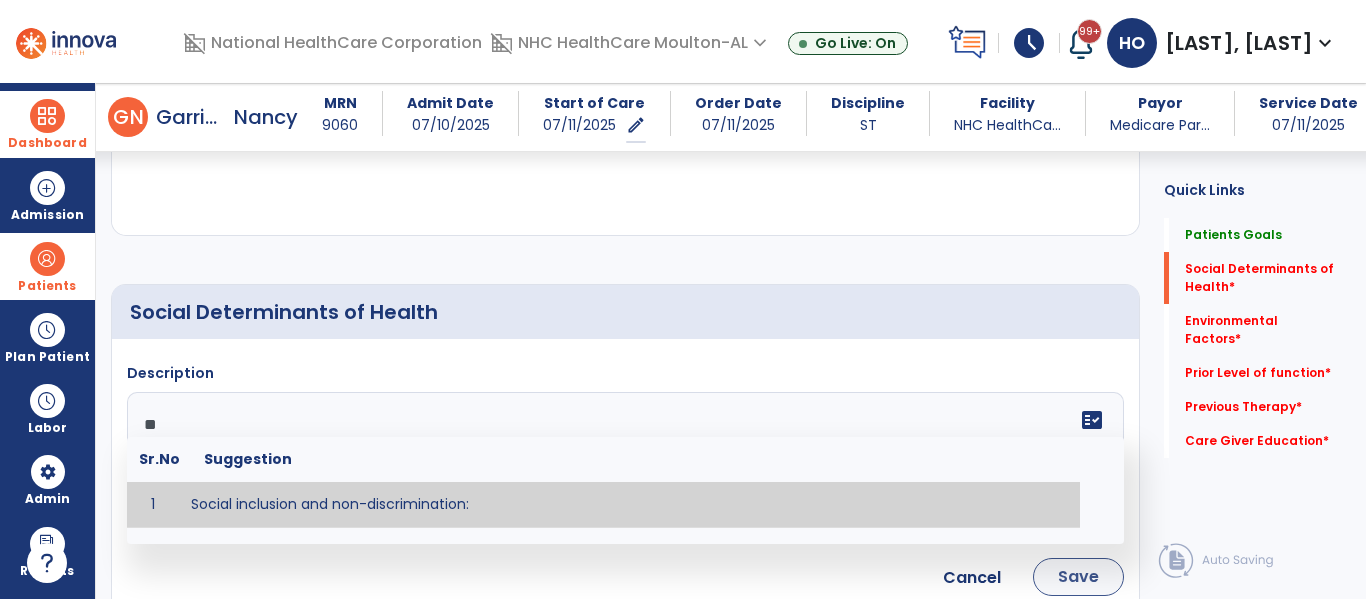 type on "**" 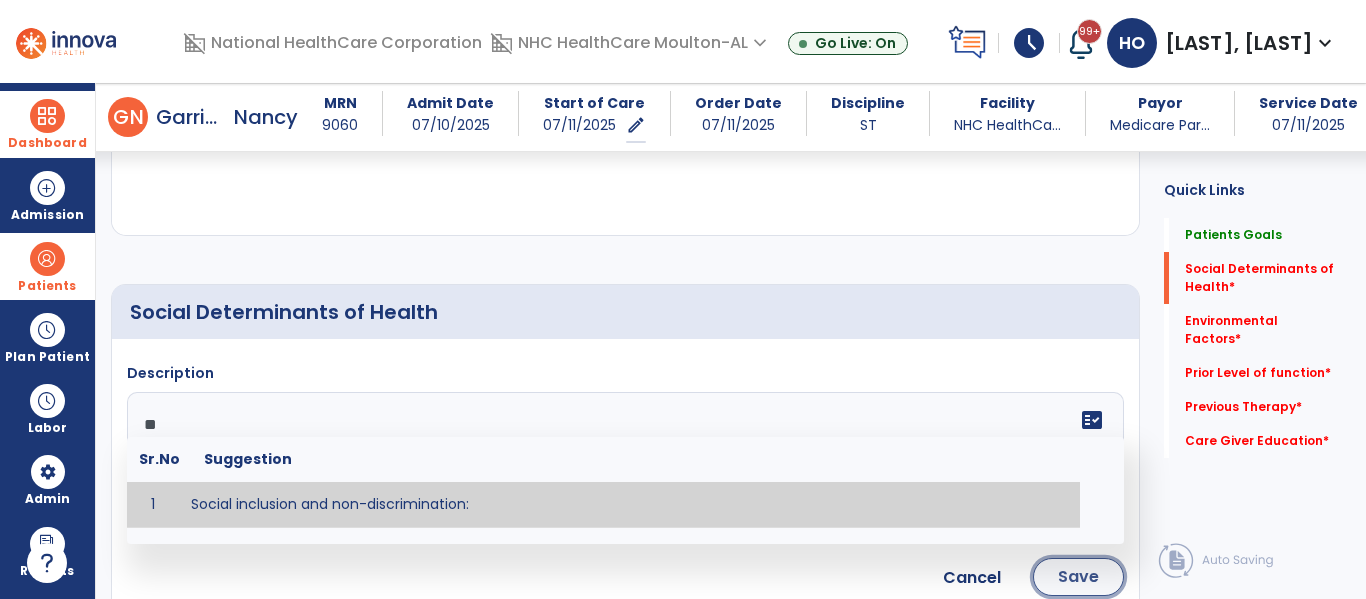 click on "Save" 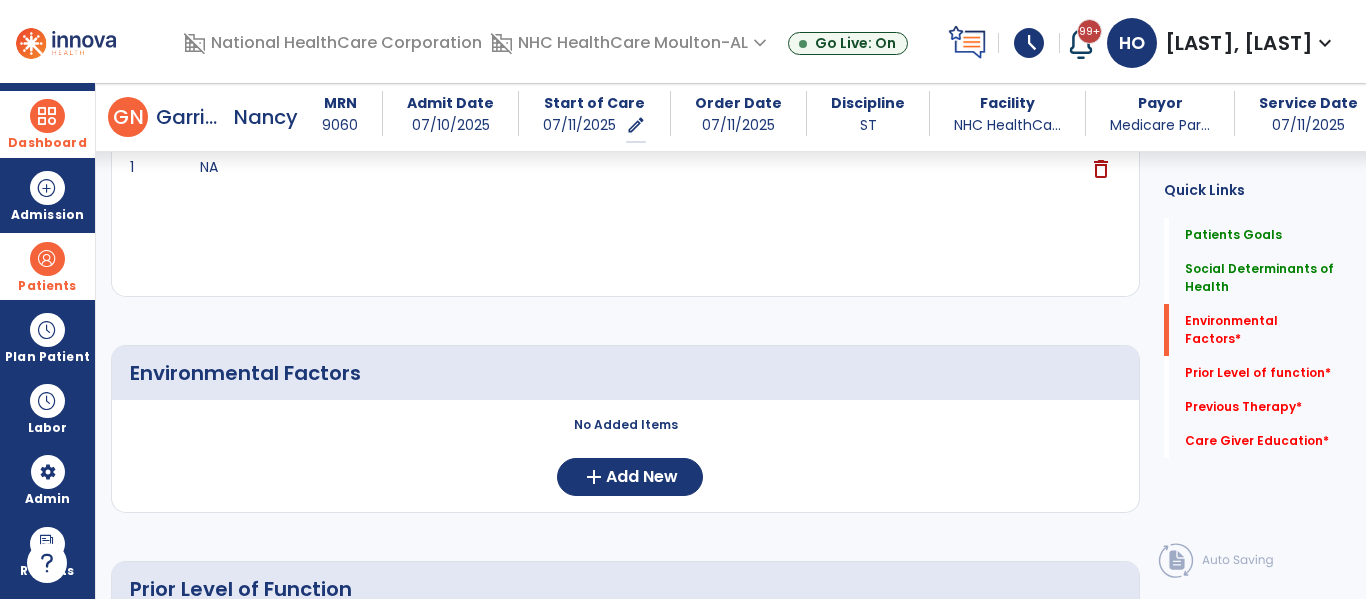 scroll, scrollTop: 667, scrollLeft: 0, axis: vertical 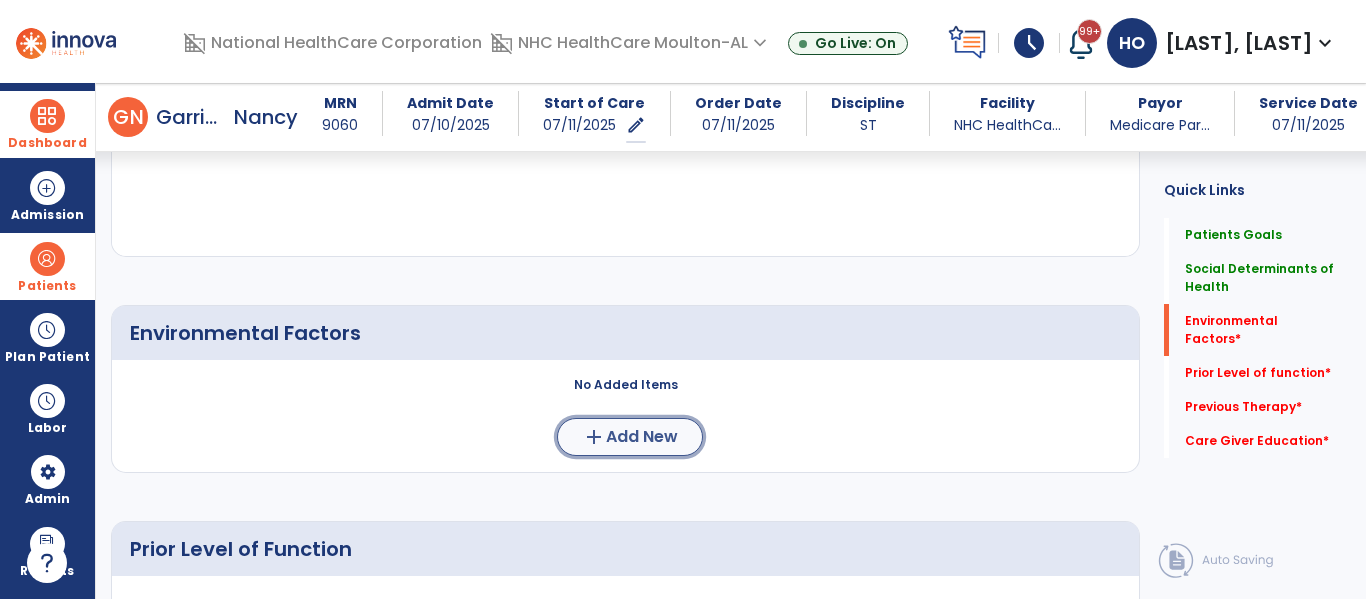 click on "Add New" 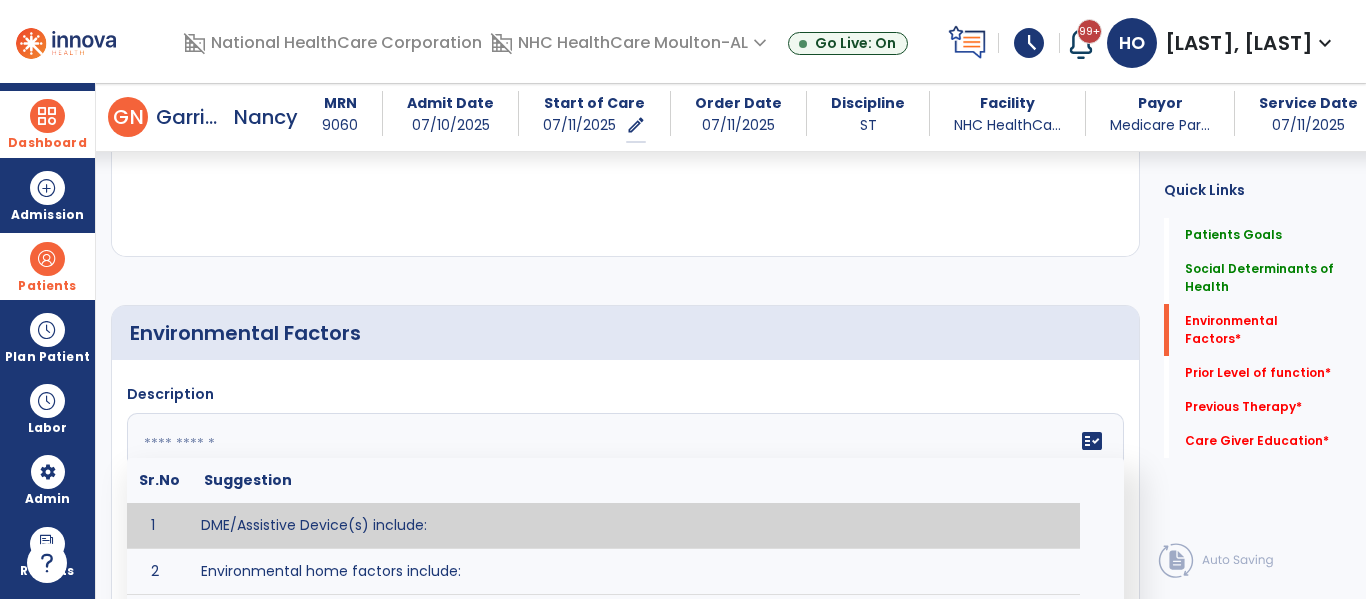 paste on "**********" 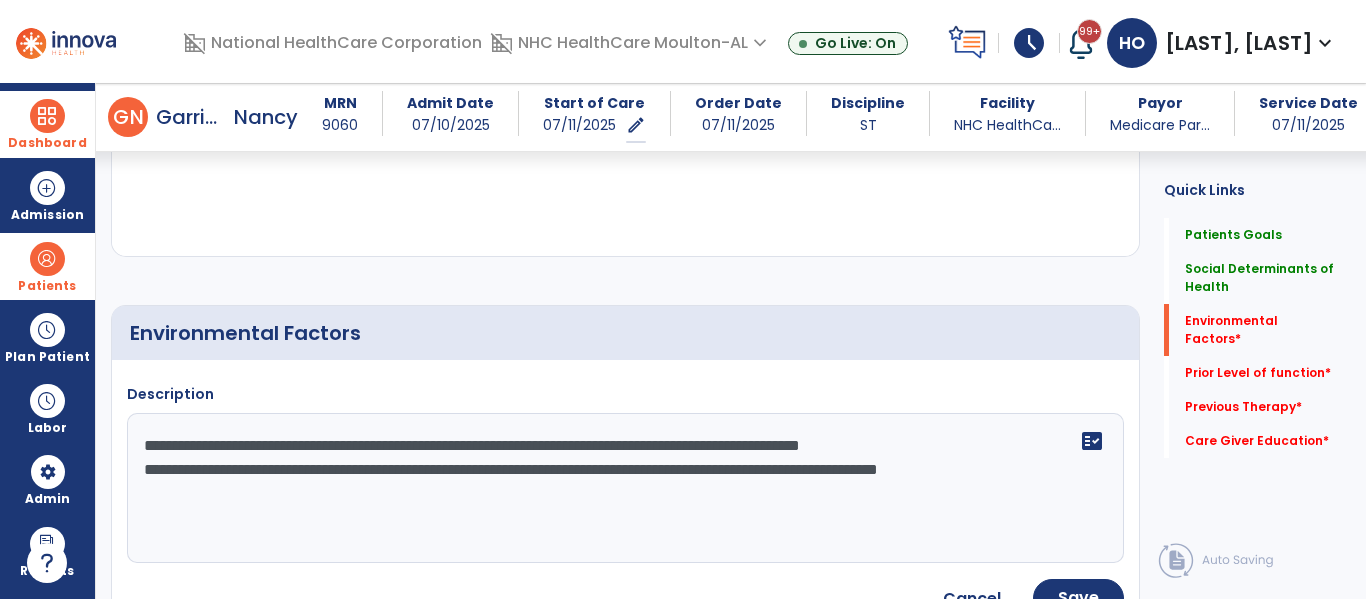 type on "**********" 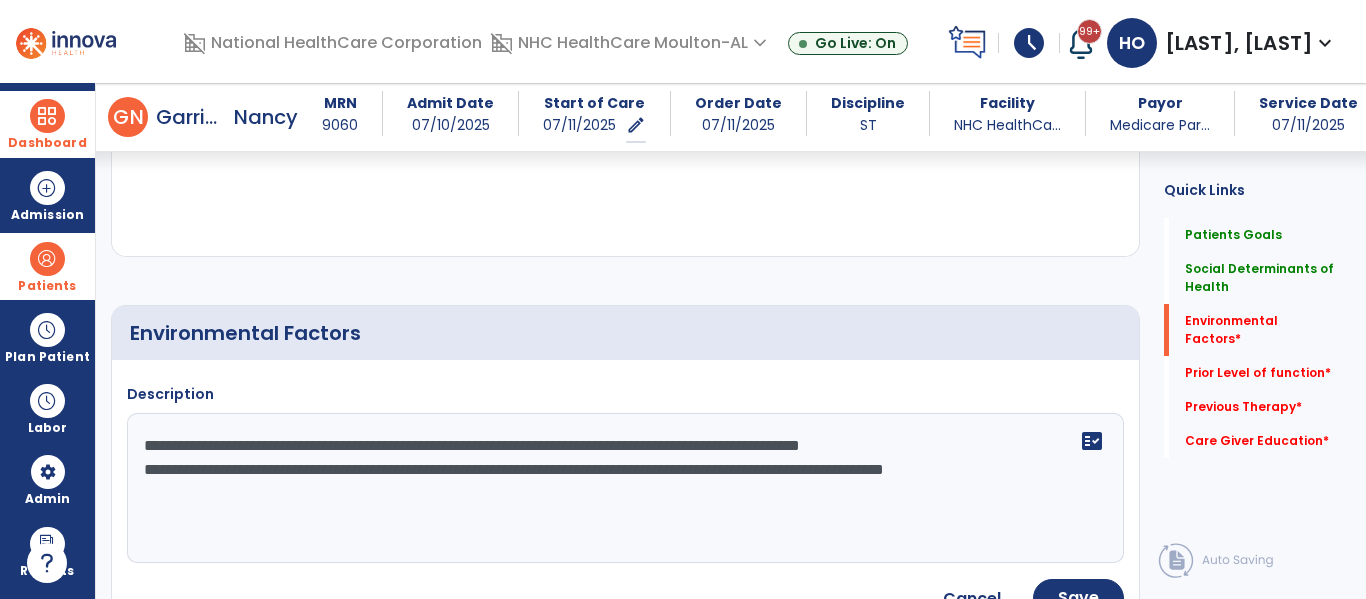 drag, startPoint x: 140, startPoint y: 441, endPoint x: 1107, endPoint y: 510, distance: 969.4586 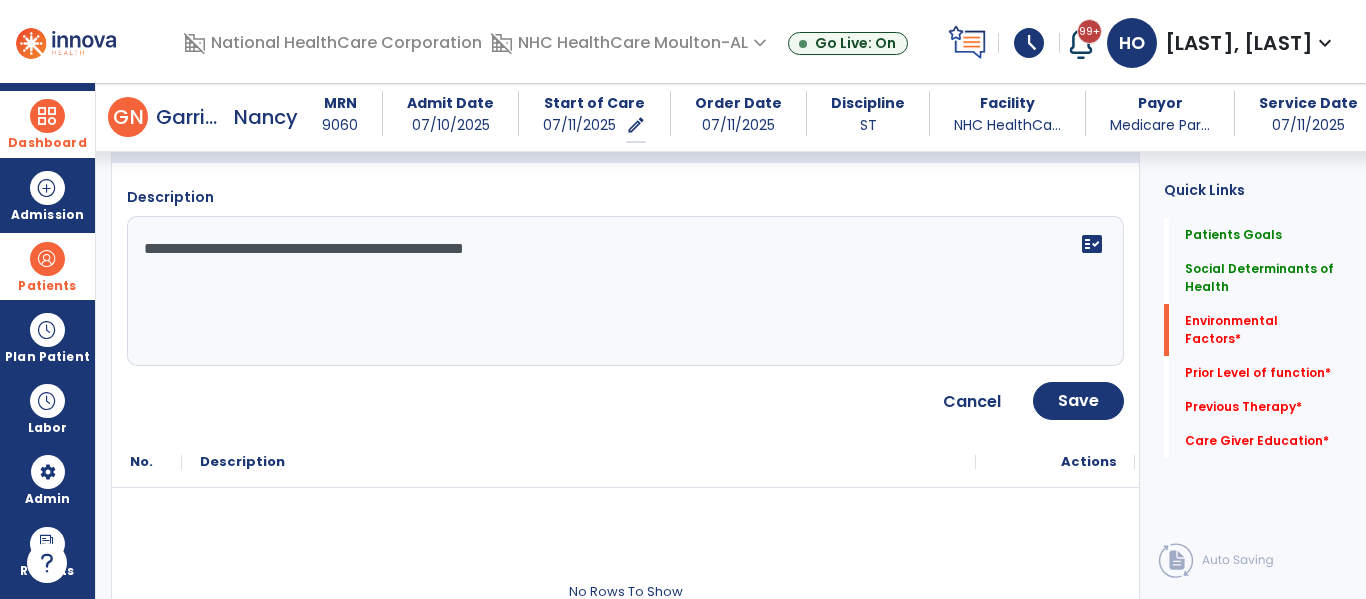 scroll, scrollTop: 858, scrollLeft: 0, axis: vertical 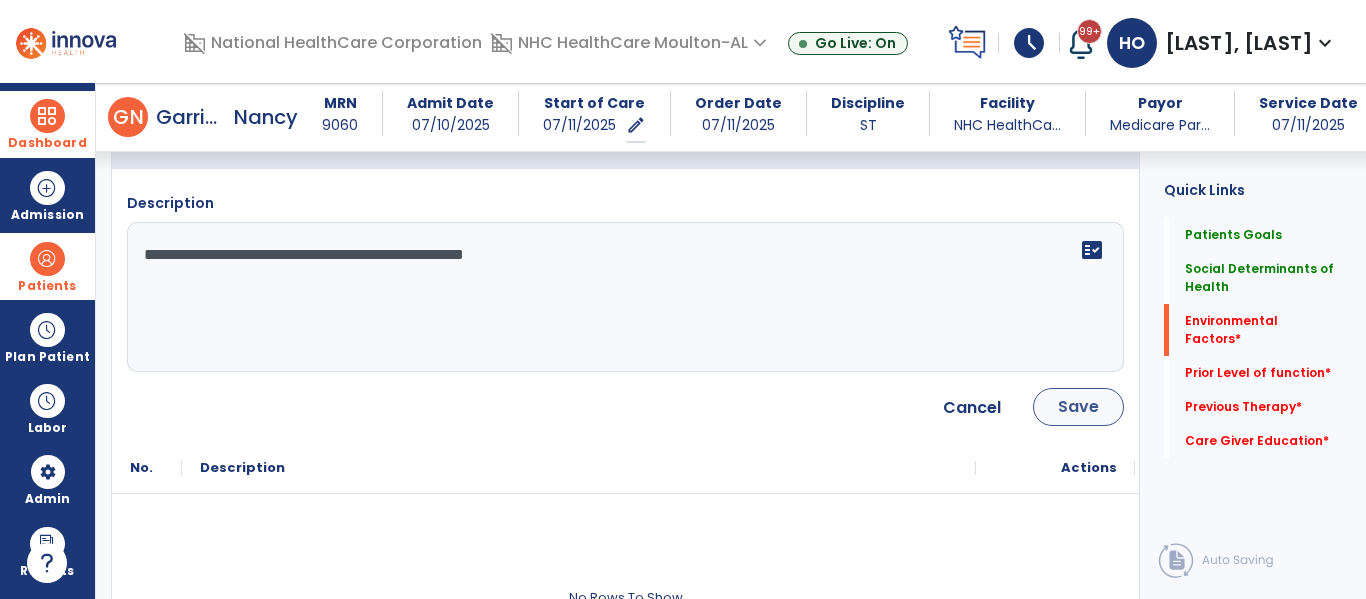 type on "**********" 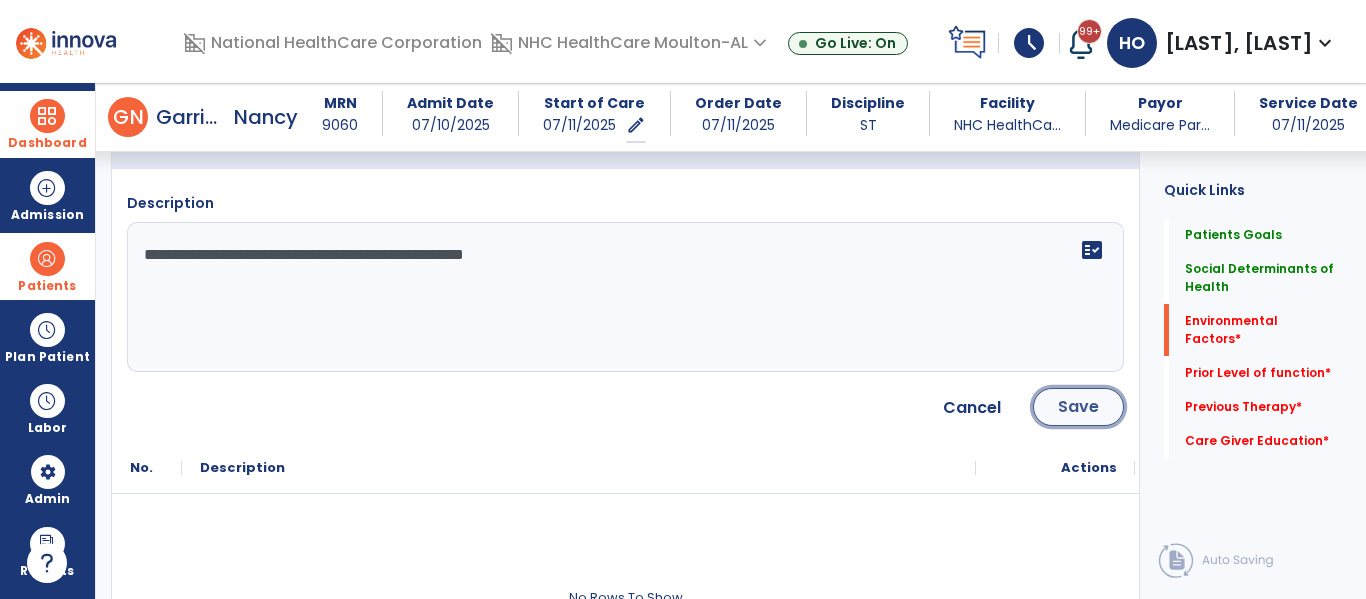 click on "Save" 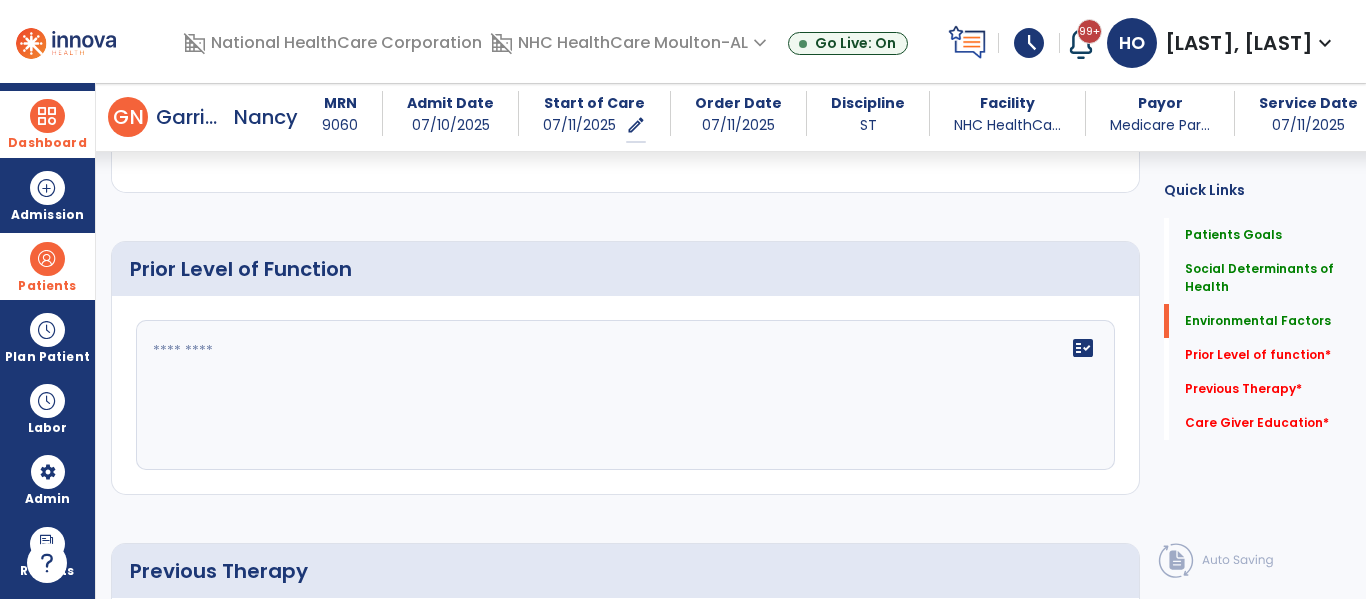 scroll, scrollTop: 1061, scrollLeft: 0, axis: vertical 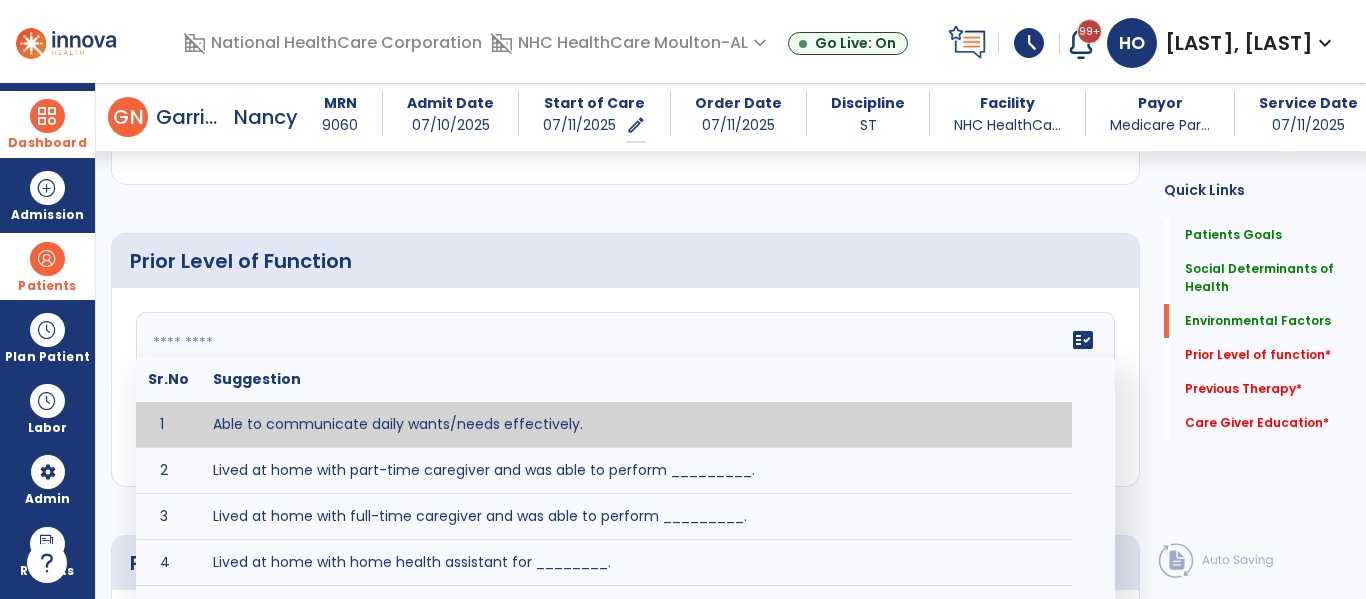 click on "fact_check  Sr.No Suggestion 1 Able to communicate daily wants/needs effectively. 2 Lived at home with part-time caregiver and was able to perform _________. 3 Lived at home with full-time caregiver and was able to perform _________. 4 Lived at home with home health assistant for ________. 5 Lived at SNF and able to _______. 6 Lived at SNF and required ______ assist for ________. 7 Lived in assisted living facility and able to _______. 8 Lived in SNF and began to develop increase in risk for ______. 9 Lived in SNF and required modified diet of _______ for safety. 10 Lived in SNF with no difficulties expressing wants/medical needs to familiar listeners. 11 Lived in SNF with no difficulties expressing wants/medical needs to unfamiliar listeners. 12 Lived in SNF without any diet restrictions/diet modifications. 13 Mental awareness and functional communication WFLs. 14 Mild dementia not affecting daily routine or safety. 15 No history of receptive or expressive deficits. 16 No history of swallowing problems. 17" 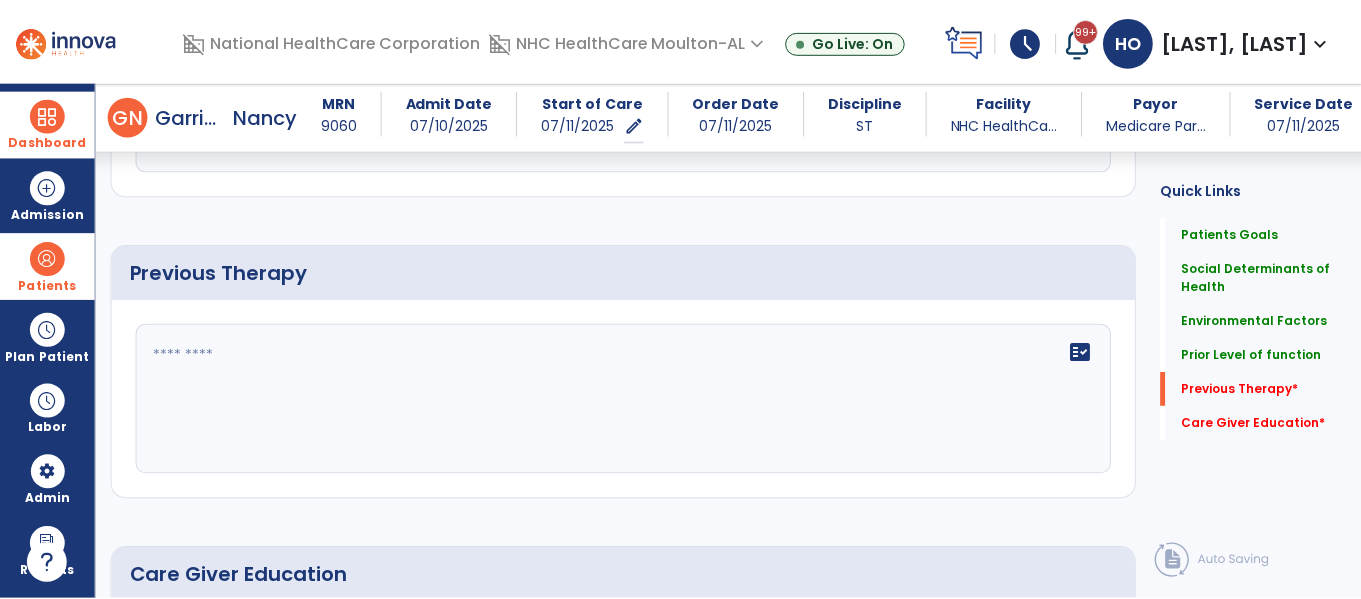 scroll, scrollTop: 1346, scrollLeft: 0, axis: vertical 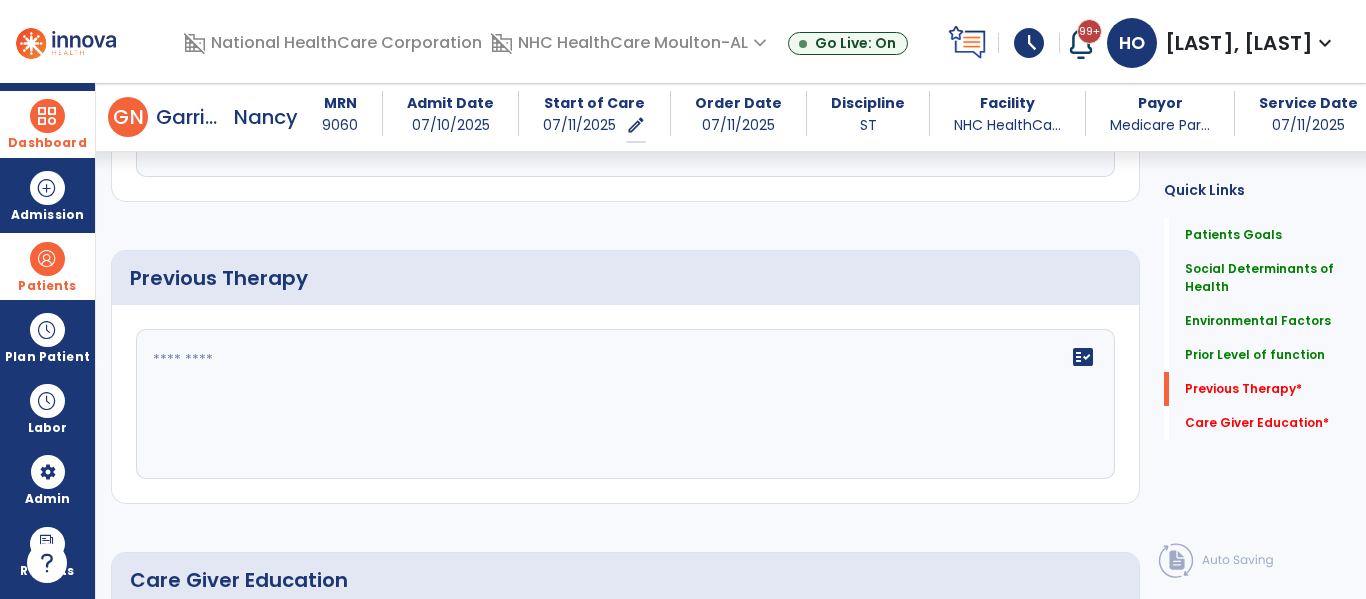 type on "**********" 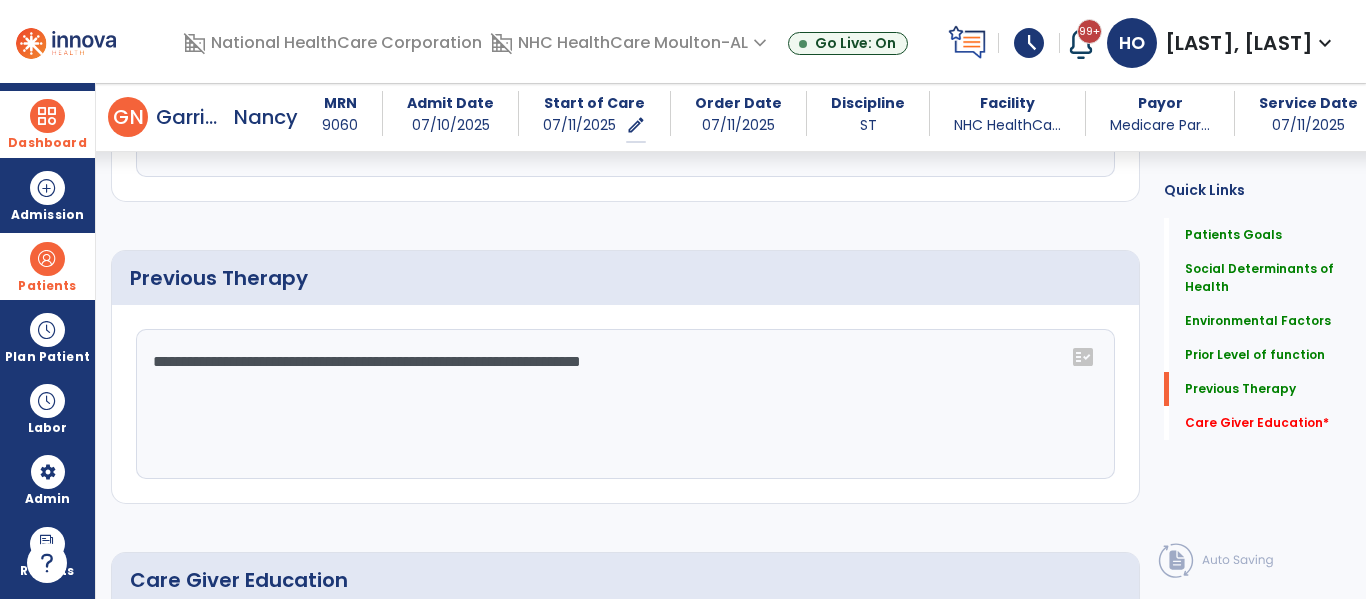 click on "**********" 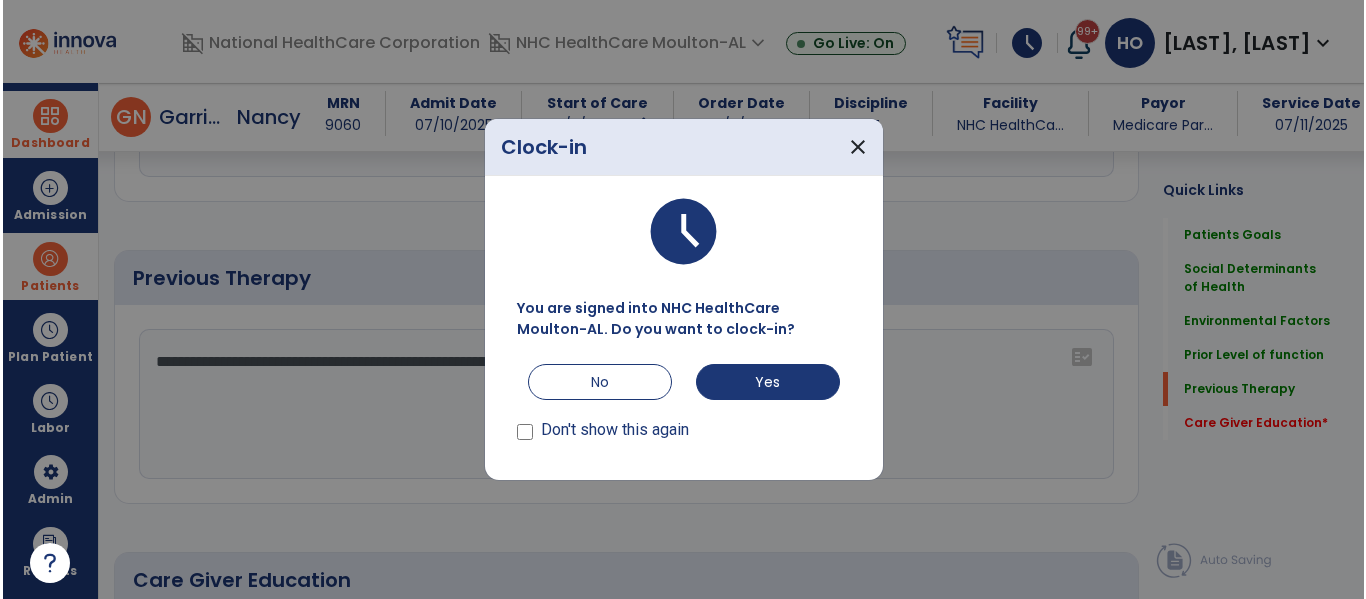 scroll, scrollTop: 1346, scrollLeft: 0, axis: vertical 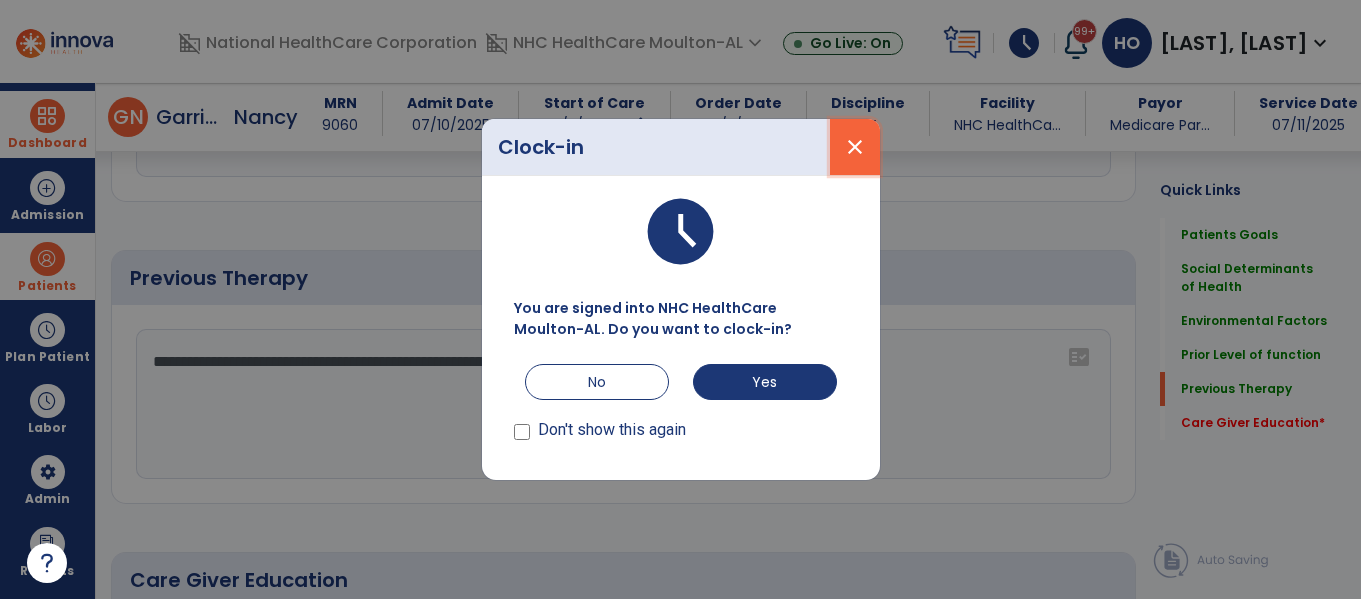 click on "close" at bounding box center (855, 147) 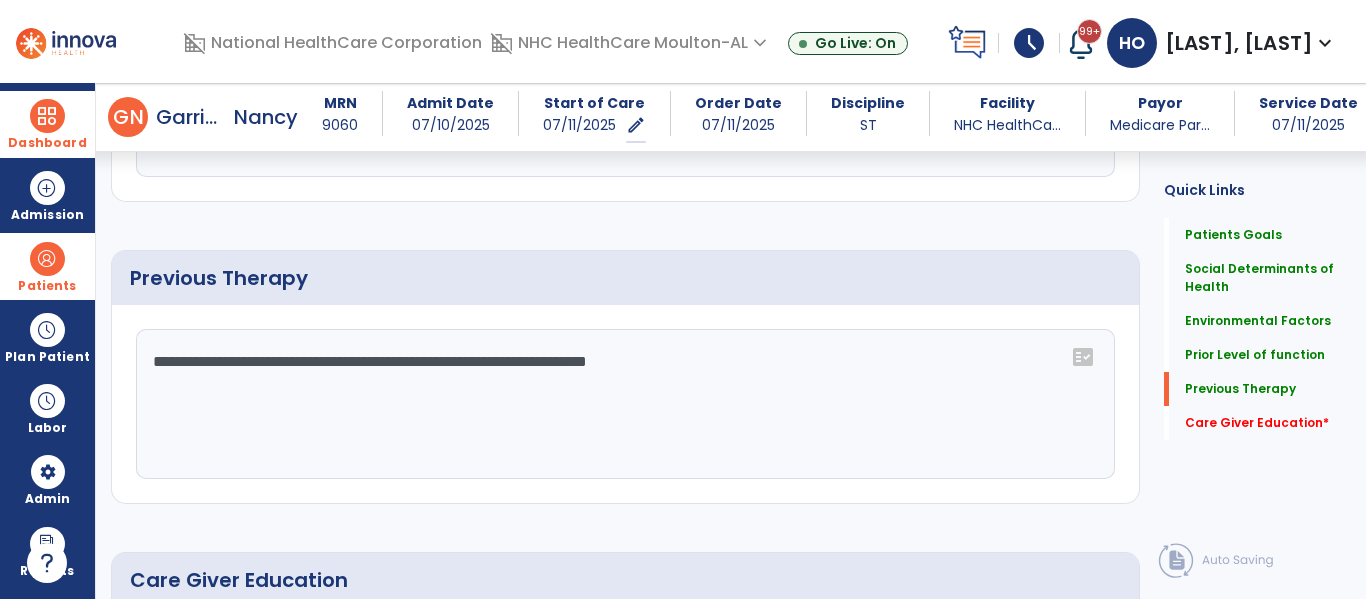 click on "**********" 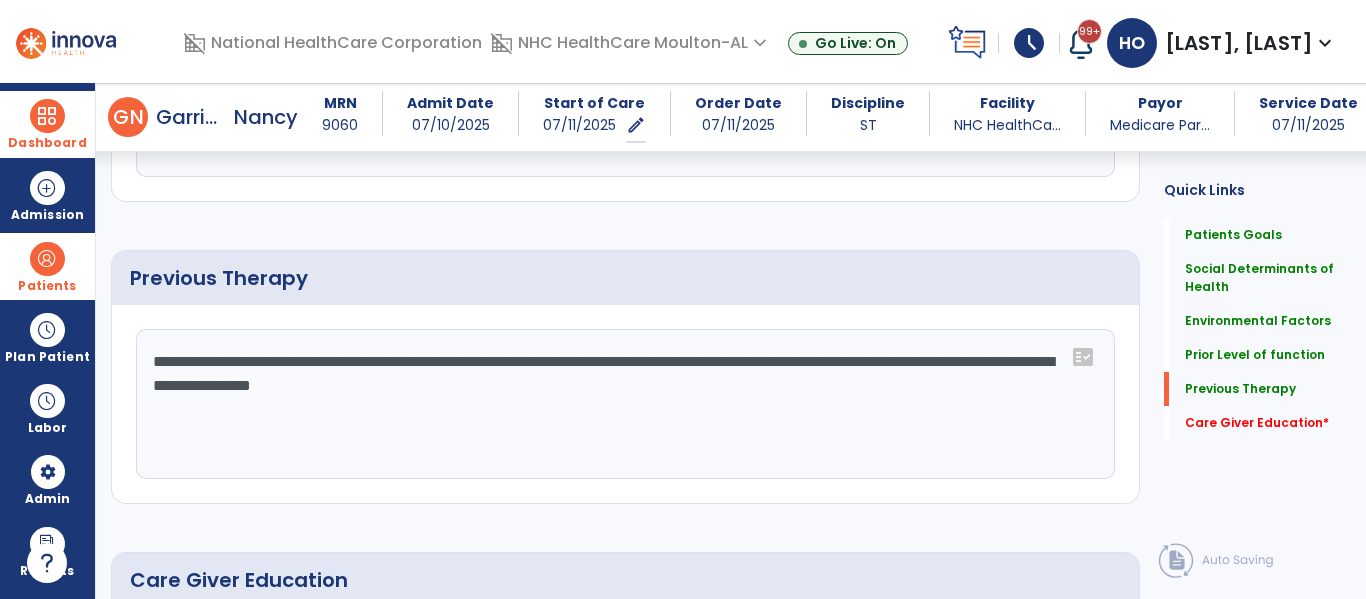 click on "**********" 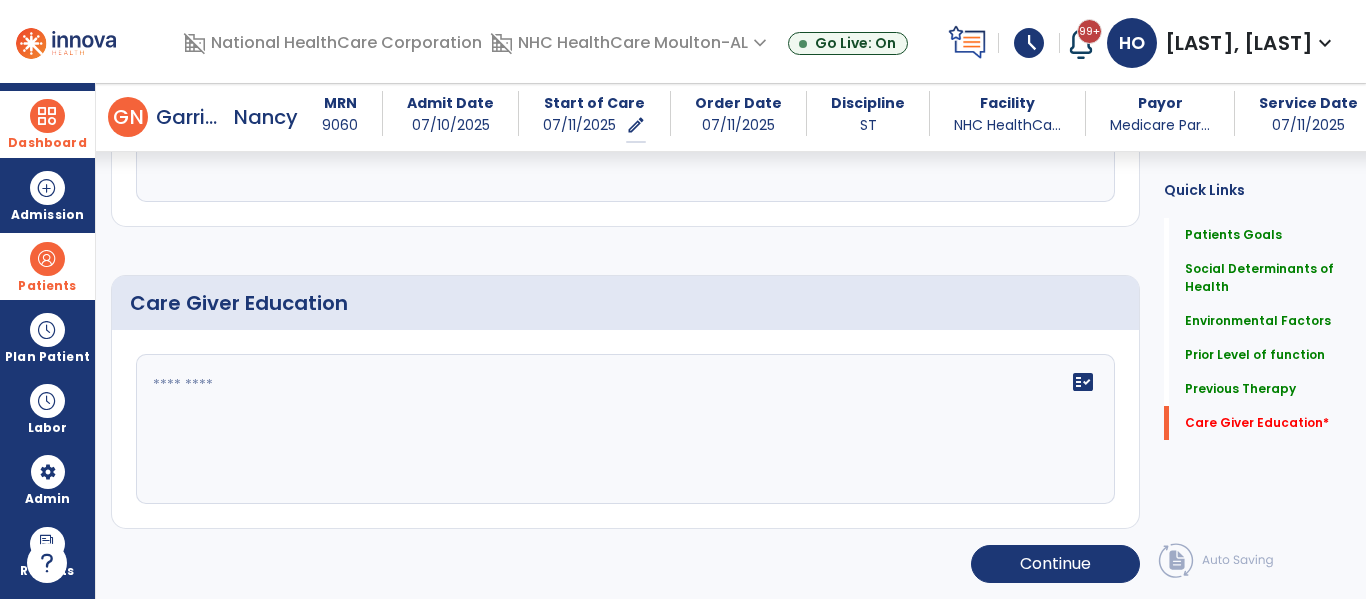 type on "**********" 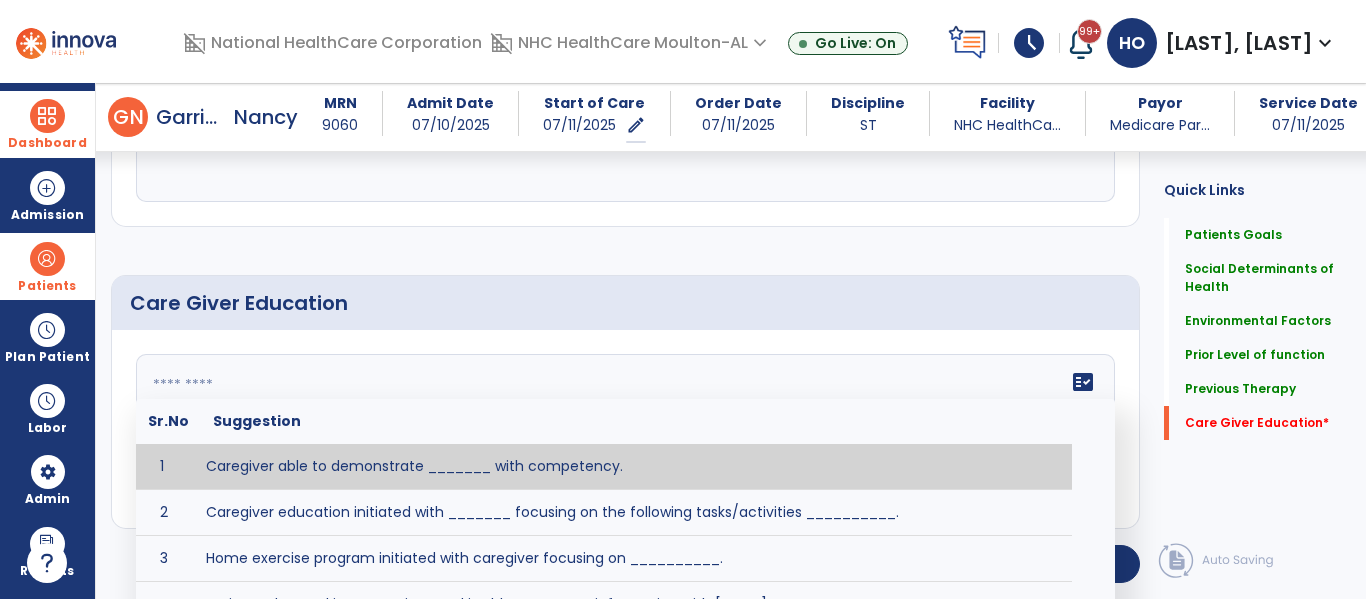 click on "fact_check  Sr.No Suggestion 1 Caregiver able to demonstrate _______ with competency. 2 Caregiver education initiated with _______ focusing on the following tasks/activities __________. 3 Home exercise program initiated with caregiver focusing on __________. 4 Patient educated in precautions and is able to recount information with [VALUE]% accuracy." 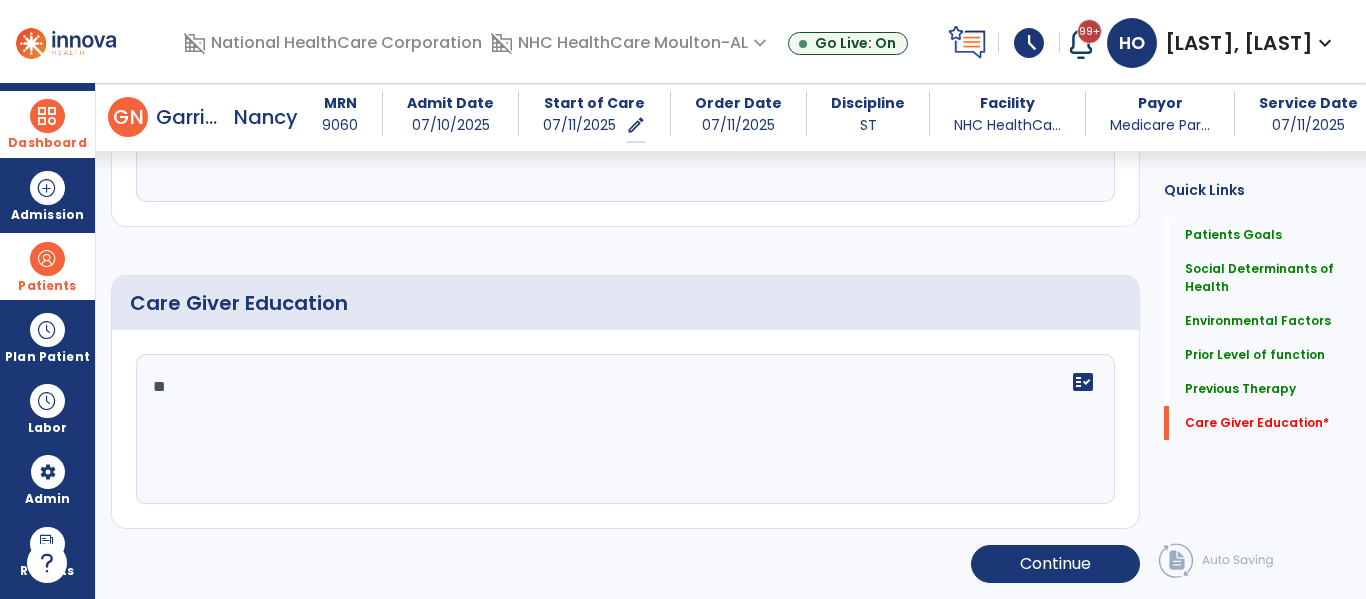 type on "*" 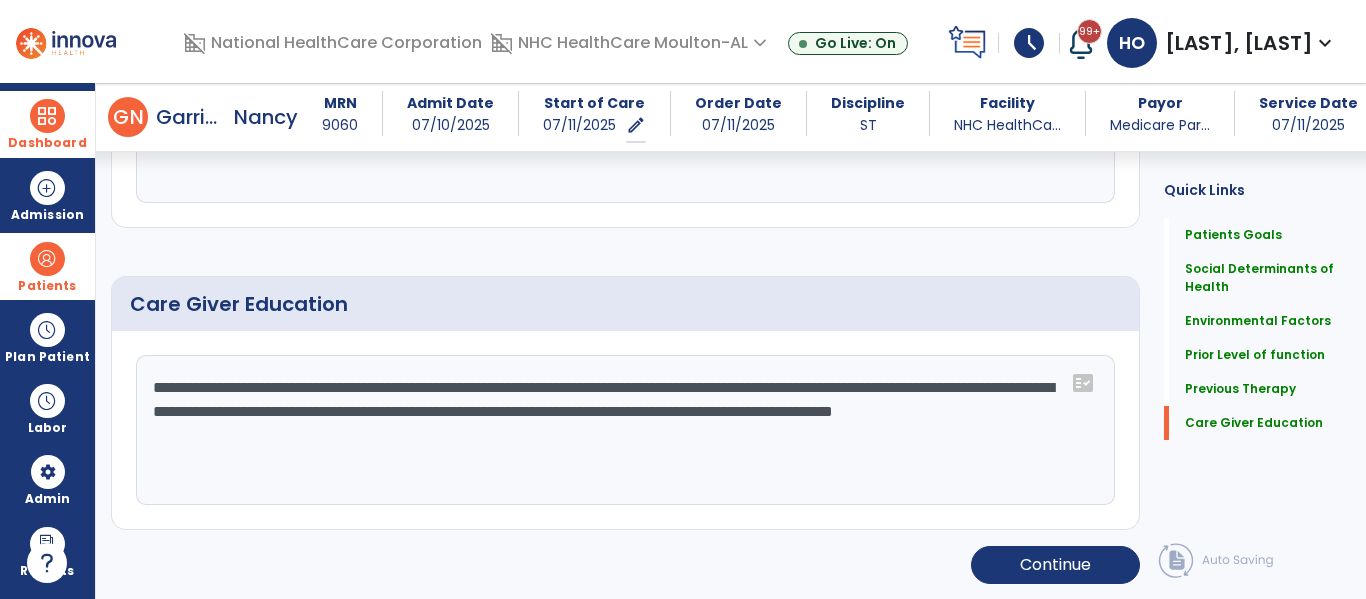 scroll, scrollTop: 1623, scrollLeft: 0, axis: vertical 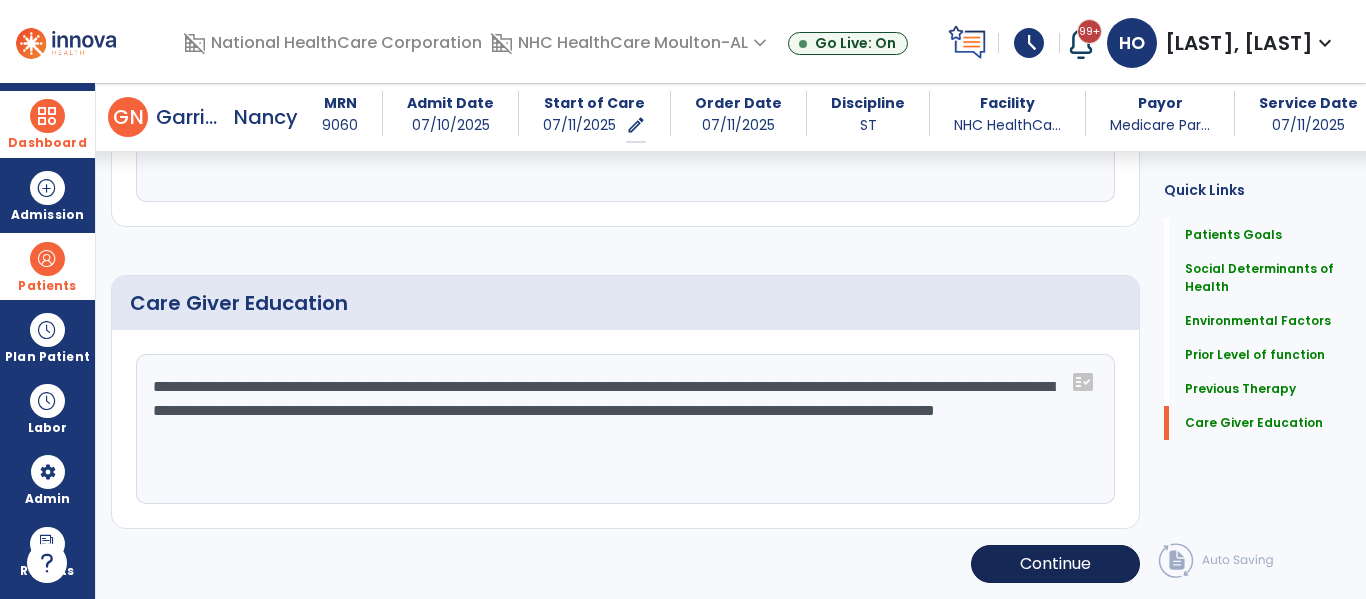 type on "**********" 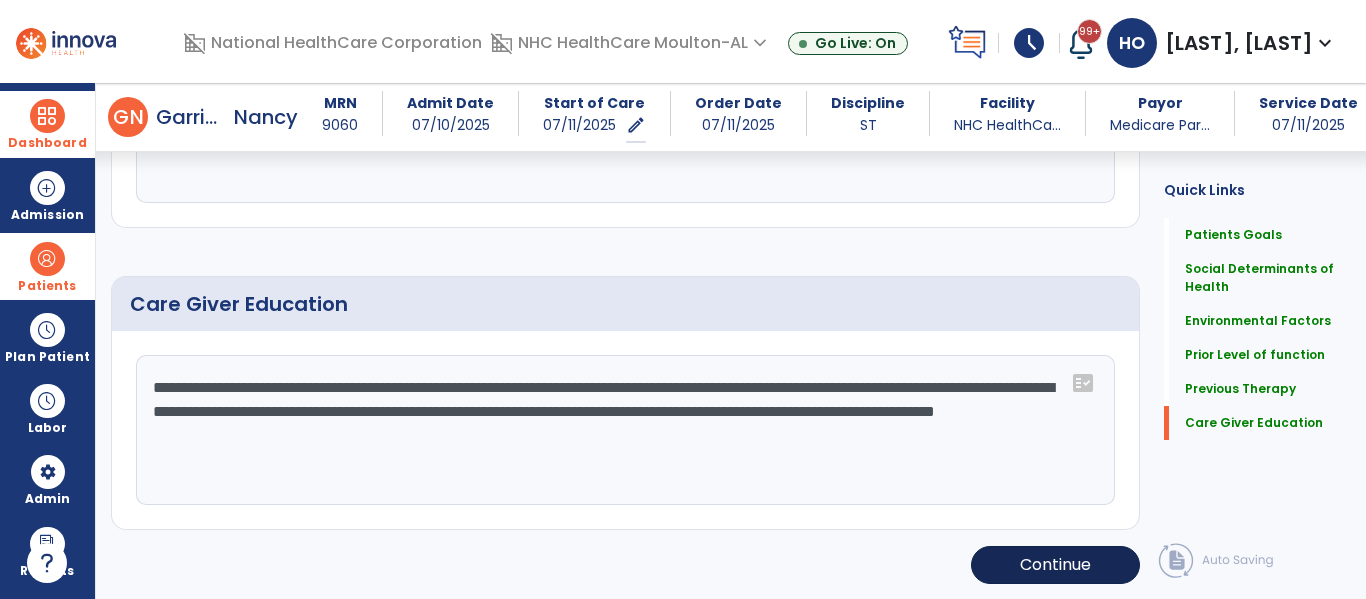 click on "Continue" 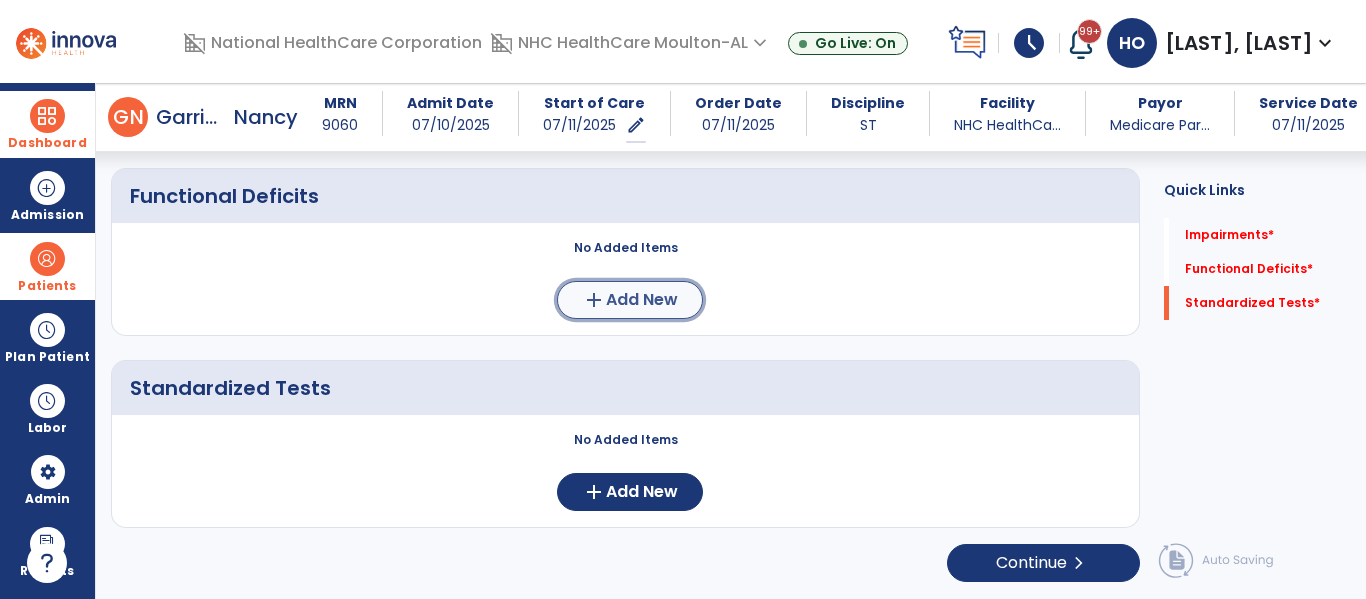 drag, startPoint x: 617, startPoint y: 280, endPoint x: 586, endPoint y: 289, distance: 32.280025 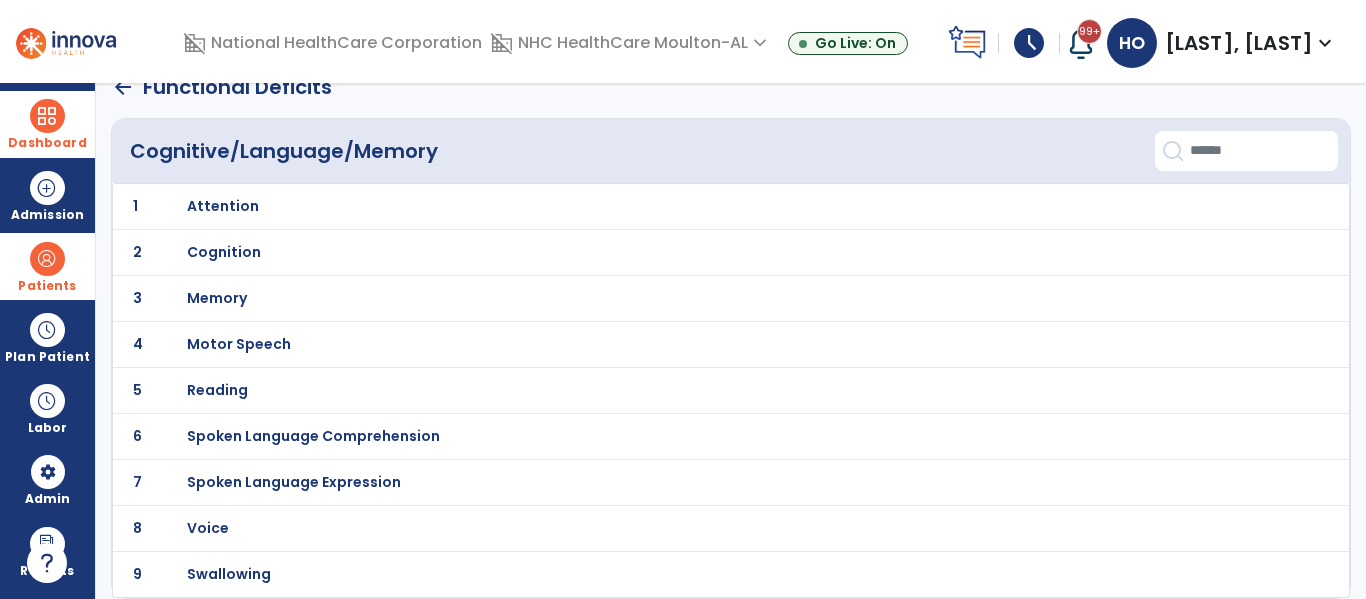 scroll, scrollTop: 0, scrollLeft: 0, axis: both 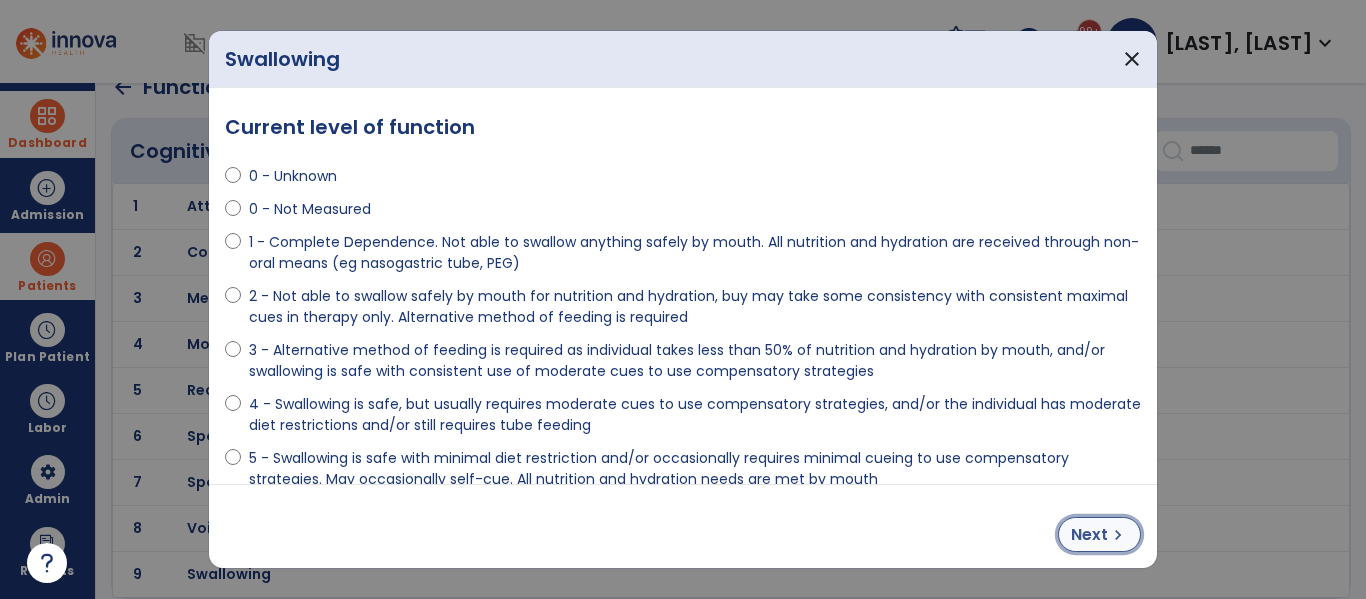 click on "Next" at bounding box center [1089, 535] 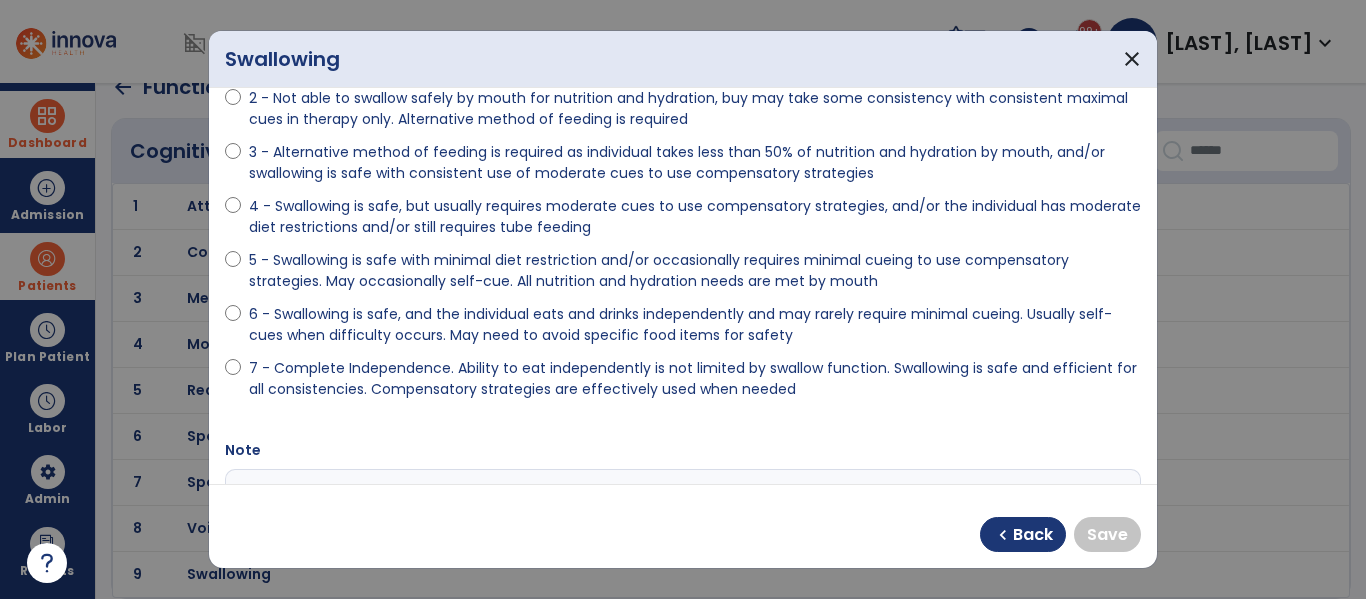 scroll, scrollTop: 201, scrollLeft: 0, axis: vertical 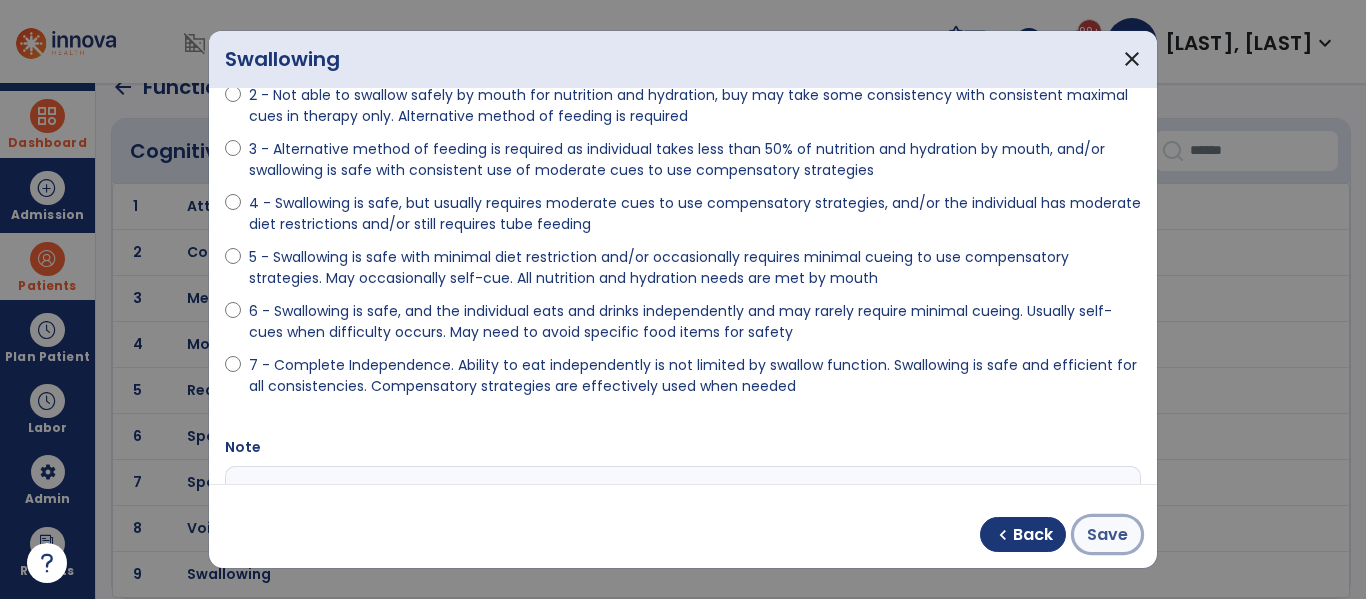 click on "Save" at bounding box center [1107, 535] 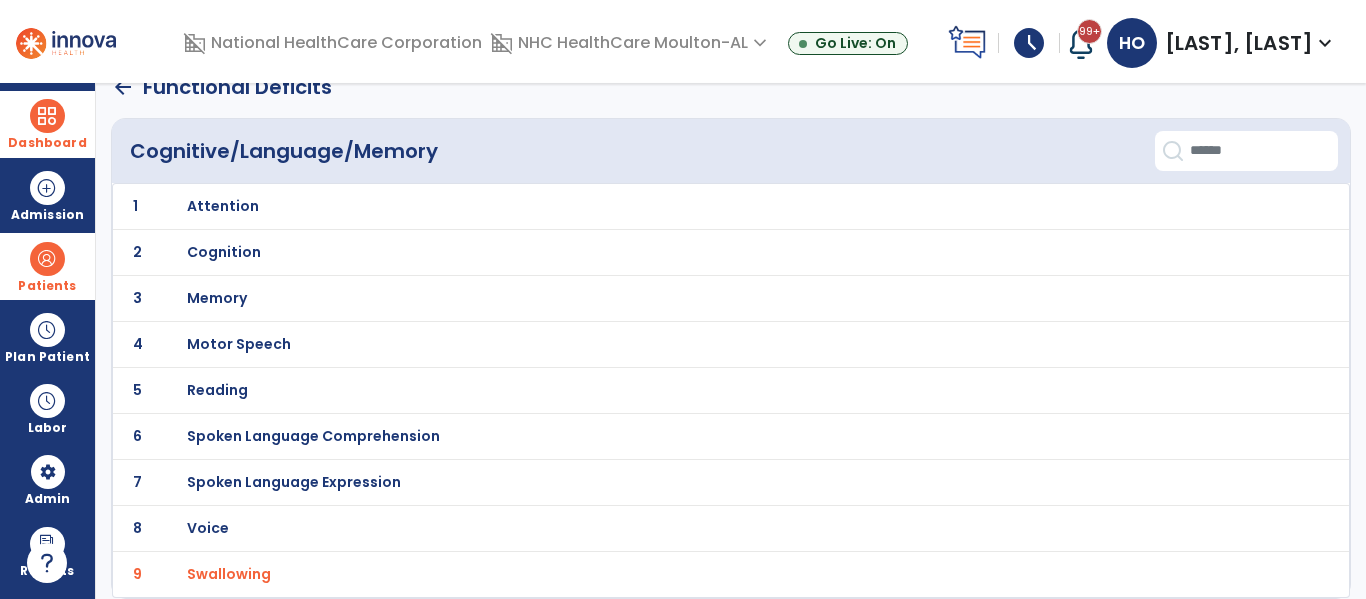 click on "arrow_back" 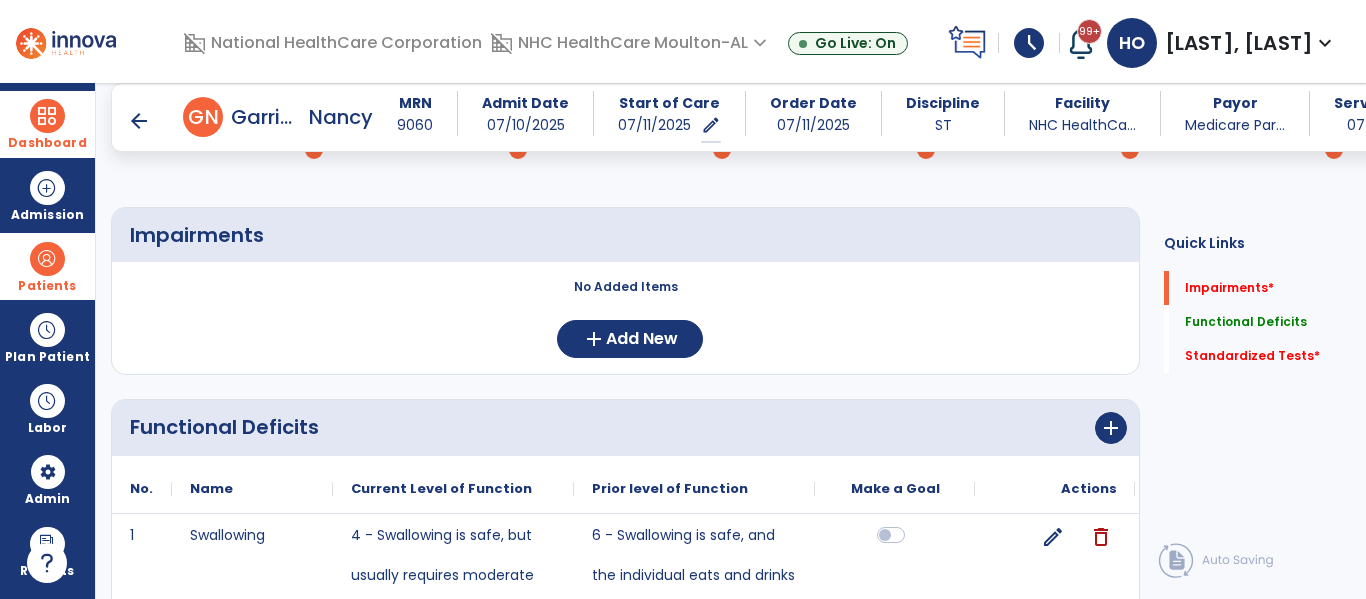 scroll, scrollTop: 140, scrollLeft: 0, axis: vertical 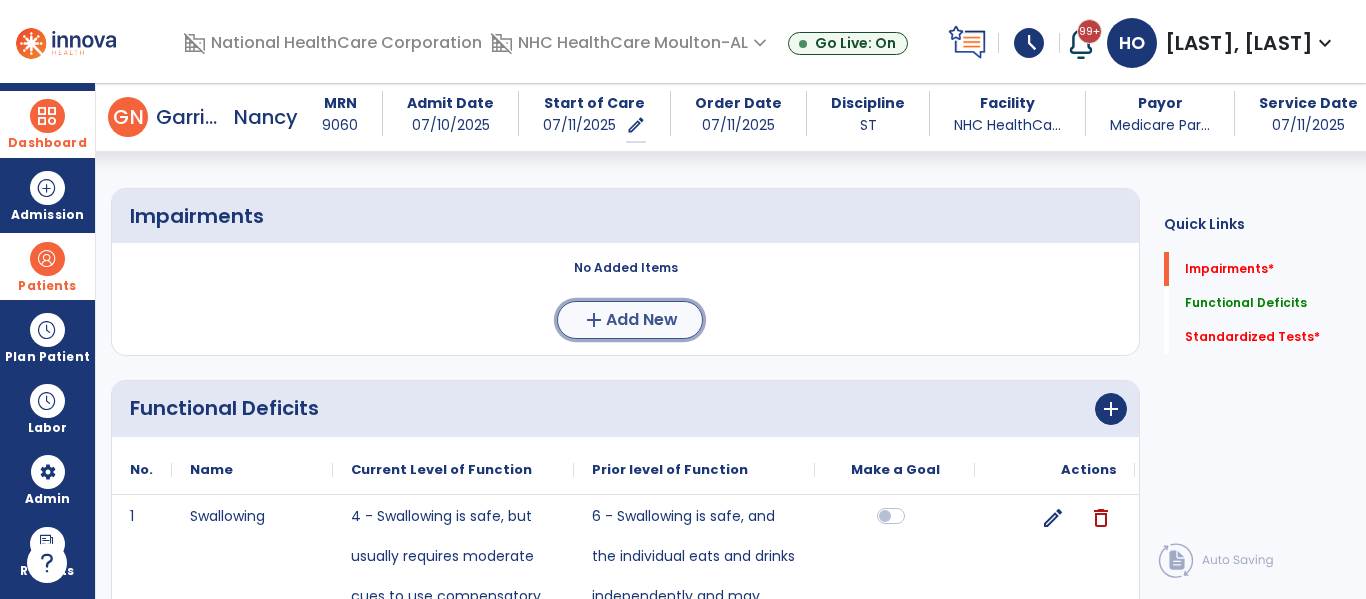 click on "Add New" 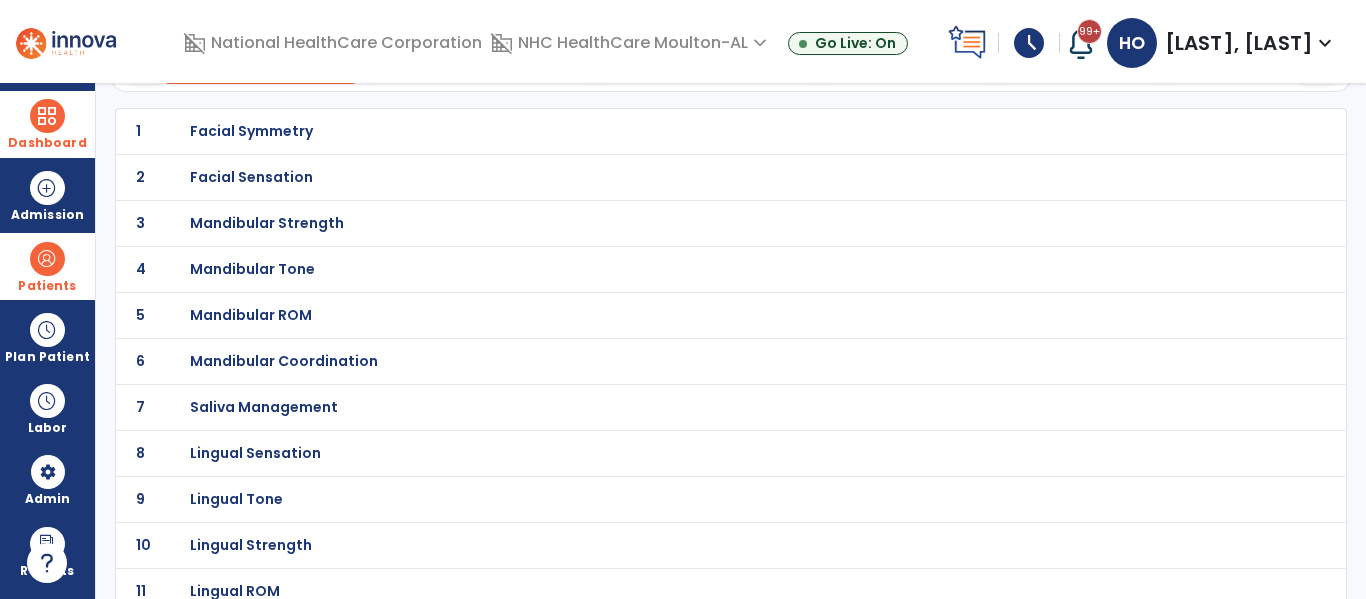 click on "Mandibular ROM" at bounding box center [687, 131] 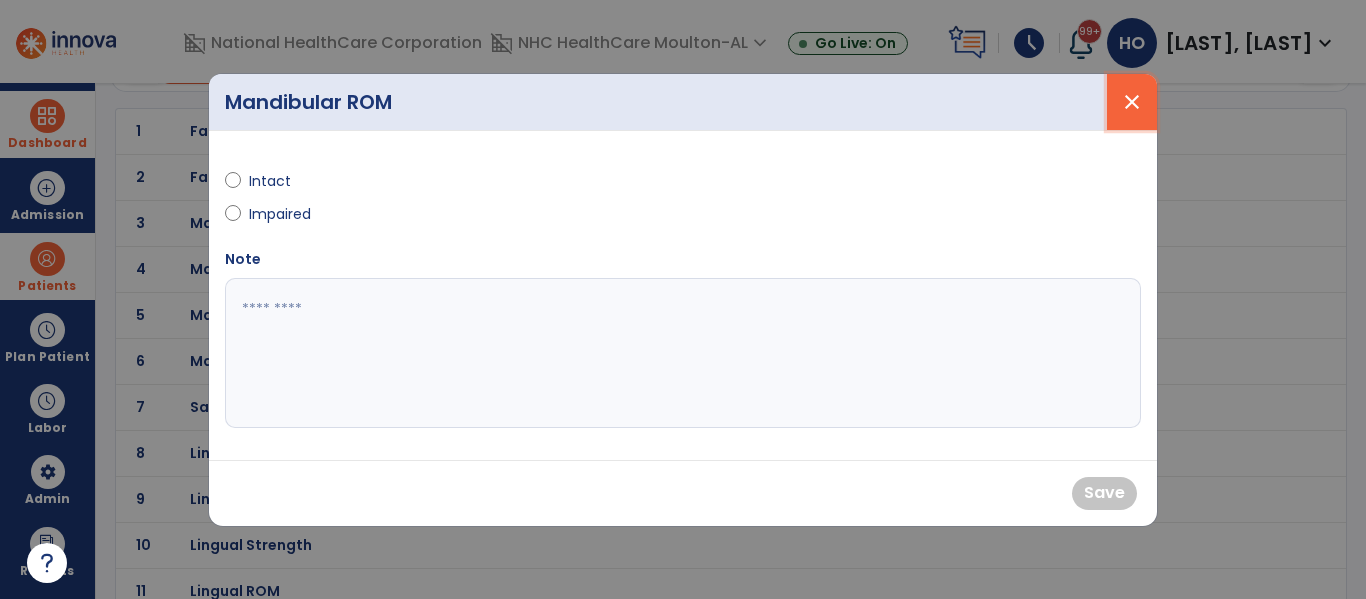 click on "close" at bounding box center (1132, 102) 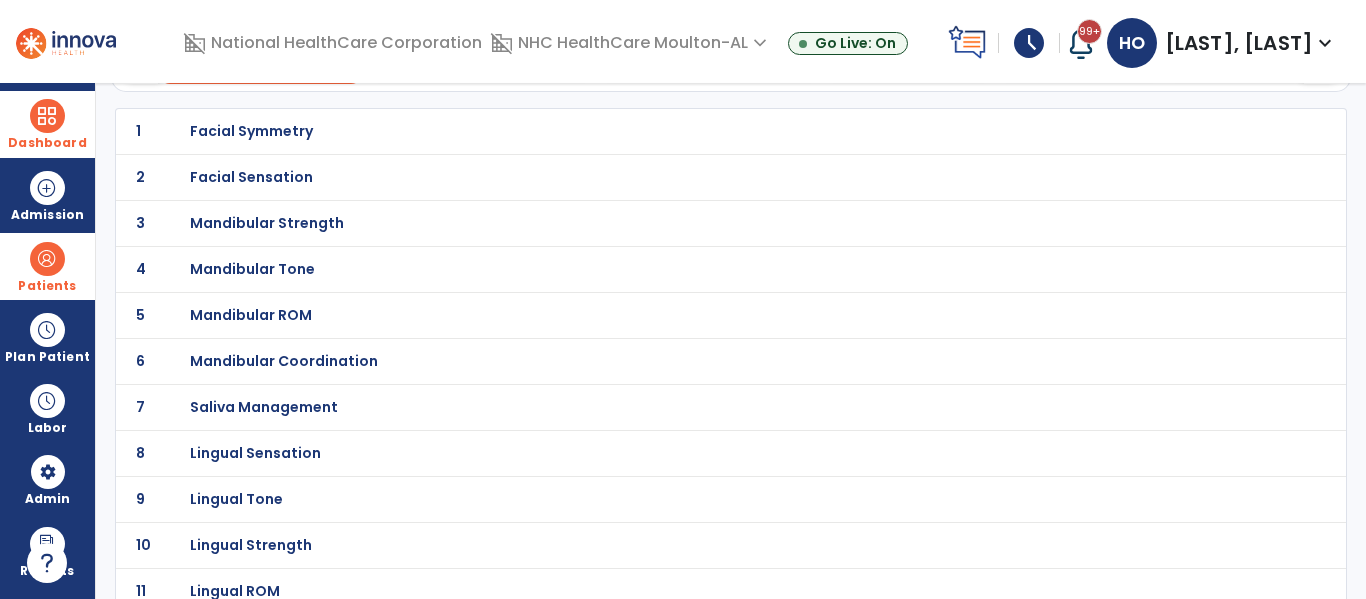 click on "10 Lingual Strength" 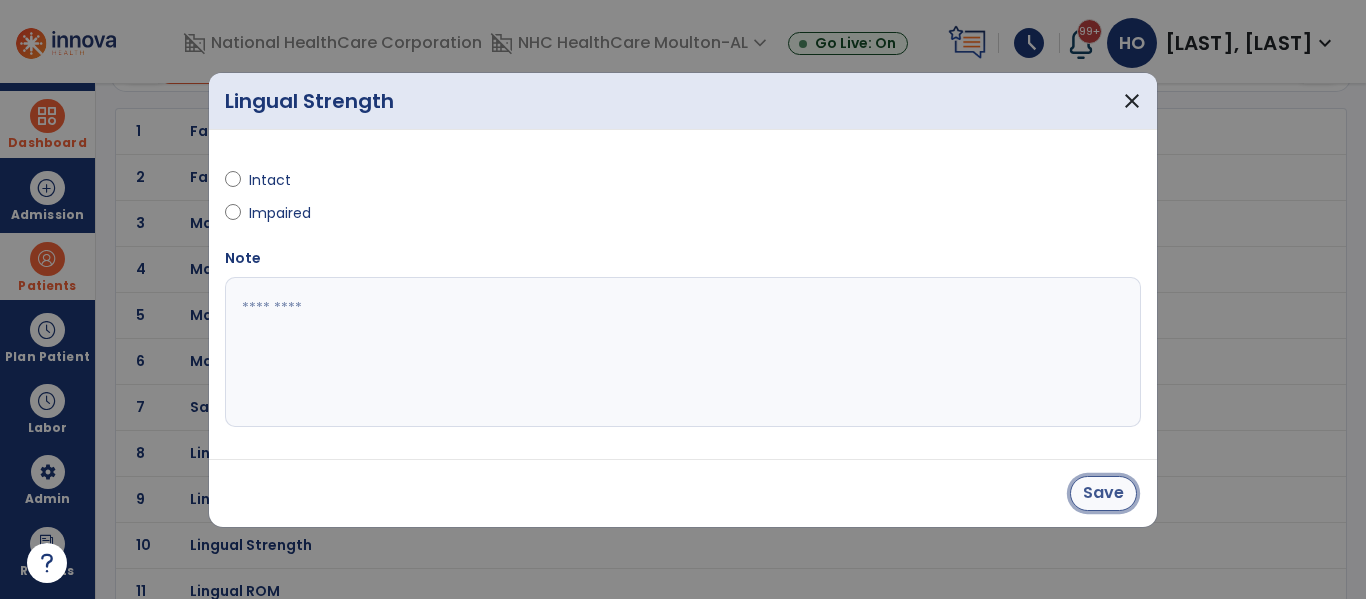 click on "Save" at bounding box center [1103, 493] 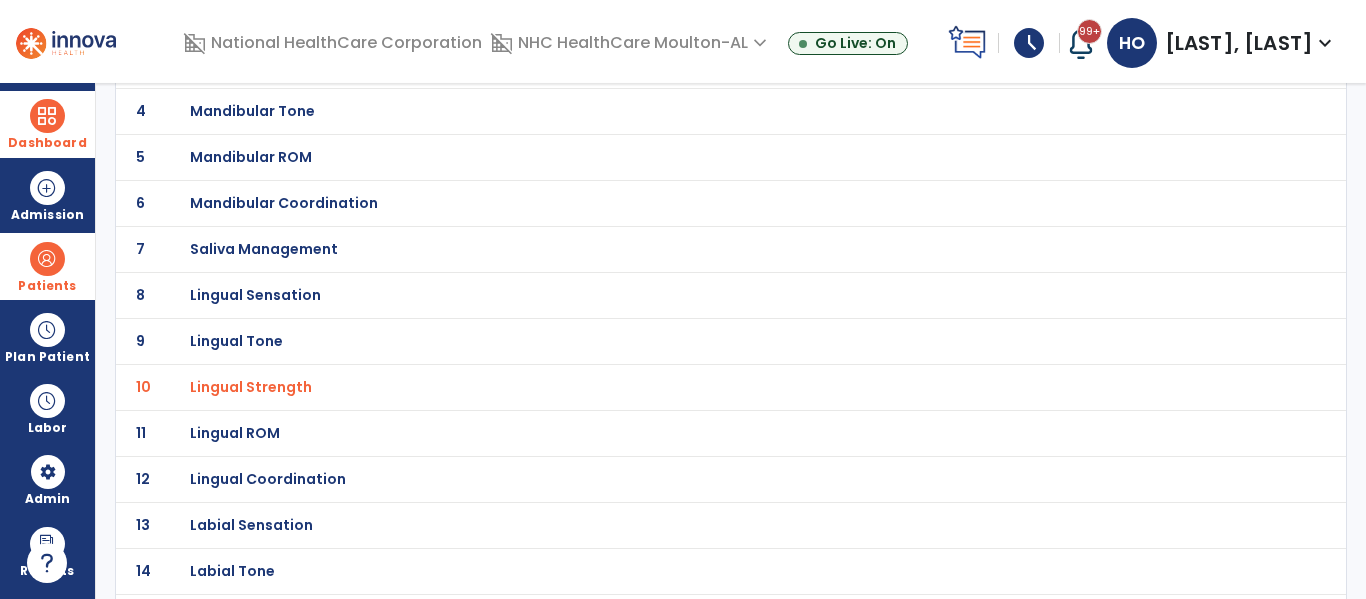 scroll, scrollTop: 432, scrollLeft: 0, axis: vertical 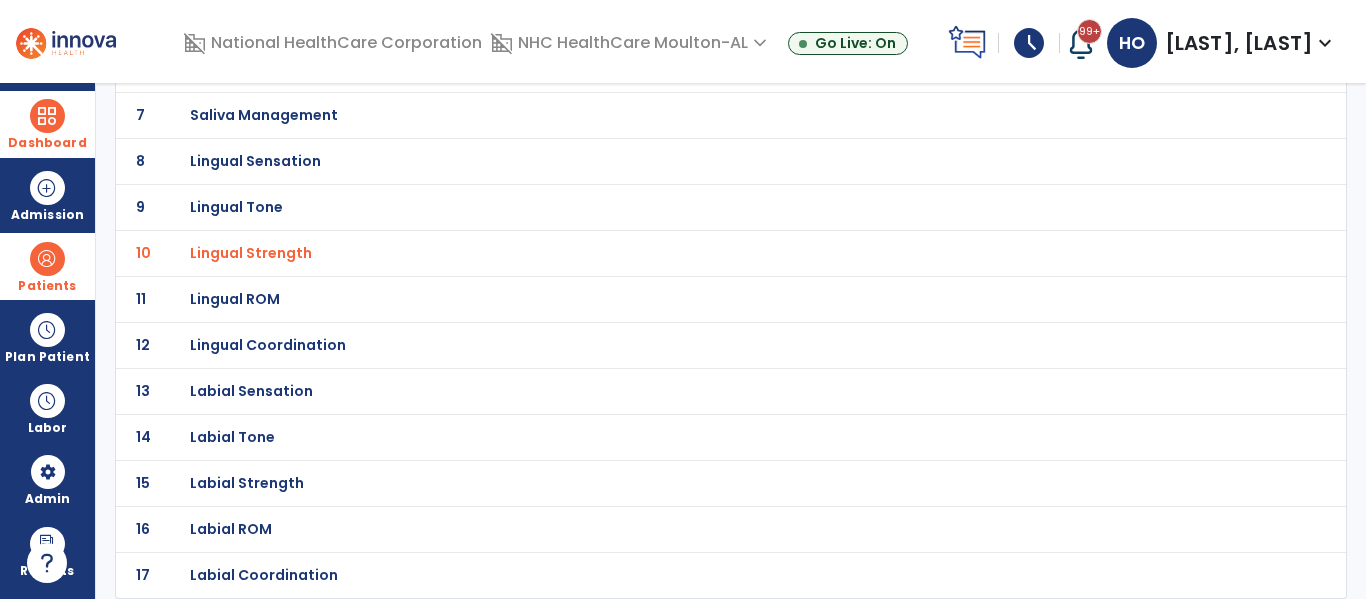click on "Lingual Sensation" at bounding box center [251, -161] 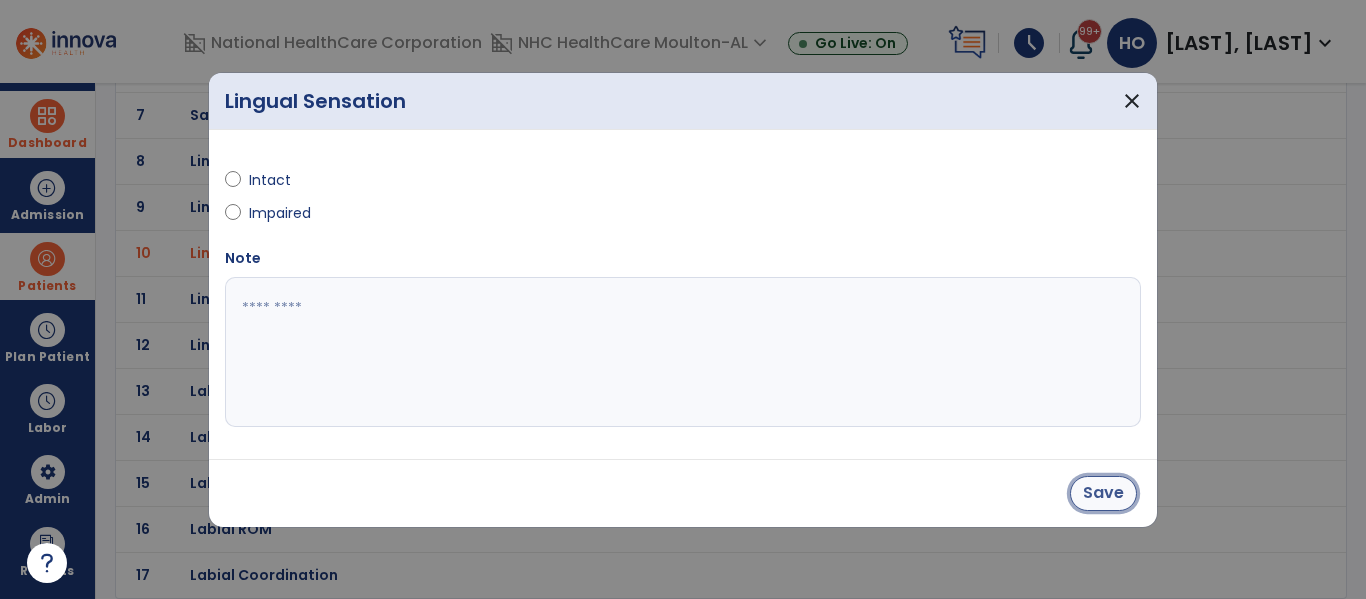 click on "Save" at bounding box center [1103, 493] 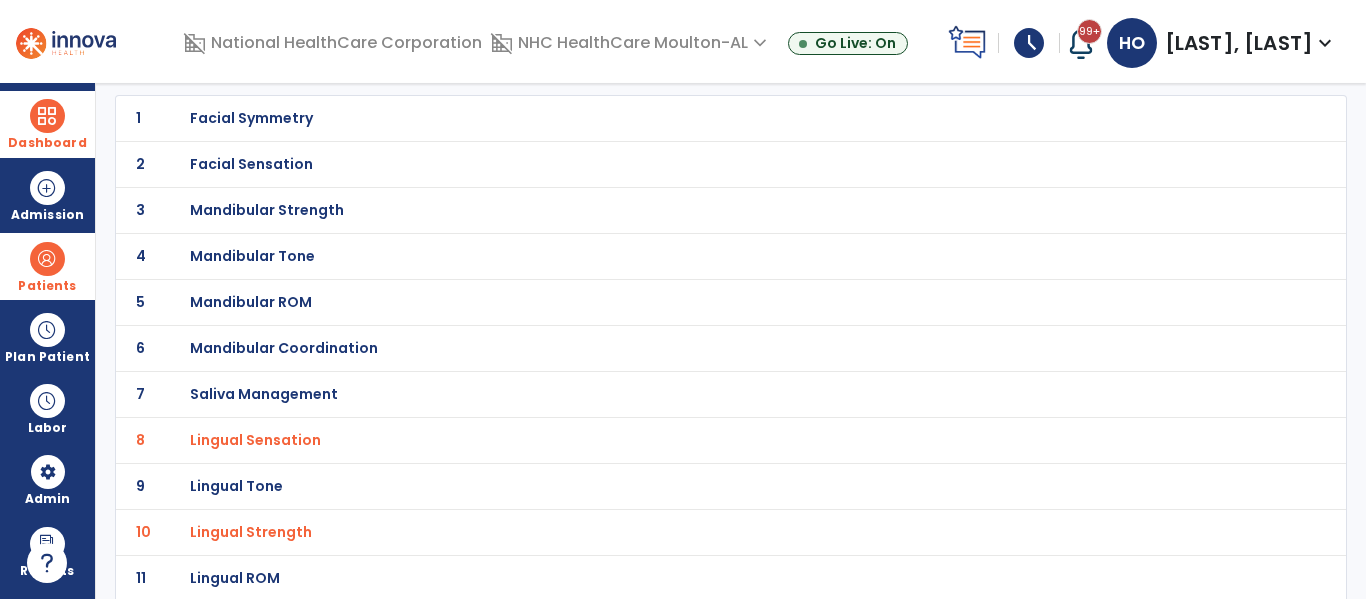 scroll, scrollTop: 0, scrollLeft: 0, axis: both 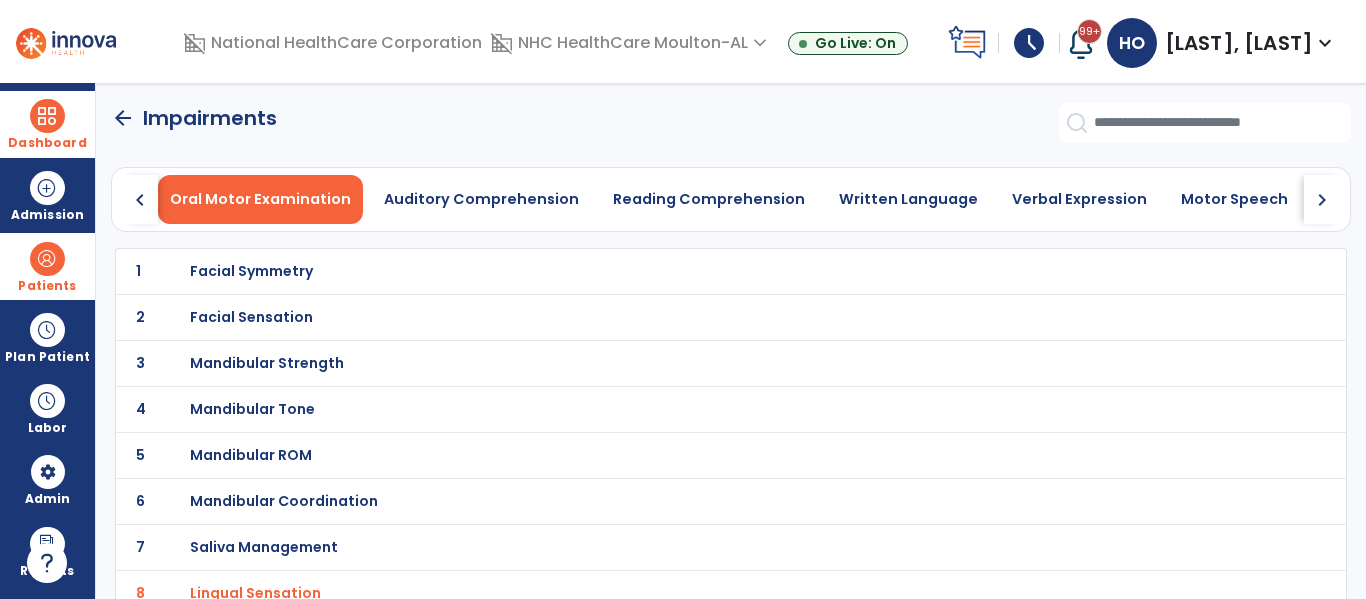 click on "chevron_right" 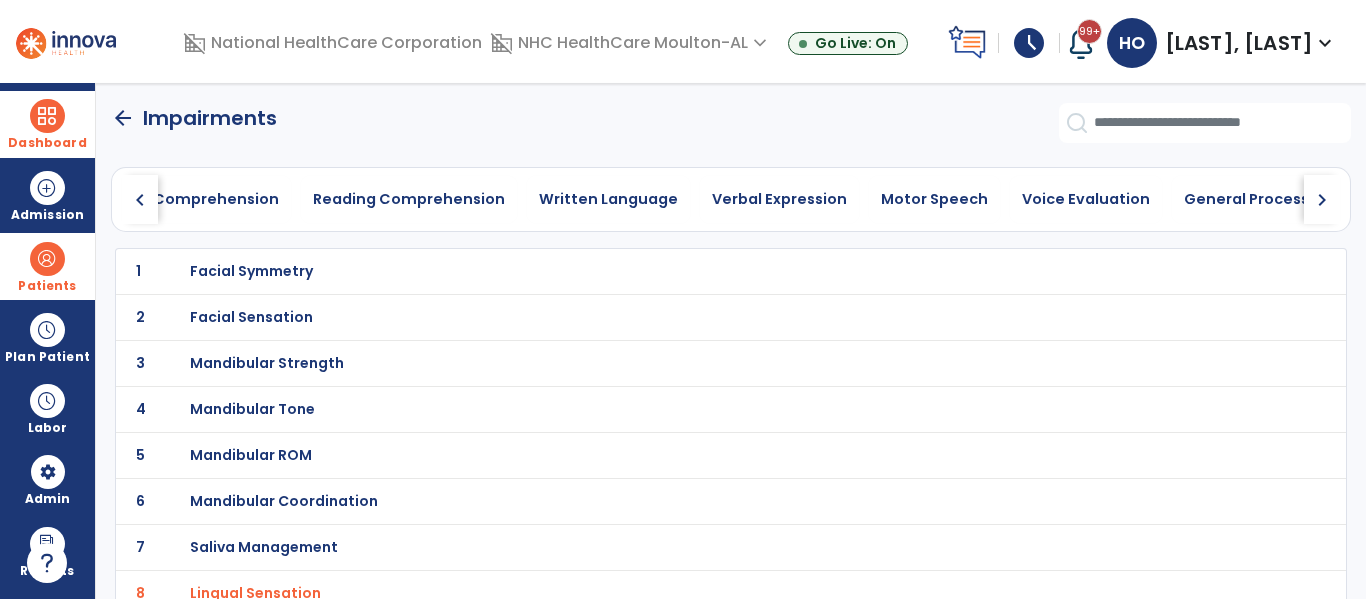 click on "chevron_right" 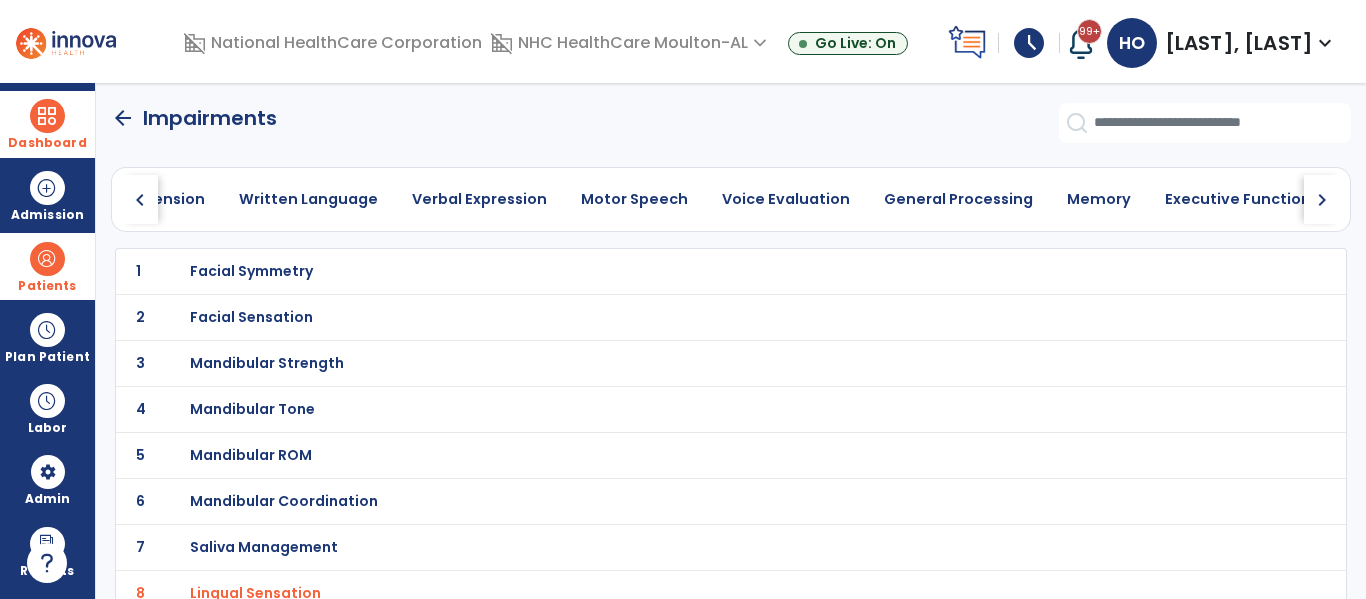 click on "chevron_right" 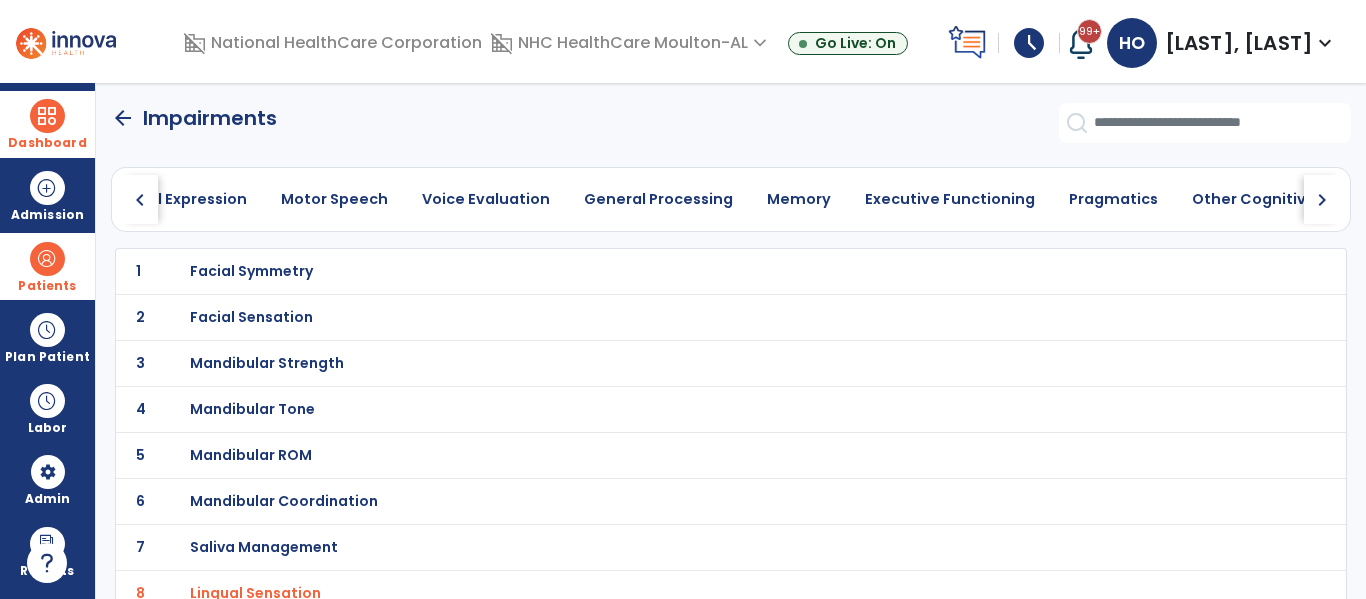 click on "chevron_right" 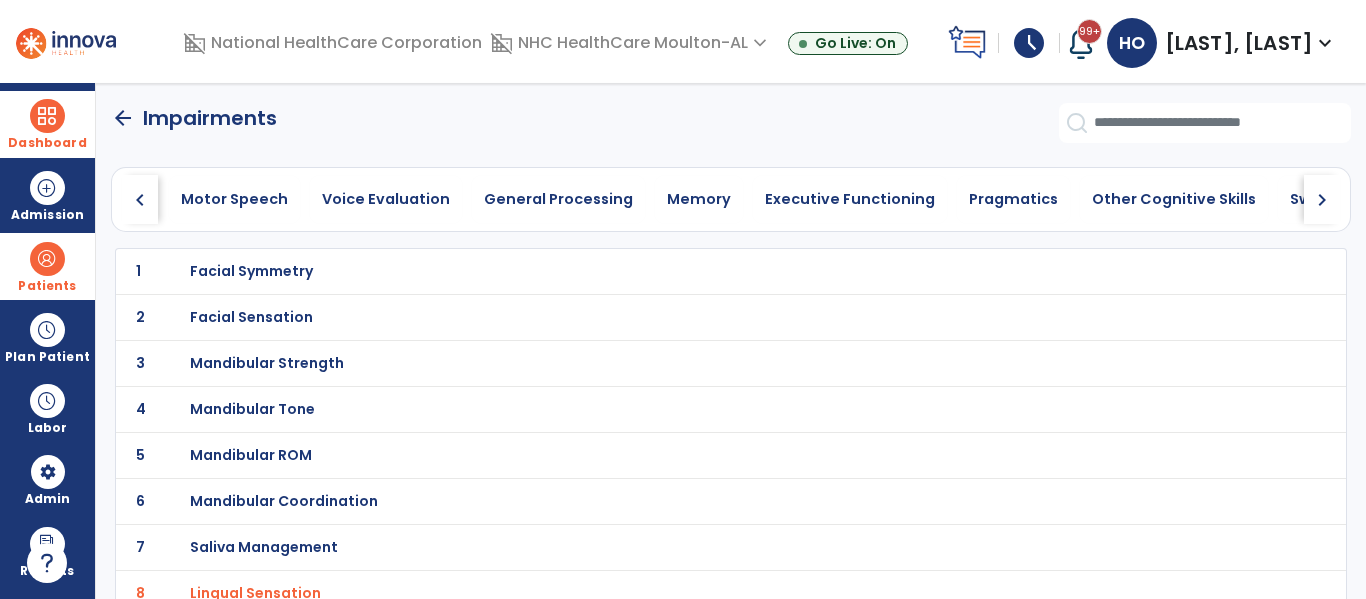 click on "chevron_right" 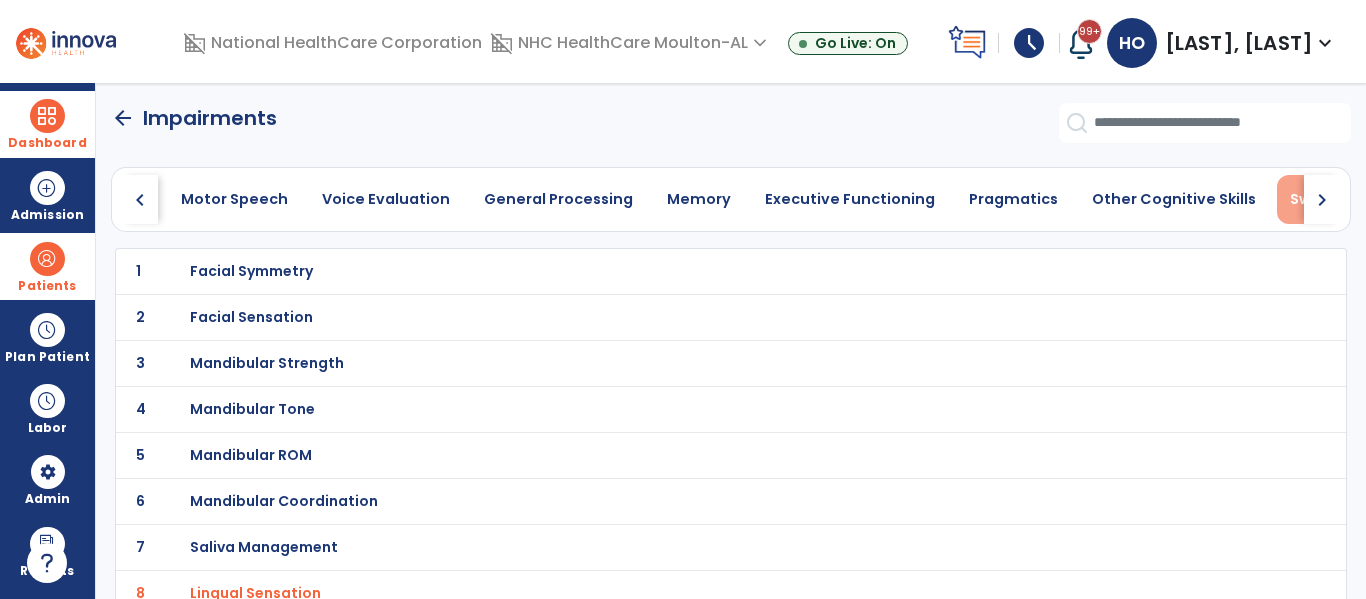 click on "Swallowing" at bounding box center (1332, 199) 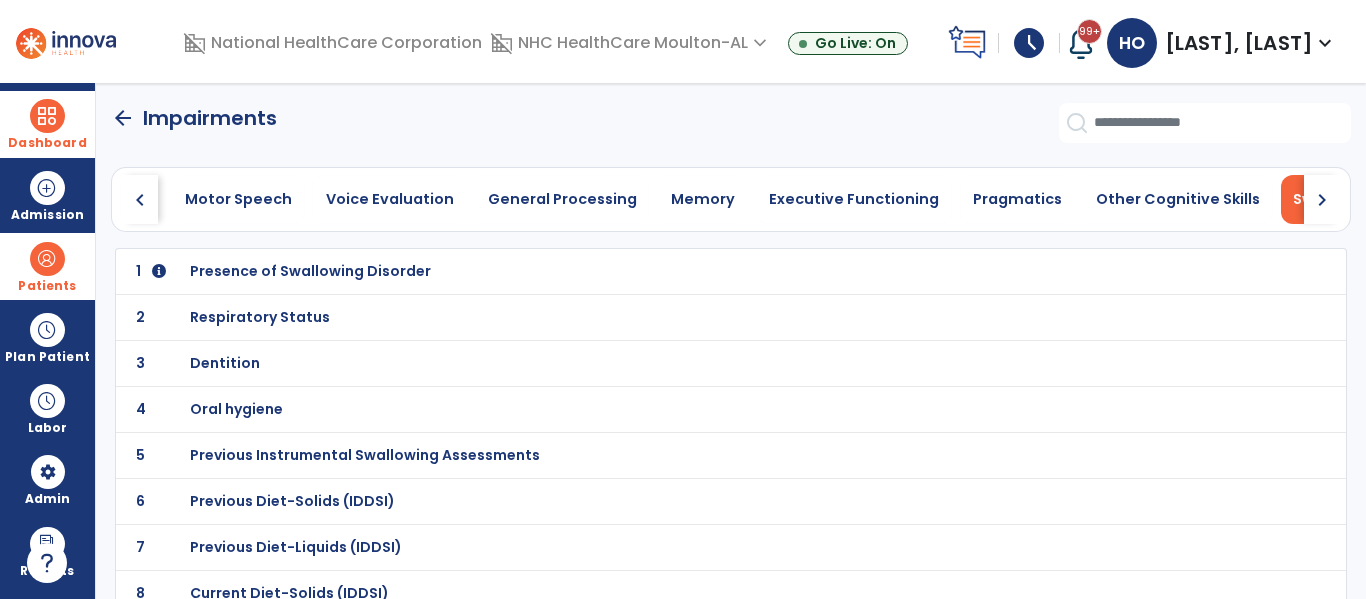 click on "Presence of Swallowing Disorder" at bounding box center [310, 271] 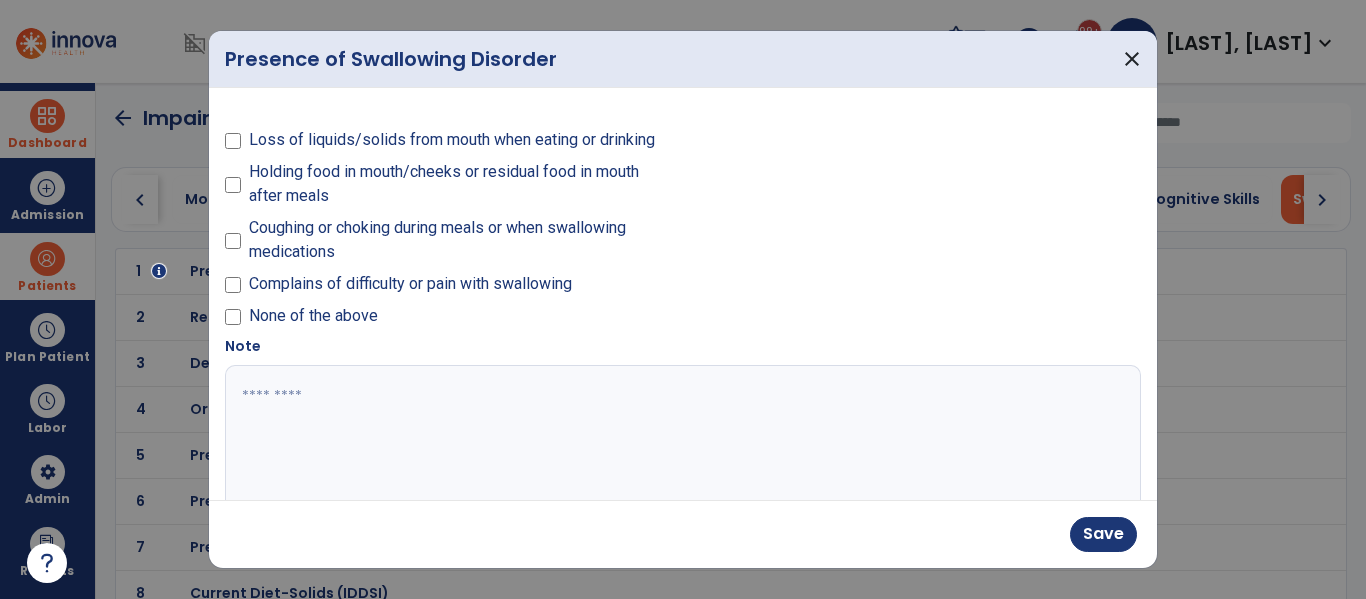 click at bounding box center (233, 244) 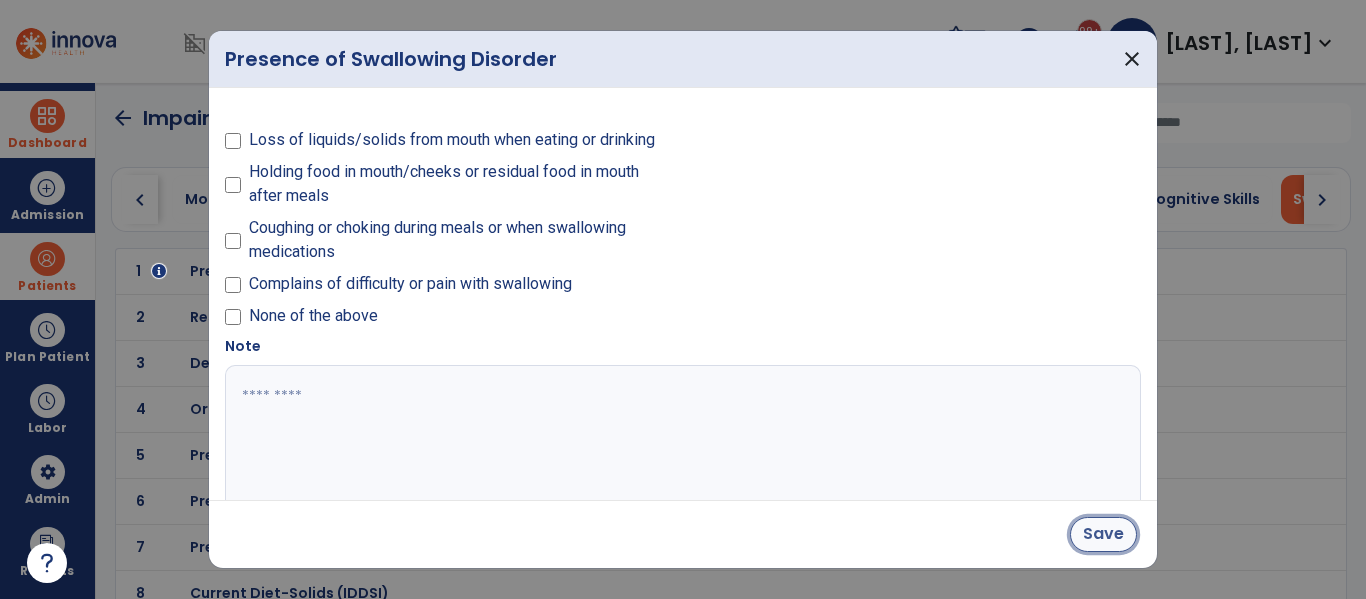 click on "Save" at bounding box center (1103, 534) 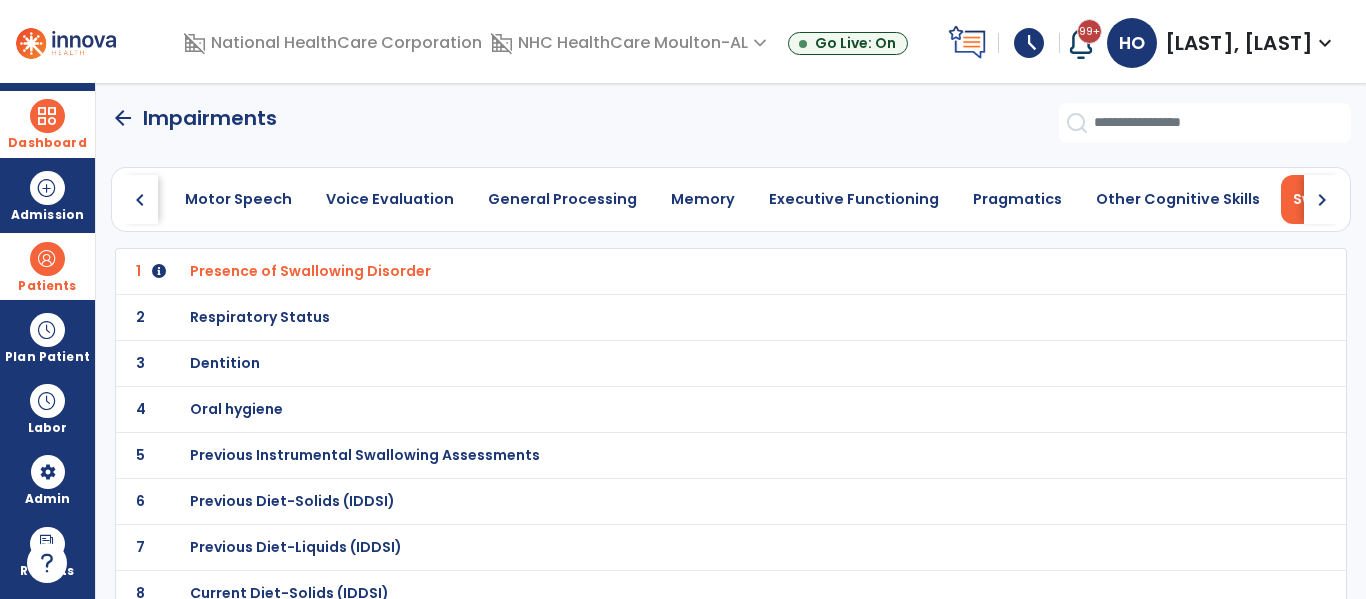 click on "Previous Instrumental Swallowing Assessments" at bounding box center (310, 271) 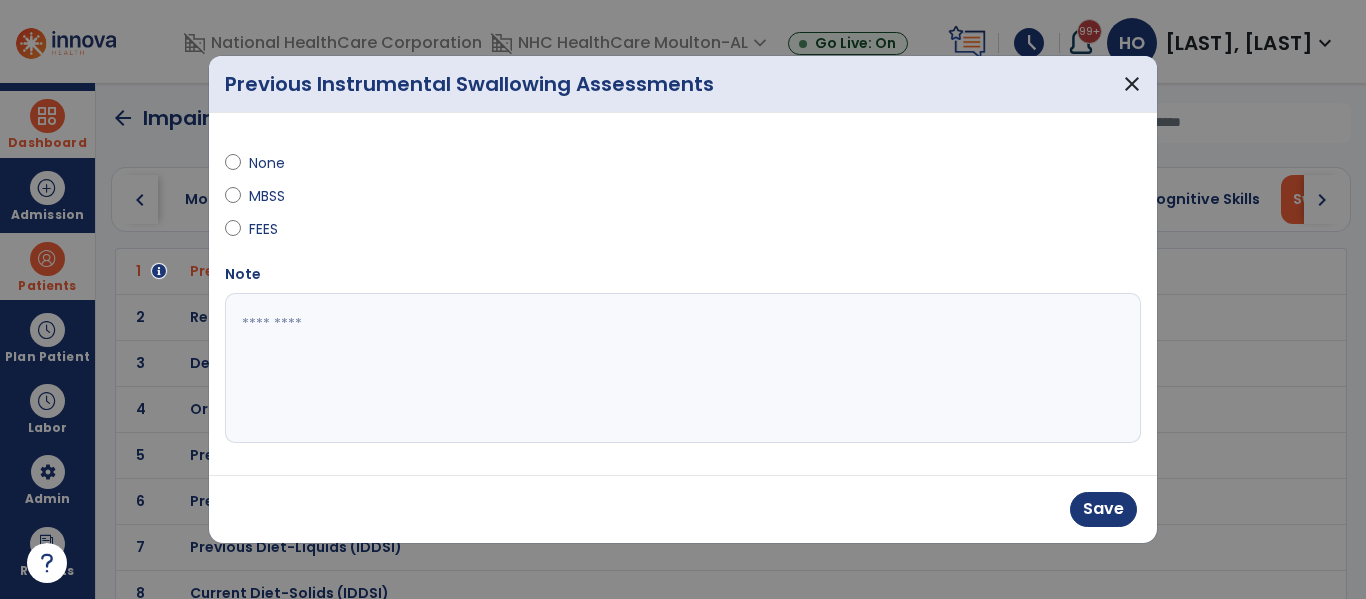 click at bounding box center [683, 368] 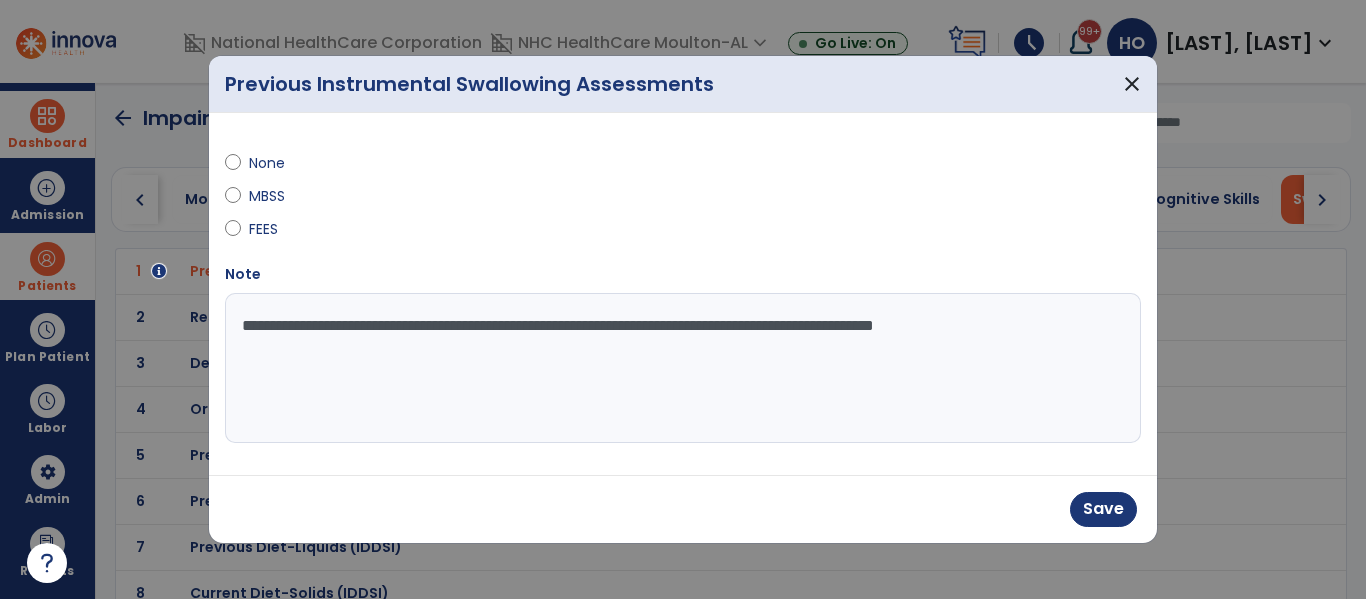 type on "**********" 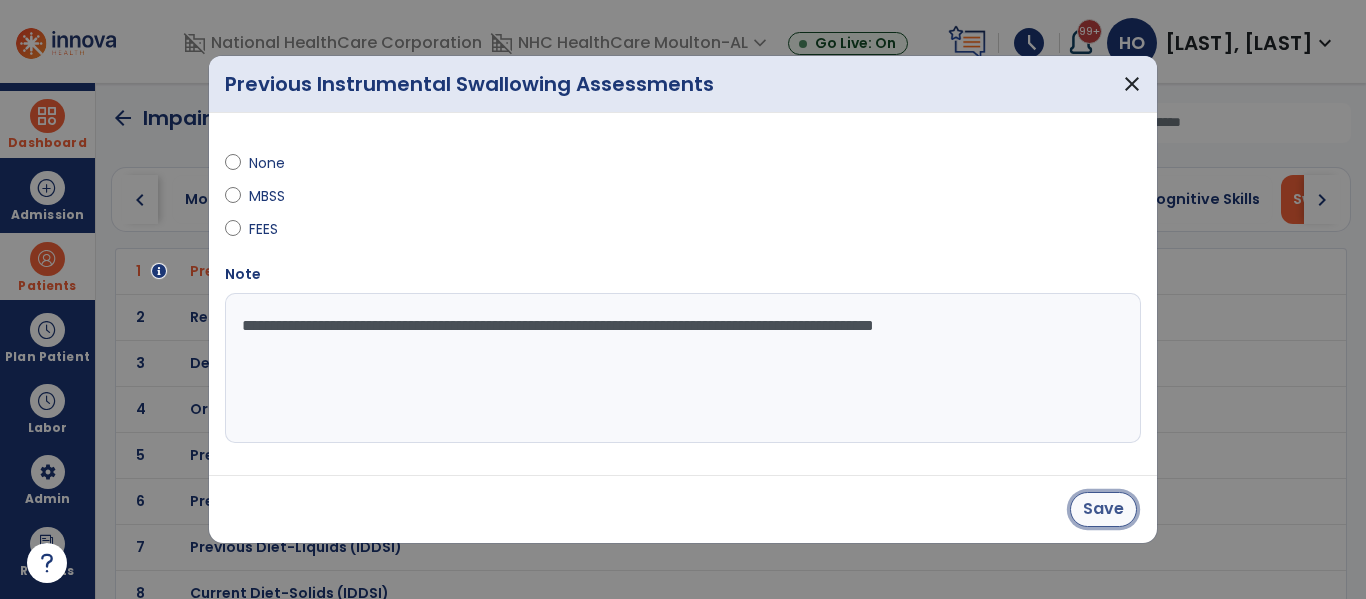 click on "Save" at bounding box center (1103, 509) 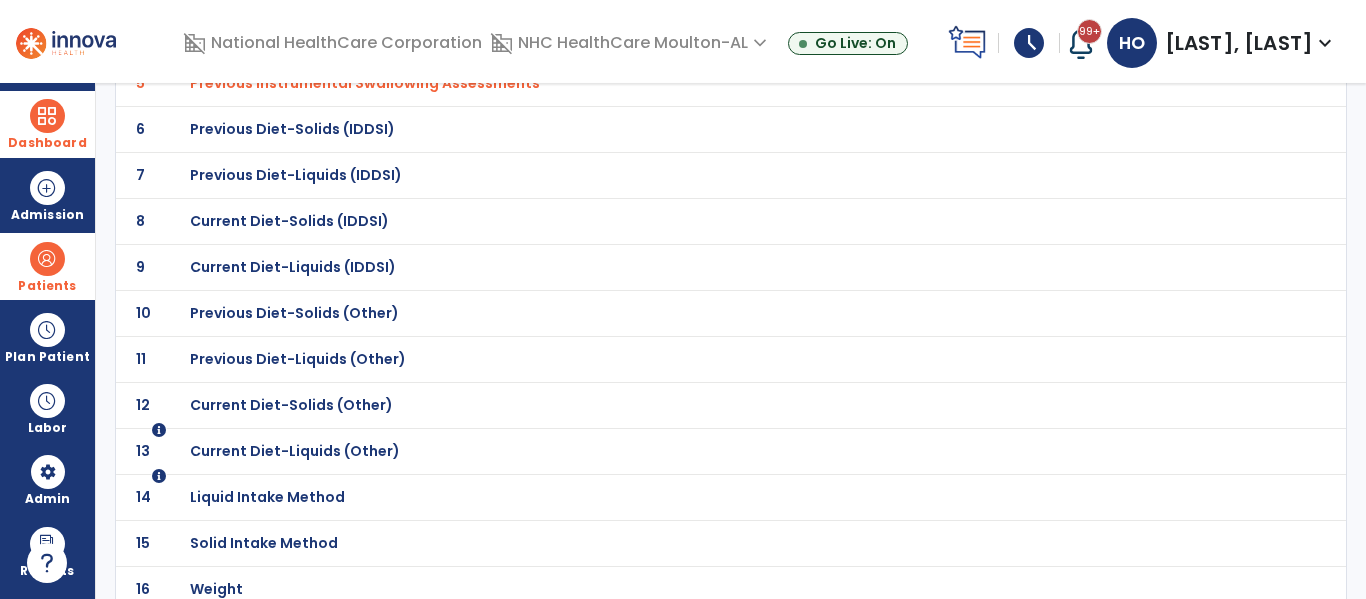 scroll, scrollTop: 375, scrollLeft: 0, axis: vertical 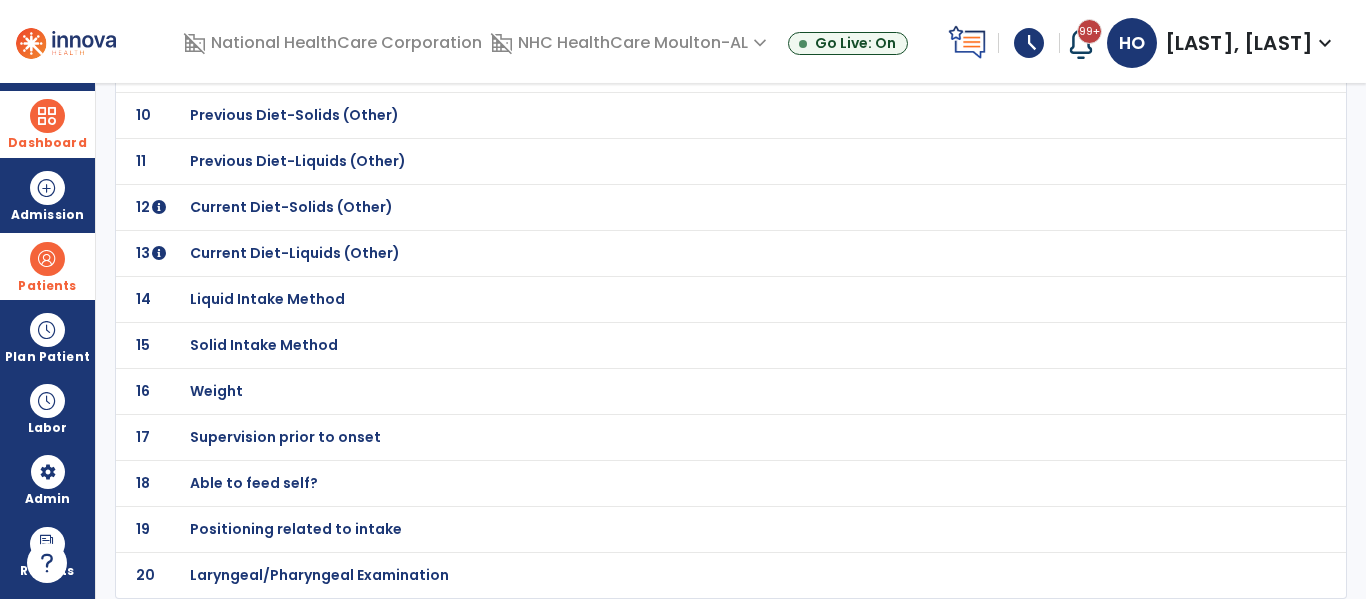 click on "Laryngeal/Pharyngeal Examination" at bounding box center [310, -299] 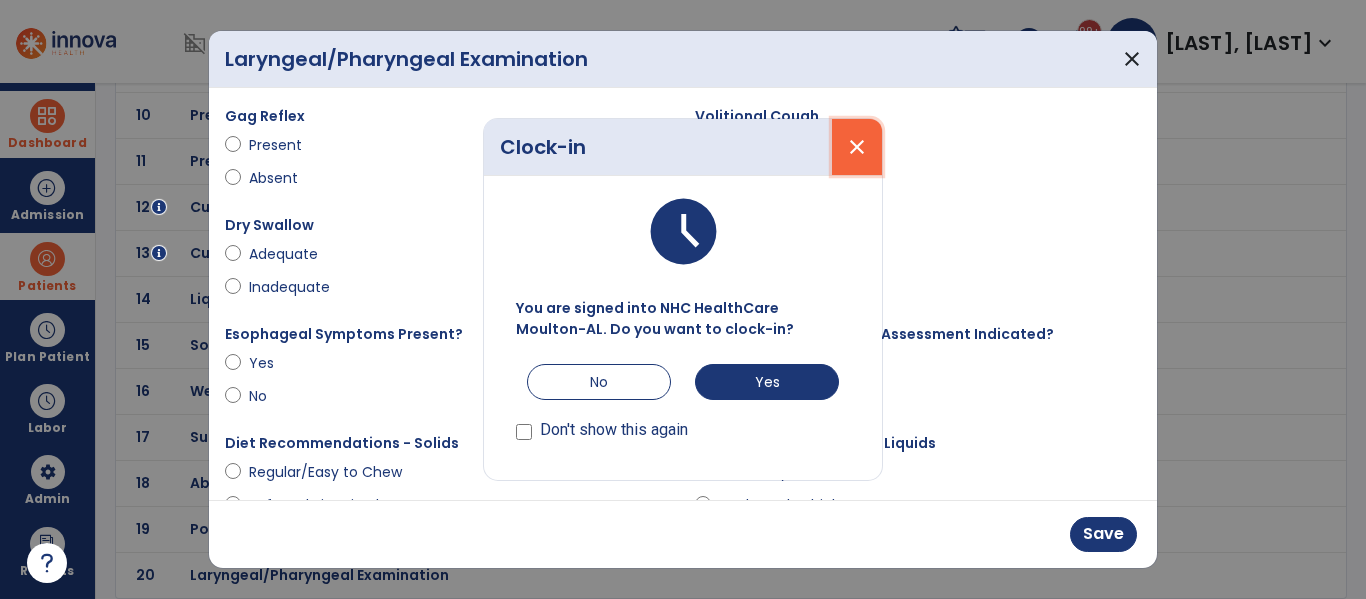 click on "close" at bounding box center [857, 147] 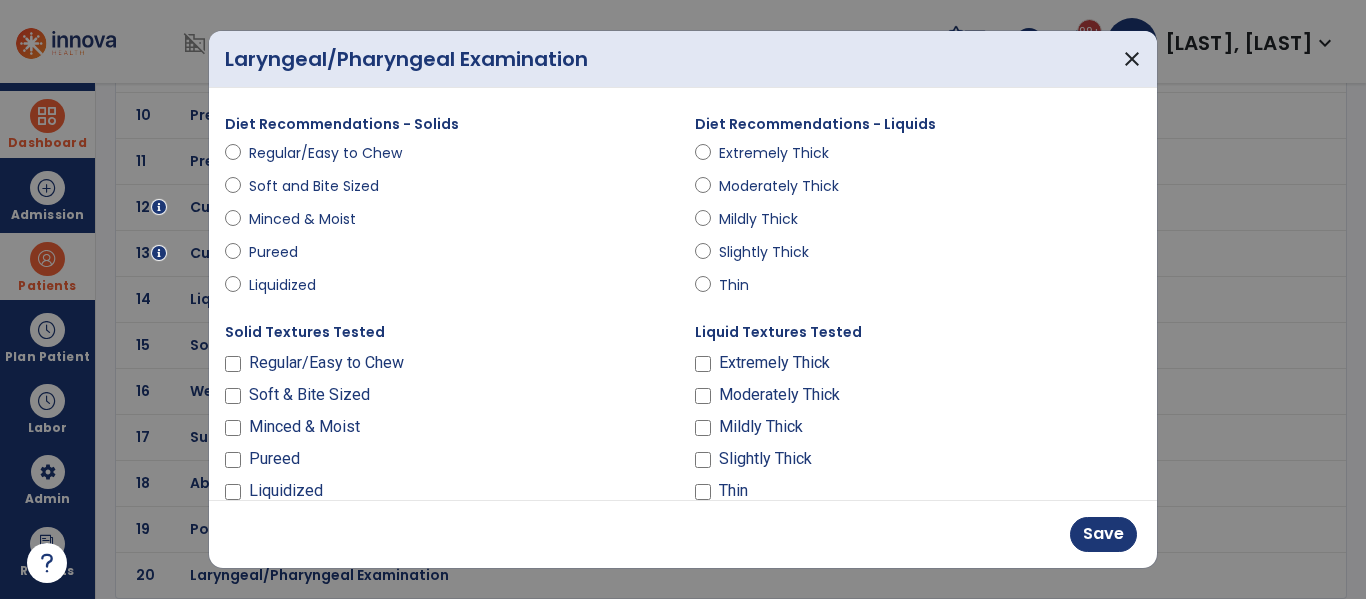 scroll, scrollTop: 308, scrollLeft: 0, axis: vertical 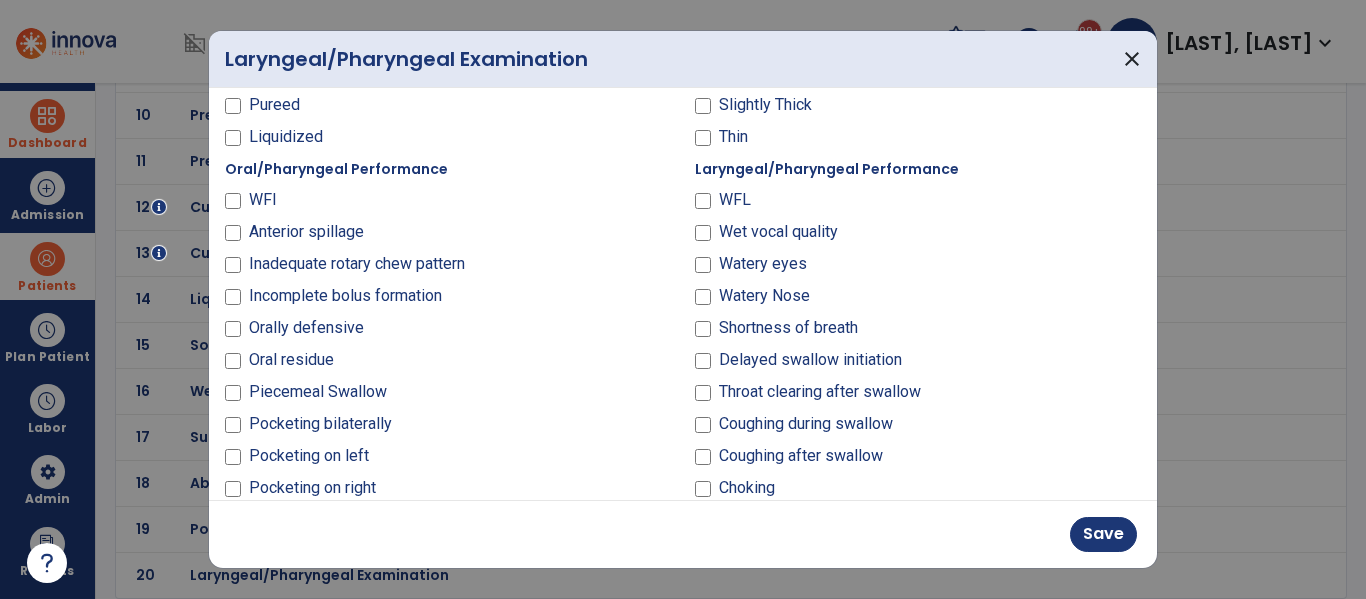 click on "Gag Reflex Present Absent Volitional Cough Adequate Inadequate Dry Swallow Adequate Inadequate Vocal Quality WFL Impaired Esophageal Symptoms Present? Yes No Instrumental Swallowing Assessment Indicated? Yes No Diet Recommendations - Solids Regular/Easy to Chew Soft and Bite Sized Minced & Moist Pureed Liquidized Diet Recommendations - Liquids Extremely Thick Moderately Thick Mildly Thick Slightly Thick Thin Solid Textures Tested     Regular/Easy to Chew      Soft & Bite Sized      Minced & Moist      Pureed      Liquidized  Liquid Textures Tested     Extremely Thick      Moderately Thick      Mildly Thick      Slightly Thick      Thin  Oral/Pharyngeal Performance     WFl      Anterior spillage      Inadequate rotary chew pattern      Incomplete bolus formation      Orally defensive      Oral residue      Piecemeal Swallow      Pocketing bilaterally      Pocketing on left      Pocketing on right      Shortness of breath      Suspected premature spillage" at bounding box center (683, 294) 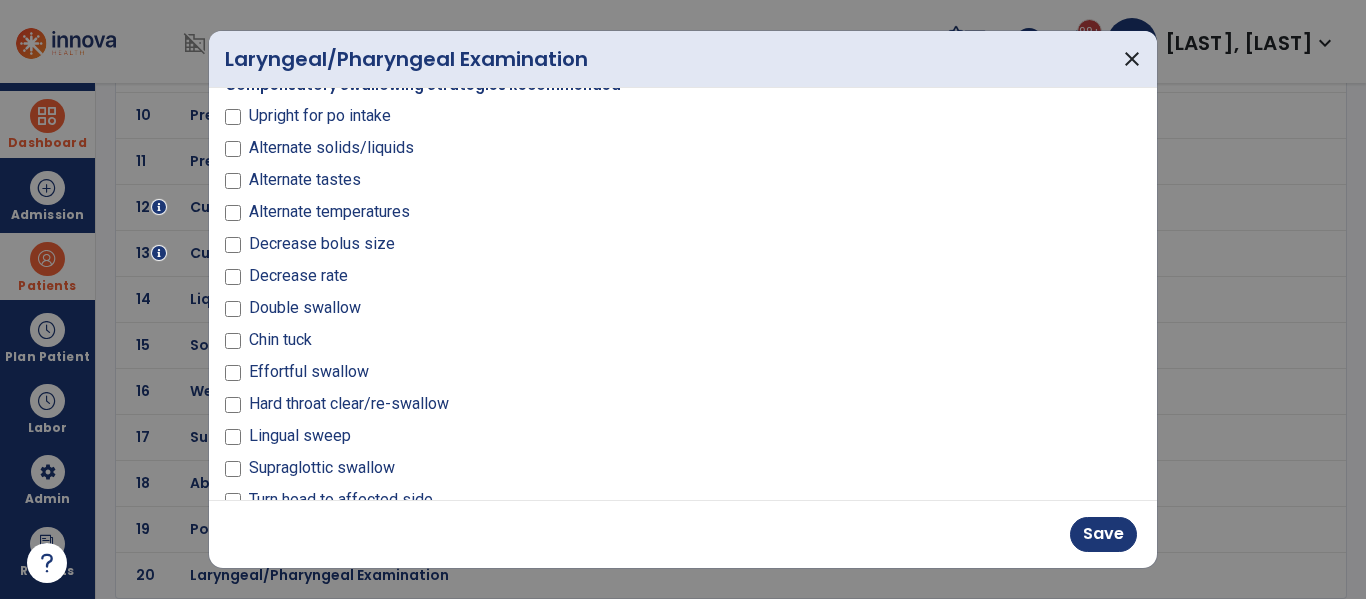 scroll, scrollTop: 1198, scrollLeft: 0, axis: vertical 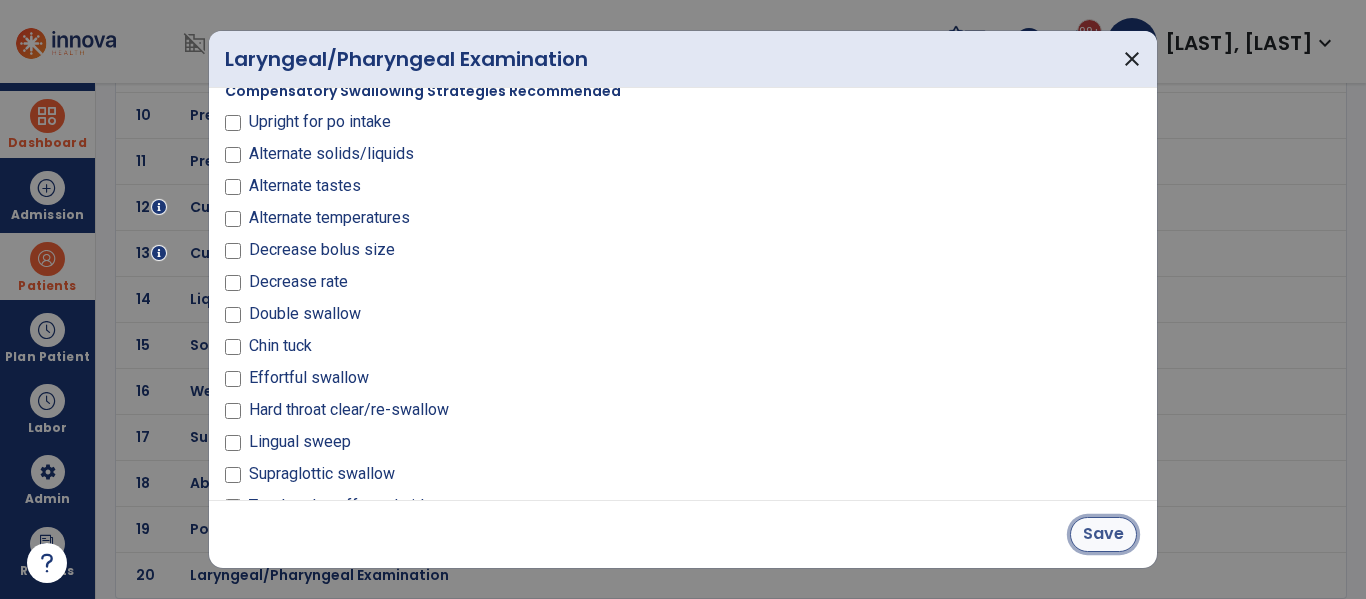 click on "Save" at bounding box center [1103, 534] 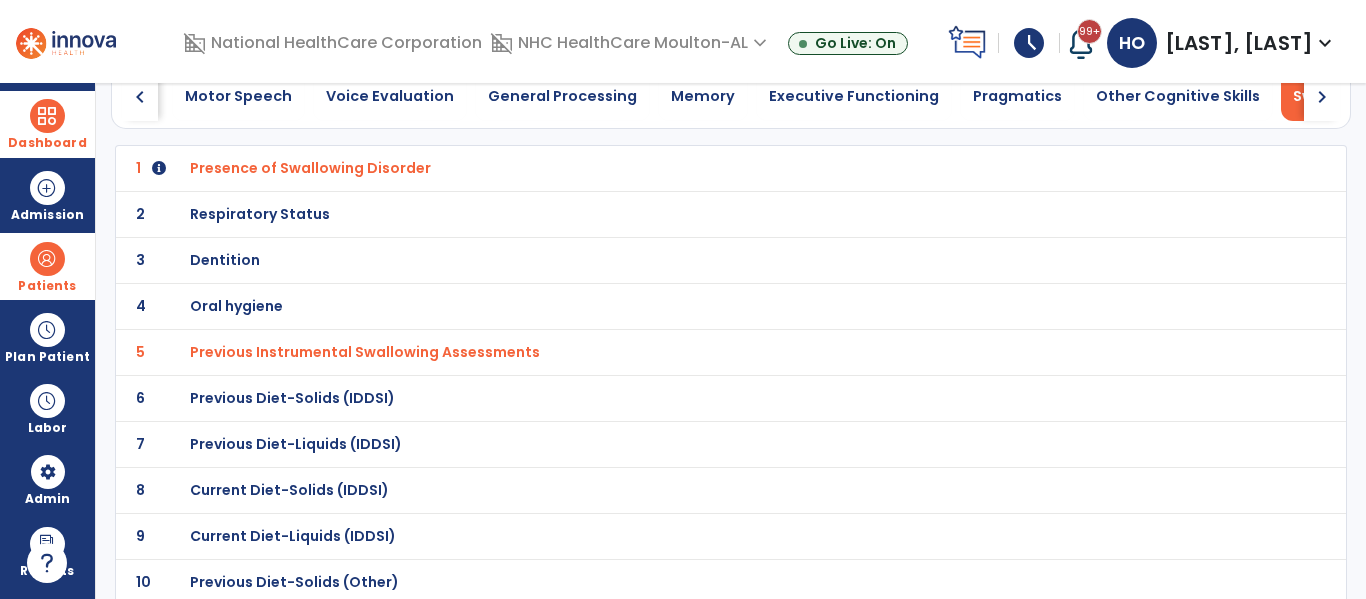 scroll, scrollTop: 0, scrollLeft: 0, axis: both 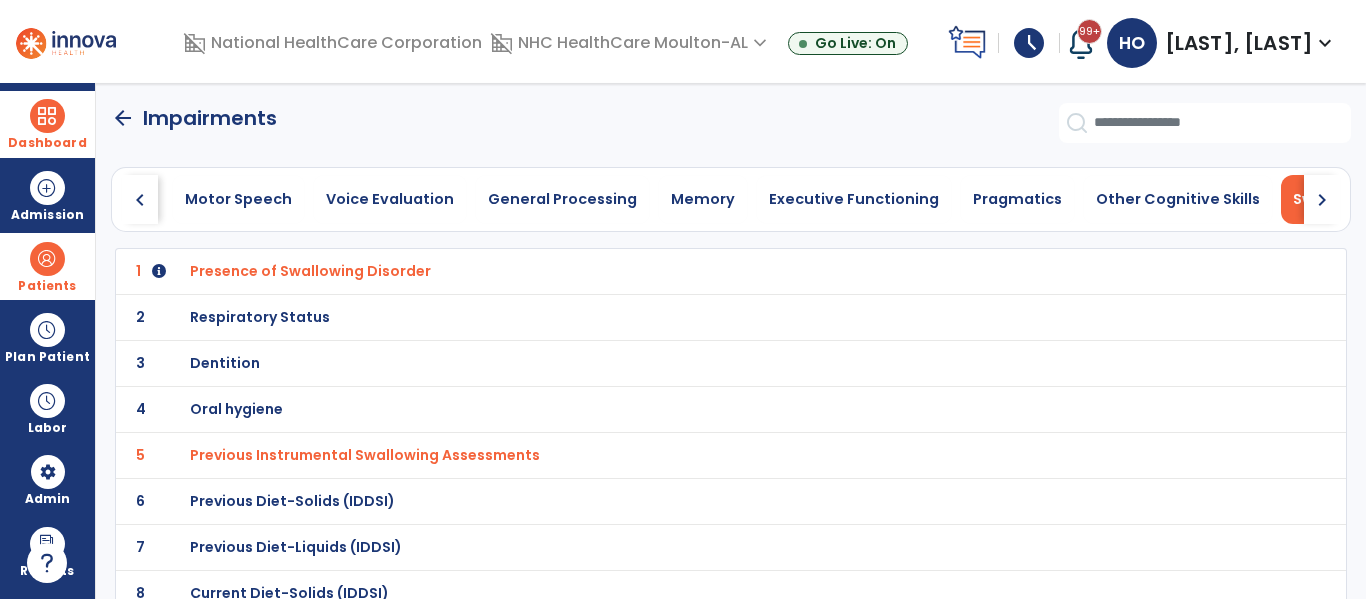 click on "arrow_back" 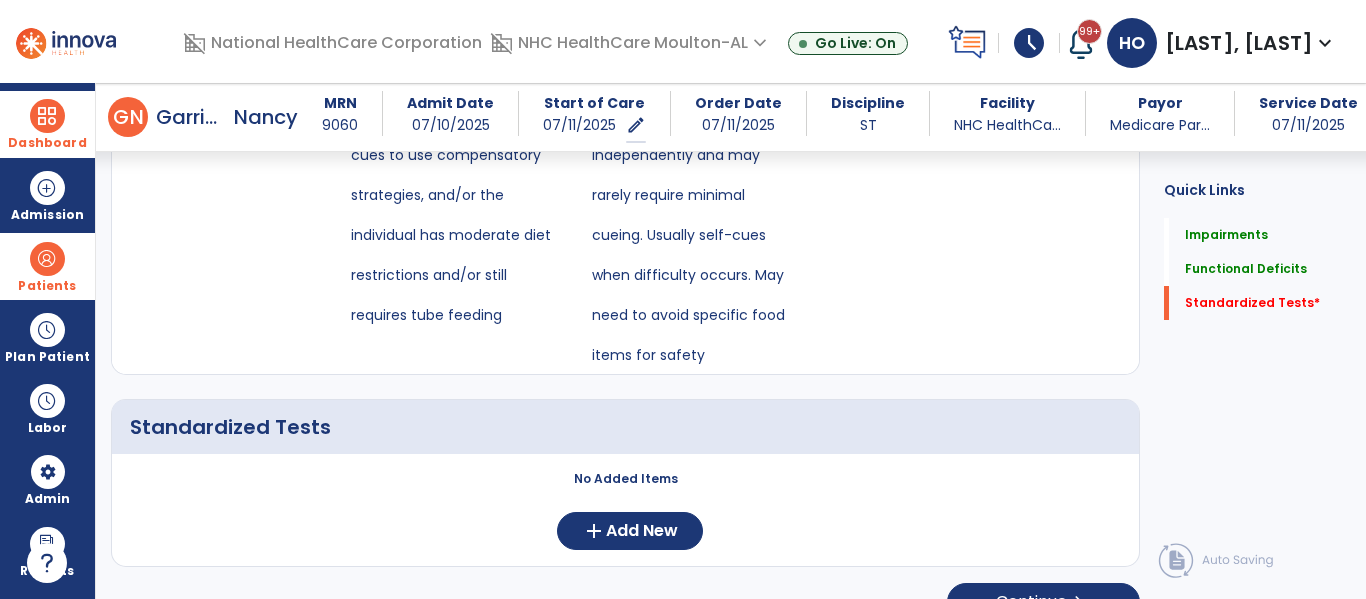 scroll, scrollTop: 2320, scrollLeft: 0, axis: vertical 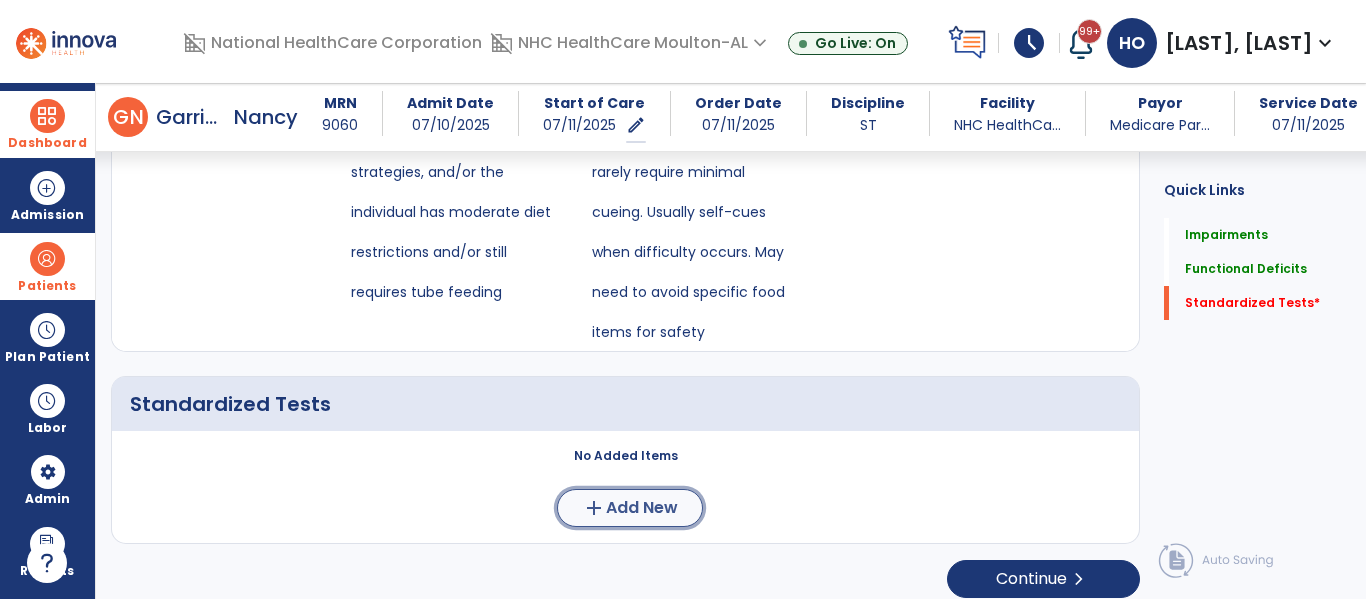 click on "Add New" 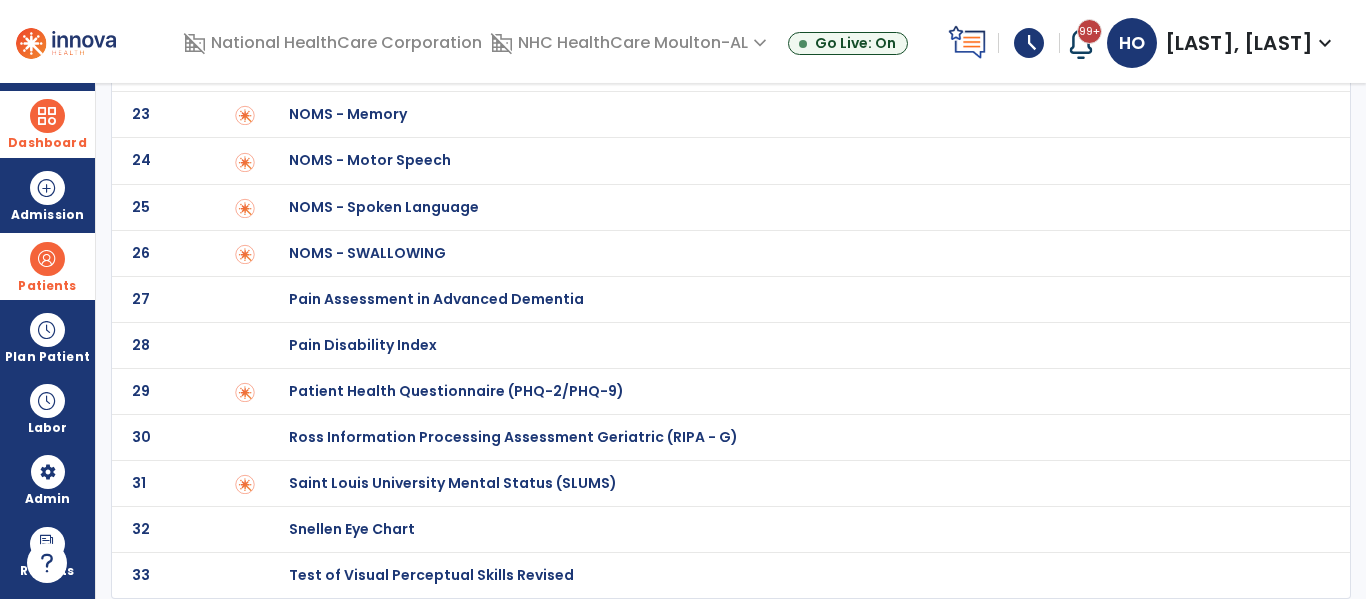 scroll, scrollTop: 0, scrollLeft: 0, axis: both 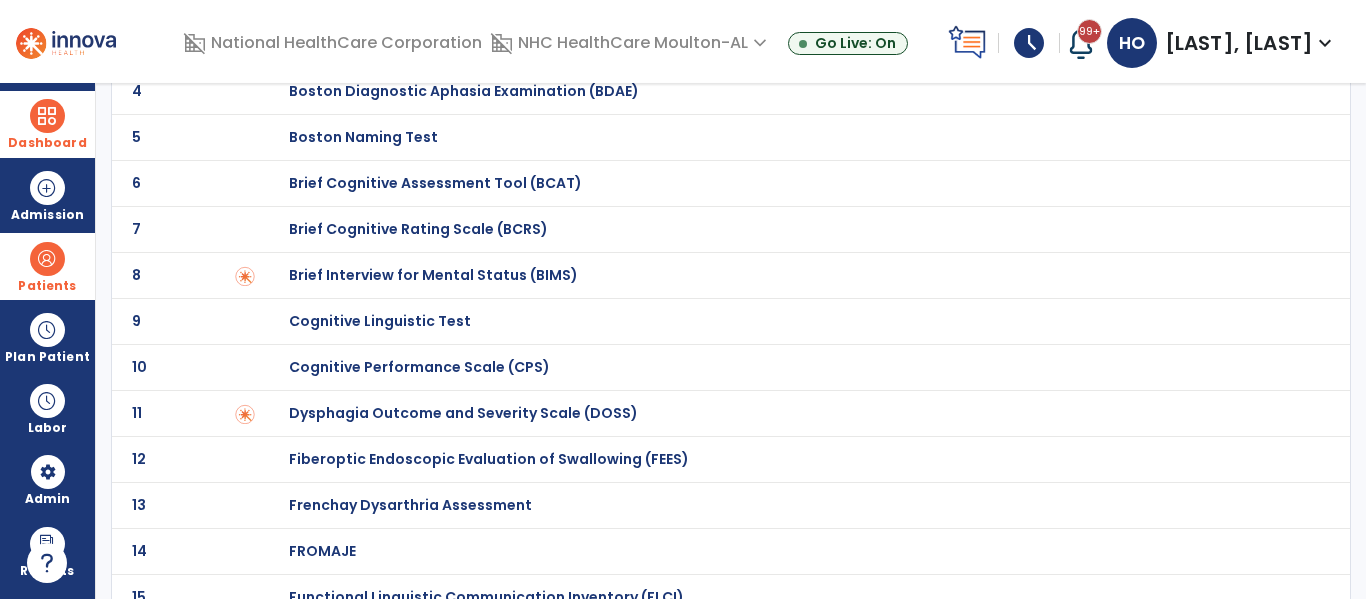 click on "Dysphagia Outcome and Severity Scale (DOSS)" at bounding box center (789, -47) 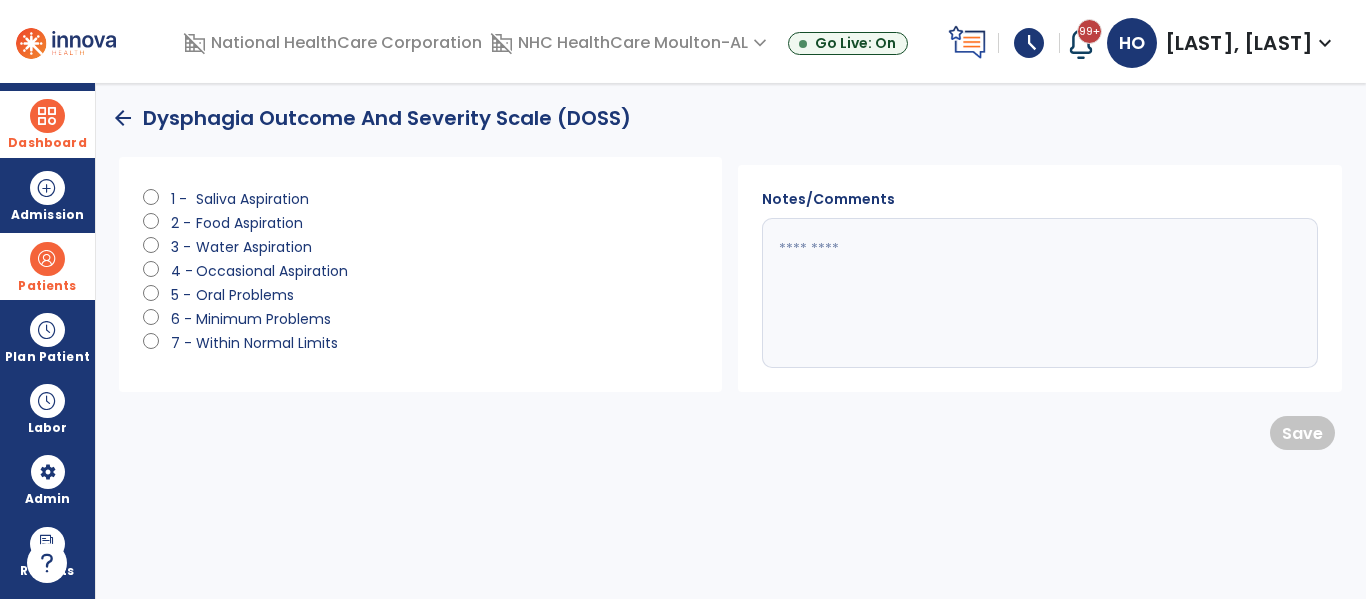 scroll, scrollTop: 0, scrollLeft: 0, axis: both 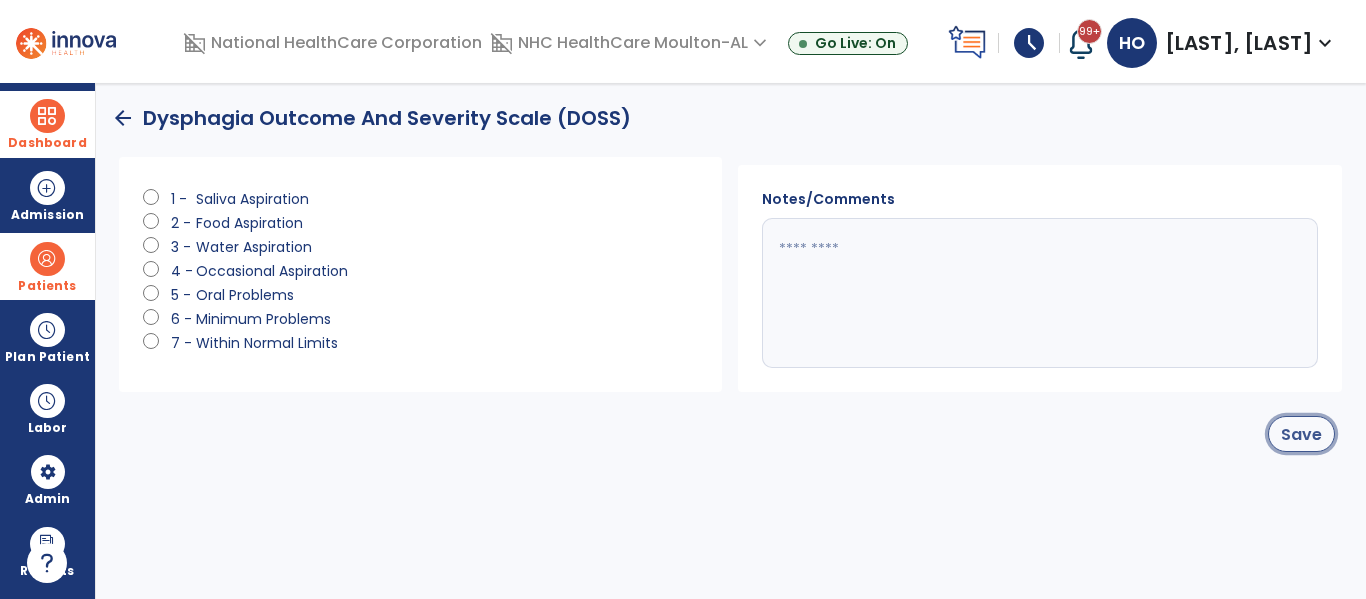 click on "Save" 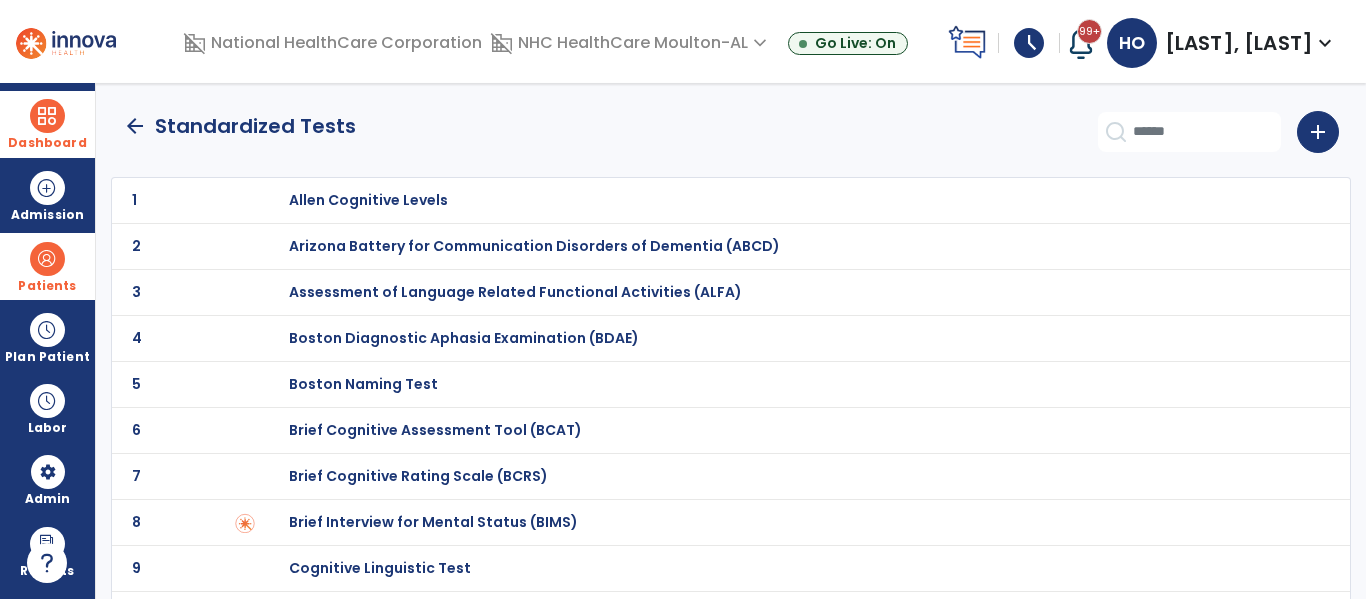 click on "arrow_back" 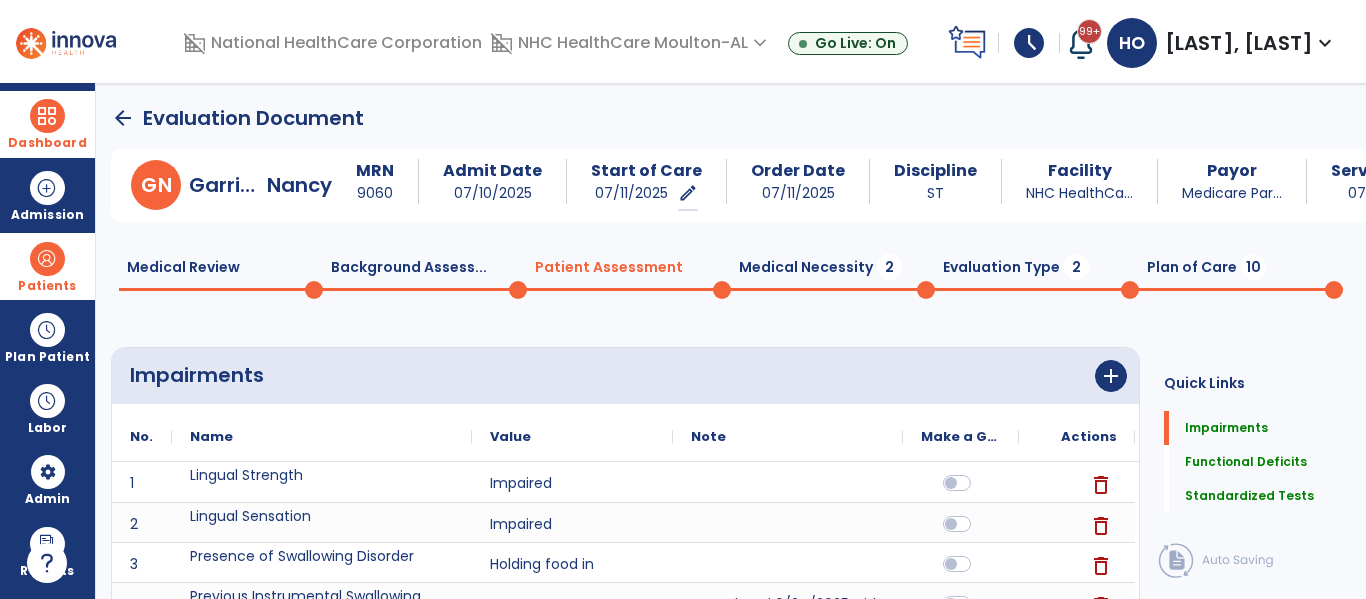 scroll, scrollTop: 20, scrollLeft: 0, axis: vertical 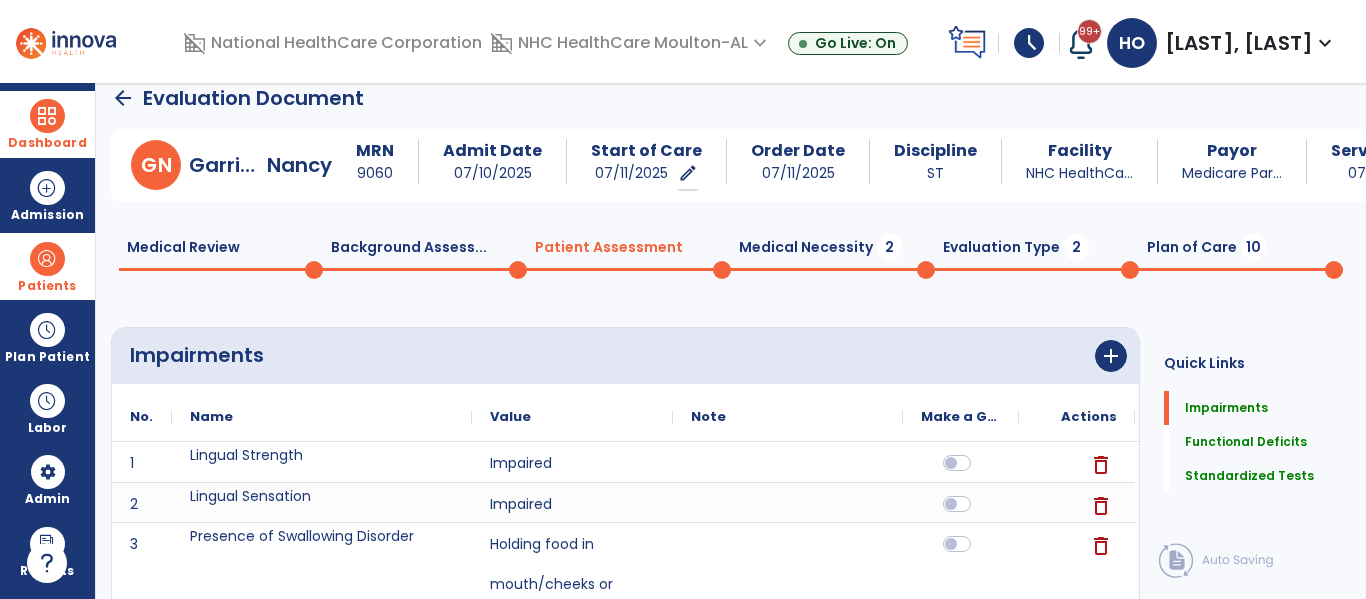 click on "arrow_back   Evaluation Document   G  N  [NAME],   [NAME] MRN 9060 Admit Date 07/10/2025 Start of Care 07/11/2025   edit  ********* Order Date 07/11/2025 Discipline ST Facility NHC HealthCa... Payor Medicare Par... Service Date 07/11/2025  Medical Review  0  Background Assess...  0  Patient Assessment  0  Medical Necessity  2  Evaluation Type  2  Plan of Care  10 Impairments      add
Name
1 2" at bounding box center [731, 341] 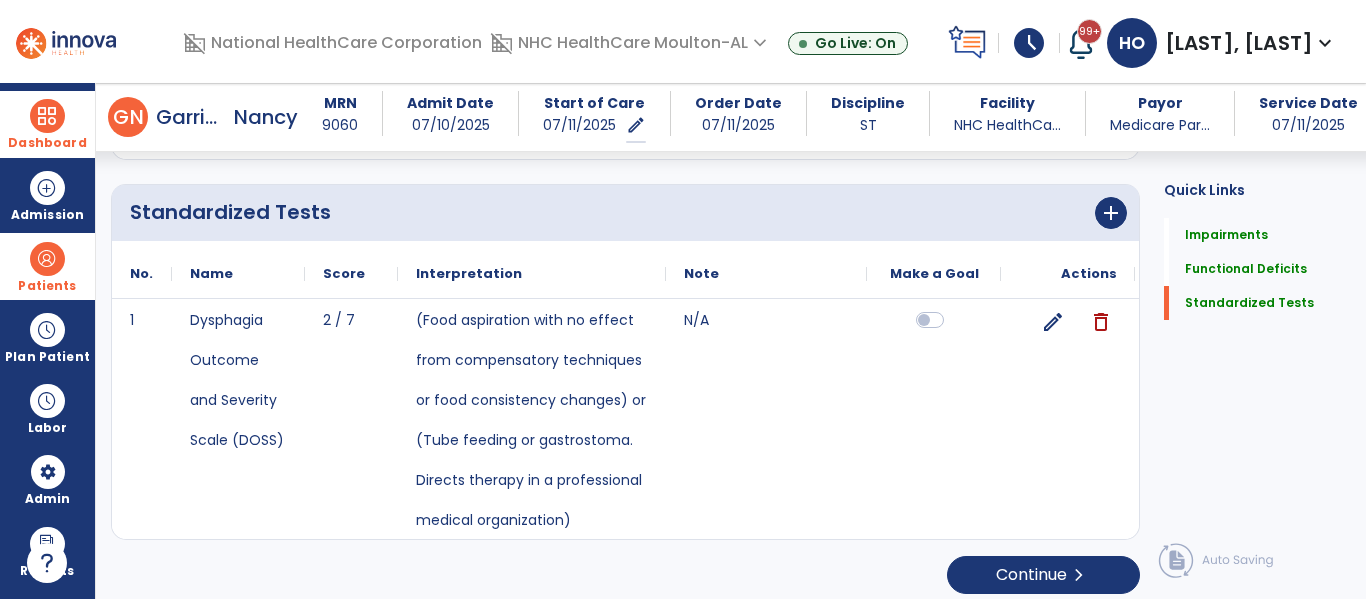 scroll, scrollTop: 2523, scrollLeft: 0, axis: vertical 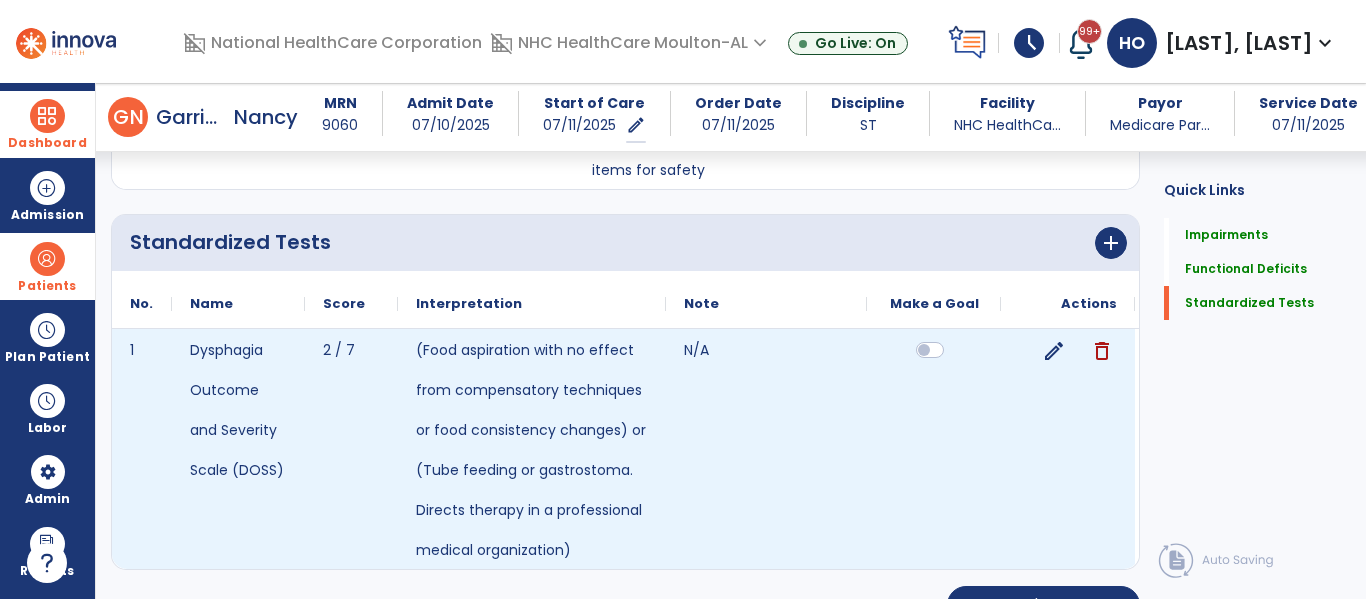click on "delete" 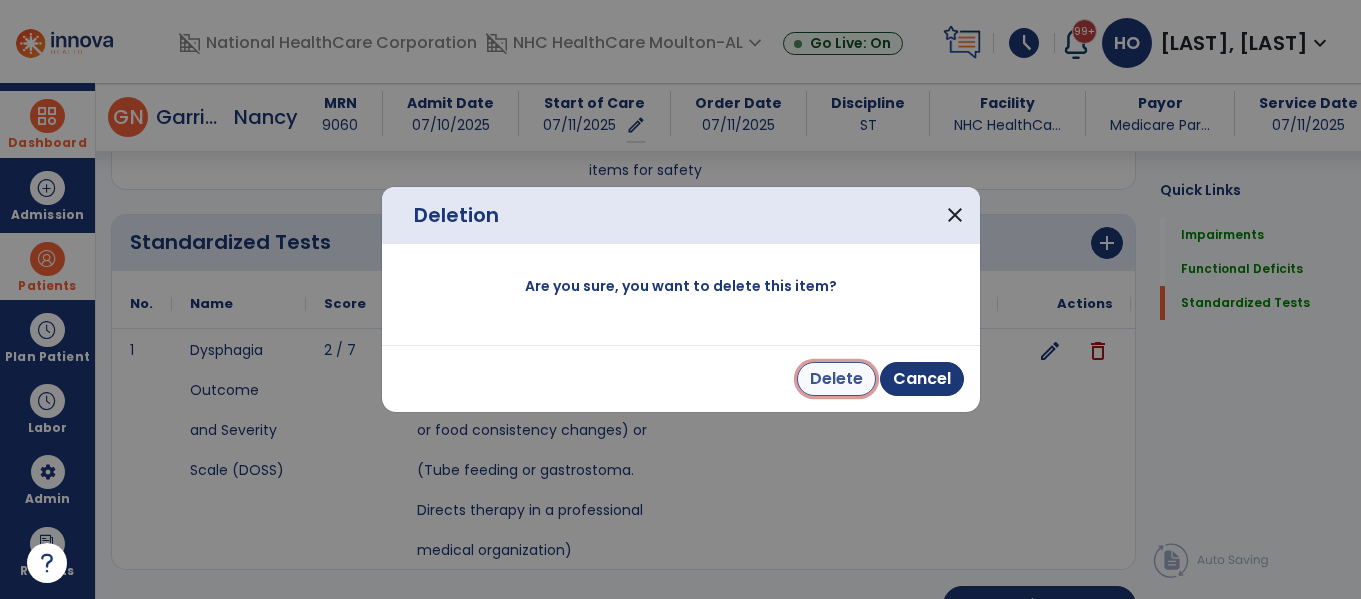 click on "Delete" at bounding box center [836, 379] 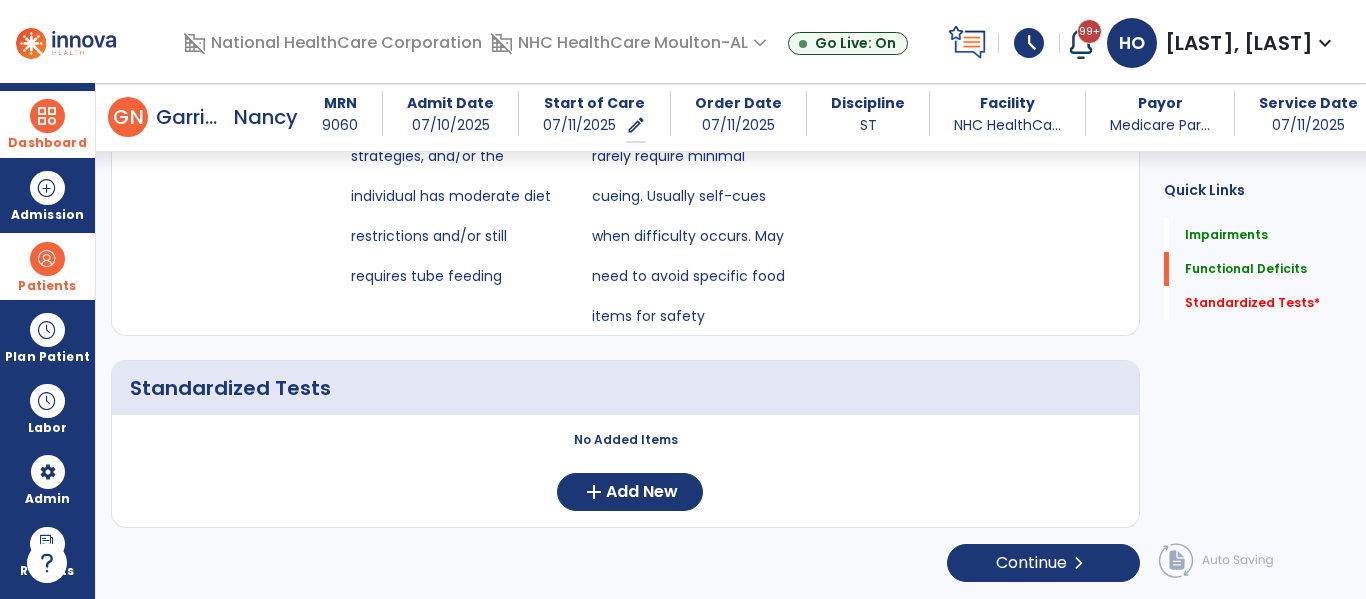 scroll, scrollTop: 2336, scrollLeft: 0, axis: vertical 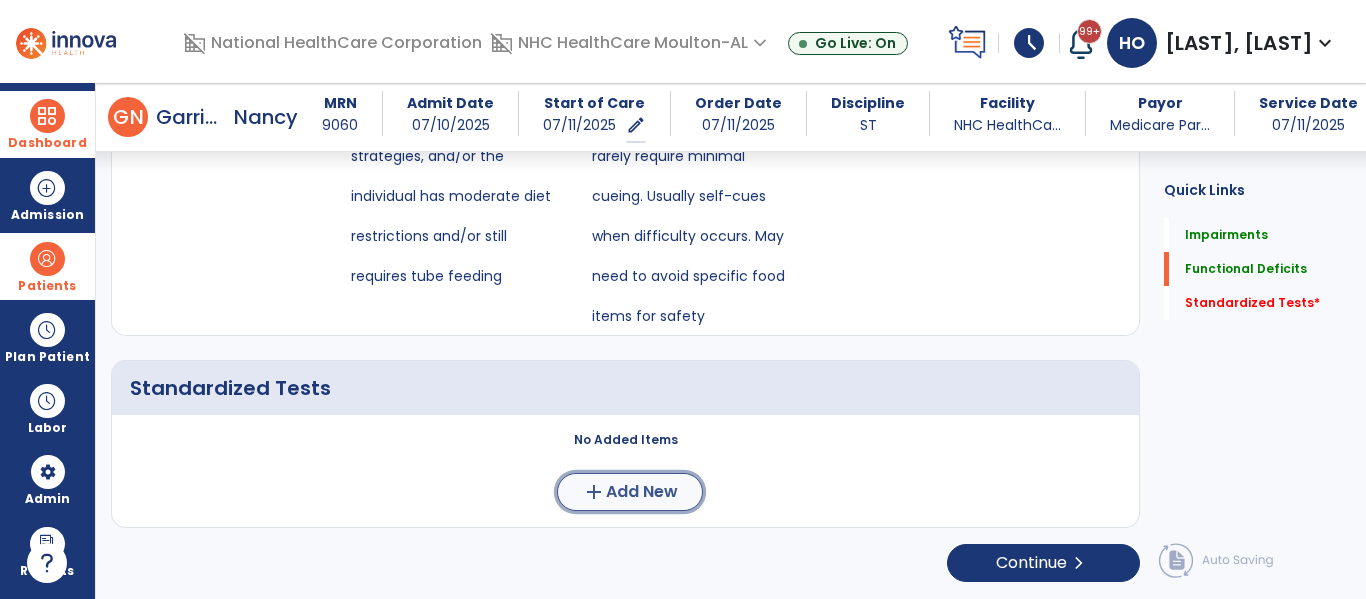 click on "Add New" 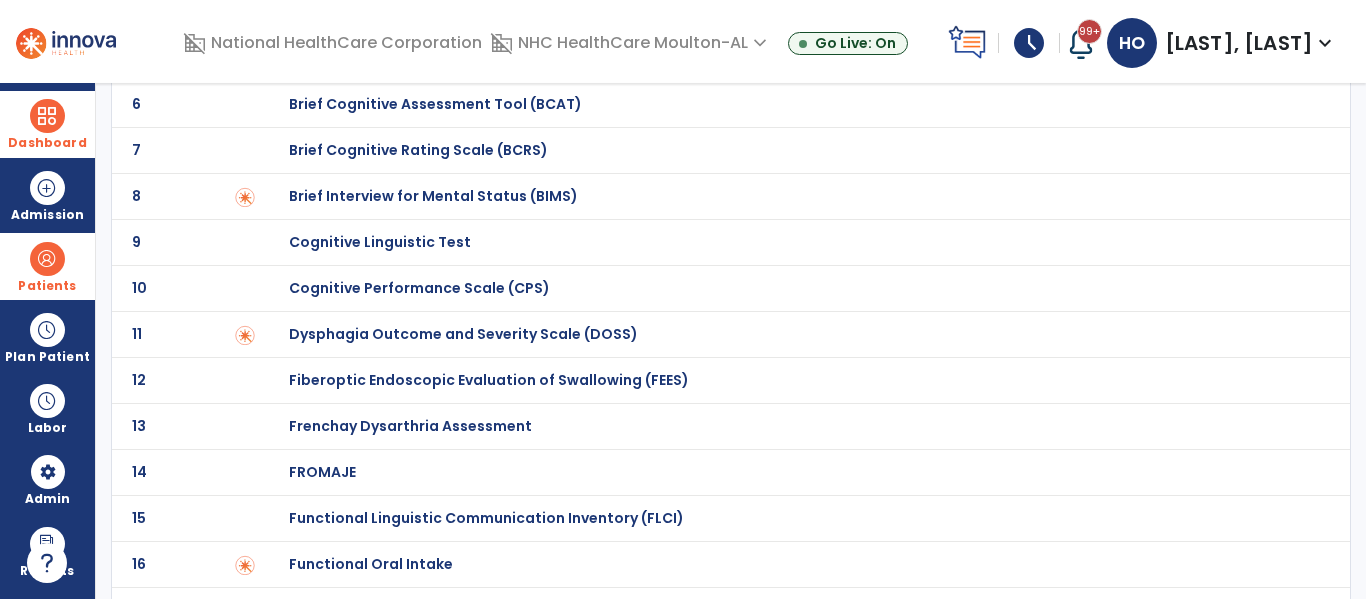 scroll, scrollTop: 319, scrollLeft: 0, axis: vertical 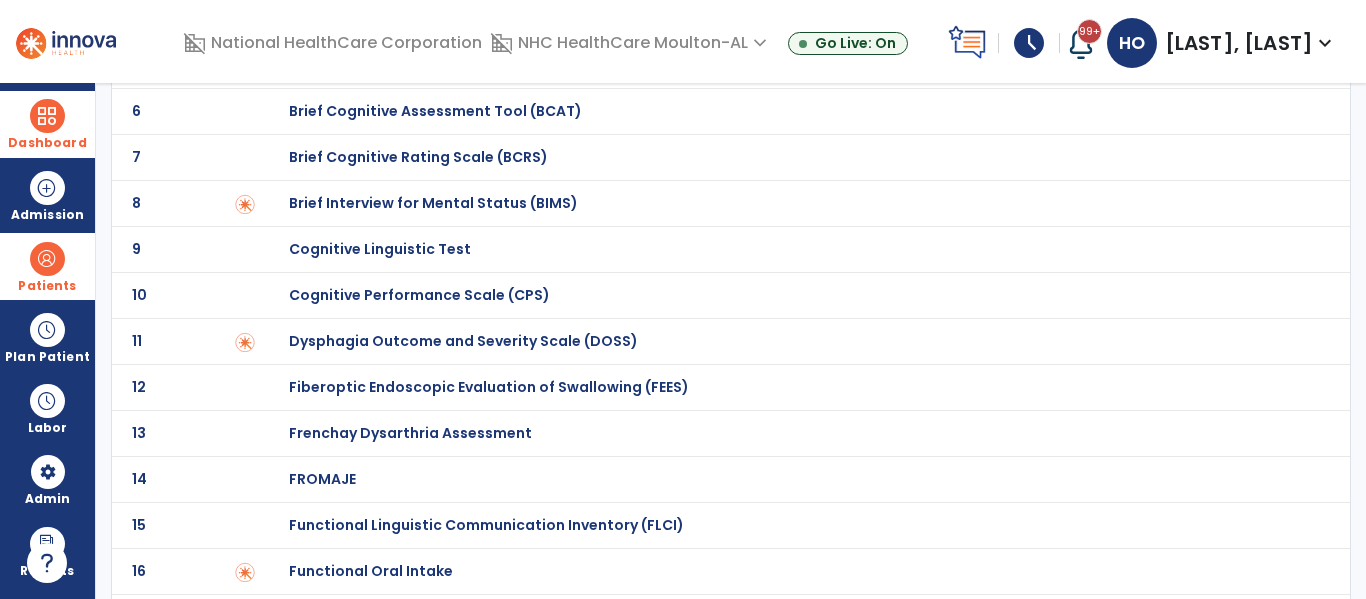 click on "Dysphagia Outcome and Severity Scale (DOSS)" at bounding box center [368, -119] 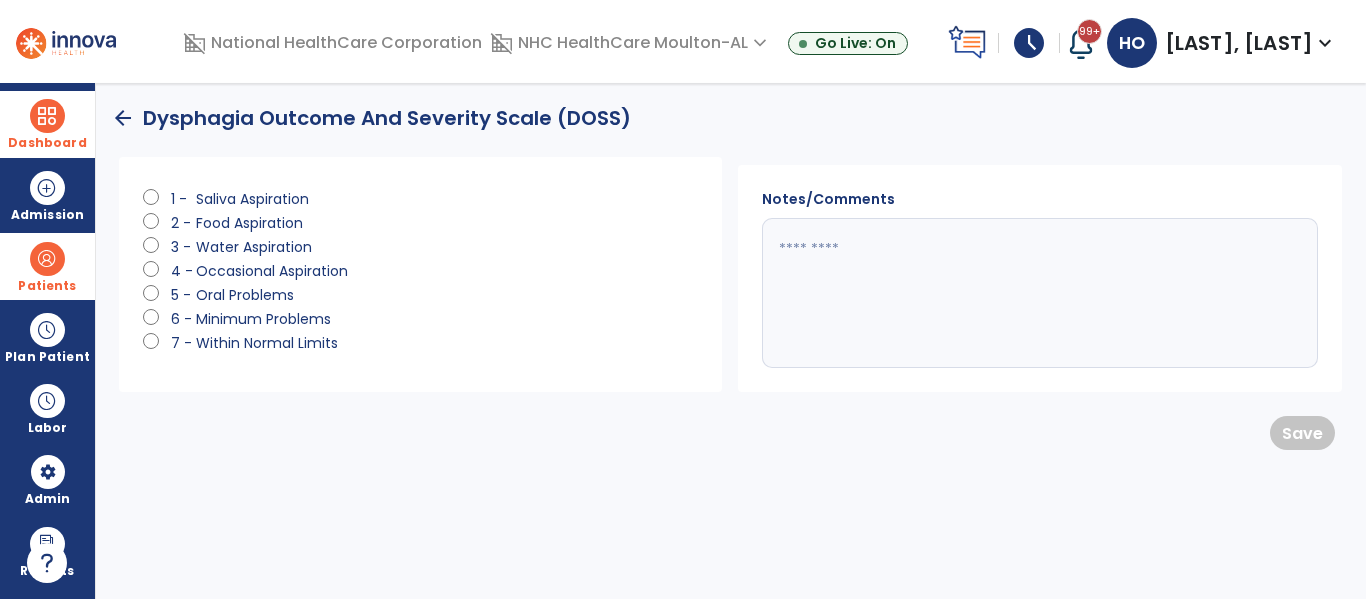 scroll, scrollTop: 0, scrollLeft: 0, axis: both 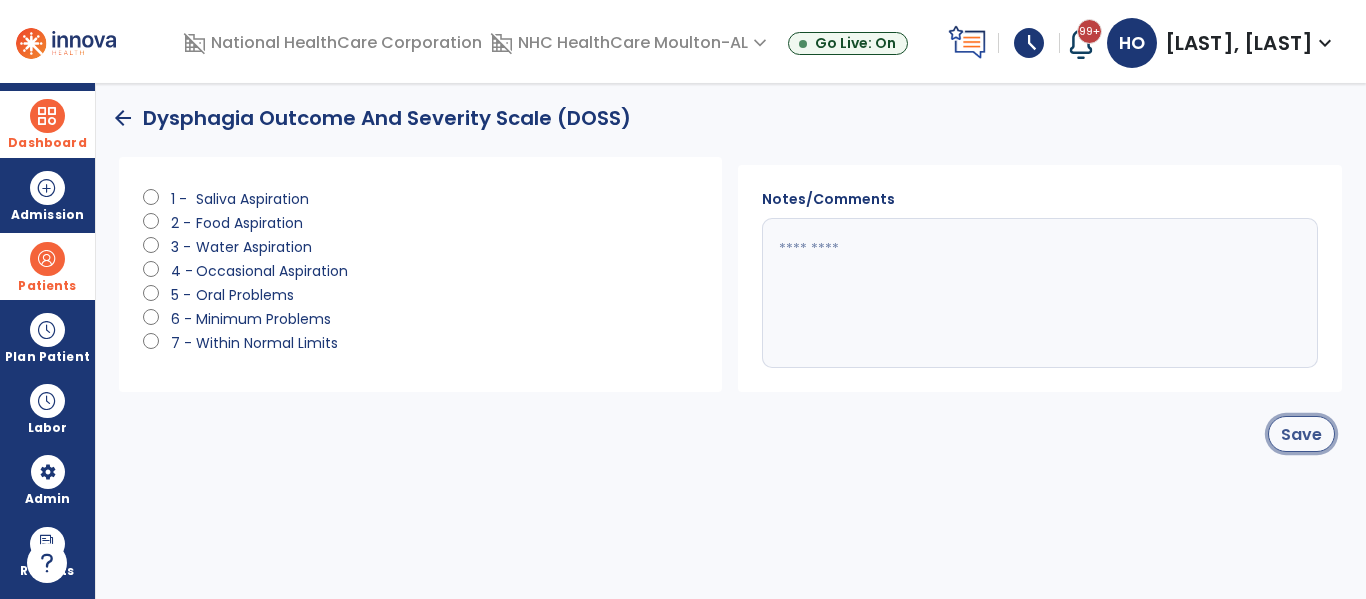 click on "Save" 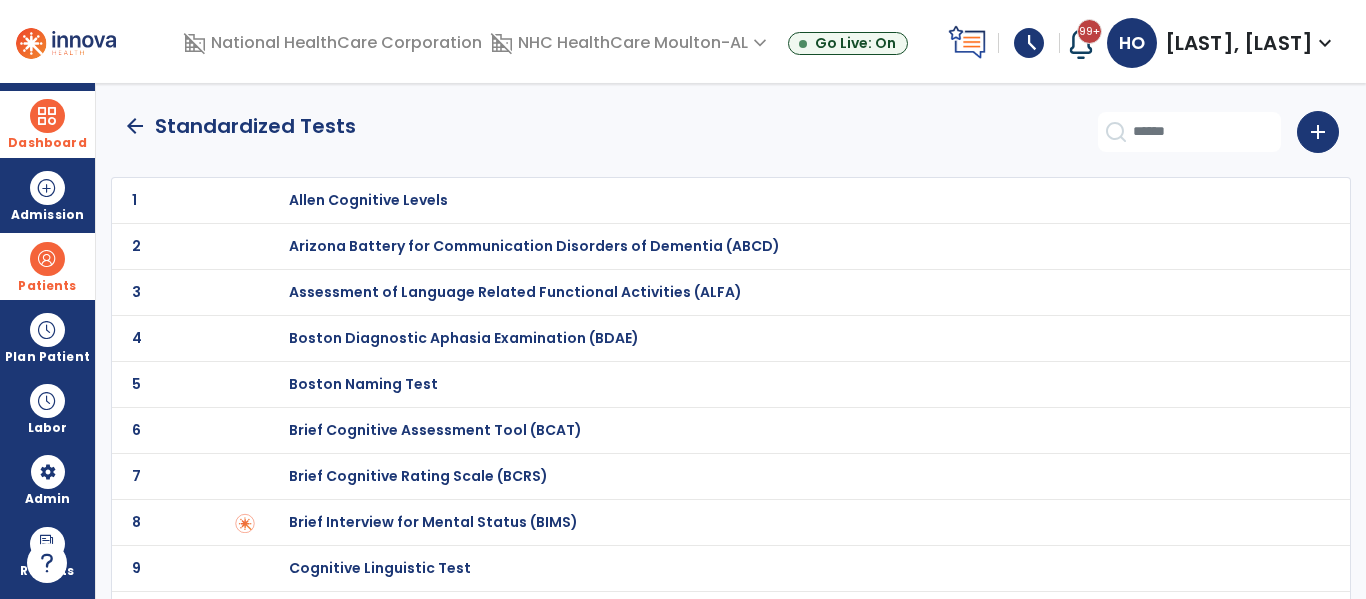 click on "arrow_back" 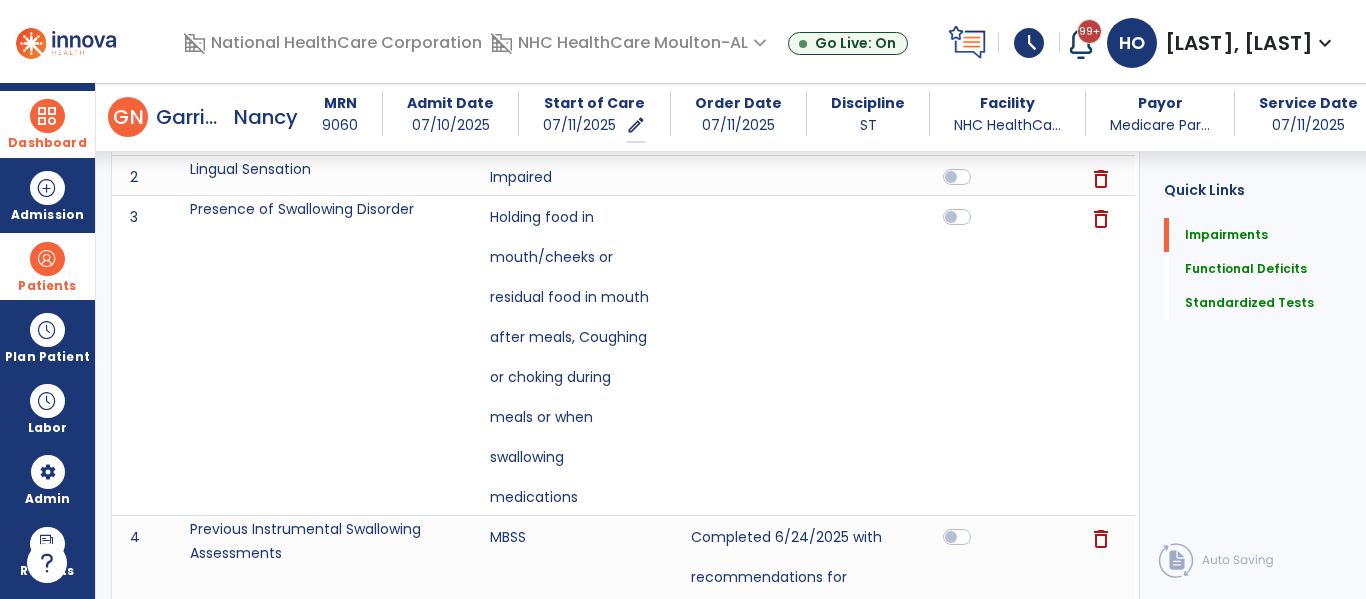 scroll, scrollTop: 232, scrollLeft: 0, axis: vertical 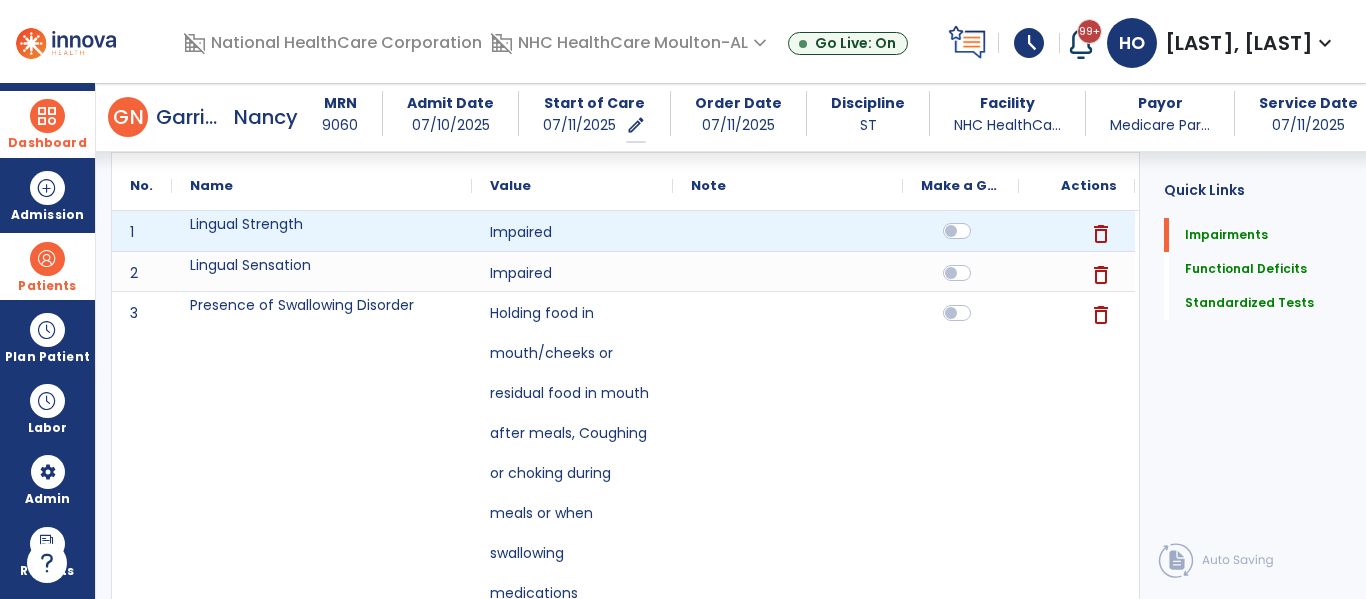 click 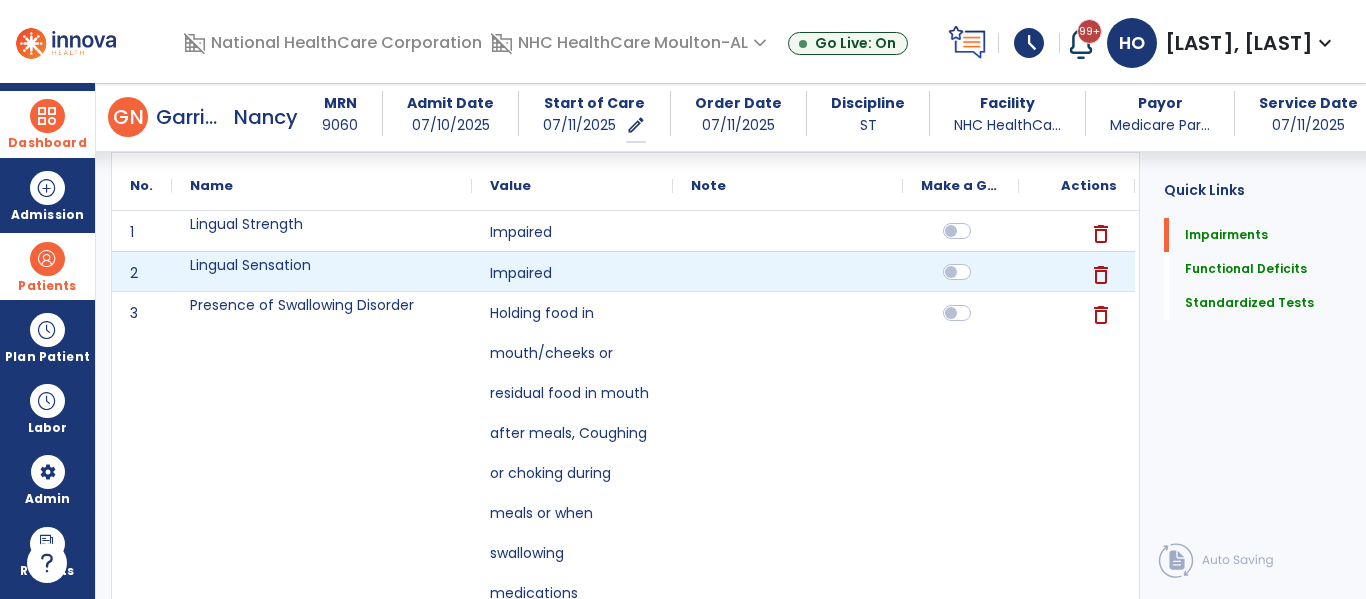 click 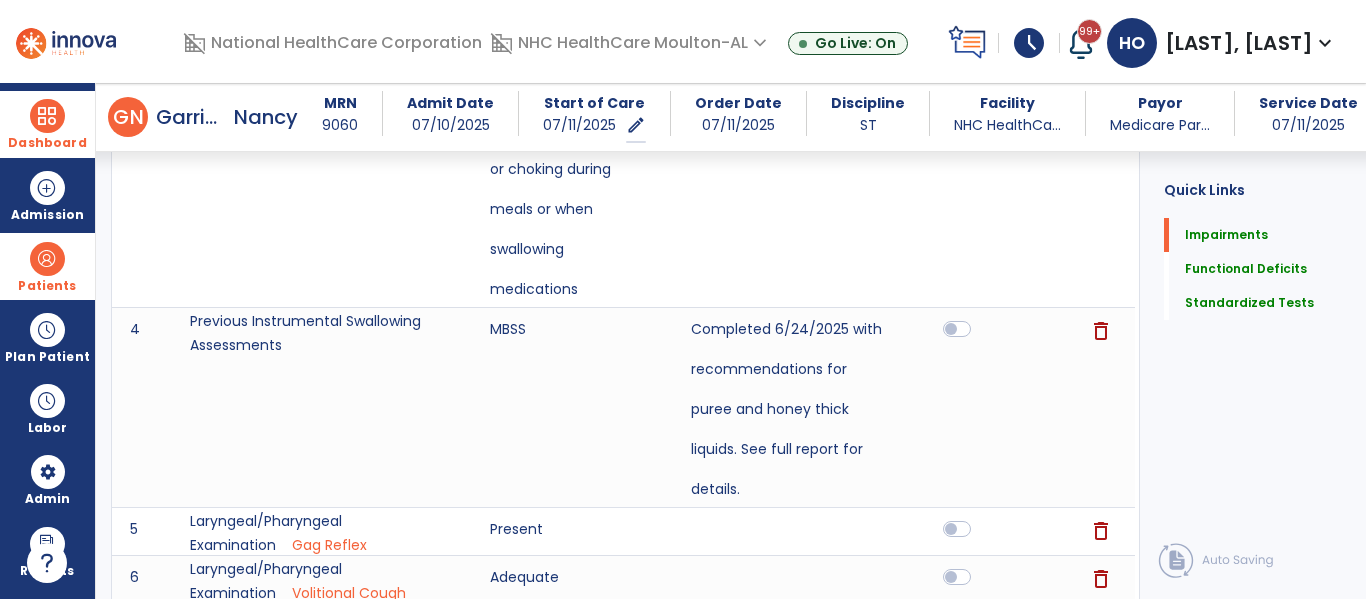 scroll, scrollTop: 537, scrollLeft: 0, axis: vertical 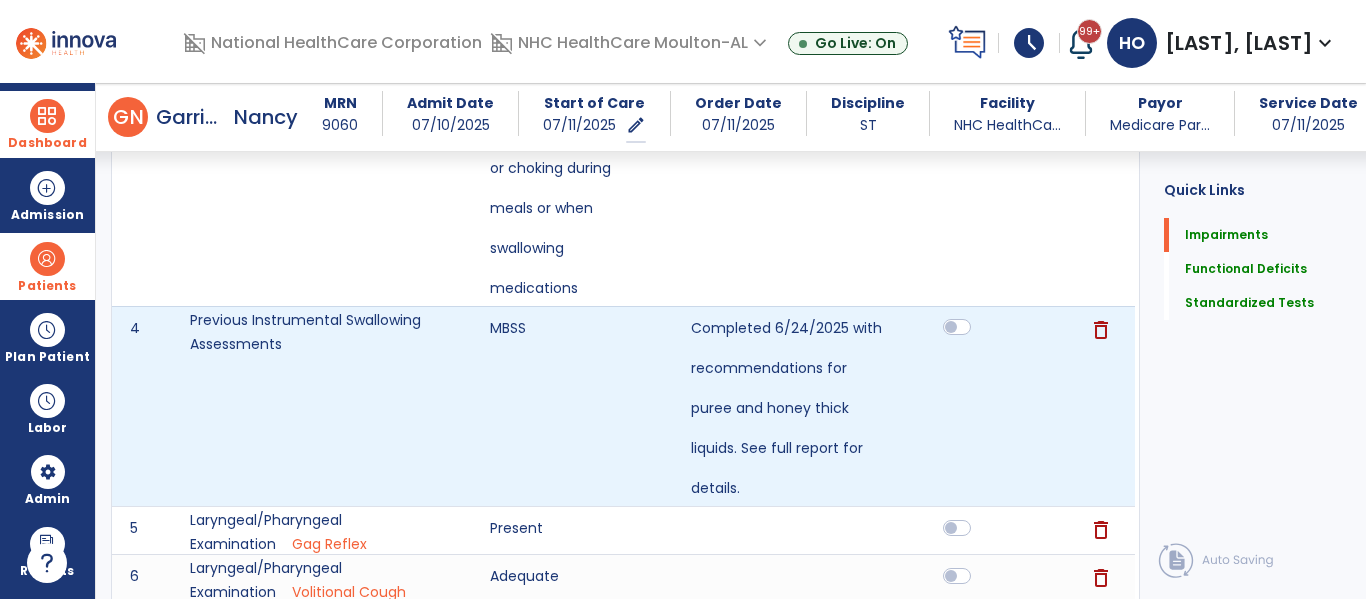 click 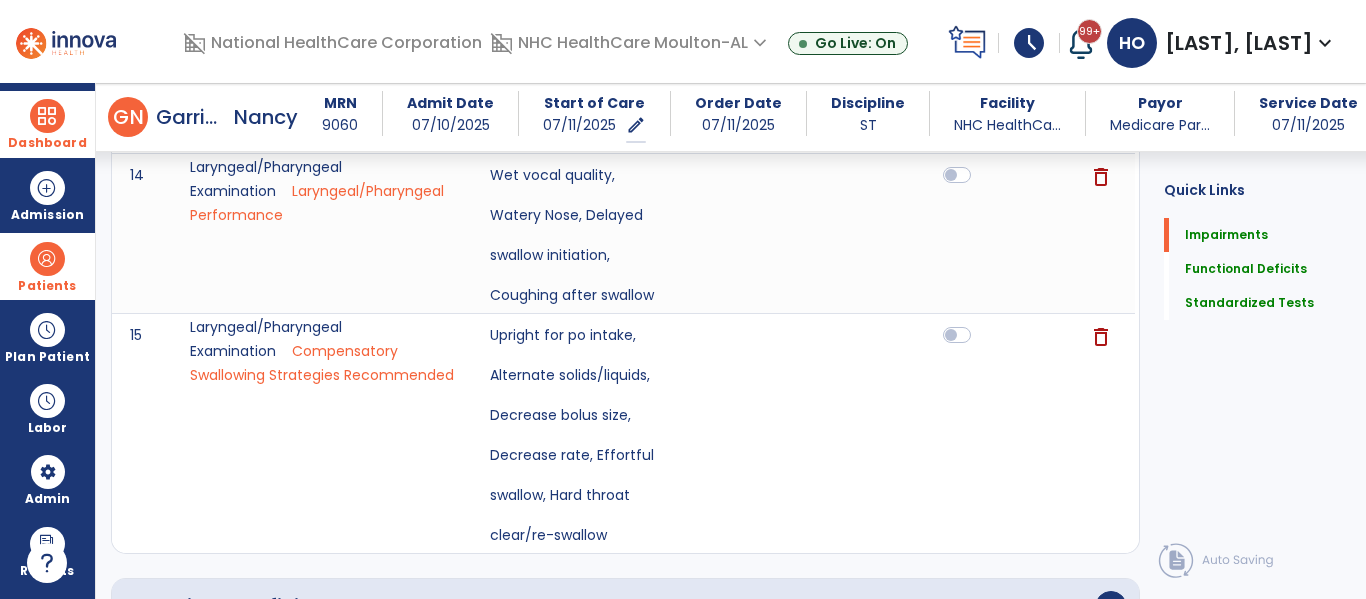 scroll, scrollTop: 1681, scrollLeft: 0, axis: vertical 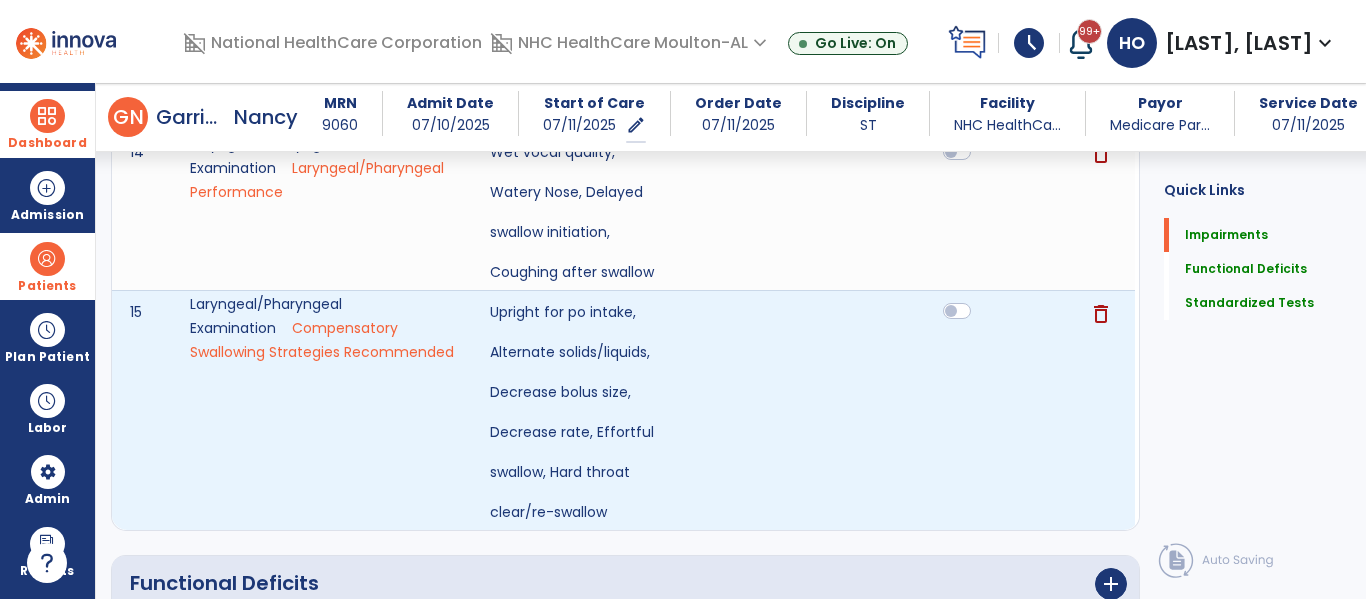 click 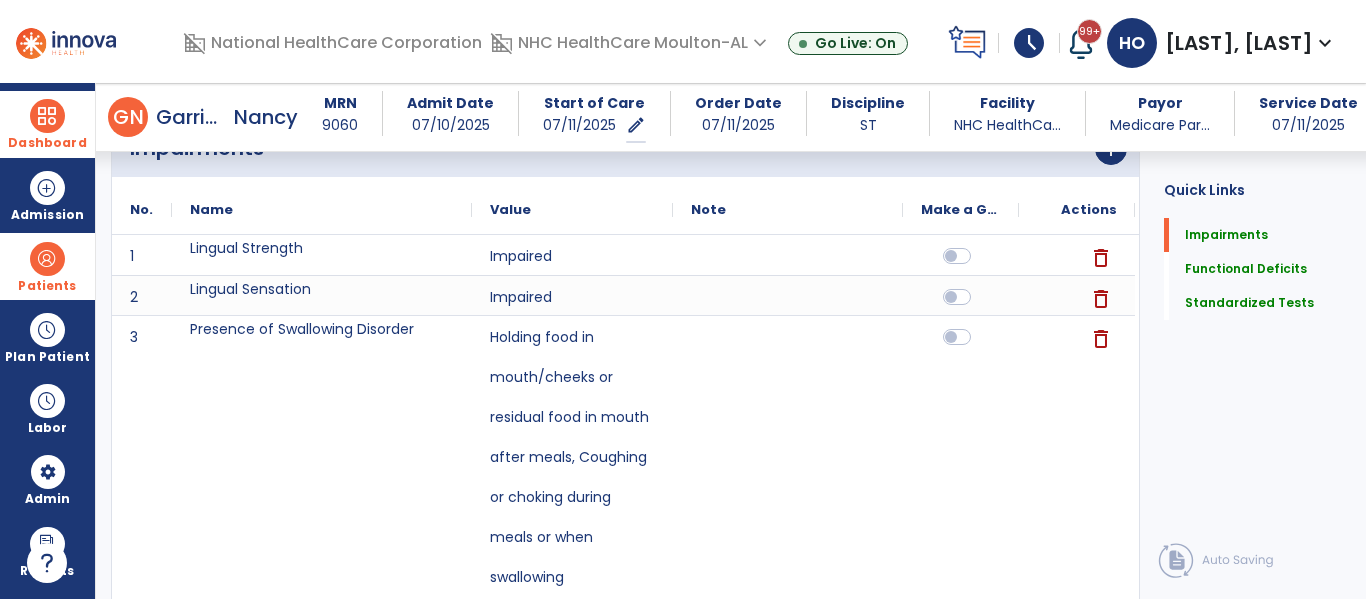scroll, scrollTop: 227, scrollLeft: 0, axis: vertical 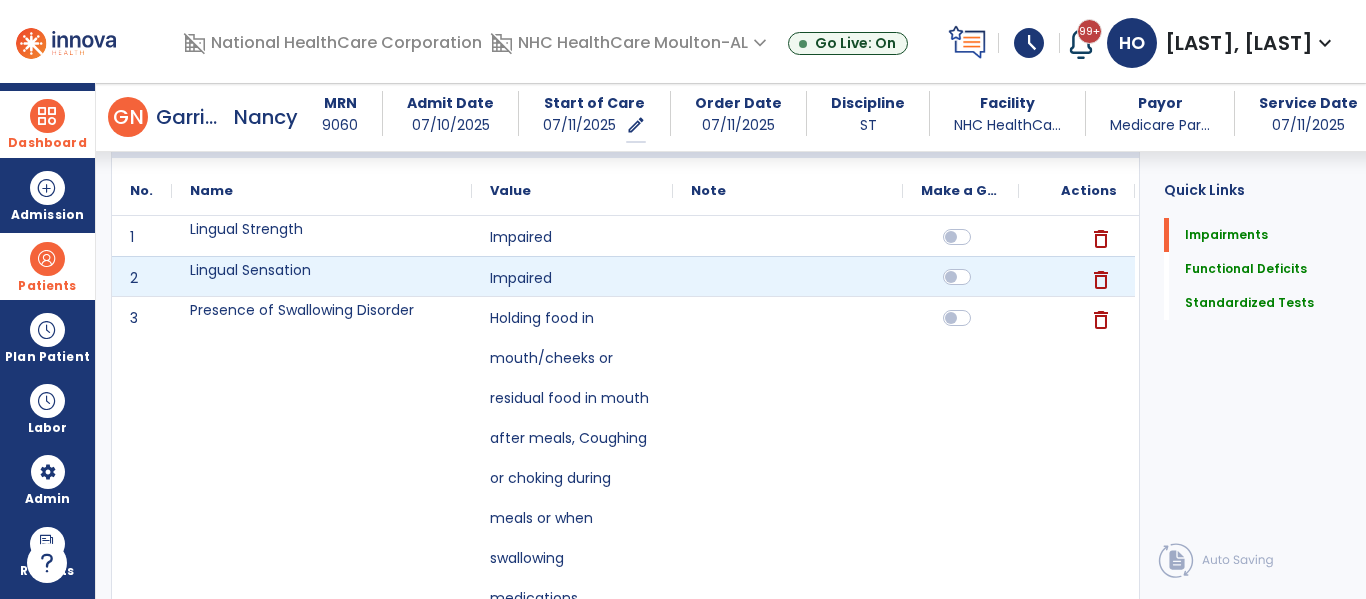 click 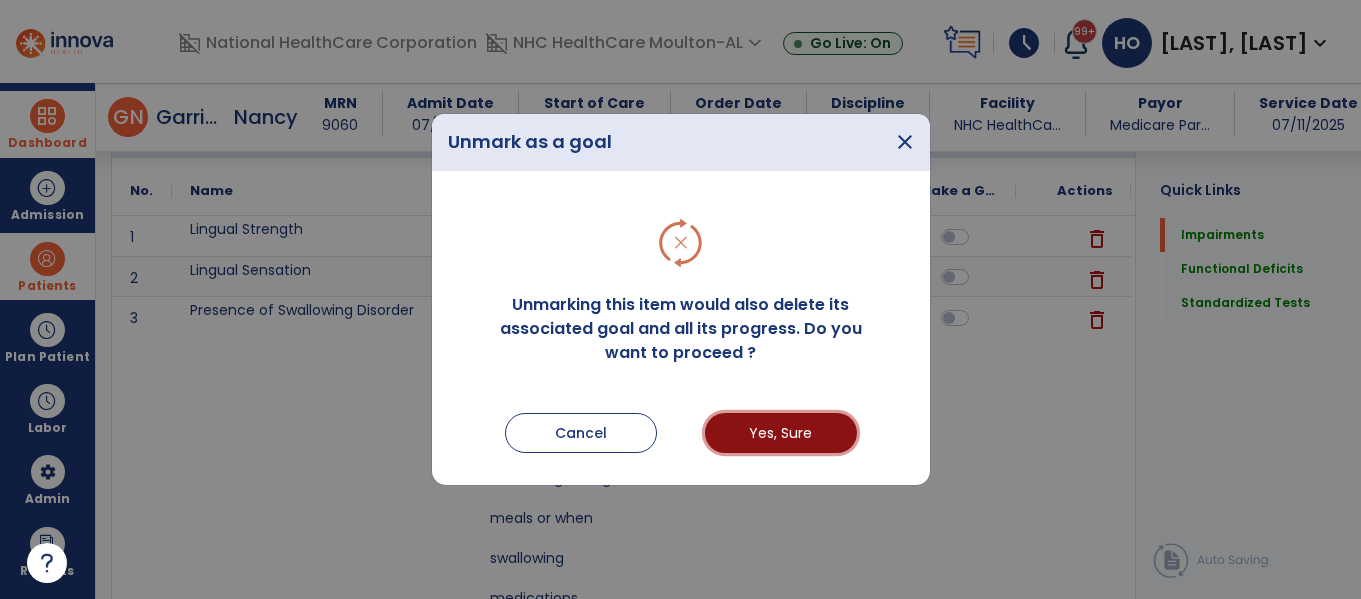 click on "Yes, Sure" at bounding box center [781, 433] 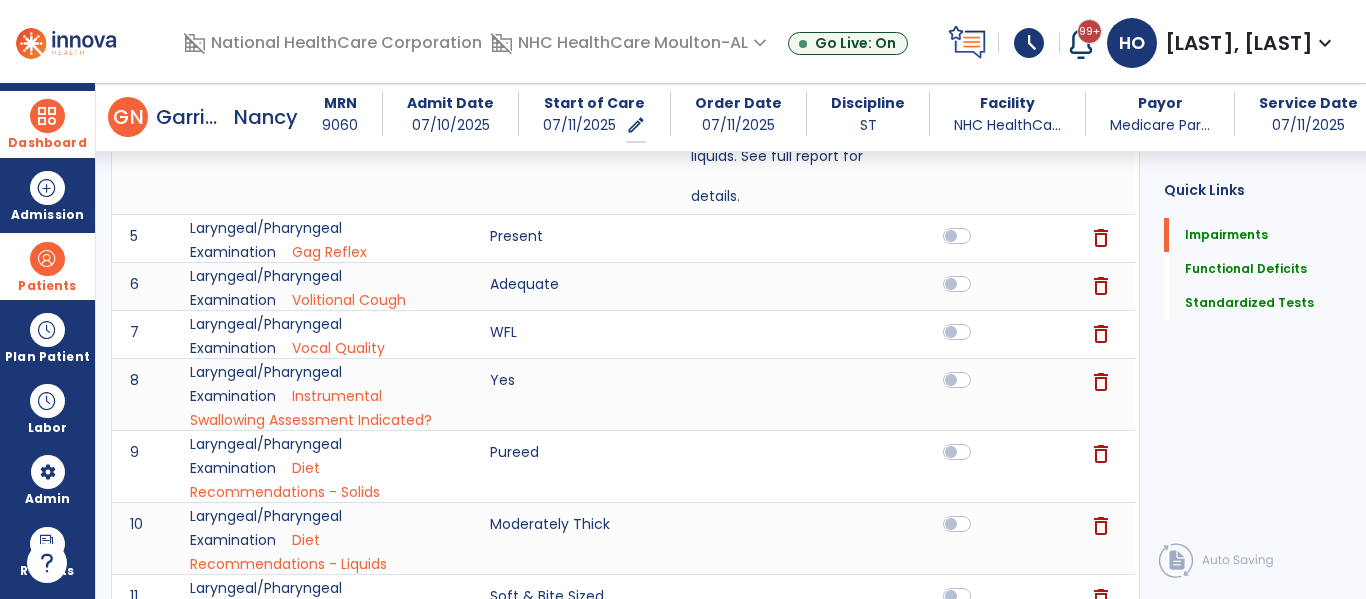 scroll, scrollTop: 834, scrollLeft: 0, axis: vertical 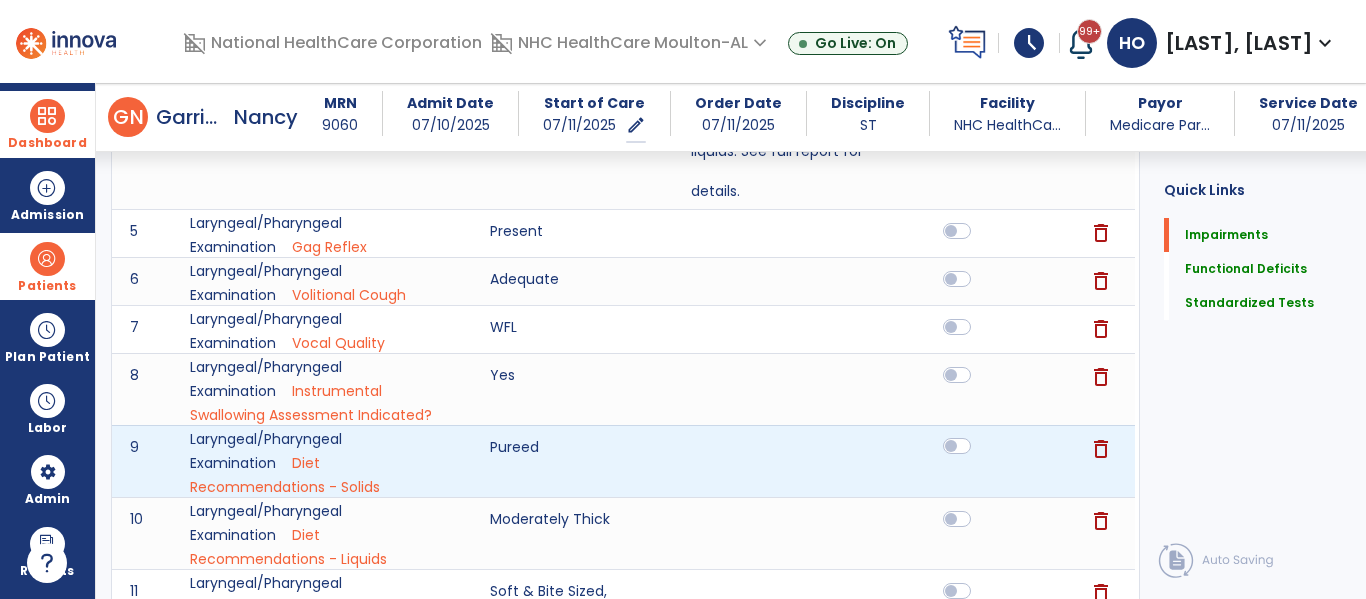 click 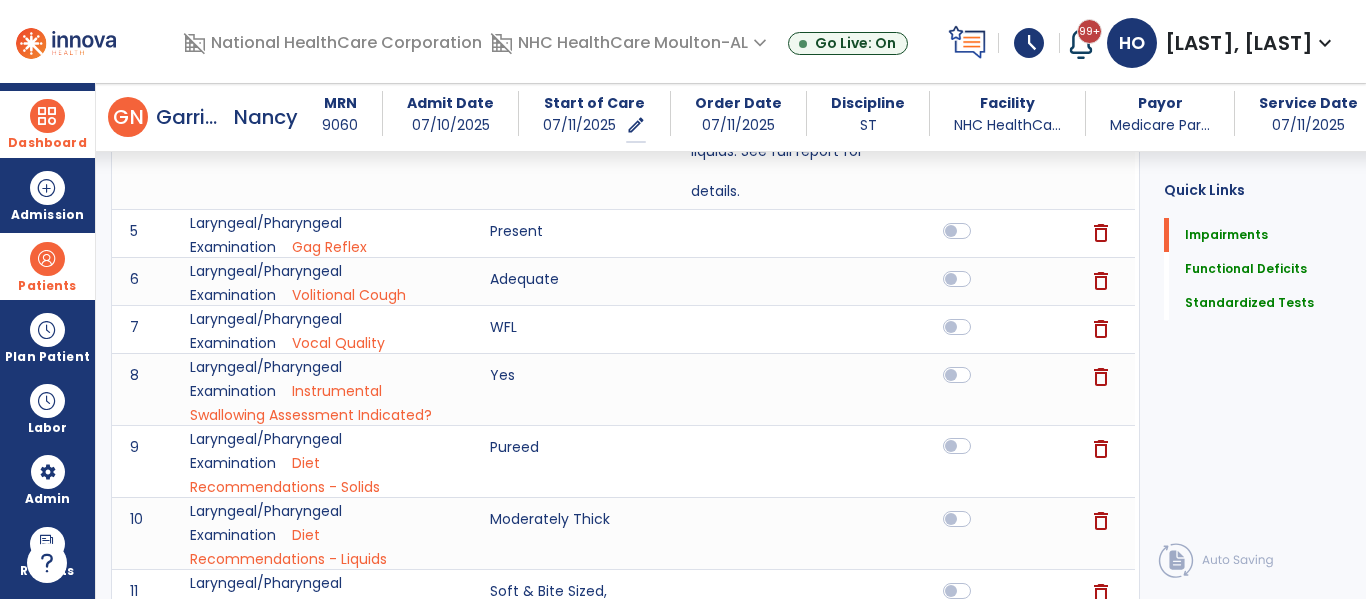 scroll, scrollTop: 1074, scrollLeft: 0, axis: vertical 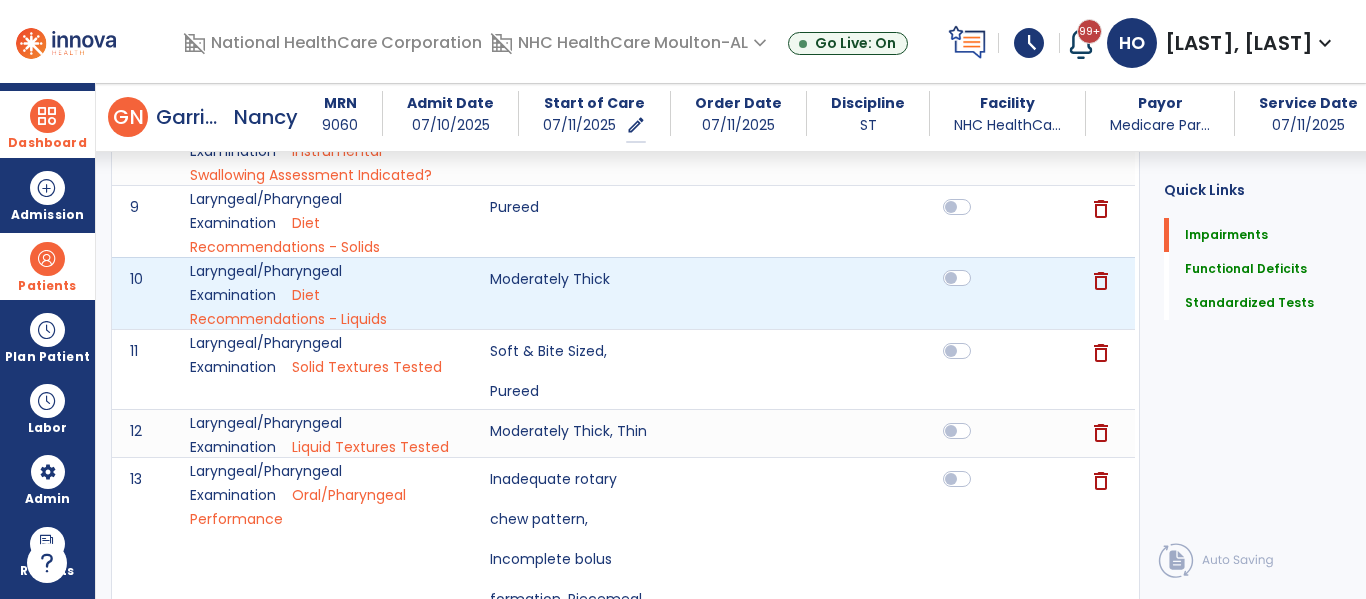 click 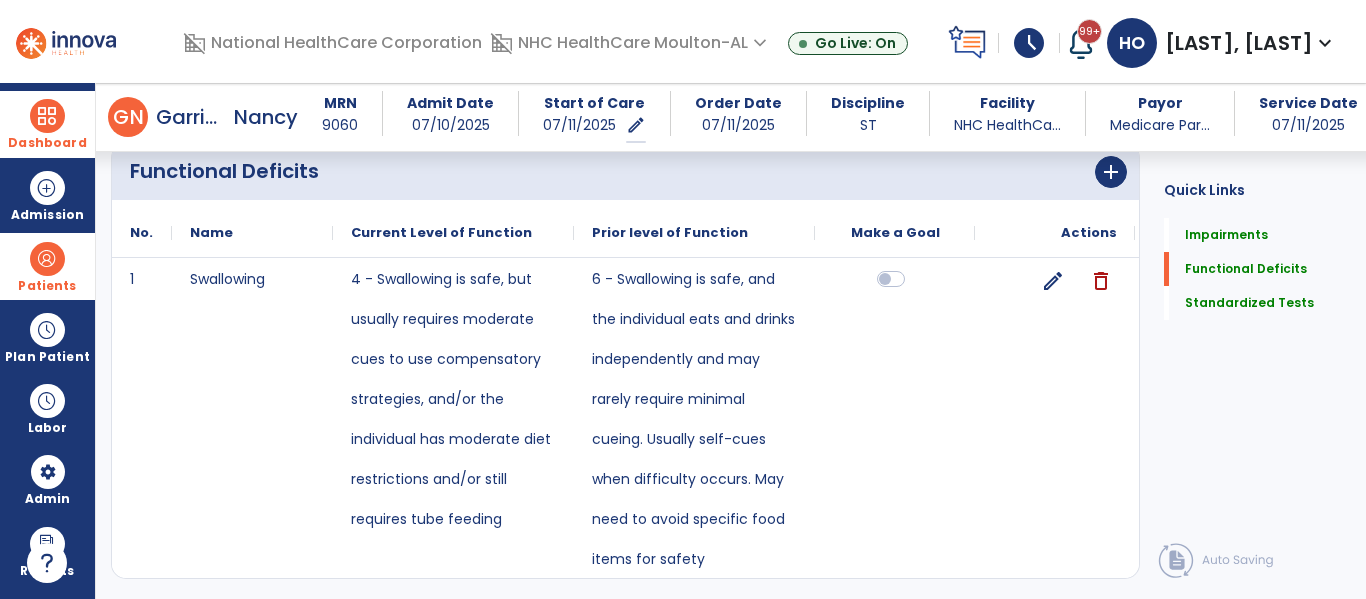 scroll, scrollTop: 2099, scrollLeft: 0, axis: vertical 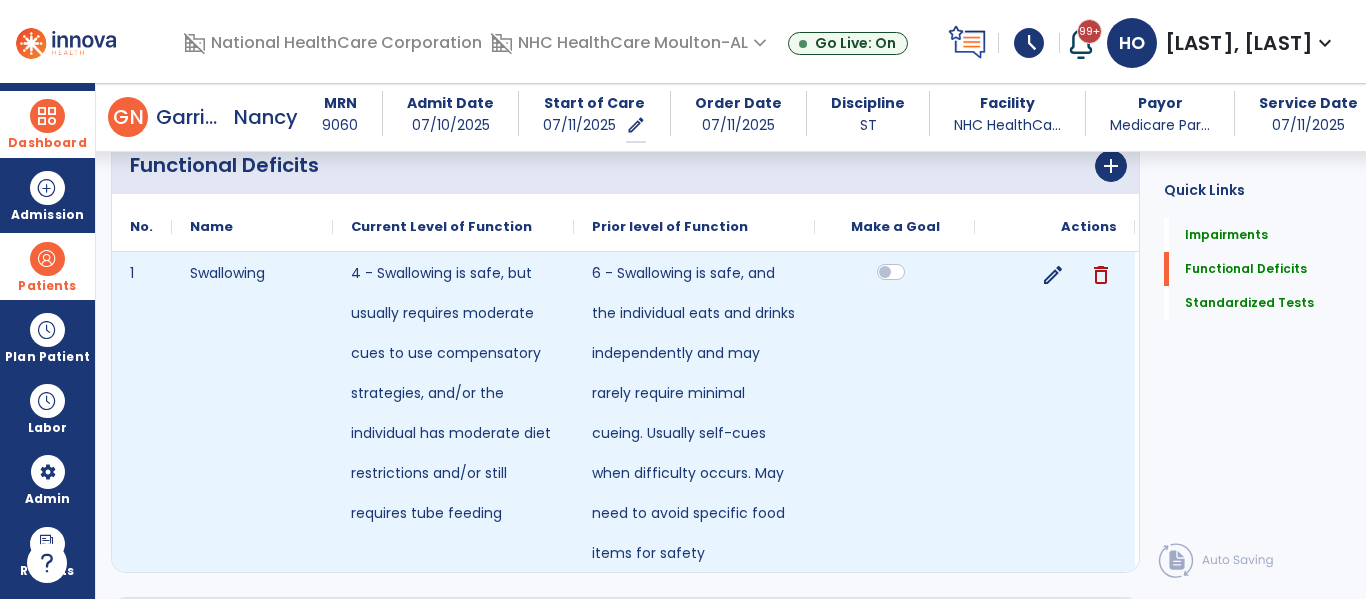 click 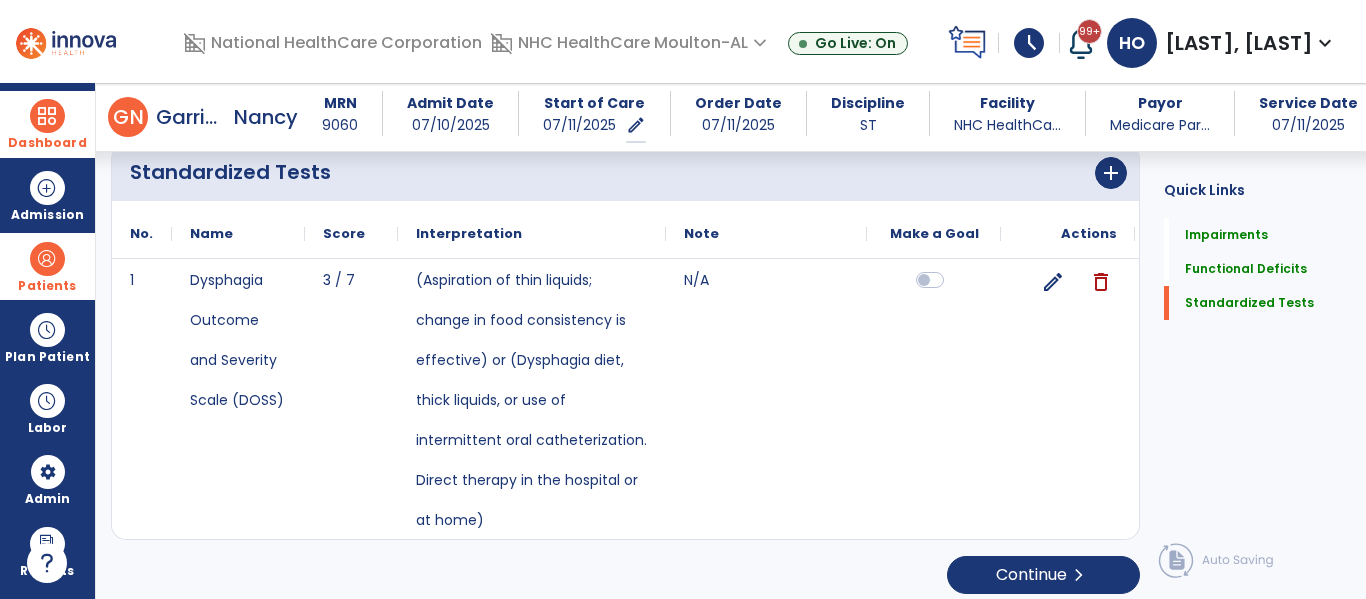 scroll, scrollTop: 2563, scrollLeft: 0, axis: vertical 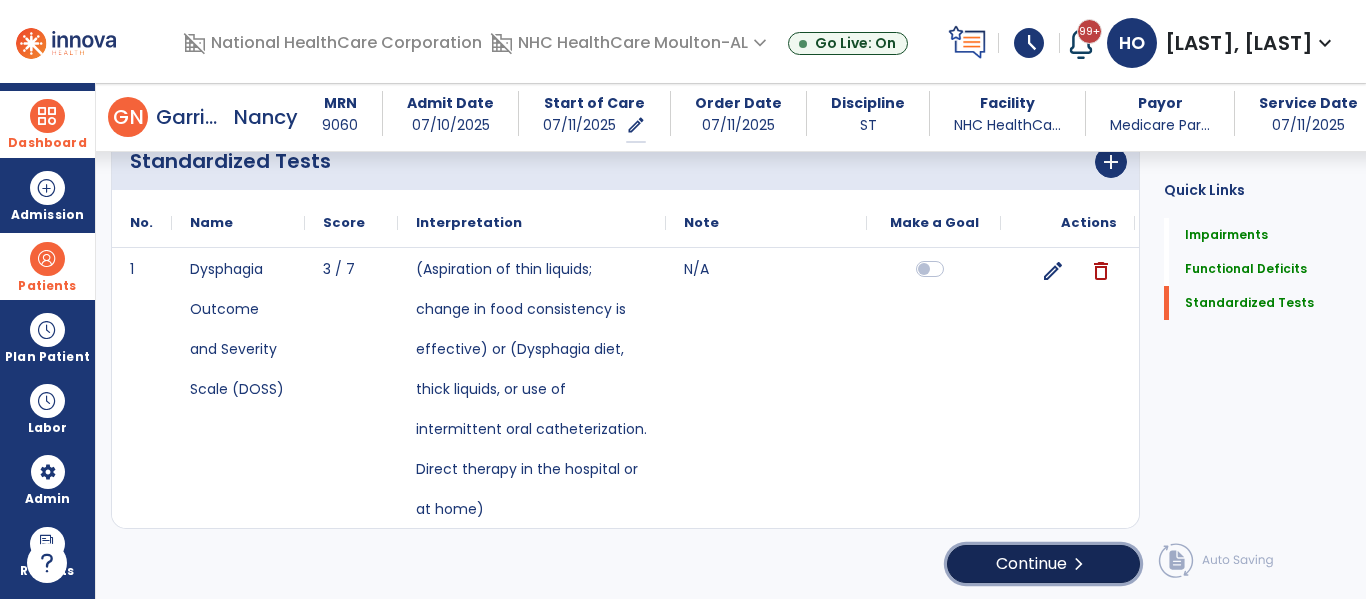 click on "chevron_right" 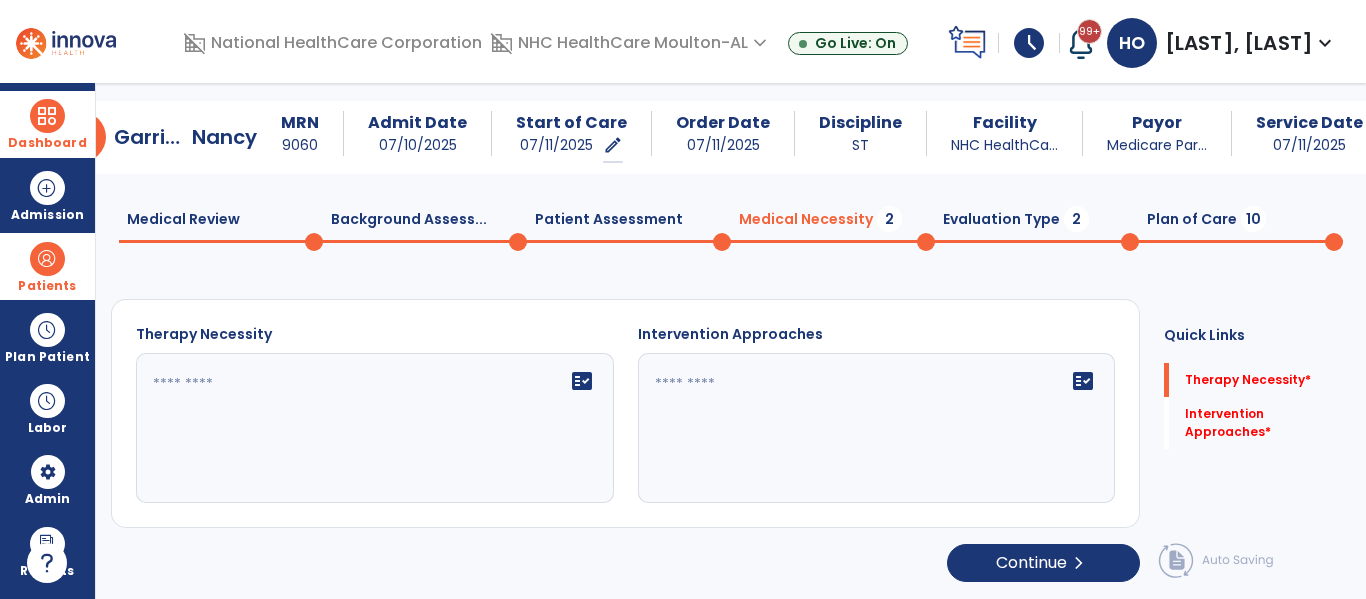 scroll, scrollTop: 29, scrollLeft: 0, axis: vertical 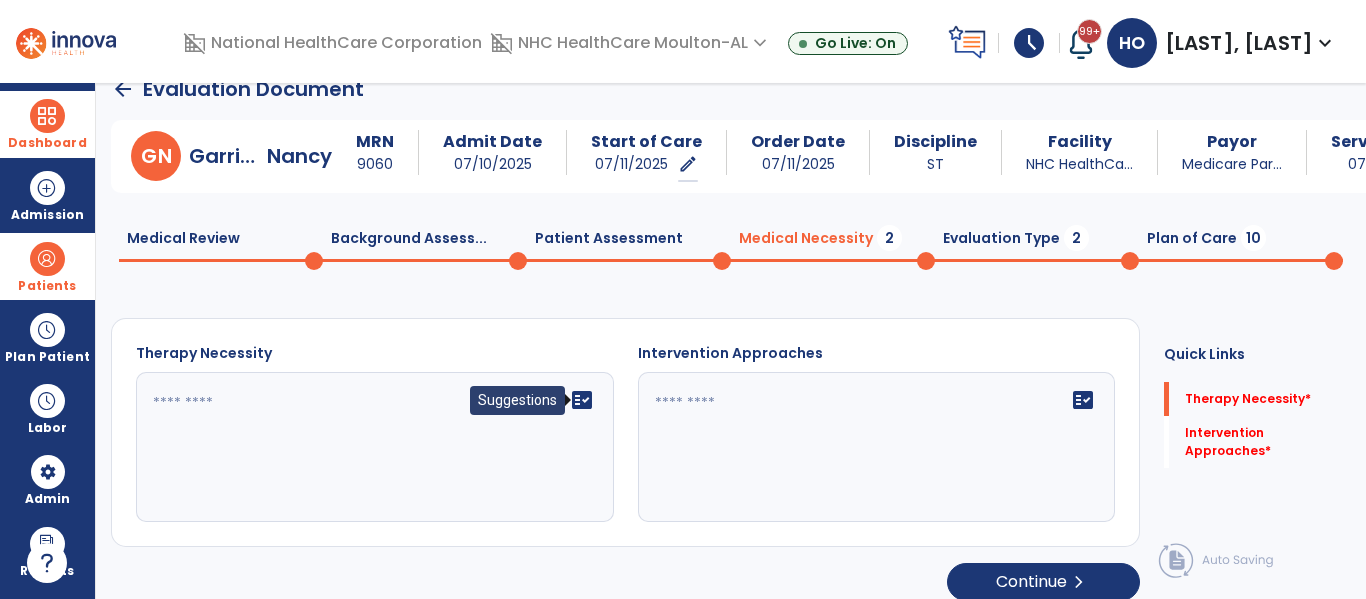 click on "fact_check" 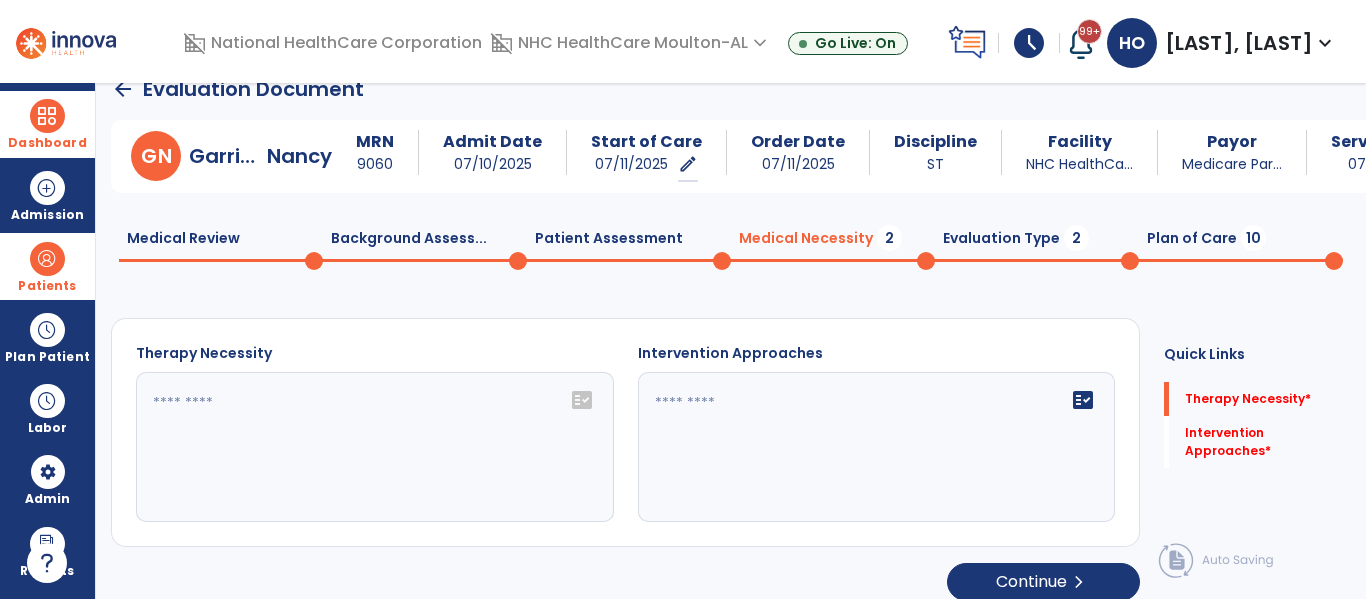click on "fact_check" 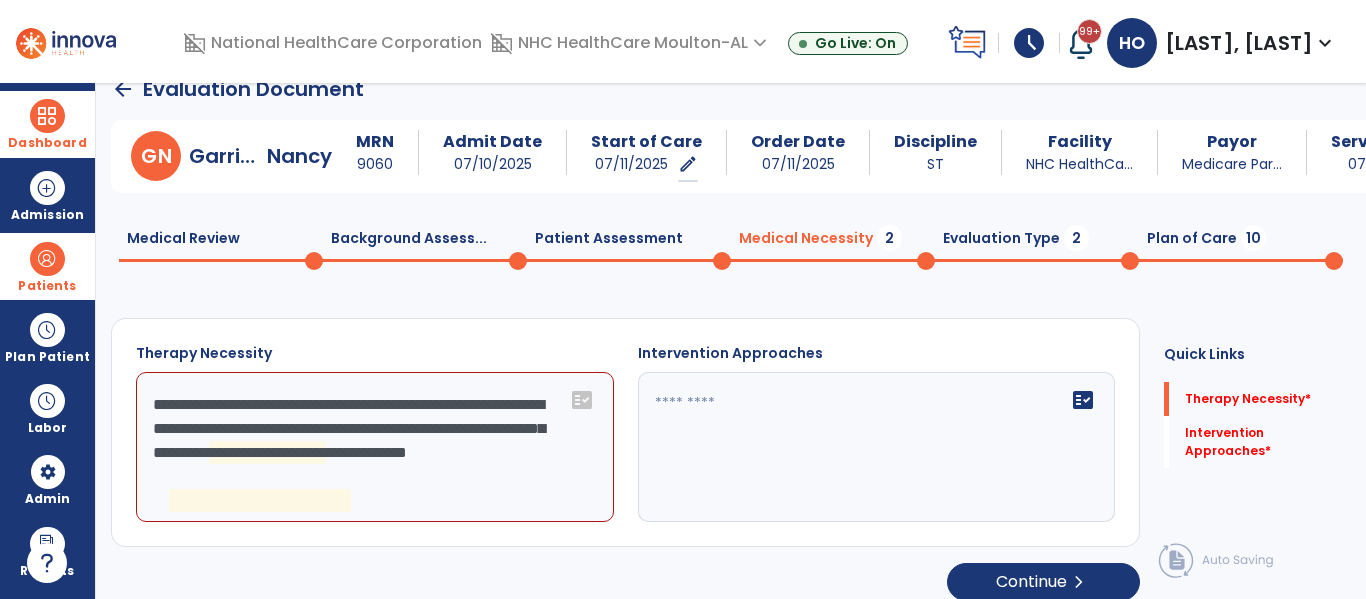 click on "**********" 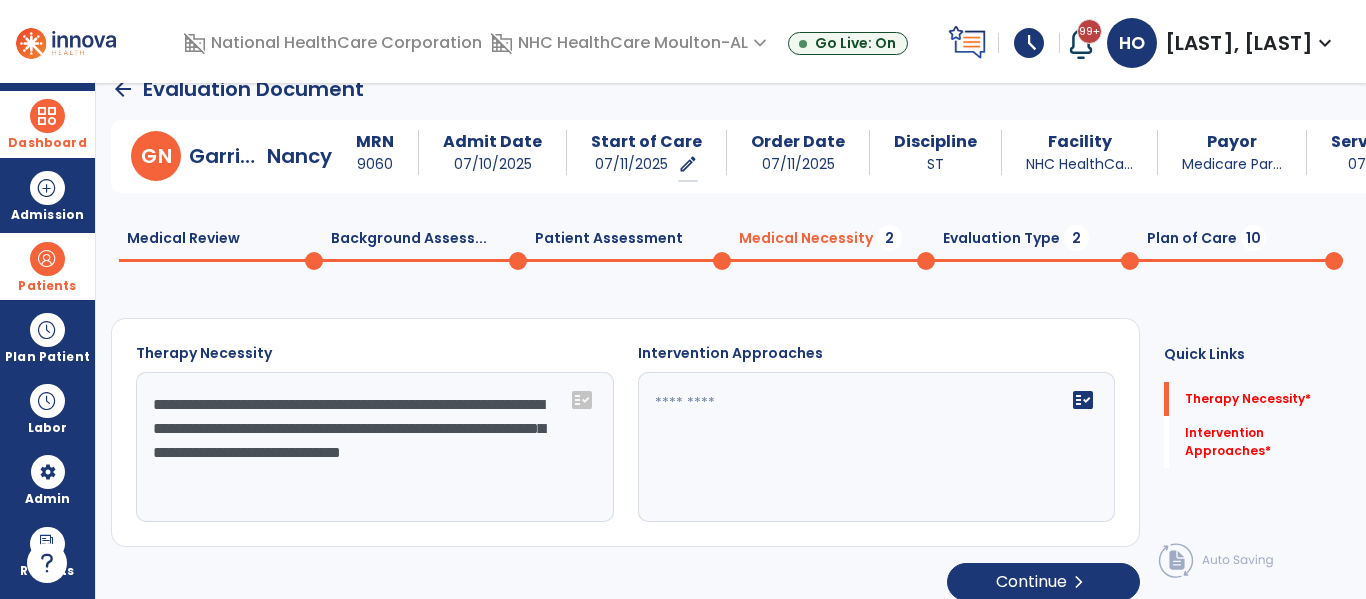 type on "**********" 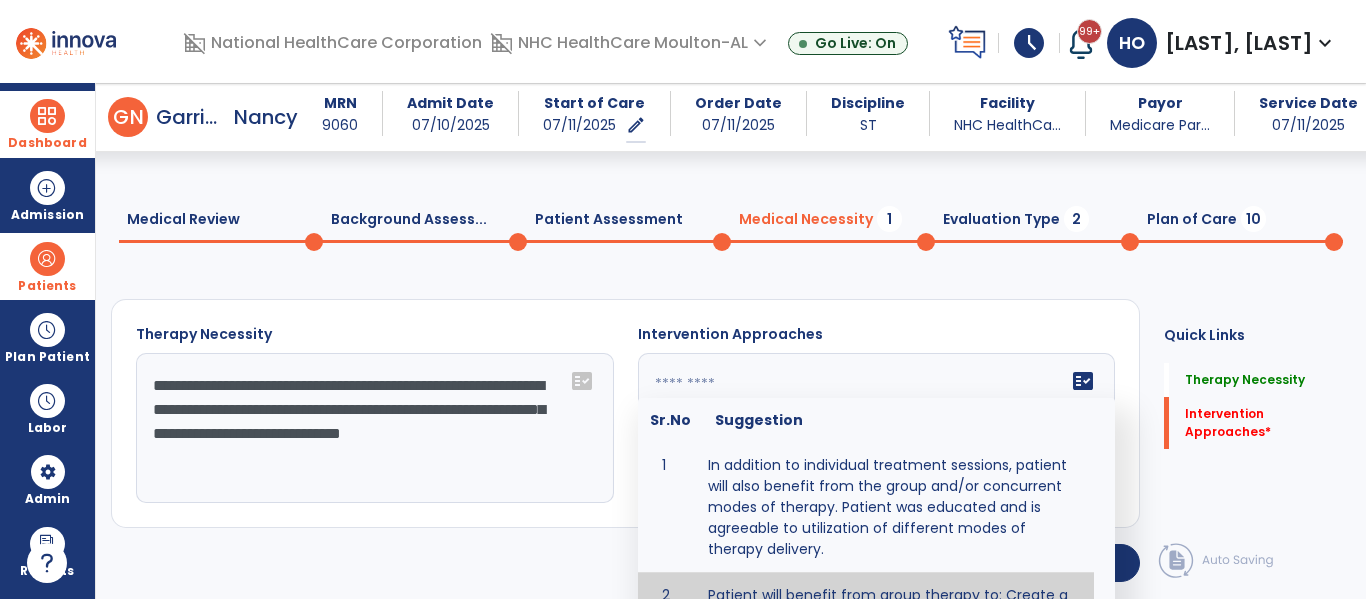 scroll, scrollTop: 129, scrollLeft: 0, axis: vertical 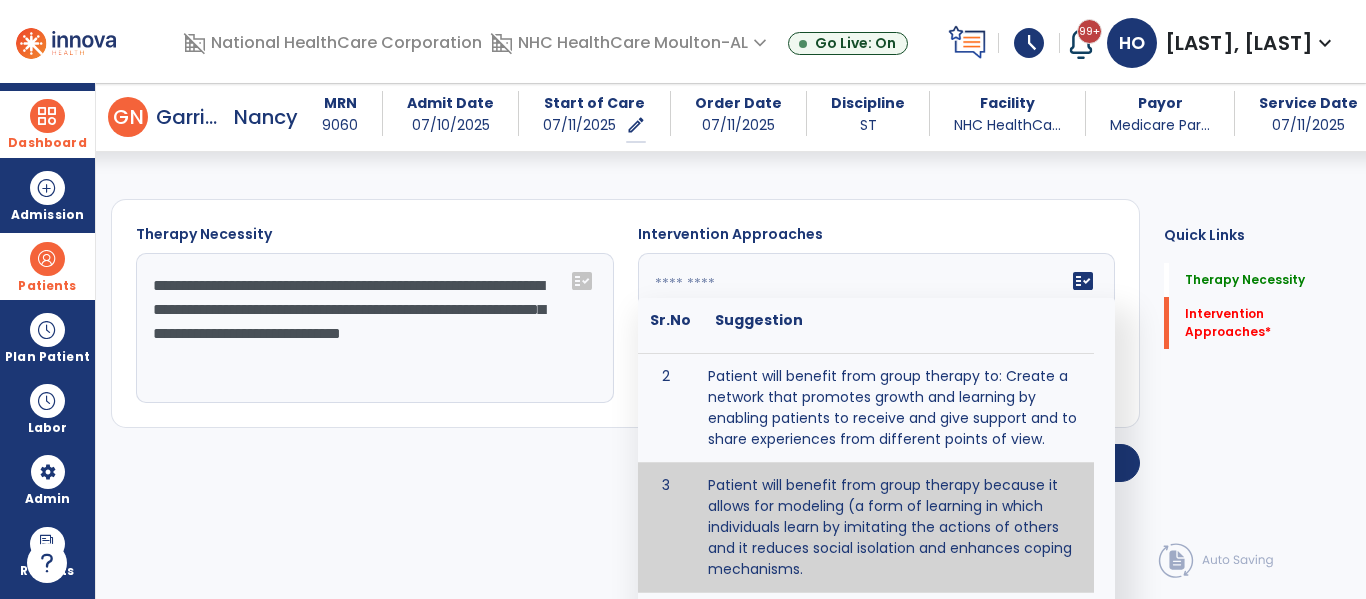 type on "**********" 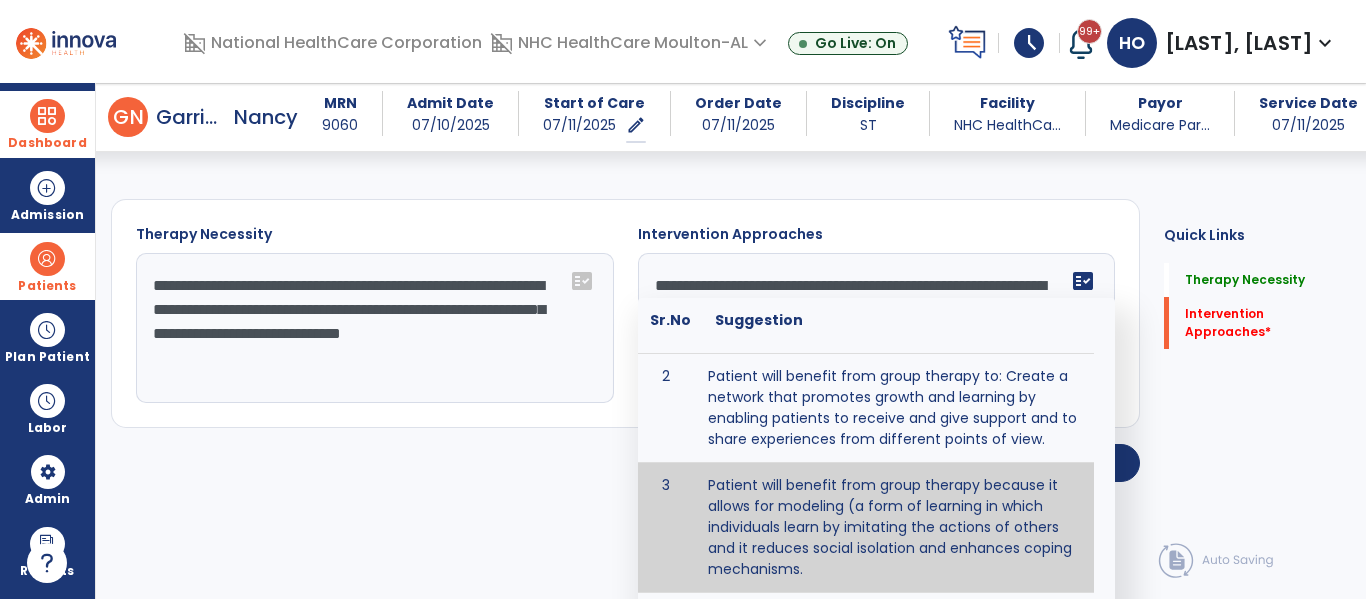 scroll, scrollTop: 27, scrollLeft: 0, axis: vertical 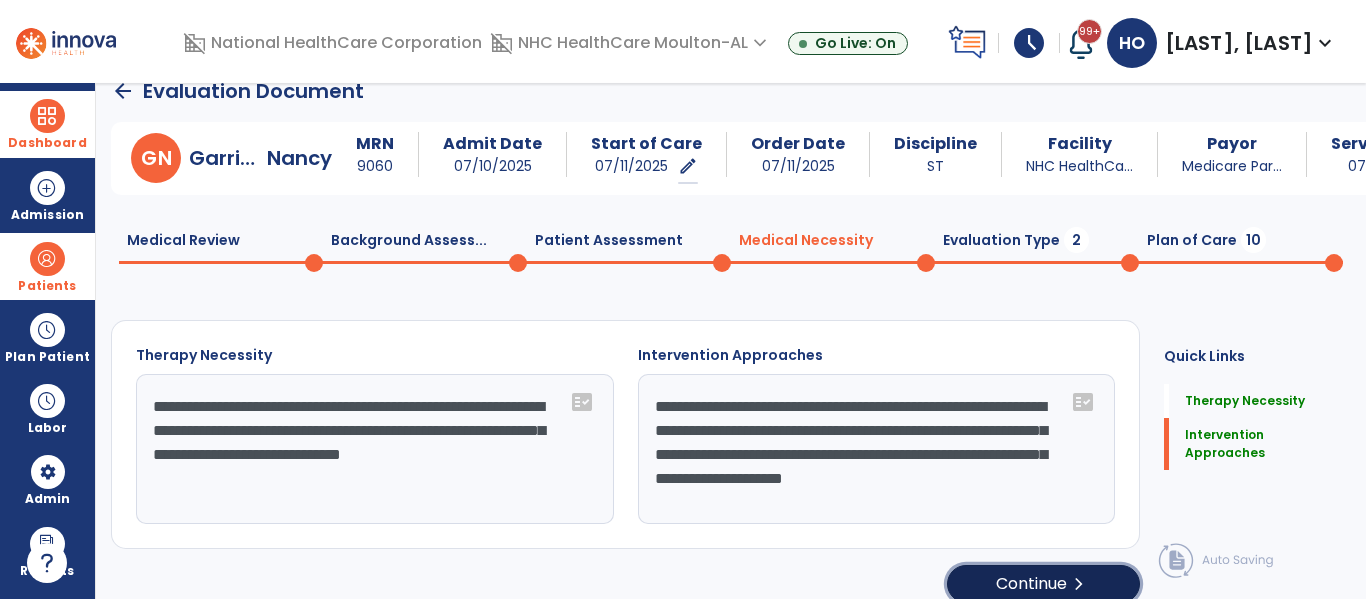 click on "Continue  chevron_right" 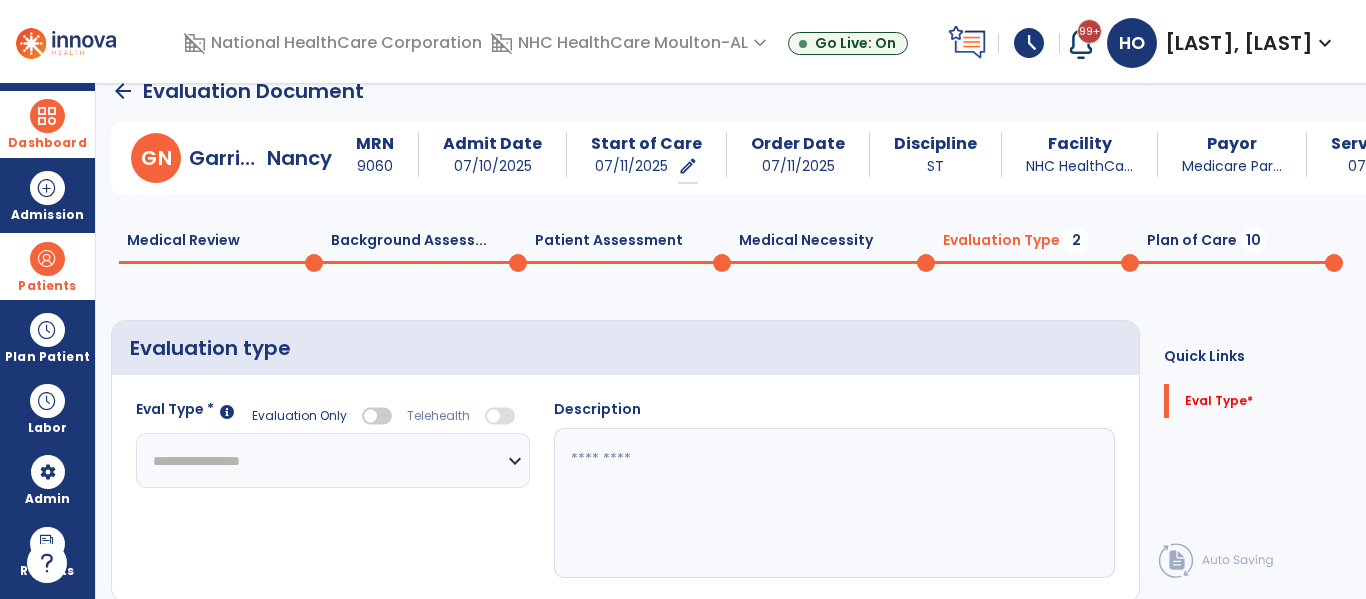 click on "**********" 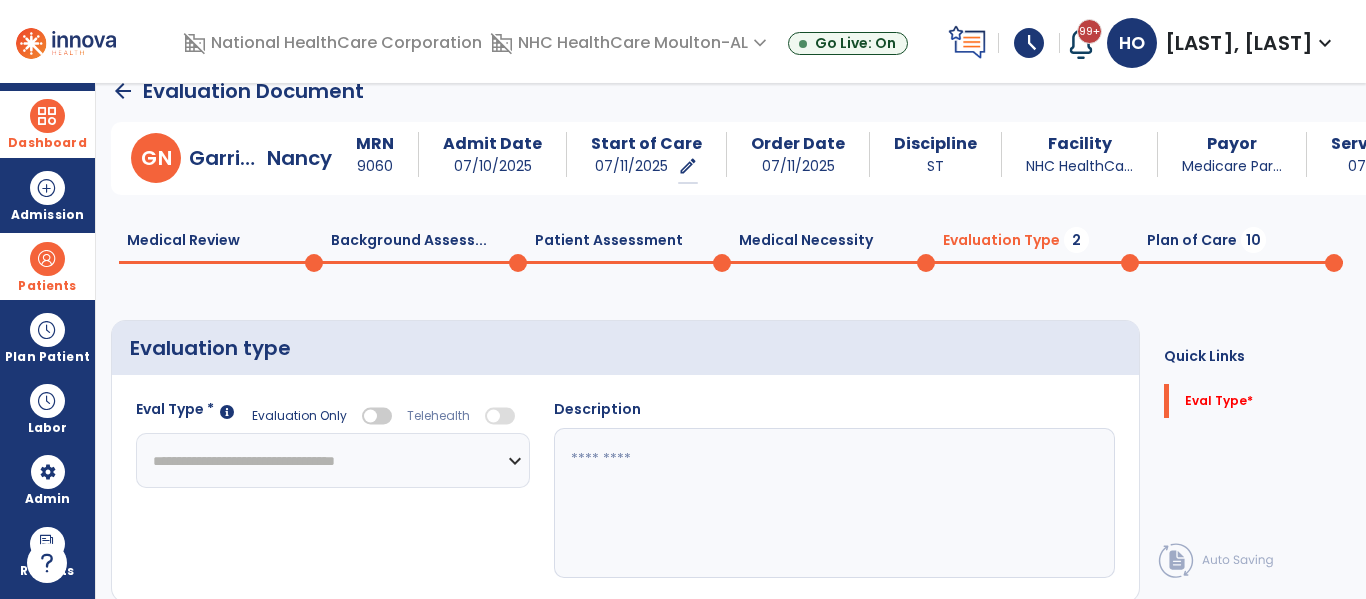 click on "**********" 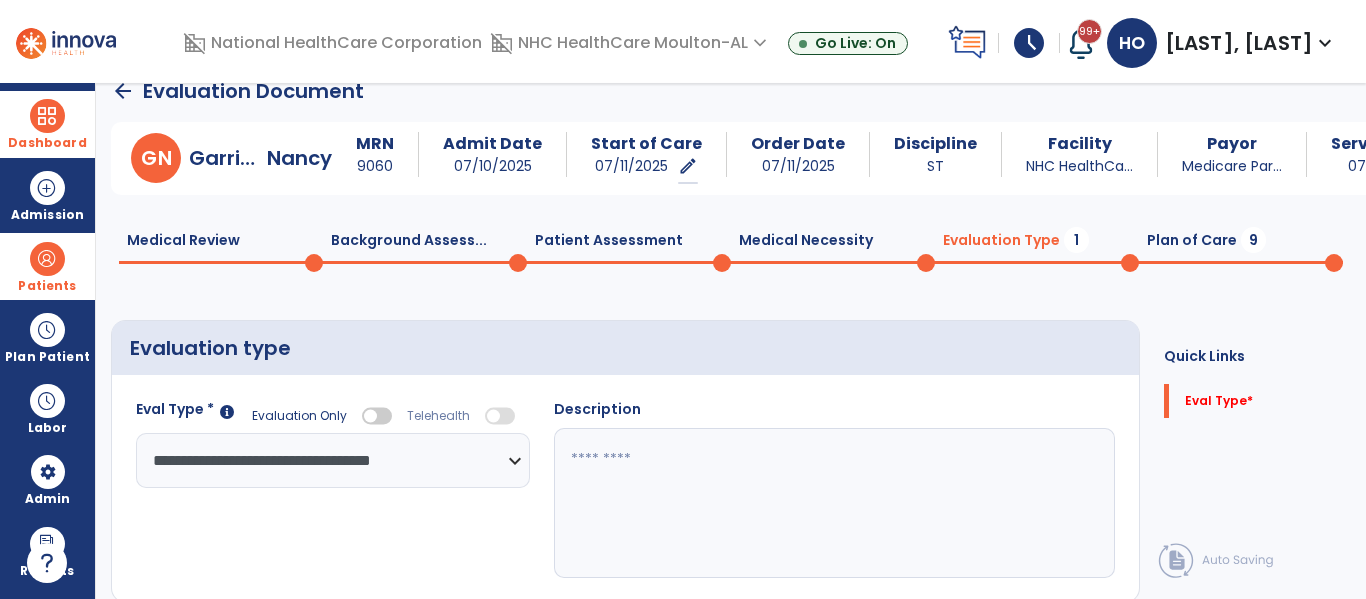 click 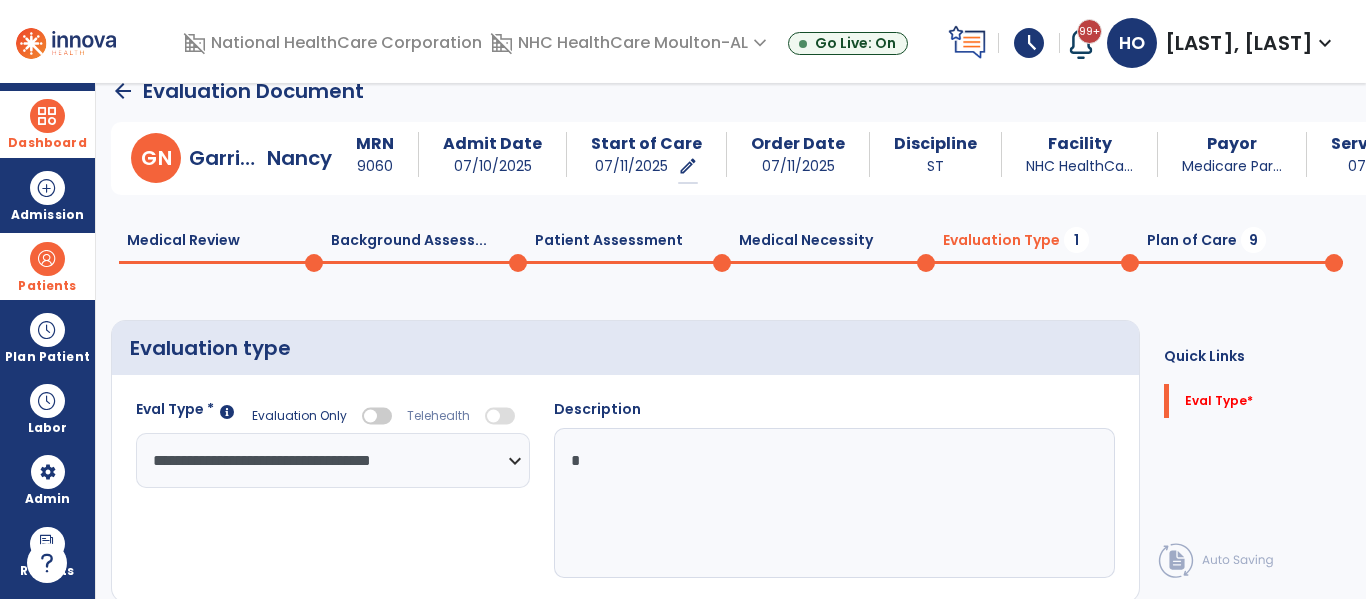 click 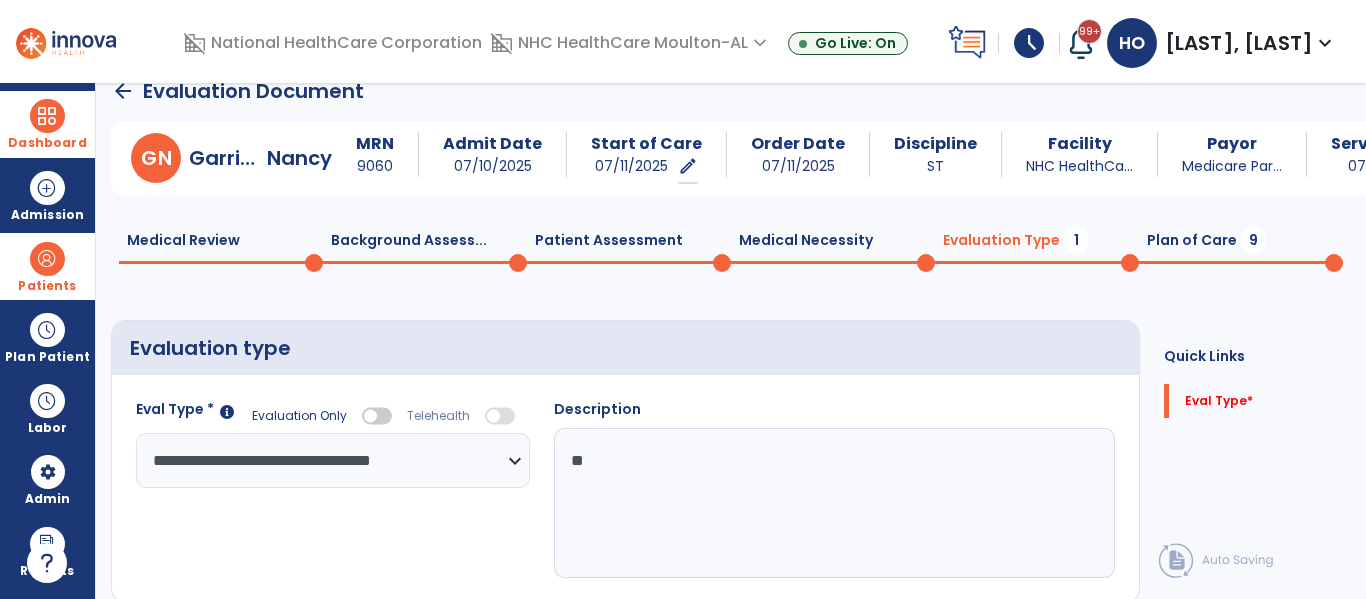 type on "*" 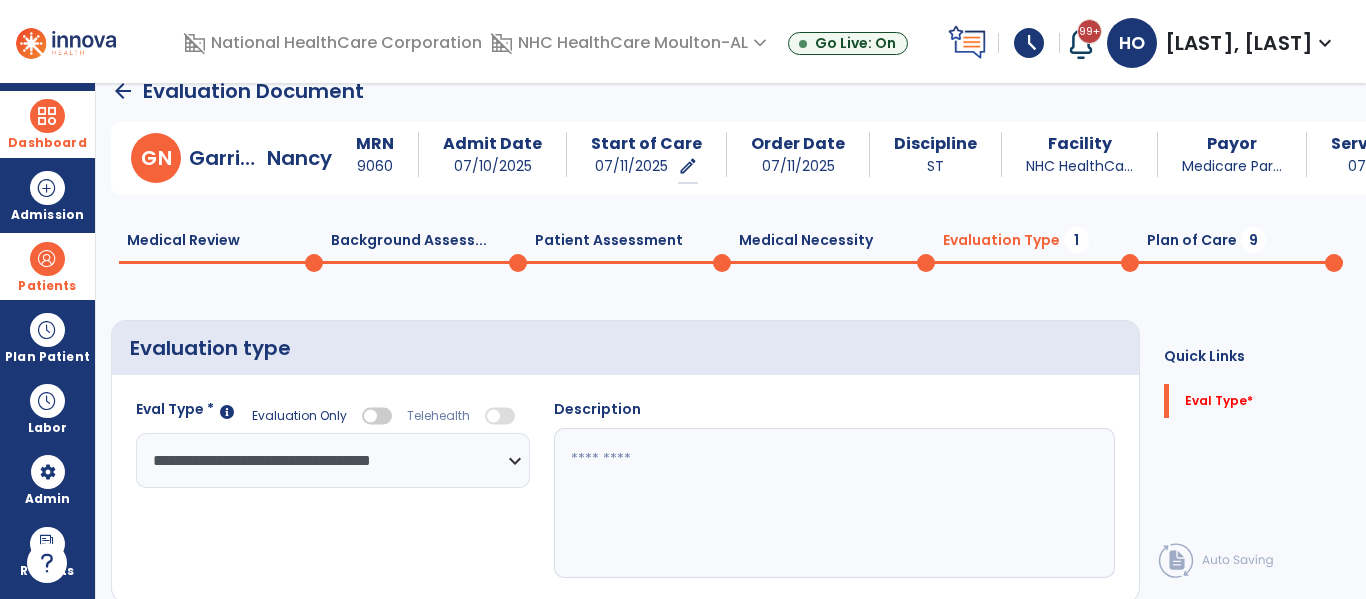 click on "domain_disabled   National HealthCare Corporation   domain_disabled   NHC HealthCare Moulton-AL   expand_more   NHC HealthCare Anniston   NHC HealthCare Columbia   NHC HealthCare Dickson - TN   NHC HealthCare Lawrenceburg  Show All Go Live: On schedule My Time:   Friday, Jul 11    **** arrow_right  Start   Open your timecard  arrow_right 99+ Notifications Mark as read Co-Treatment Conflict: [LAST], [LAST] Today at 11:35 AM | NHC HealthCare Dickson - TN Census Alert - A02 Today at 11:33 AM | NHC Maury Regional TCC - TN Census Alert - A03 Today at 11:33 AM | NHC Maury Regional TCC - TN Census Alert - A03 Today at 11:33 AM | NHC HealthCare Columbia Co-Treatment Conflict: [LAST], [LAST] Today at 11:30 AM | NHC HealthCare Anniston See all Notifications  HO   [LAST], [LAST]   expand_more   home   Home   person   Profile   manage_accounts   Admin   help   Help   logout   Log out" at bounding box center [683, 41] 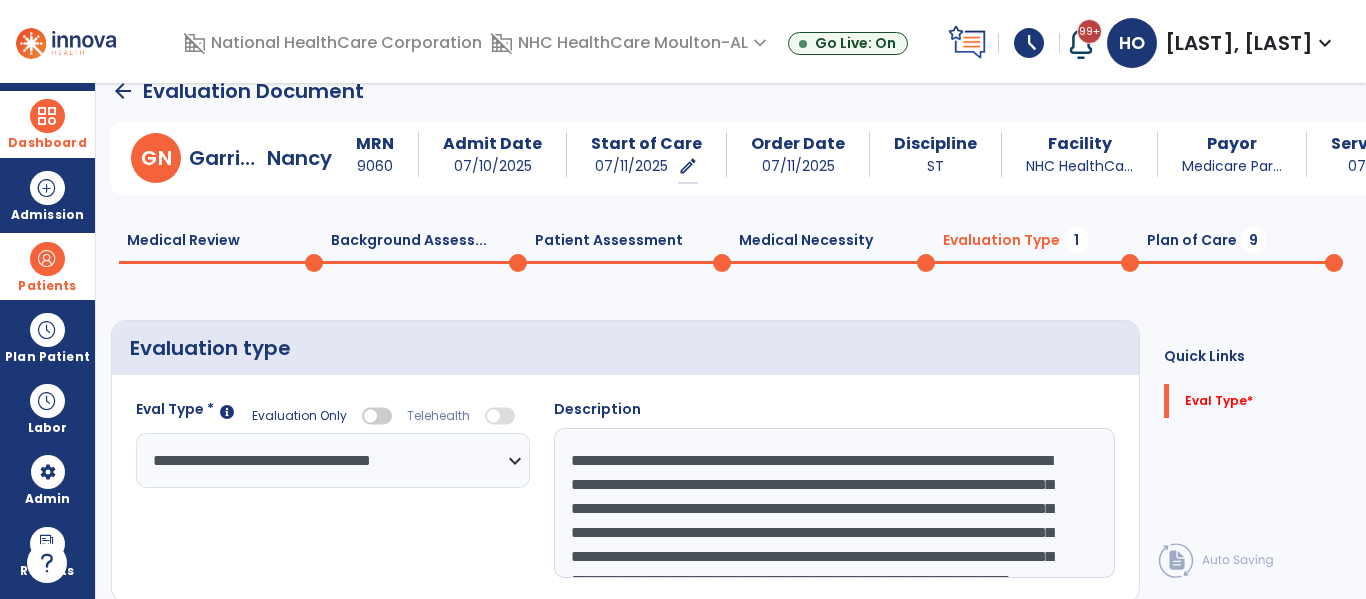 scroll, scrollTop: 88, scrollLeft: 0, axis: vertical 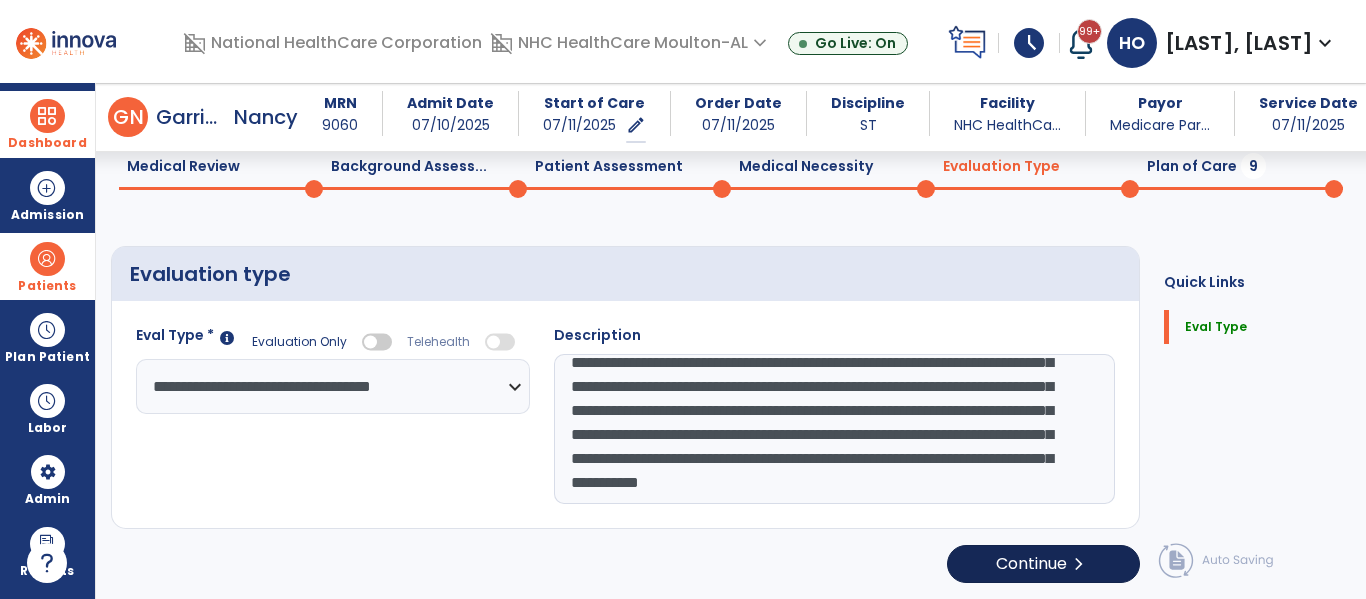 type on "**********" 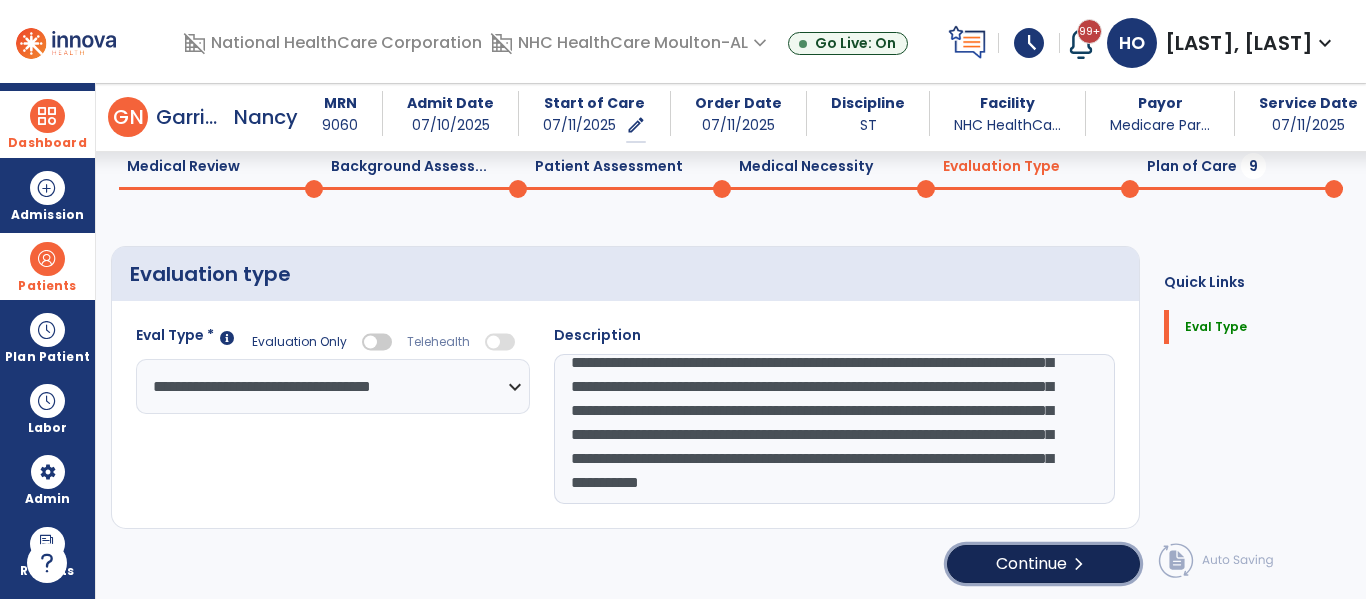 click on "Continue  chevron_right" 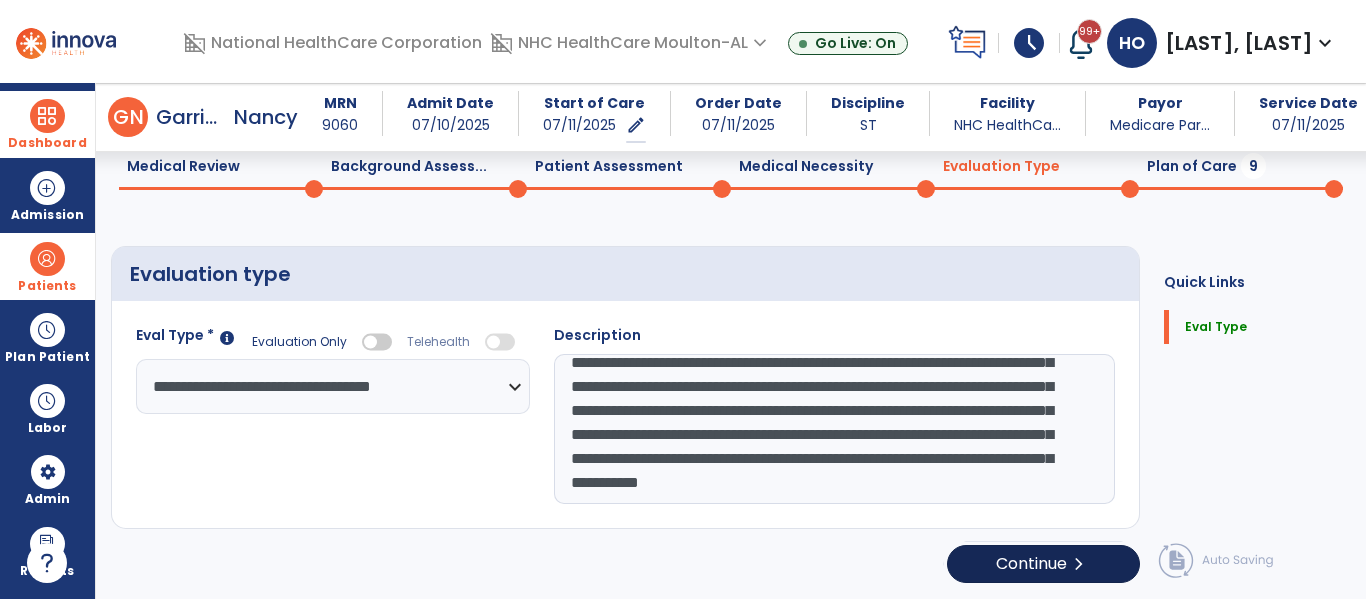 select on "*****" 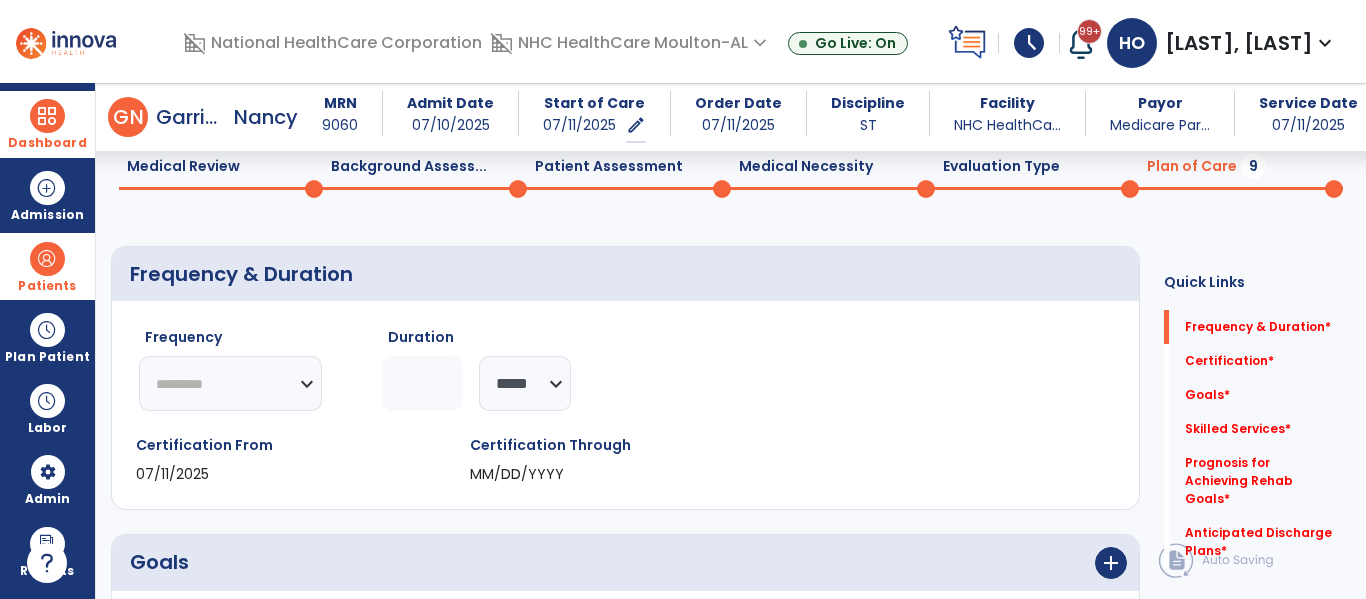 click on "********* ** ** ** ** ** ** **" 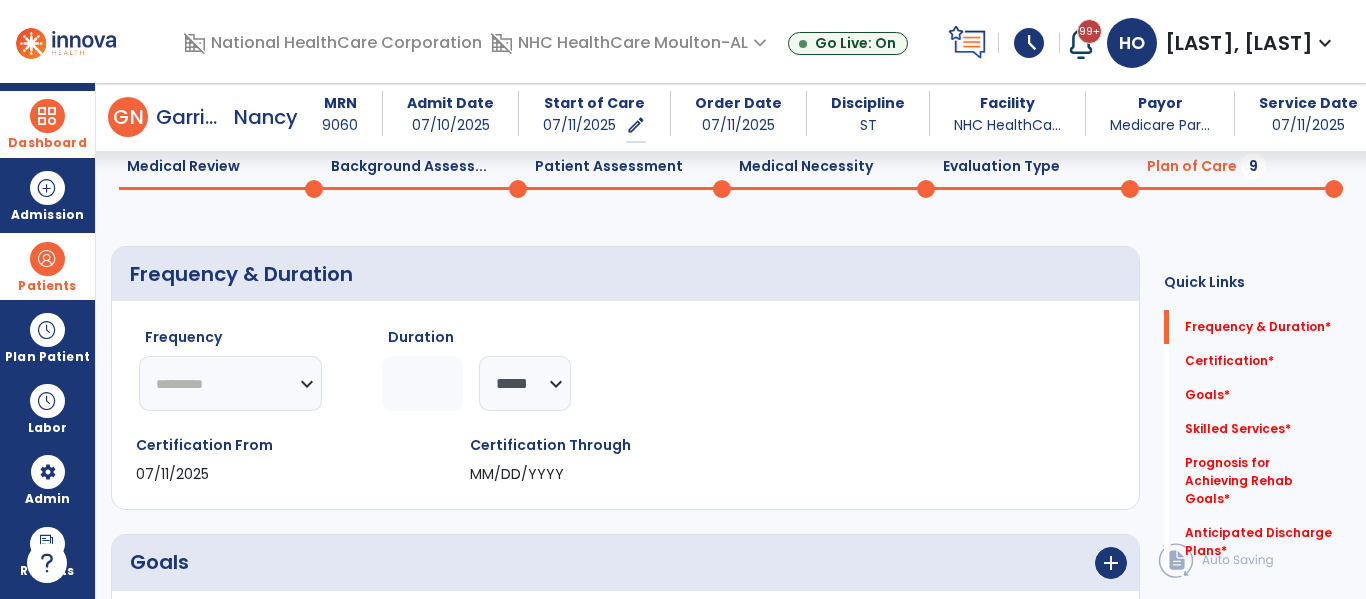 select on "**" 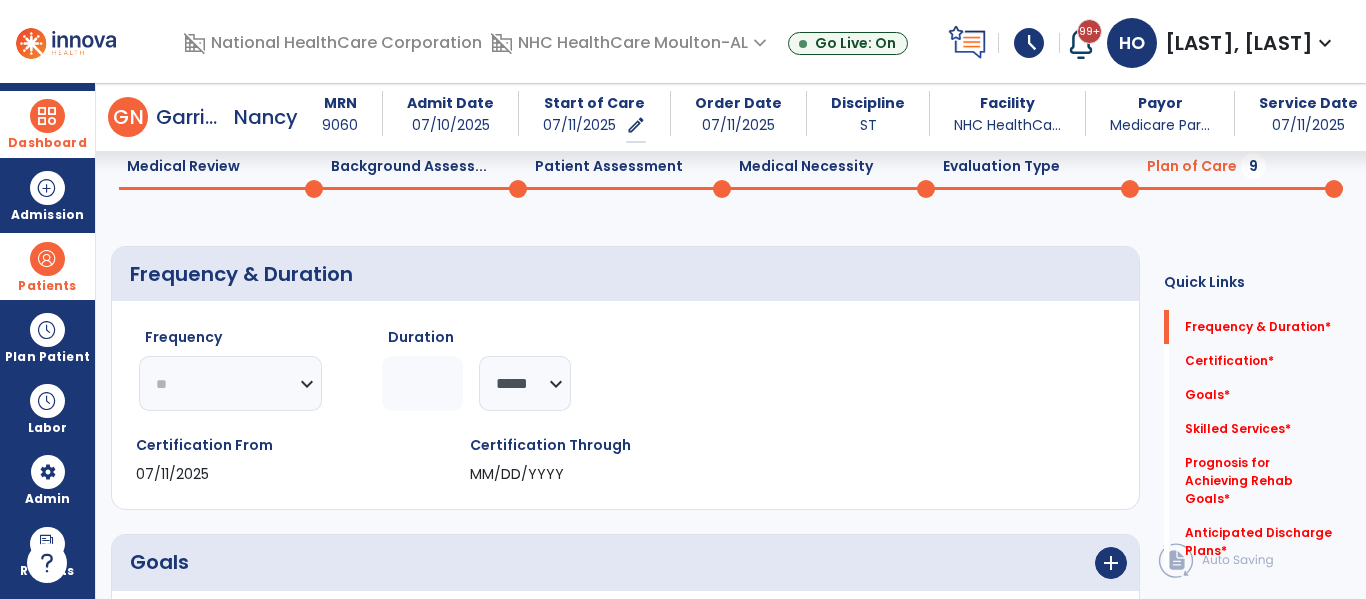 click on "********* ** ** ** ** ** ** **" 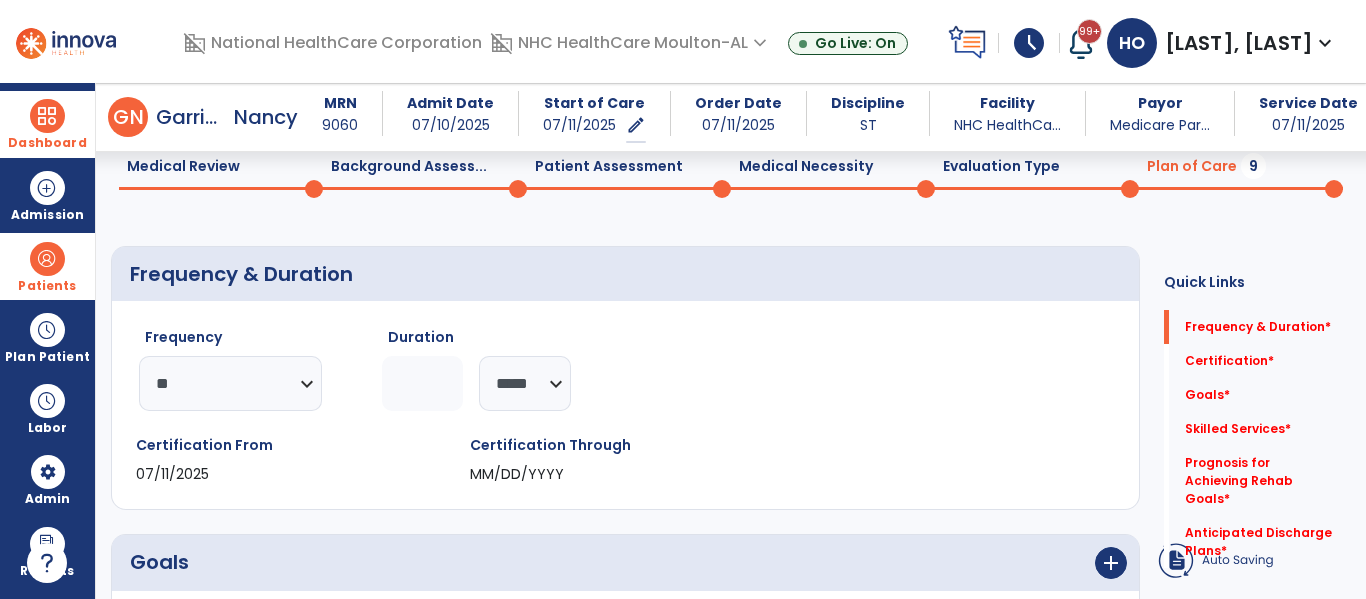 click 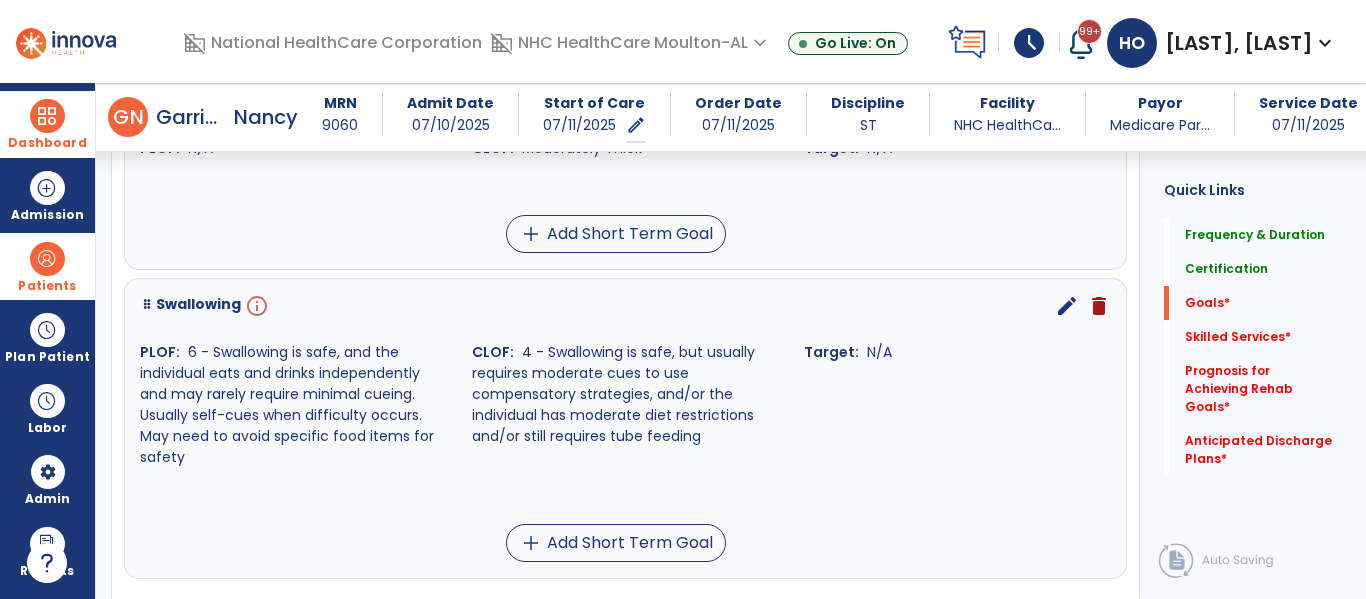 scroll, scrollTop: 1560, scrollLeft: 0, axis: vertical 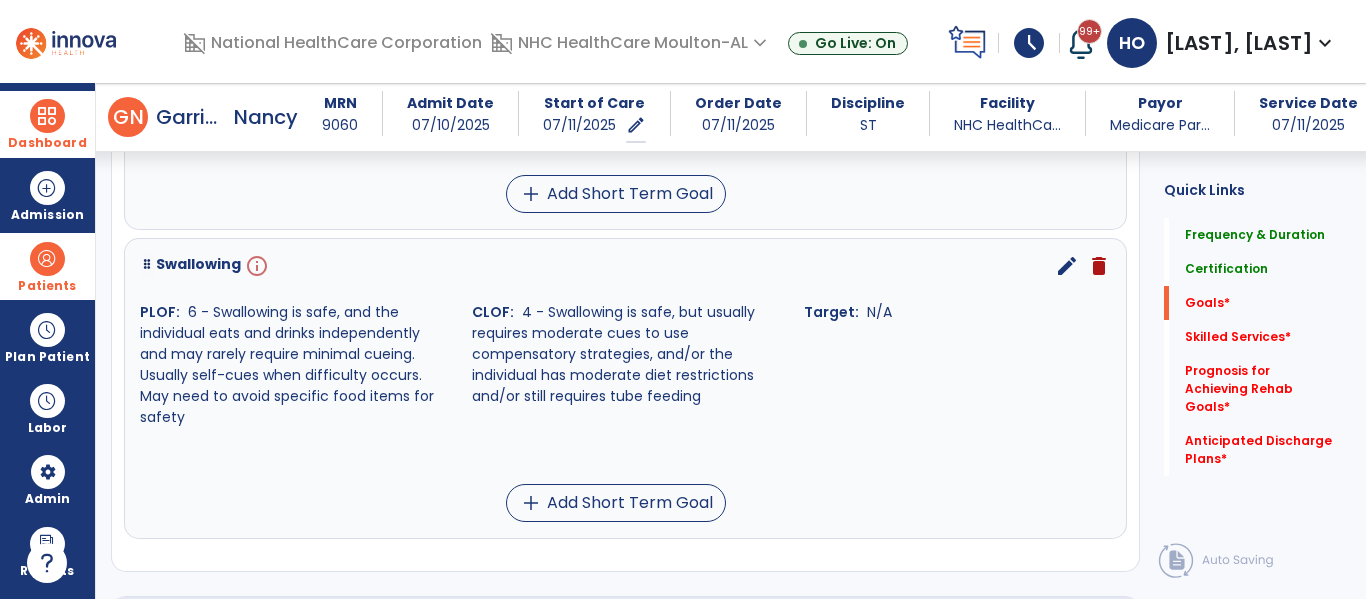 type on "*" 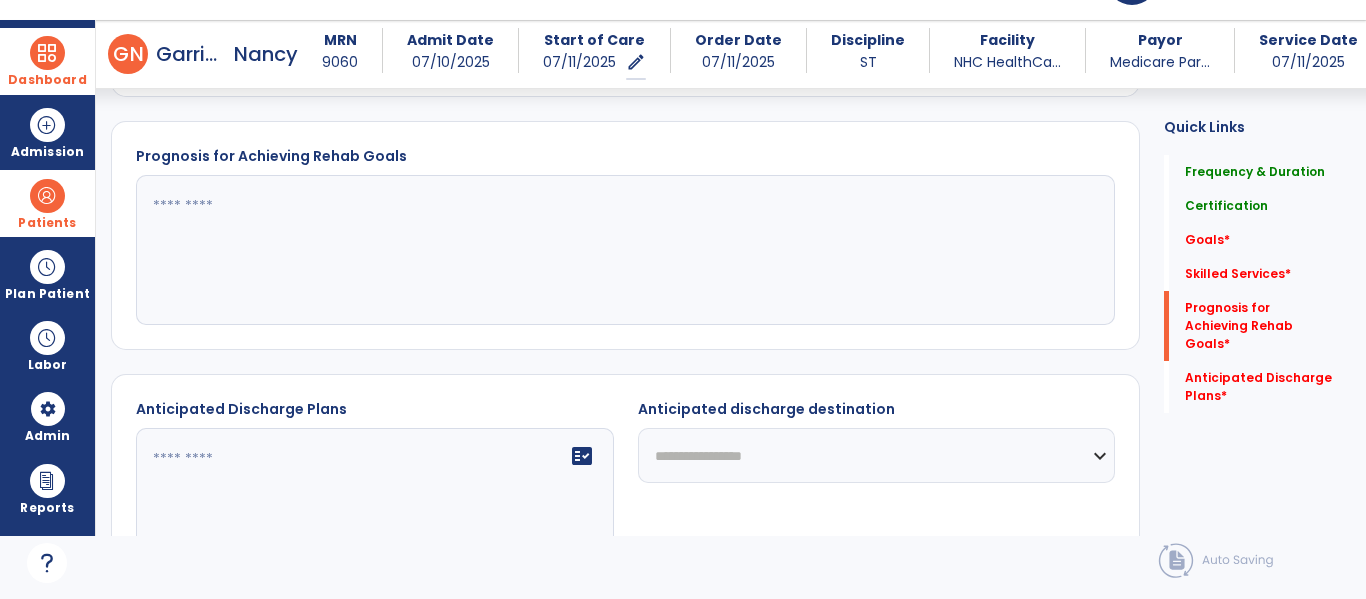 scroll, scrollTop: 83, scrollLeft: 0, axis: vertical 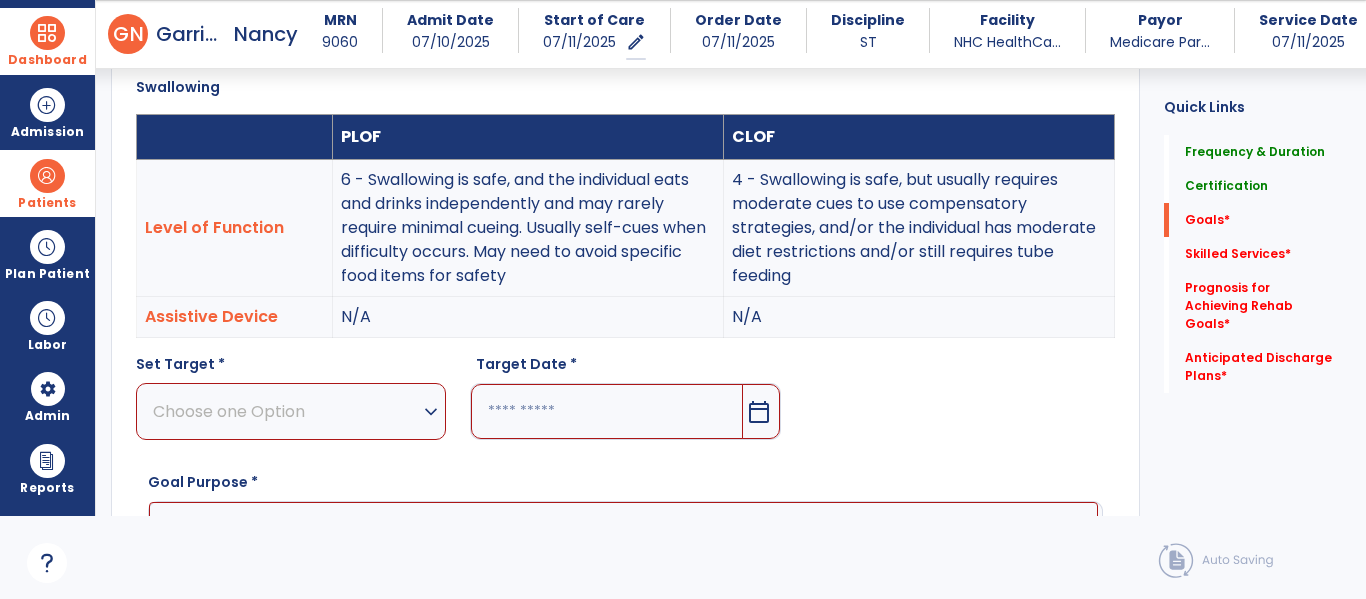 click on "Choose one Option" at bounding box center (286, 411) 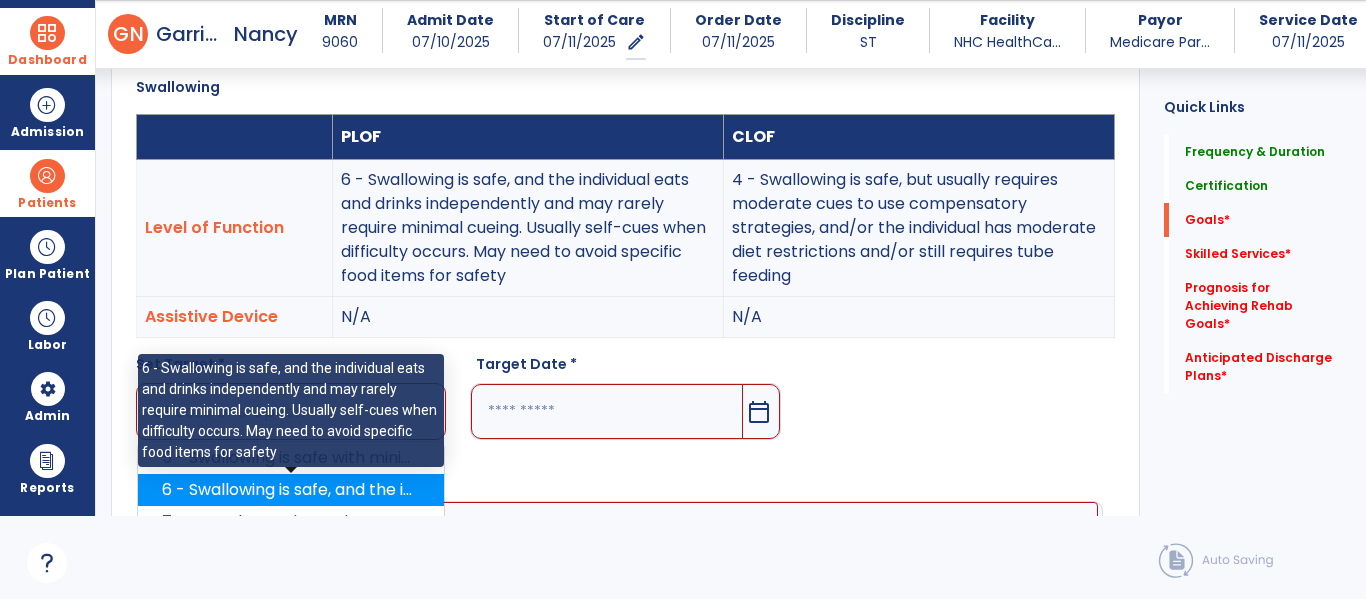 click on "6 - Swallowing is safe, and the individual eats and drinks independently and may rarely require minimal cueing. Usually self-cues when difficulty occurs. May need to avoid specific food items for safety" at bounding box center (291, 490) 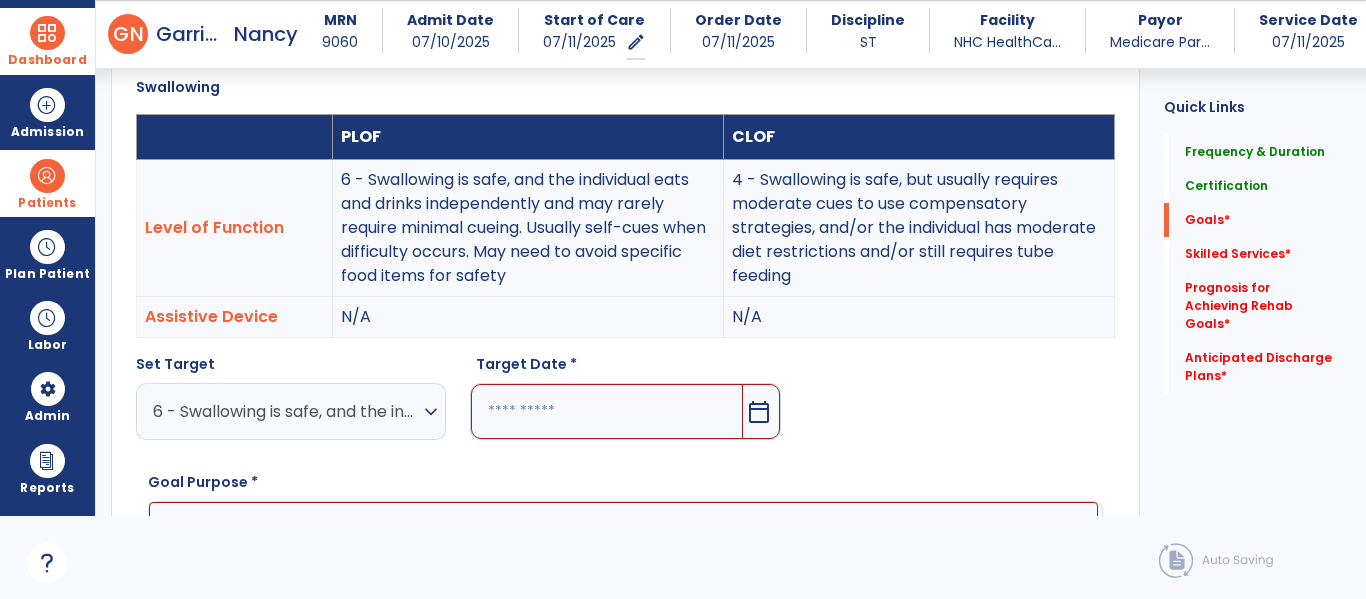 click on "calendar_today" at bounding box center [759, 412] 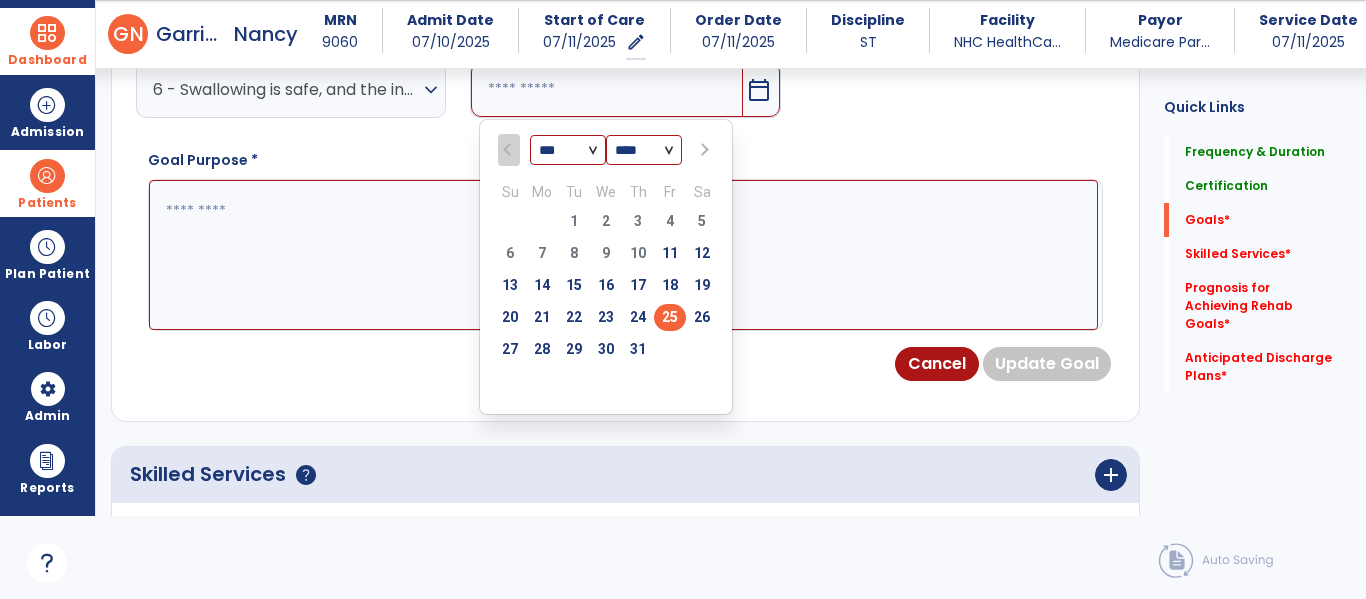 select on "*" 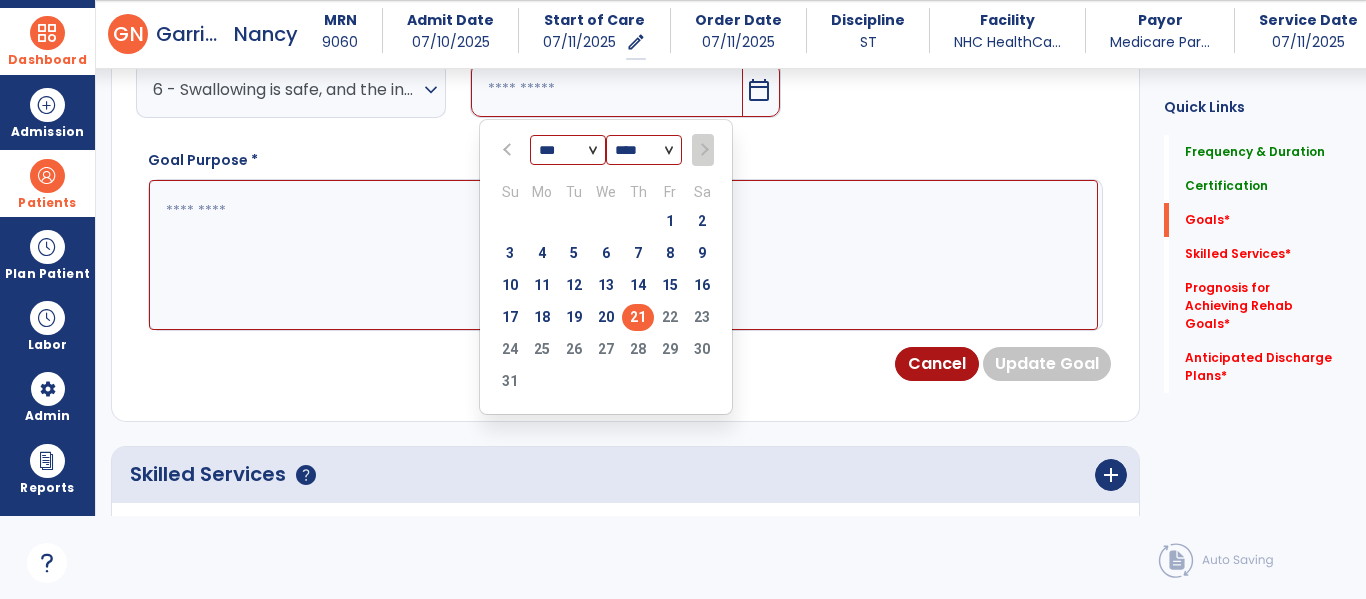 type on "*********" 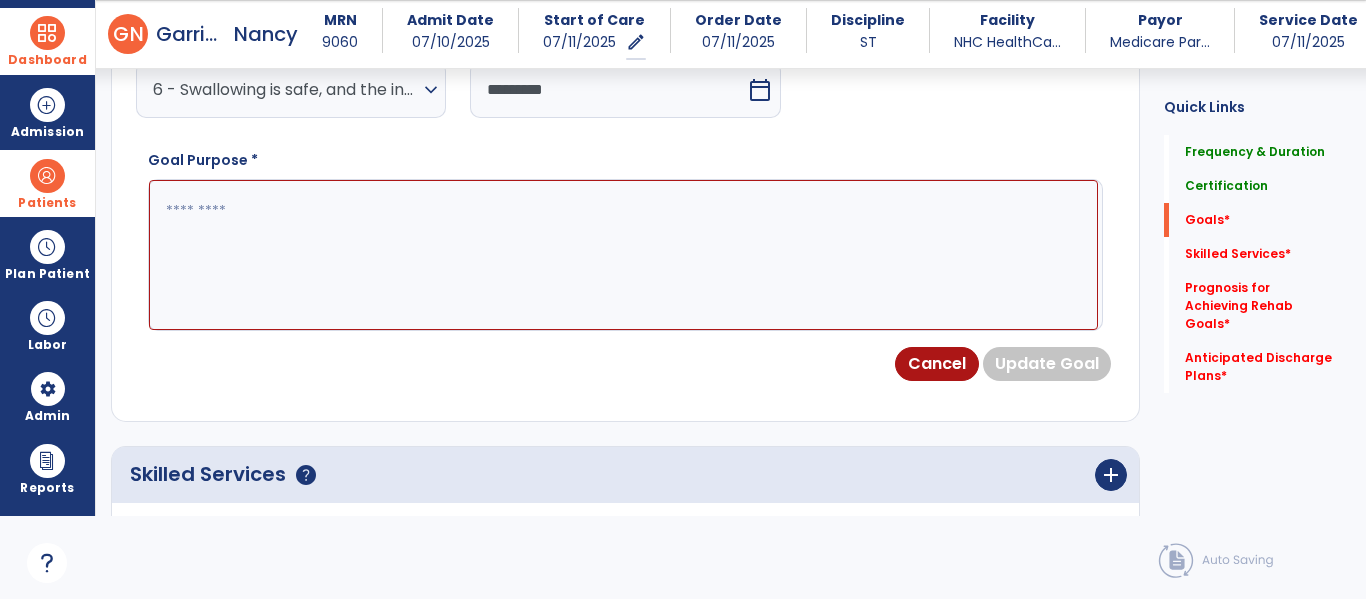 click at bounding box center [623, 255] 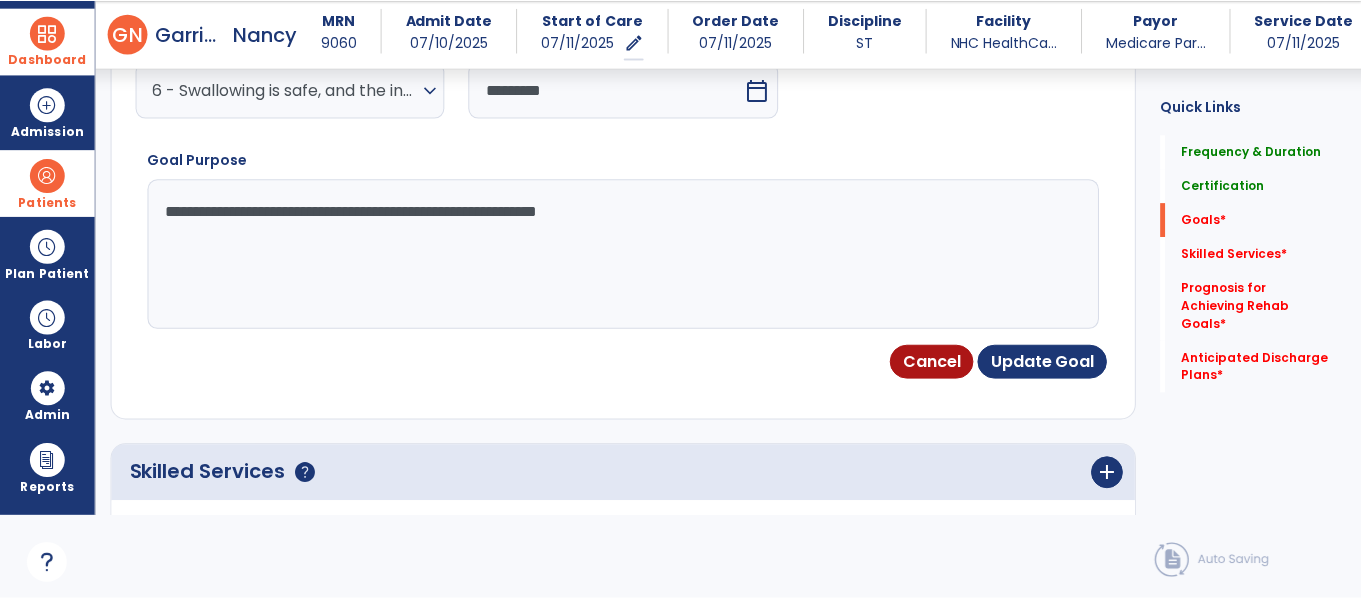 scroll, scrollTop: 0, scrollLeft: 0, axis: both 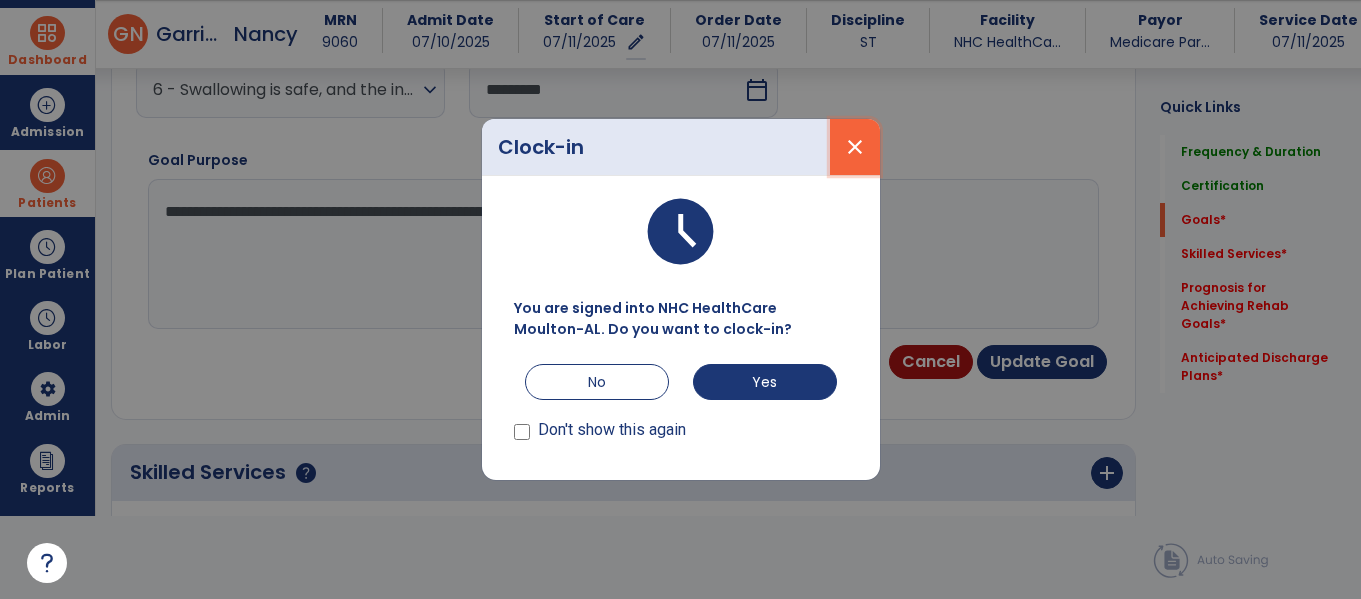 click on "close" at bounding box center [855, 147] 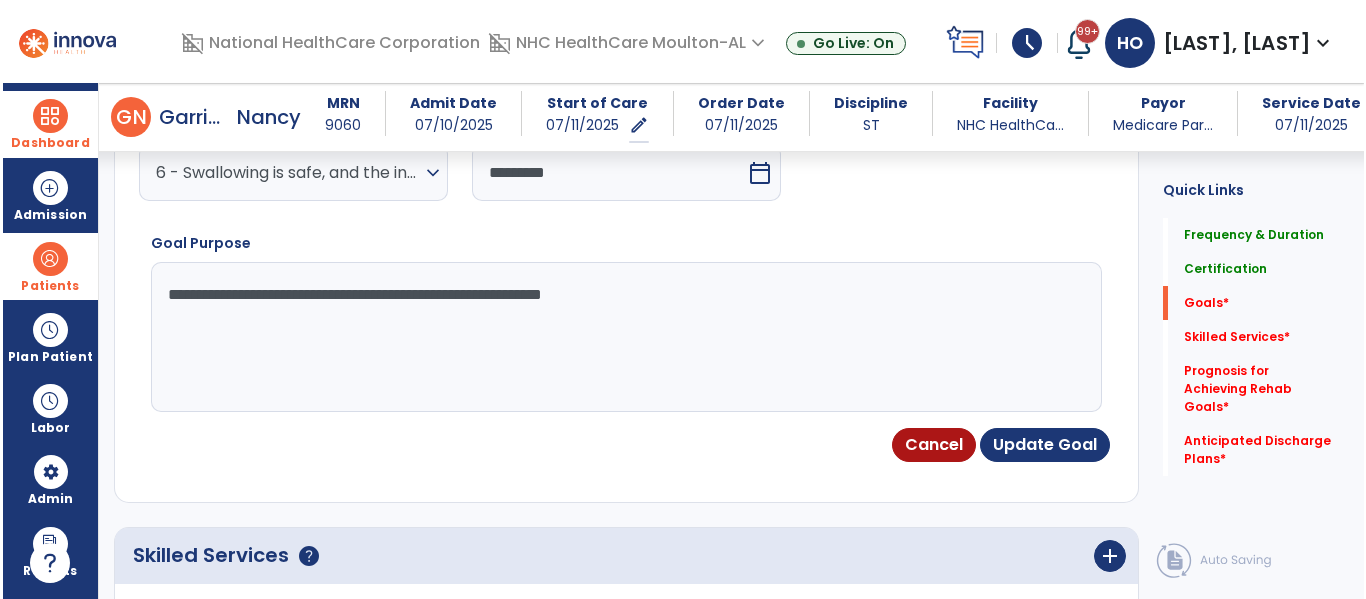 scroll, scrollTop: 83, scrollLeft: 0, axis: vertical 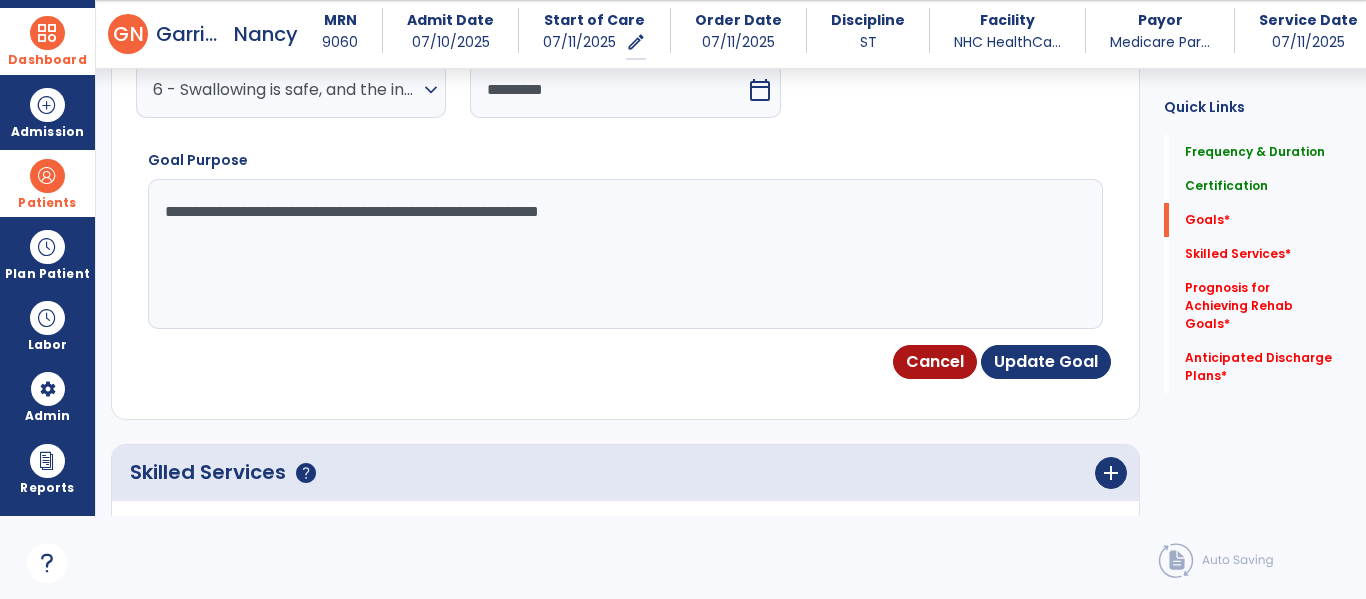 click on "**********" at bounding box center (623, 254) 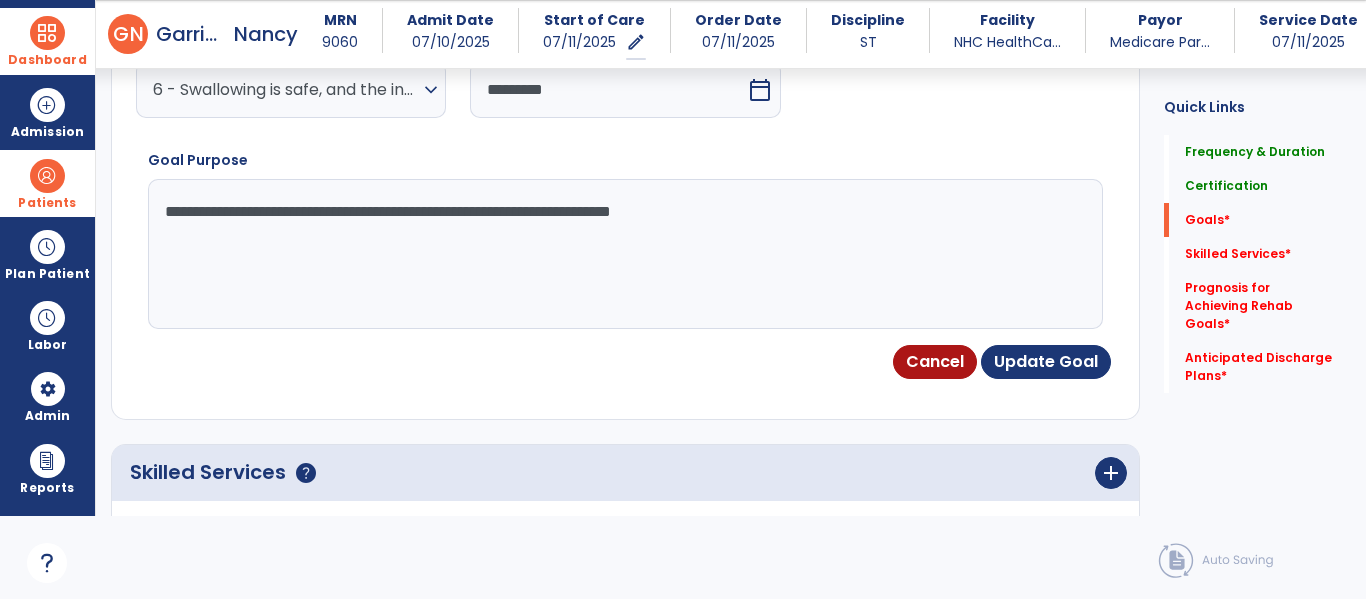 drag, startPoint x: 762, startPoint y: 217, endPoint x: 146, endPoint y: 208, distance: 616.06573 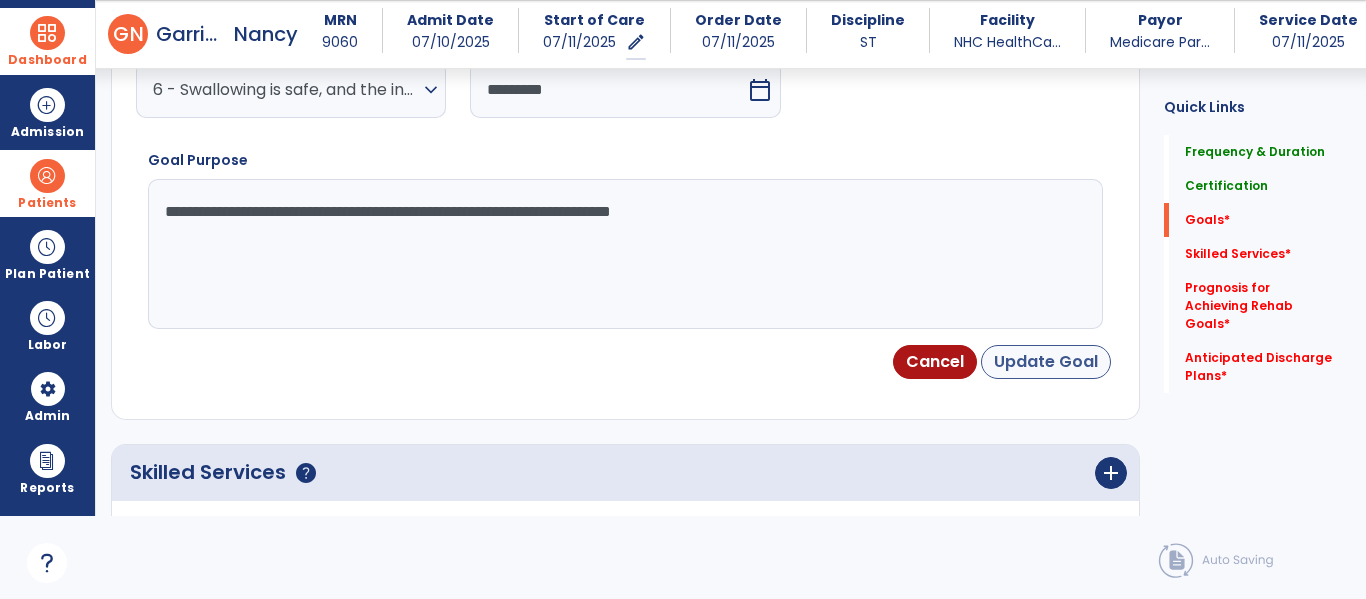 type on "**********" 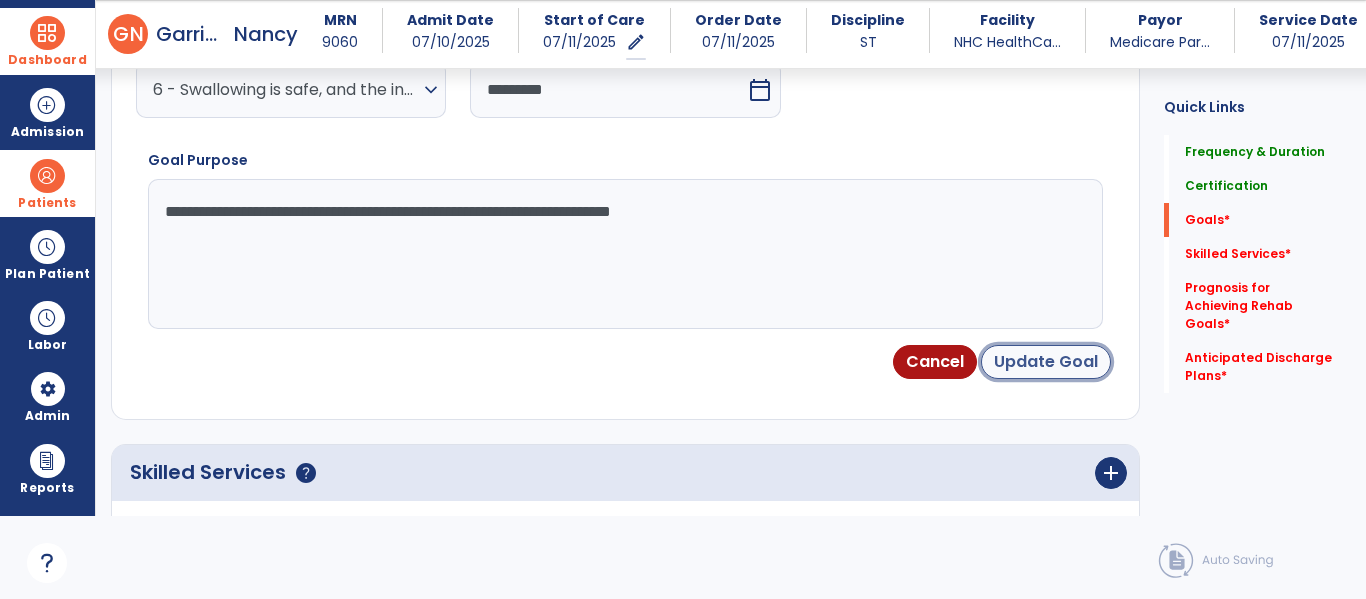 click on "Update Goal" at bounding box center (1046, 362) 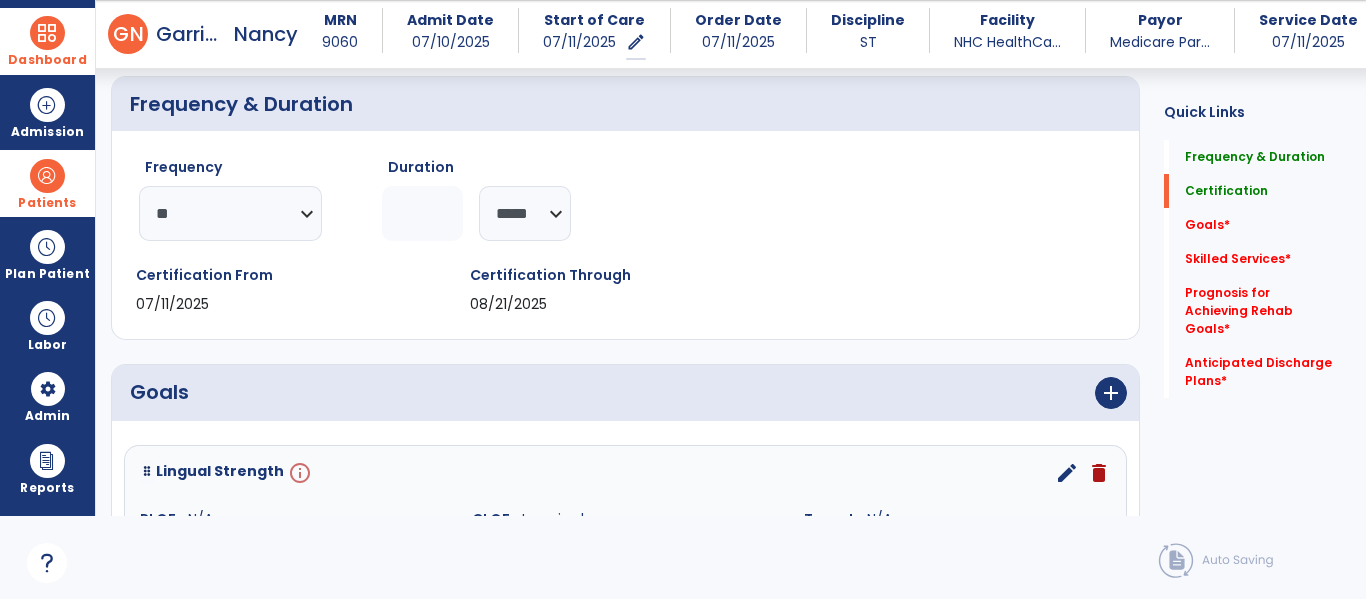 scroll, scrollTop: 171, scrollLeft: 0, axis: vertical 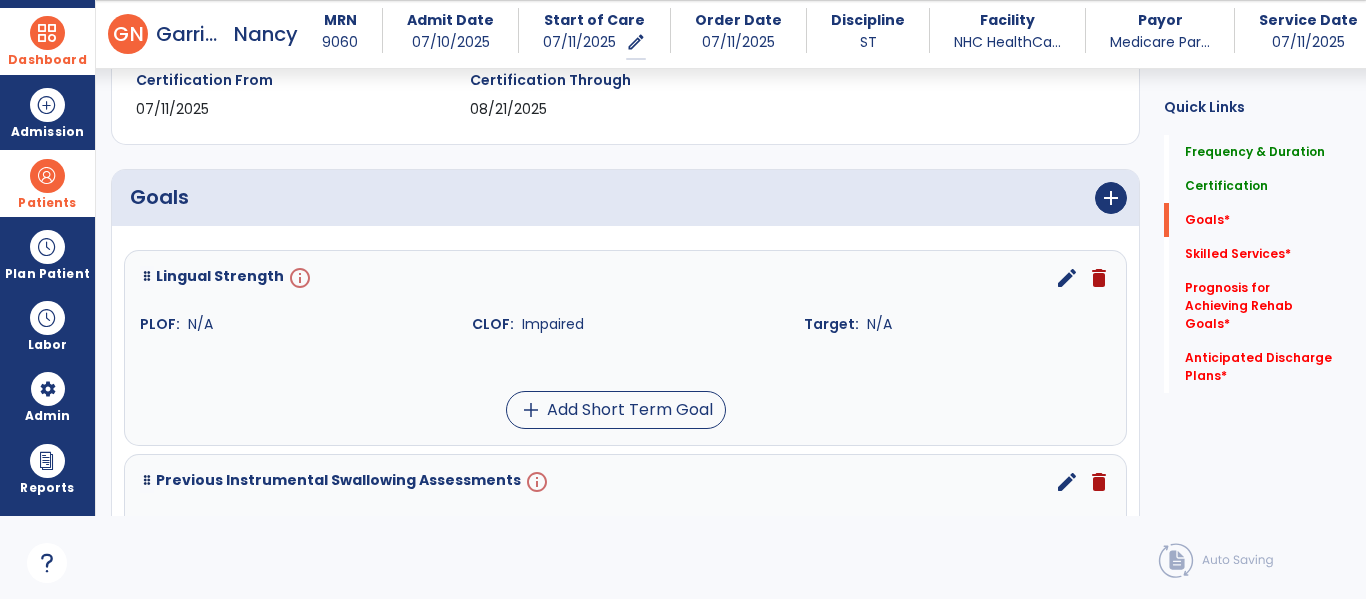 click on "edit" at bounding box center (1067, 278) 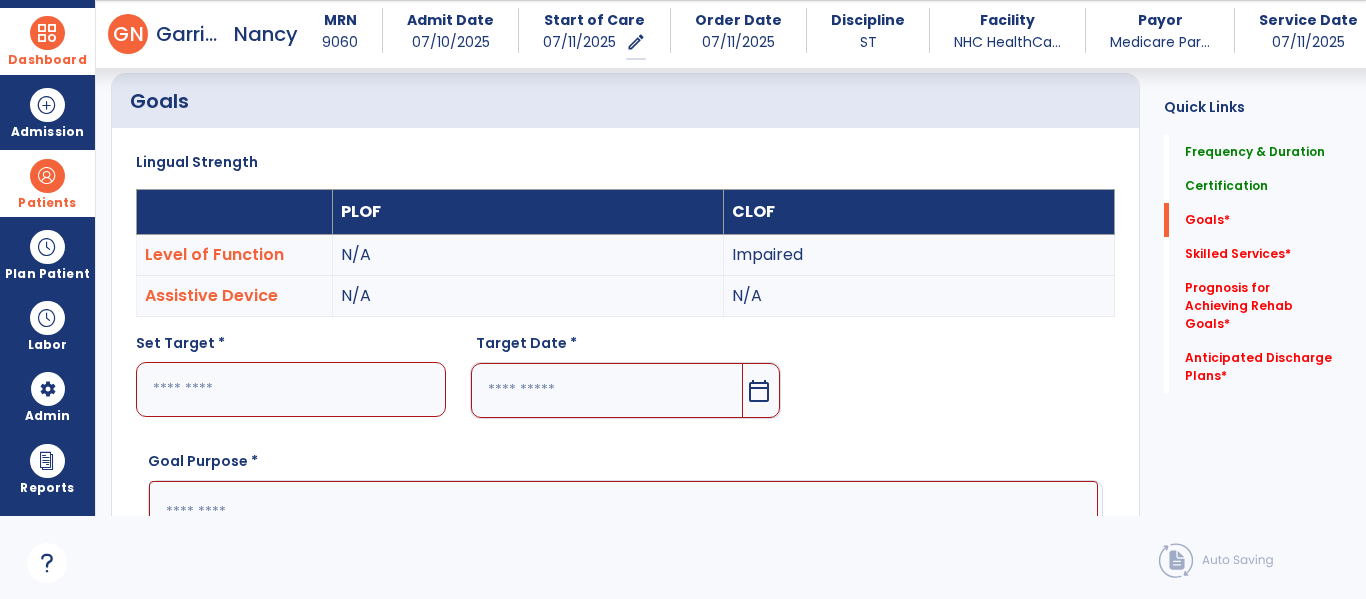 scroll, scrollTop: 535, scrollLeft: 0, axis: vertical 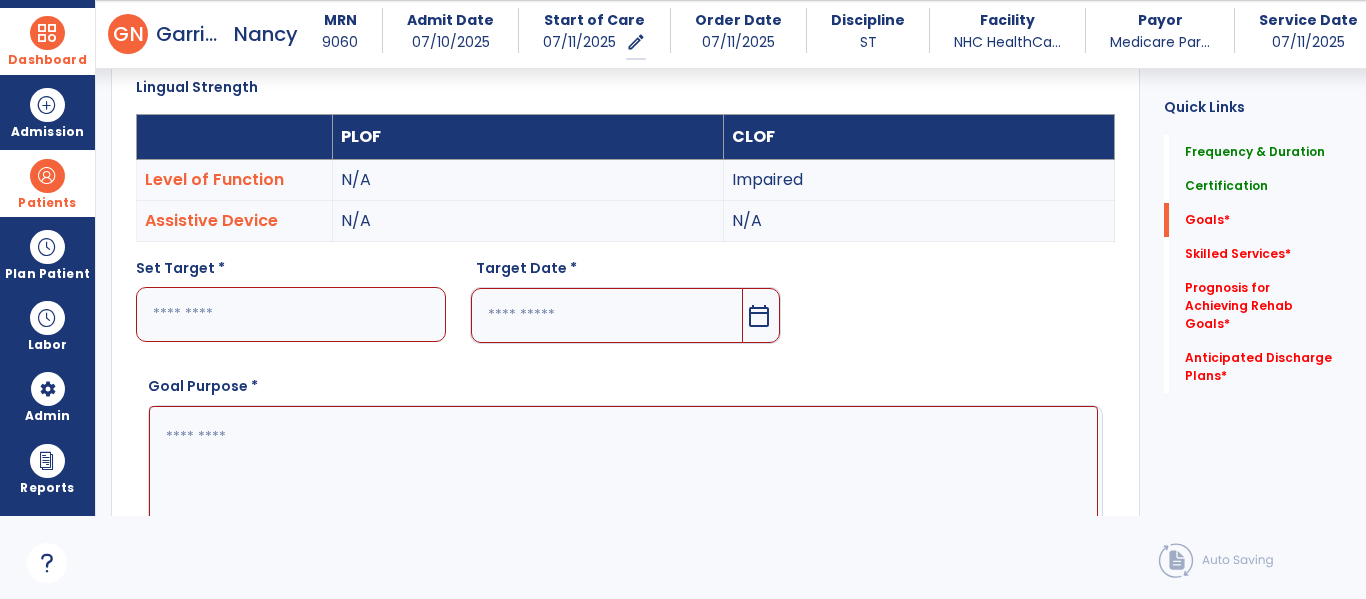 click at bounding box center (291, 314) 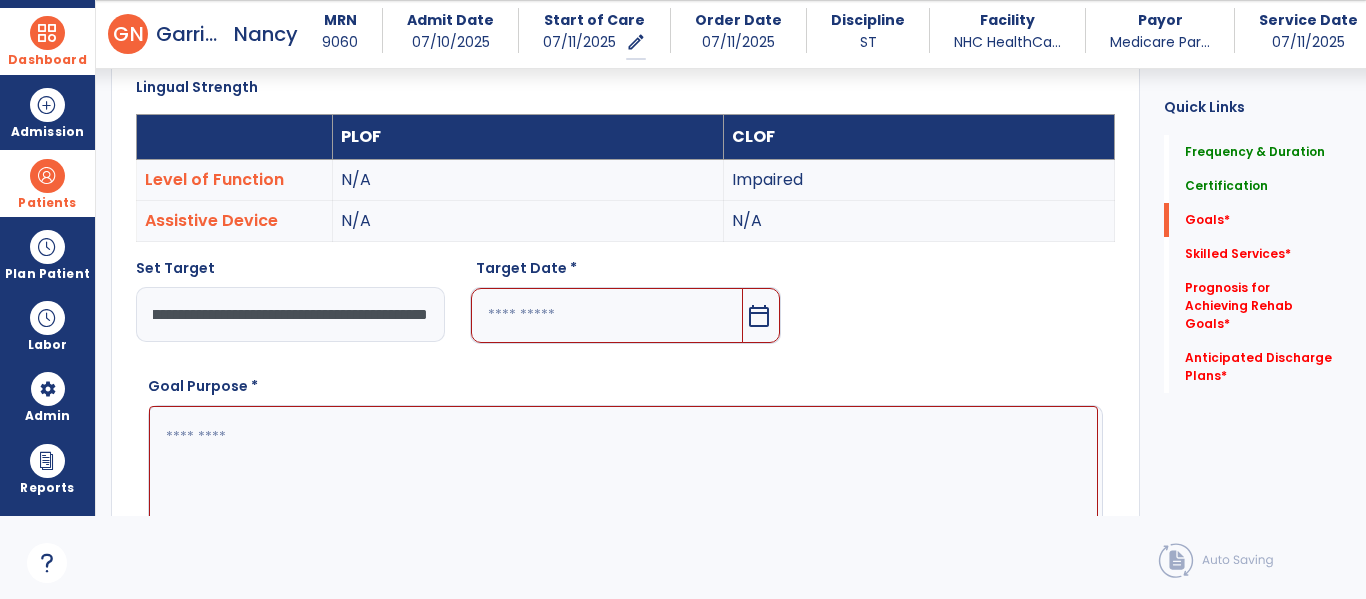 scroll, scrollTop: 0, scrollLeft: 197, axis: horizontal 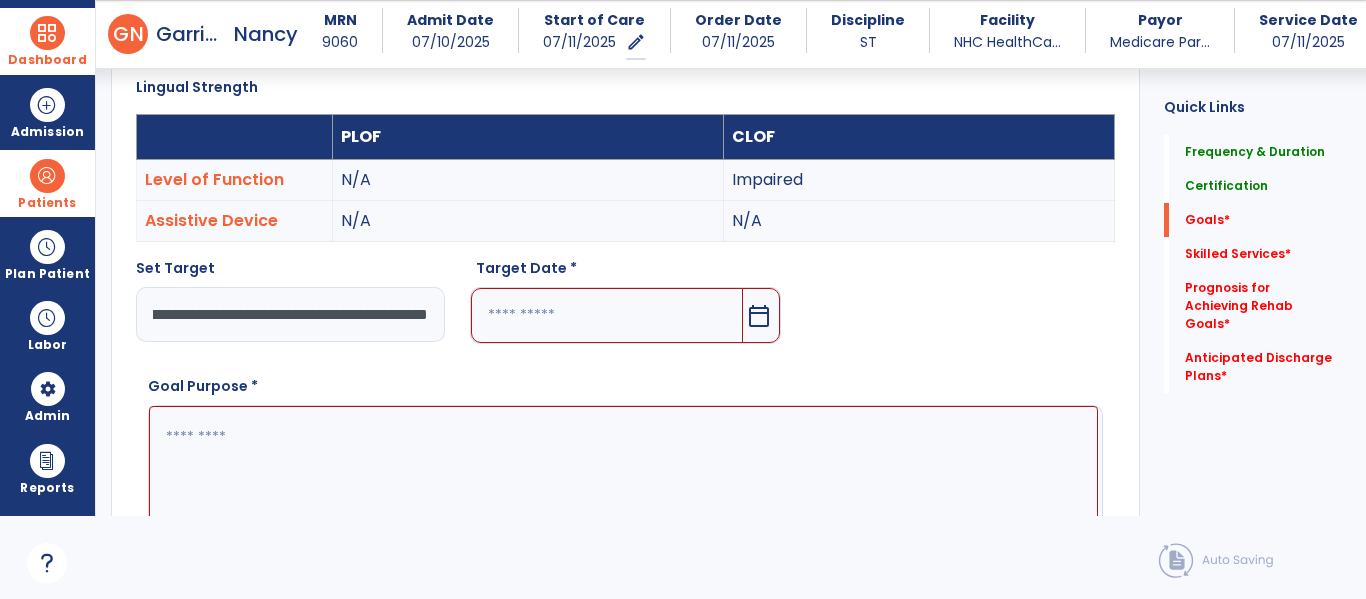 type on "**********" 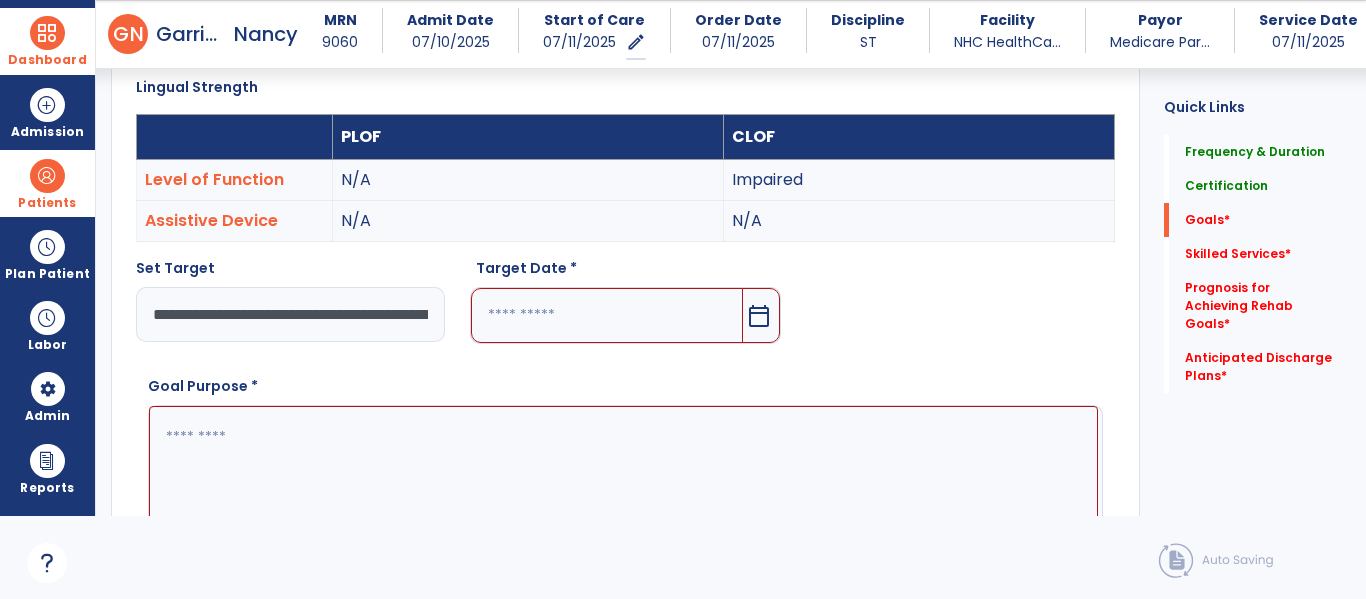 click at bounding box center (623, 481) 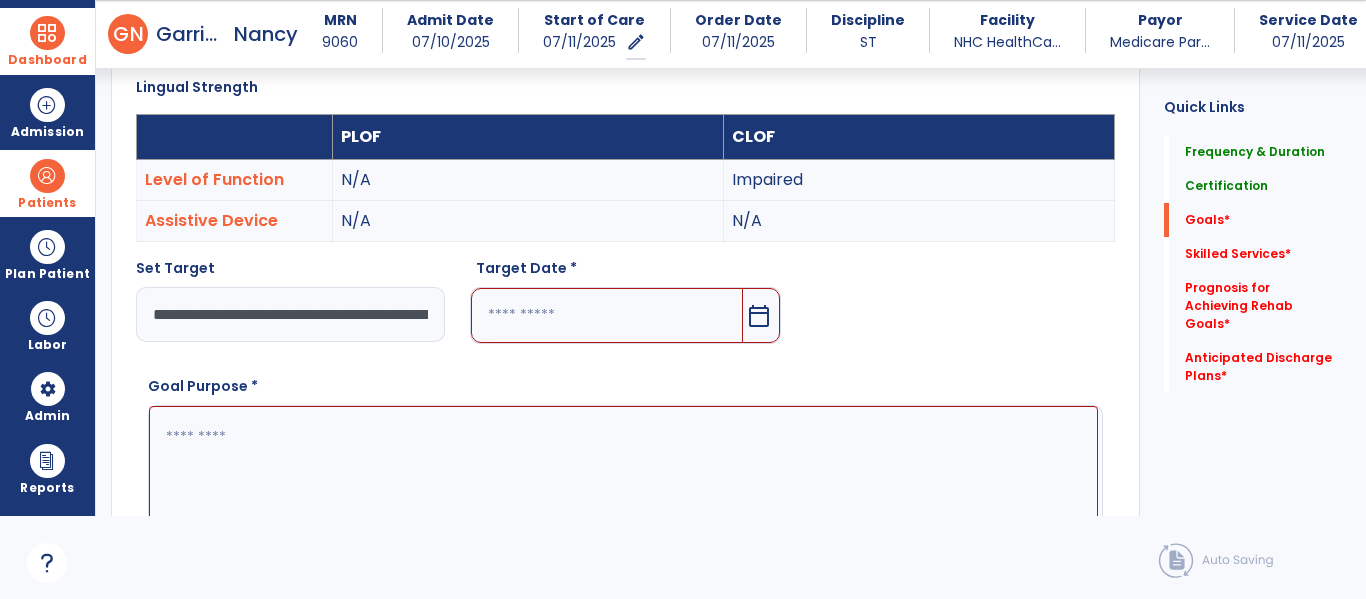 paste on "**********" 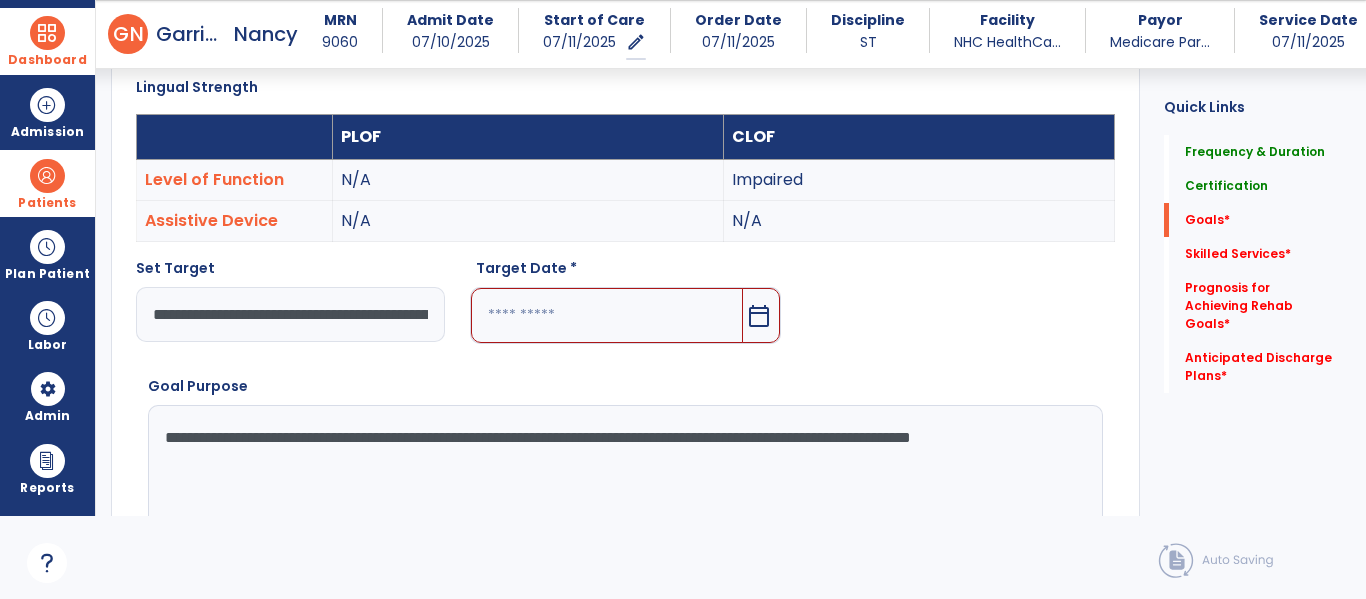 type on "**********" 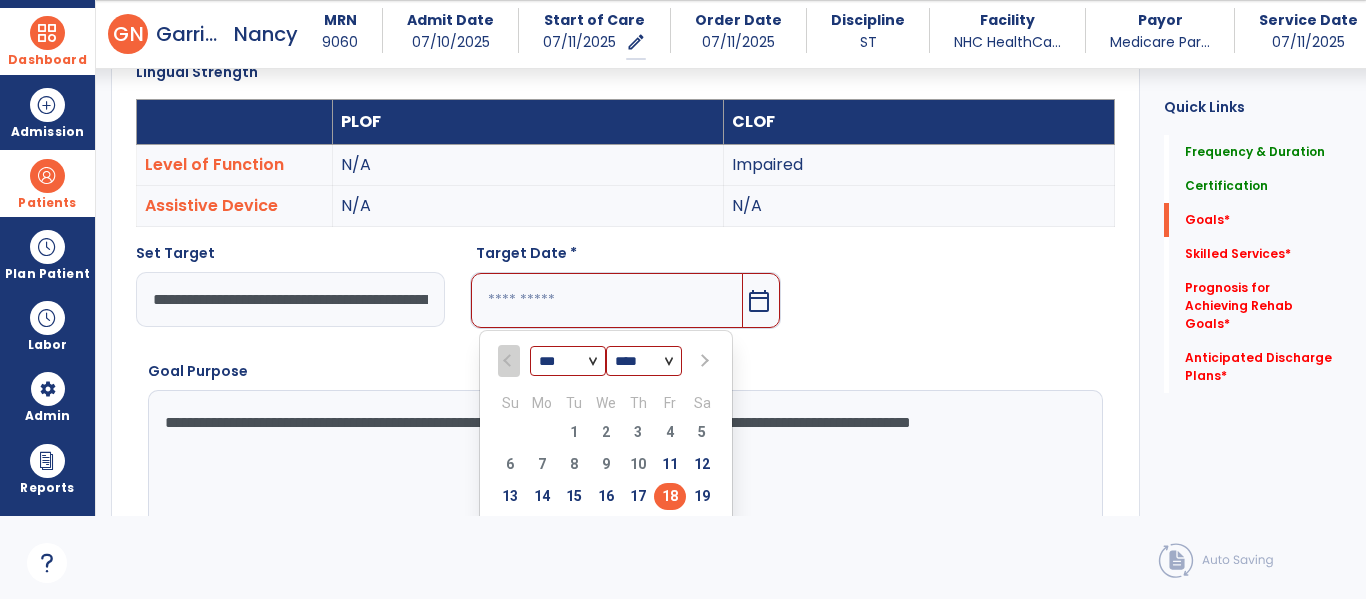 scroll, scrollTop: 825, scrollLeft: 0, axis: vertical 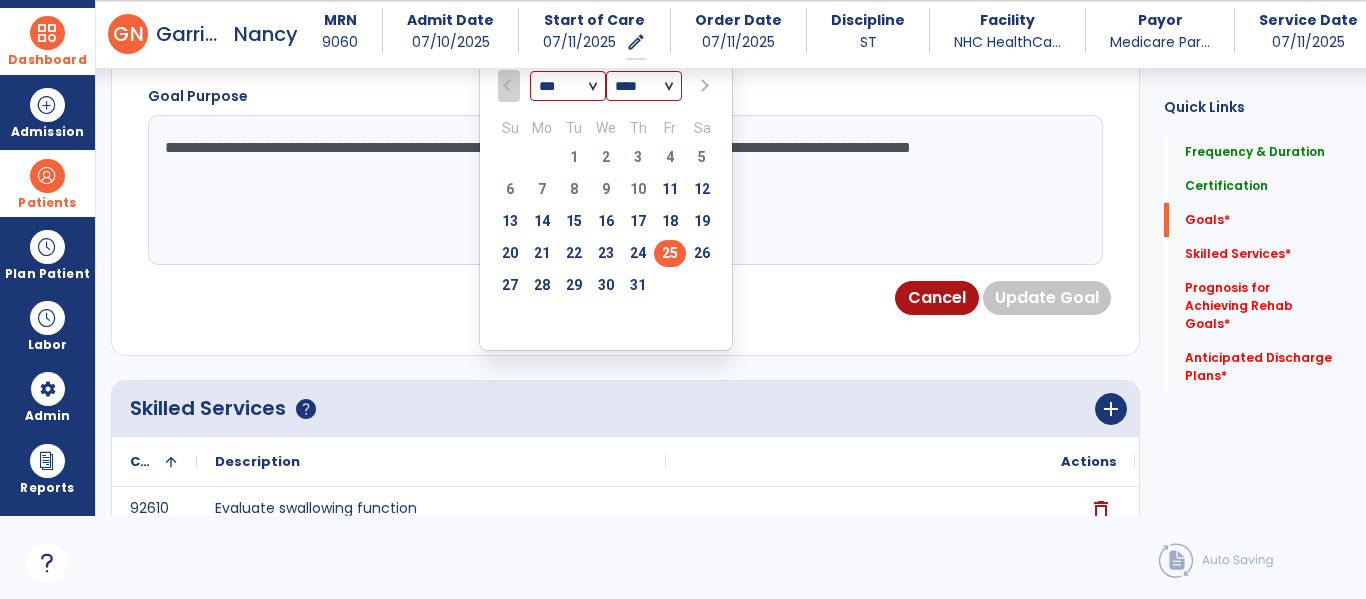 select on "*" 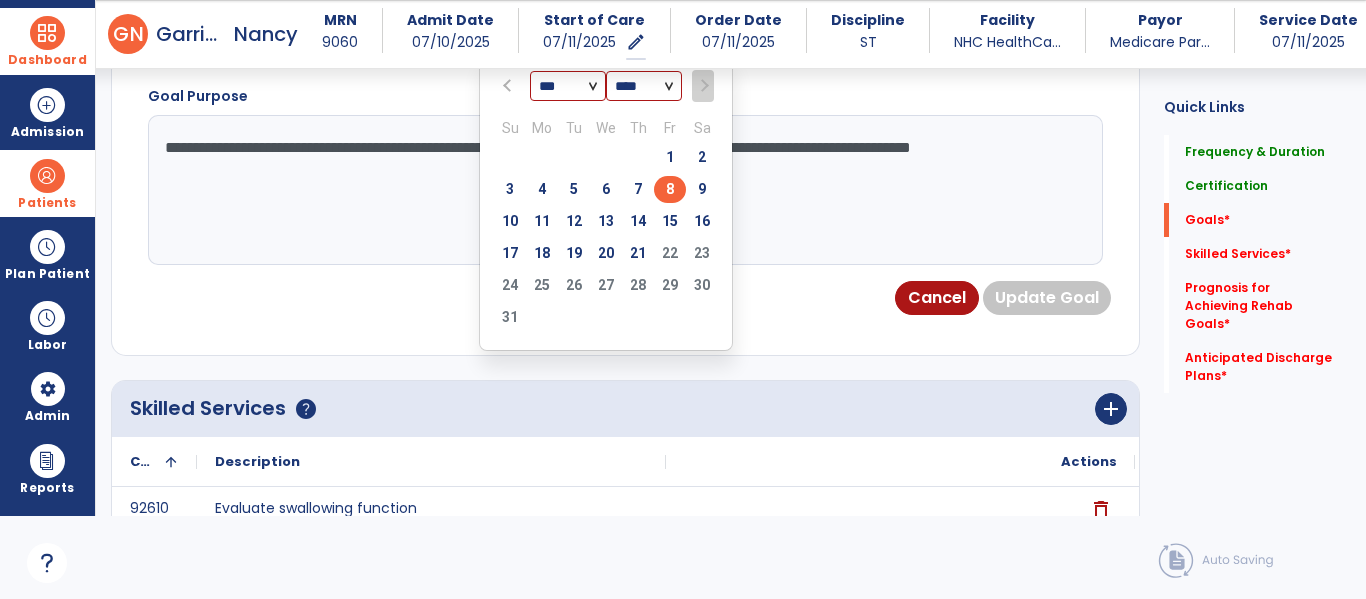 type on "********" 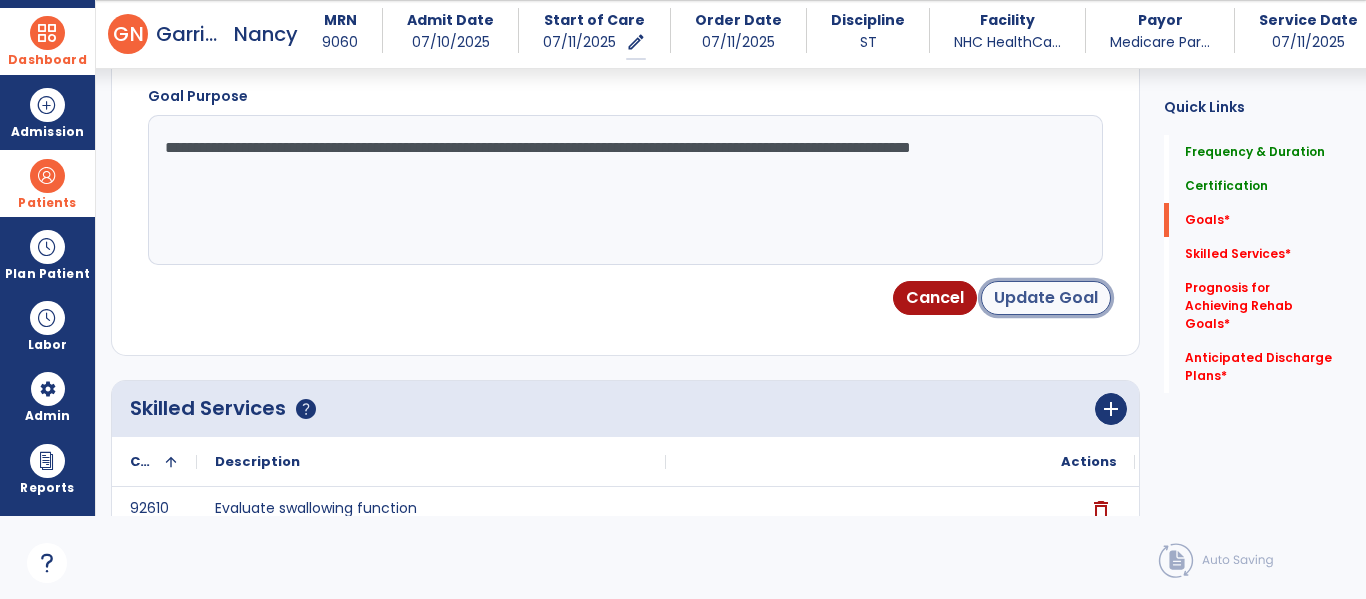 click on "Update Goal" at bounding box center [1046, 298] 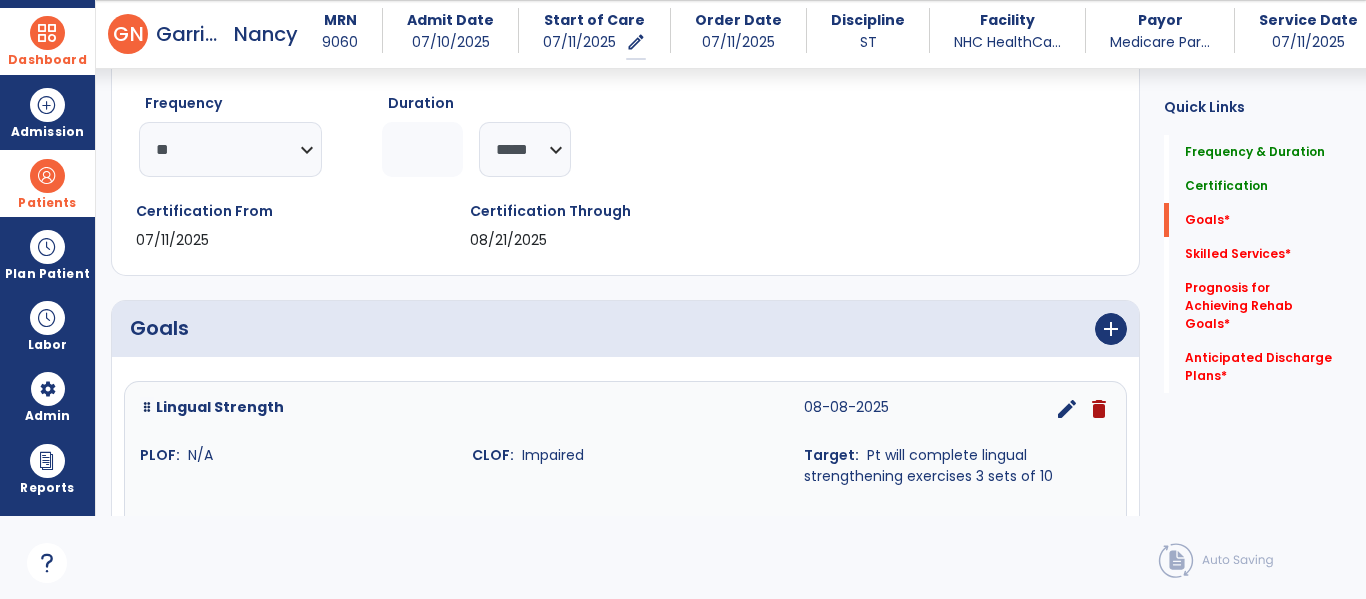 scroll, scrollTop: 235, scrollLeft: 0, axis: vertical 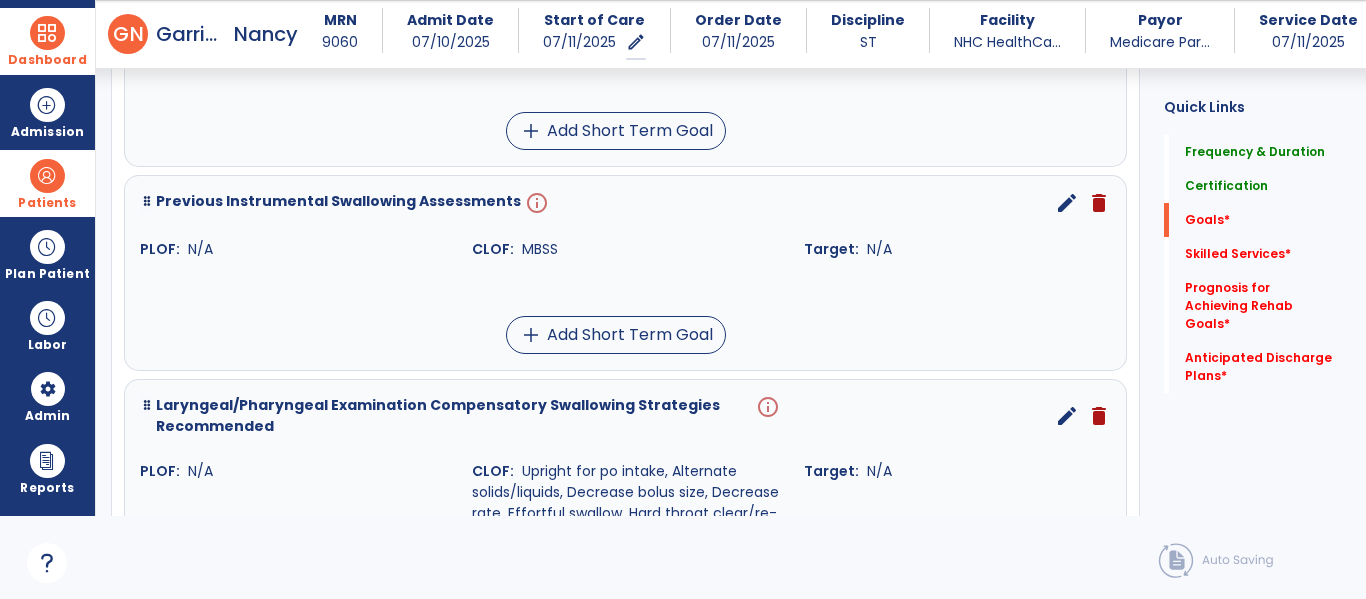 click on "edit" at bounding box center (1067, 203) 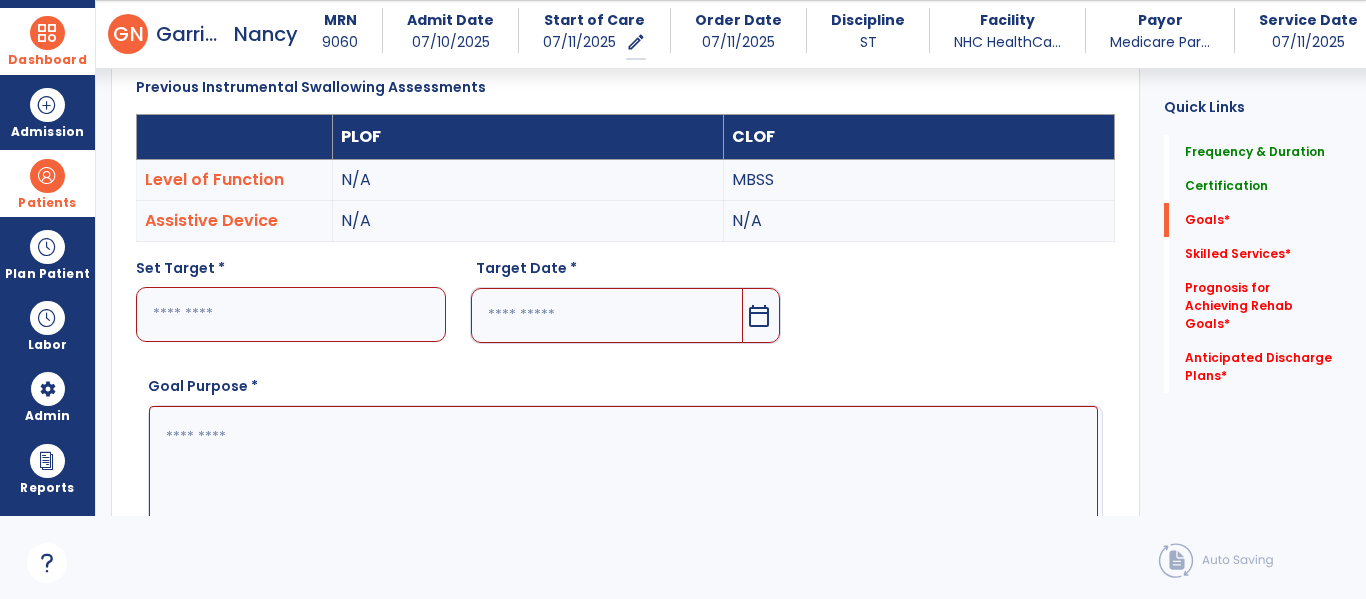 click at bounding box center (291, 314) 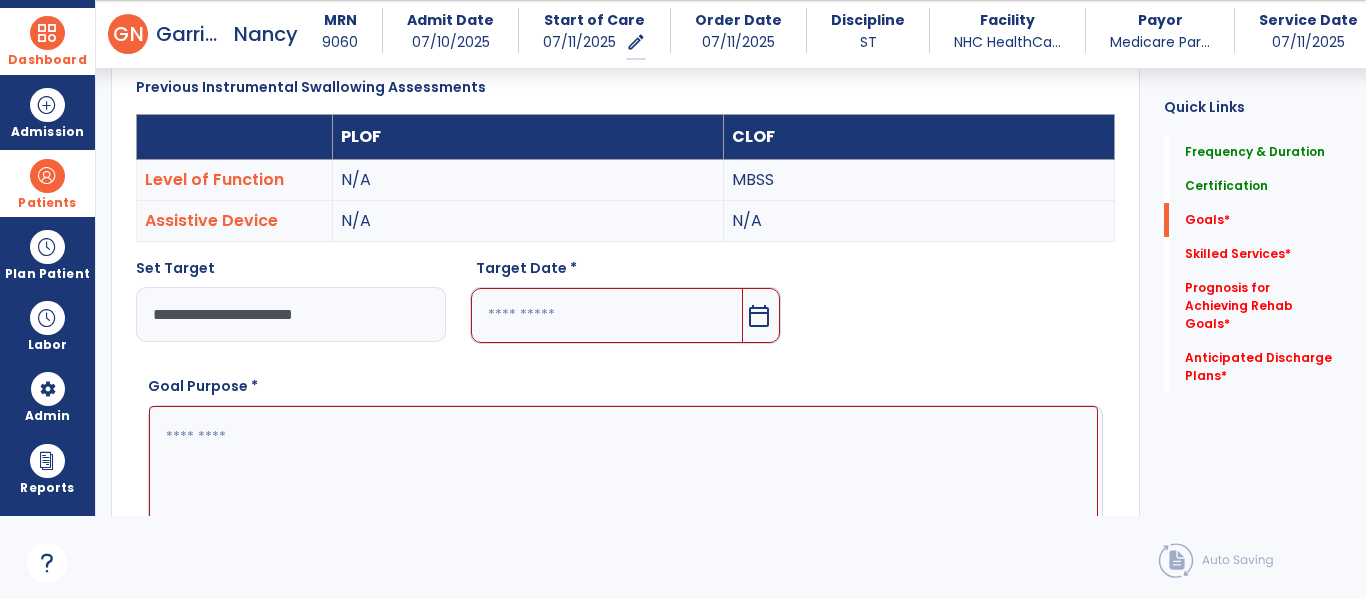 click on "**********" at bounding box center [291, 314] 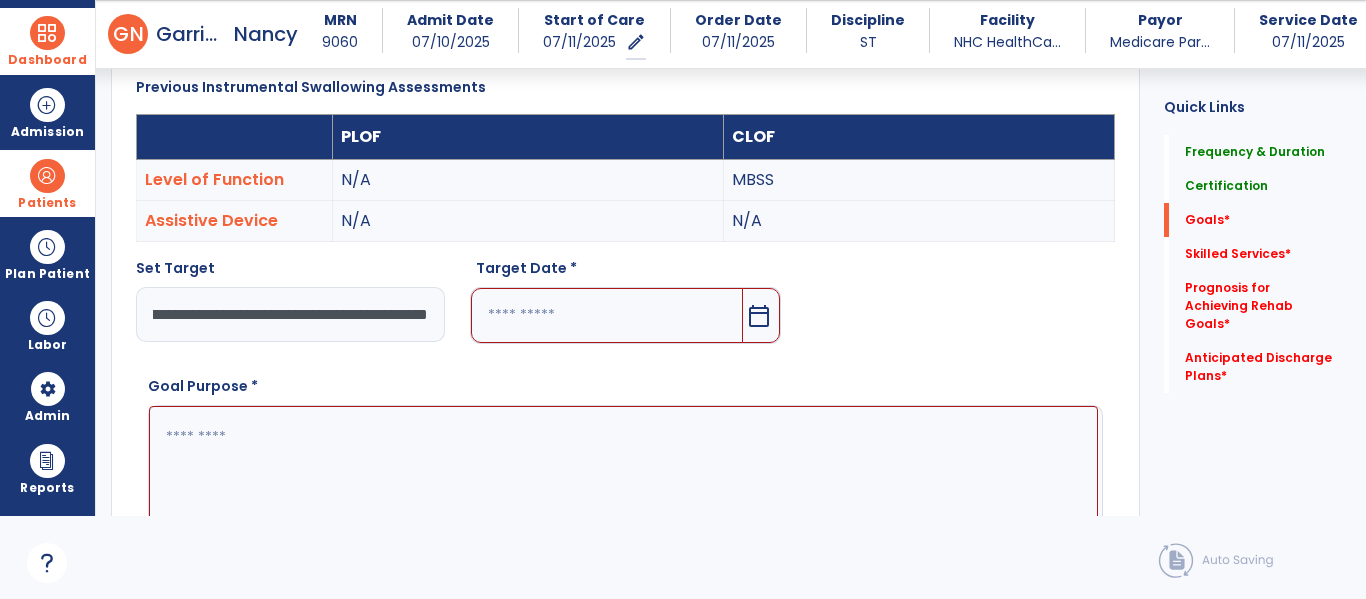 scroll, scrollTop: 0, scrollLeft: 287, axis: horizontal 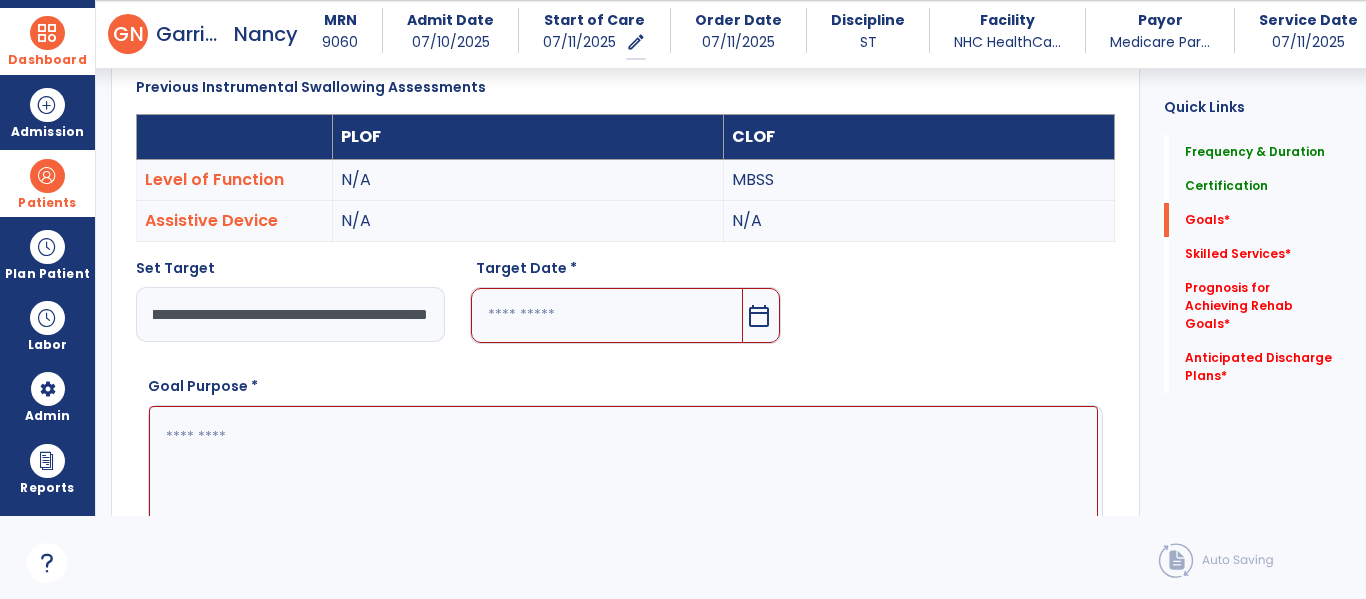 type on "**********" 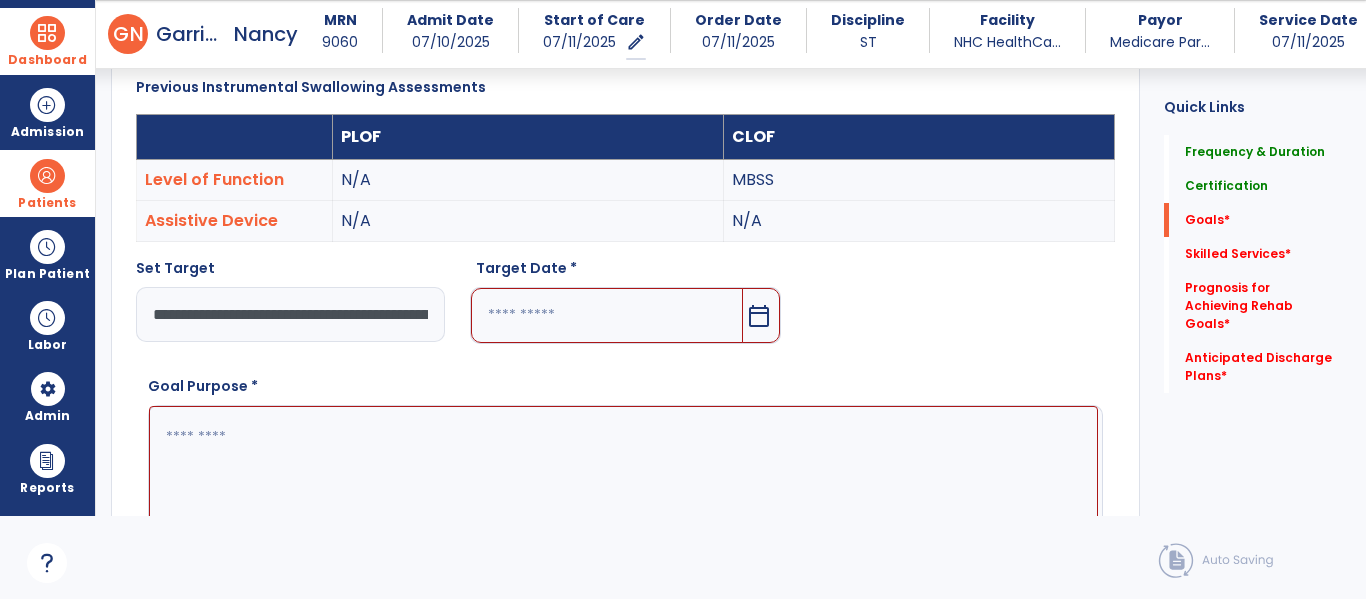 paste on "**********" 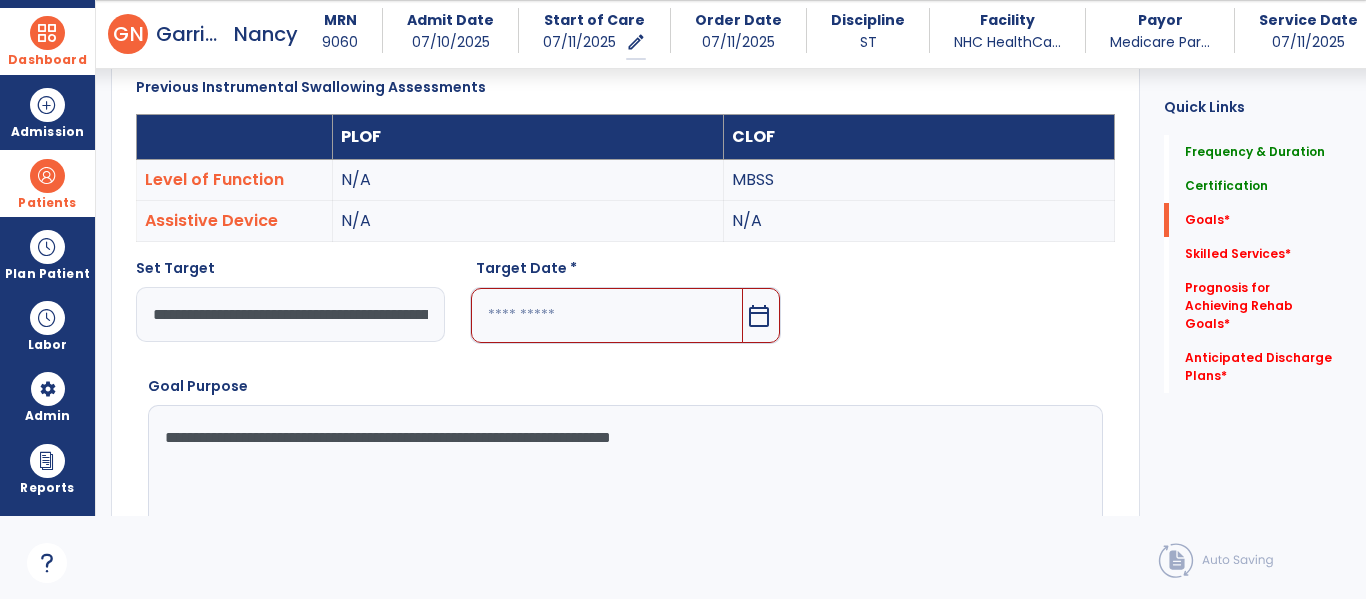 type on "**********" 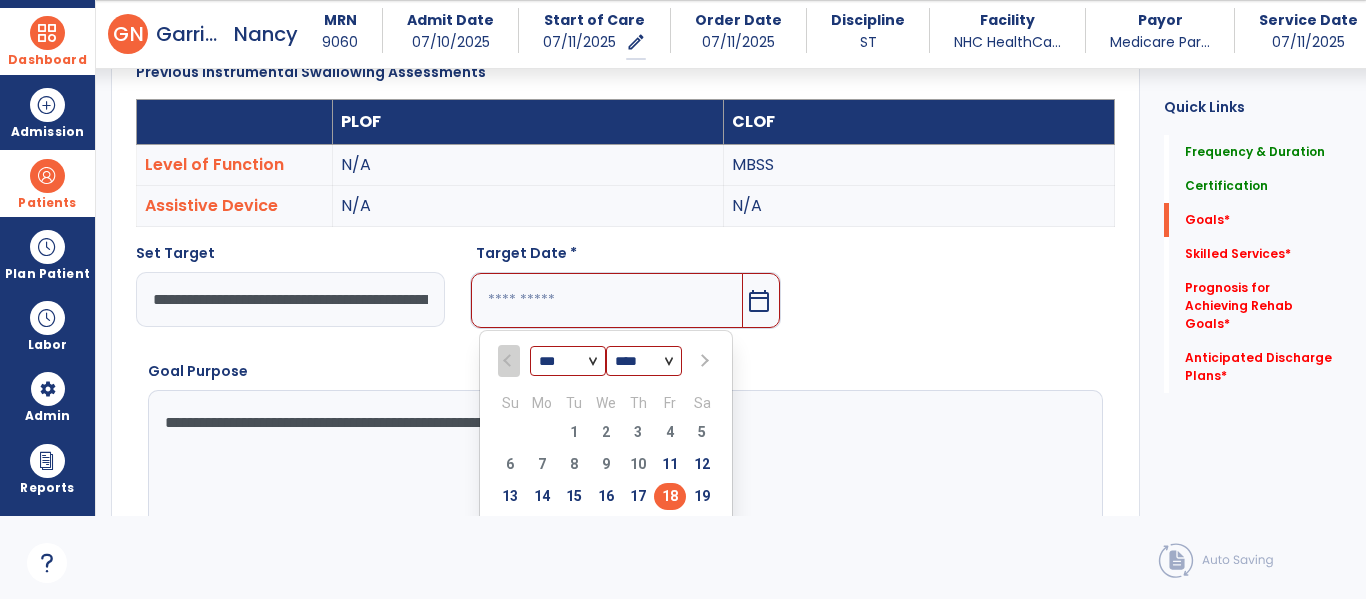 scroll, scrollTop: 825, scrollLeft: 0, axis: vertical 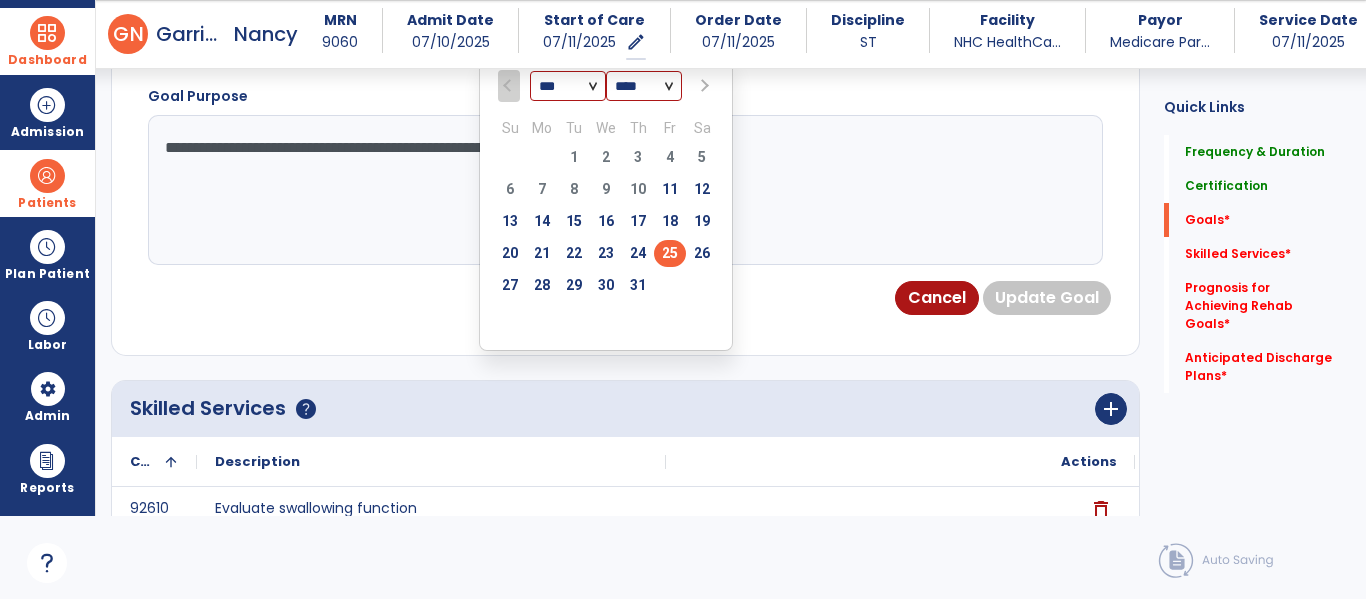 select on "*" 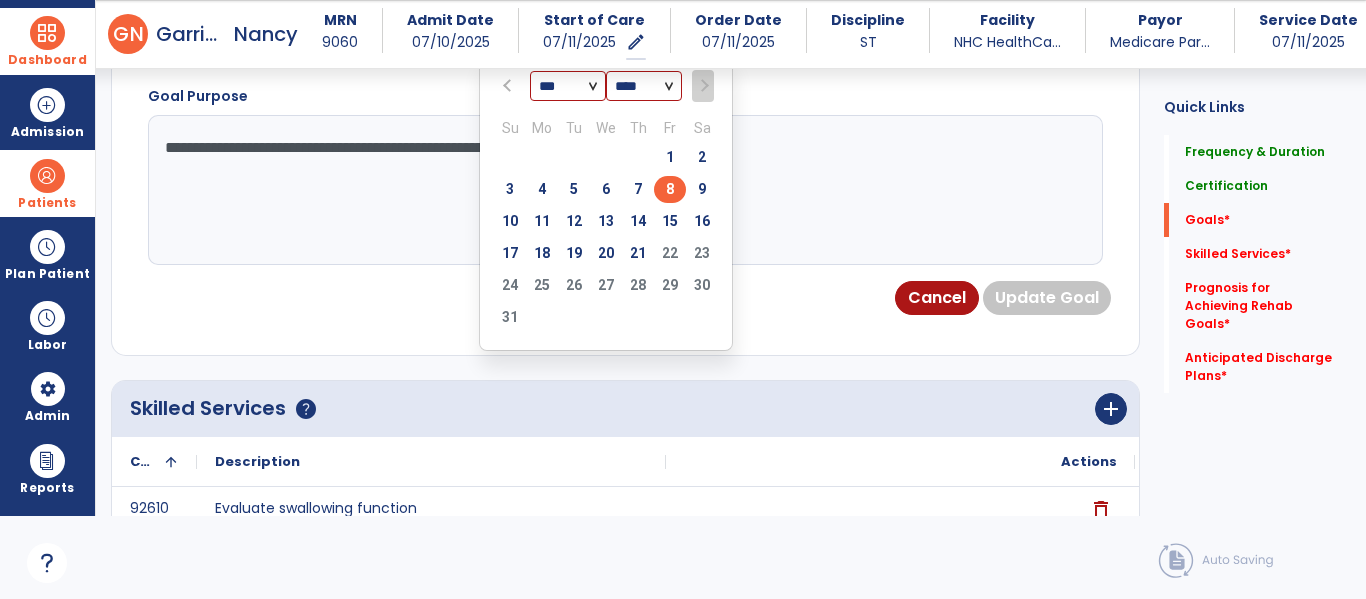 type on "********" 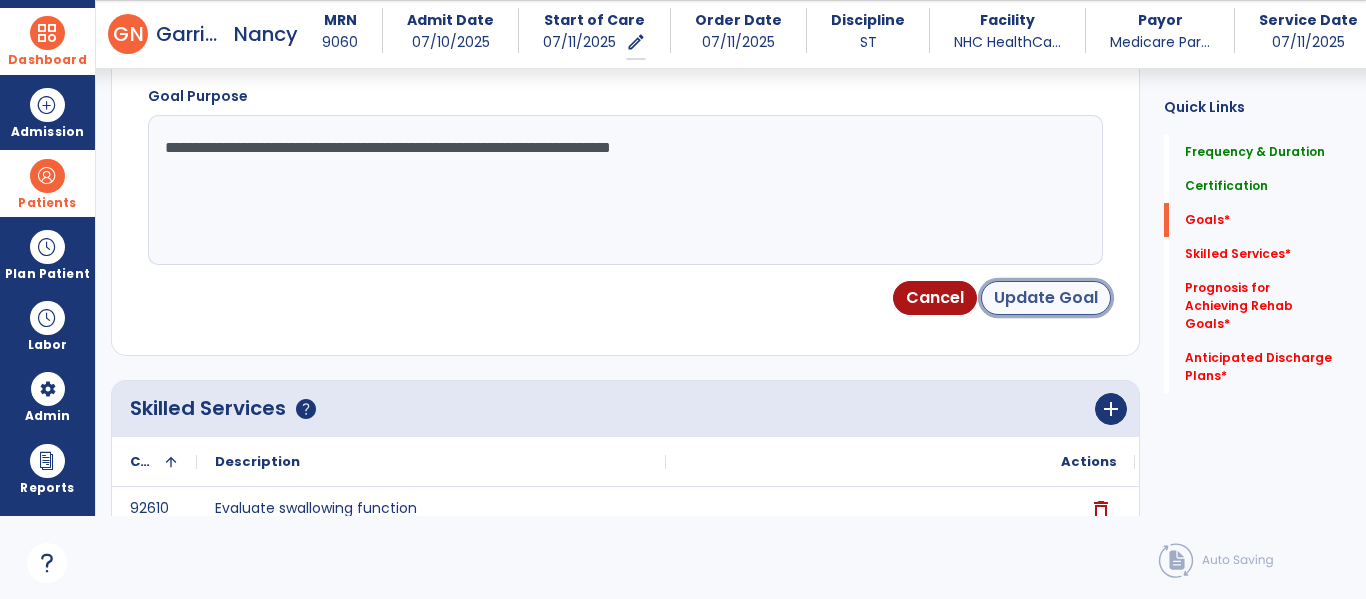 click on "Update Goal" at bounding box center [1046, 298] 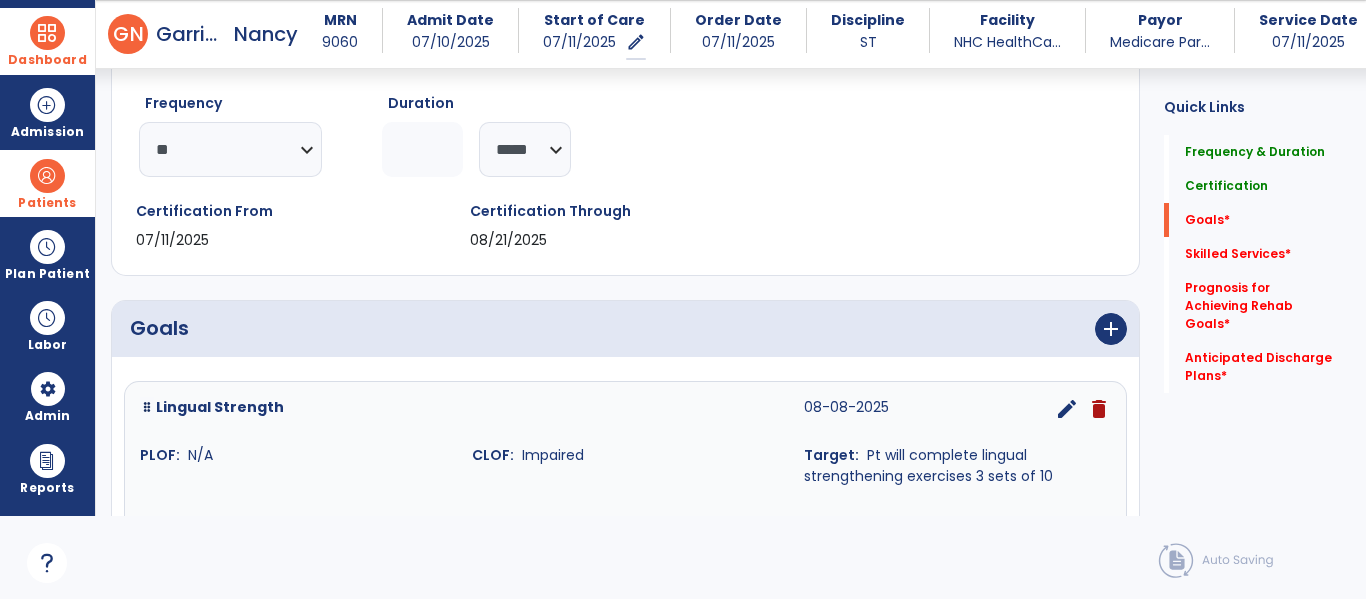 scroll, scrollTop: 235, scrollLeft: 0, axis: vertical 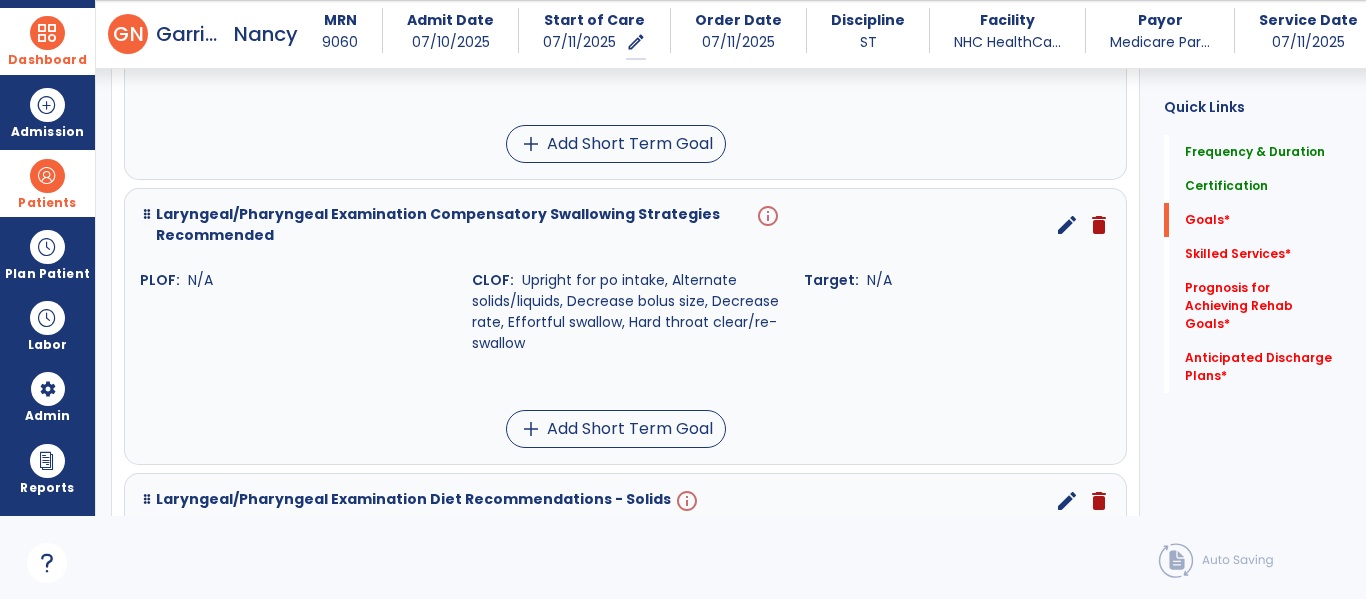 click on "edit" at bounding box center [1067, 225] 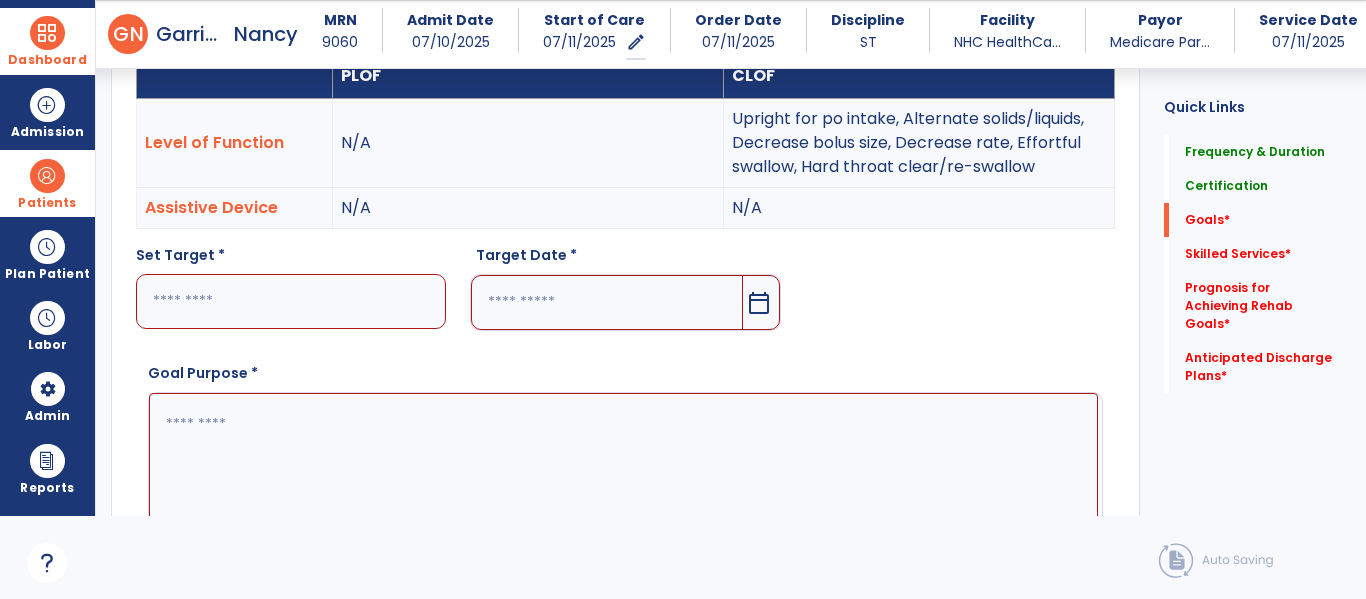 scroll, scrollTop: 535, scrollLeft: 0, axis: vertical 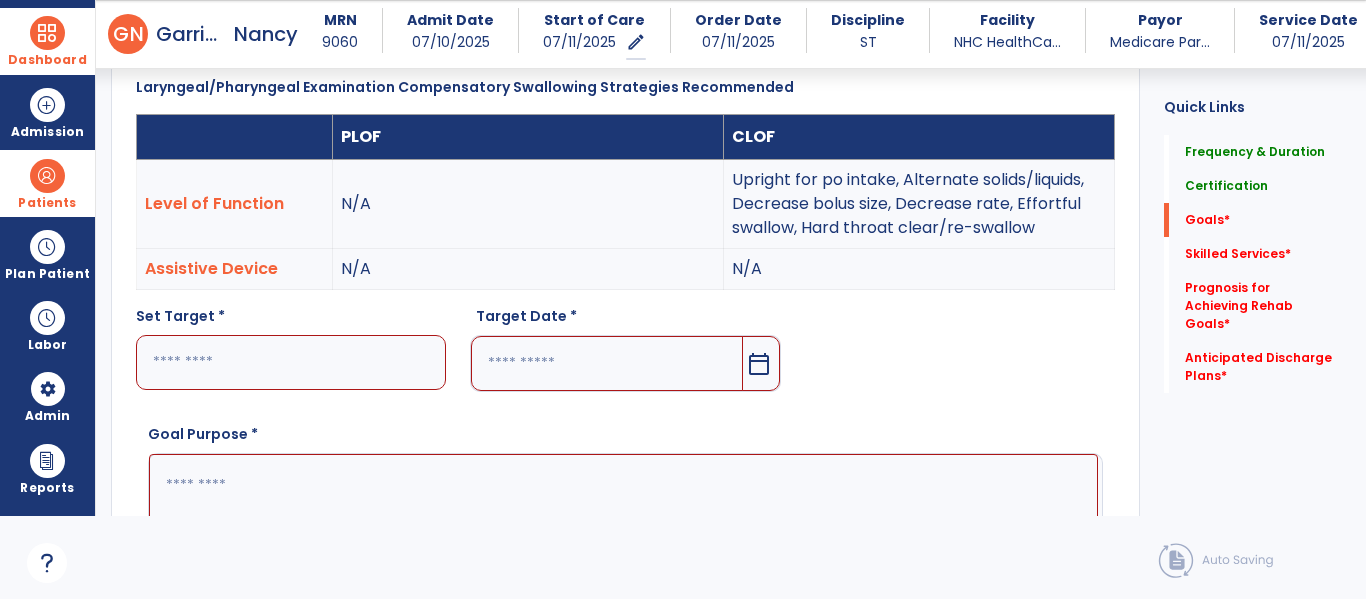 click at bounding box center (291, 362) 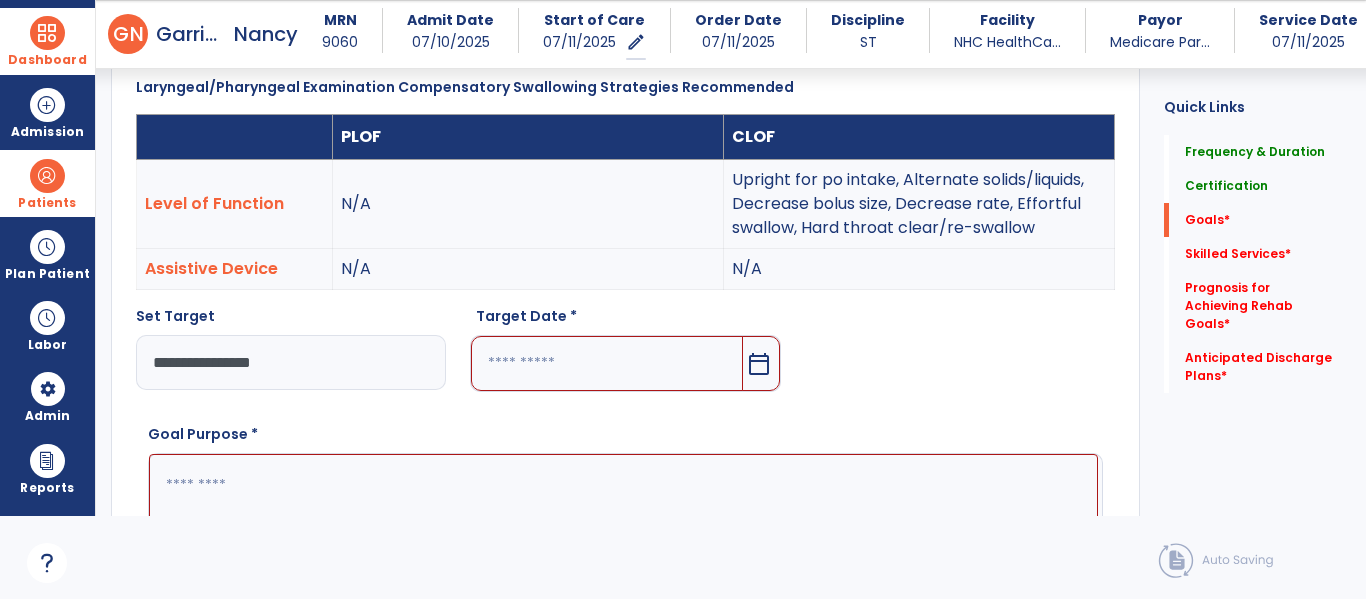 click on "07/11/2025" at bounding box center [1308, 42] 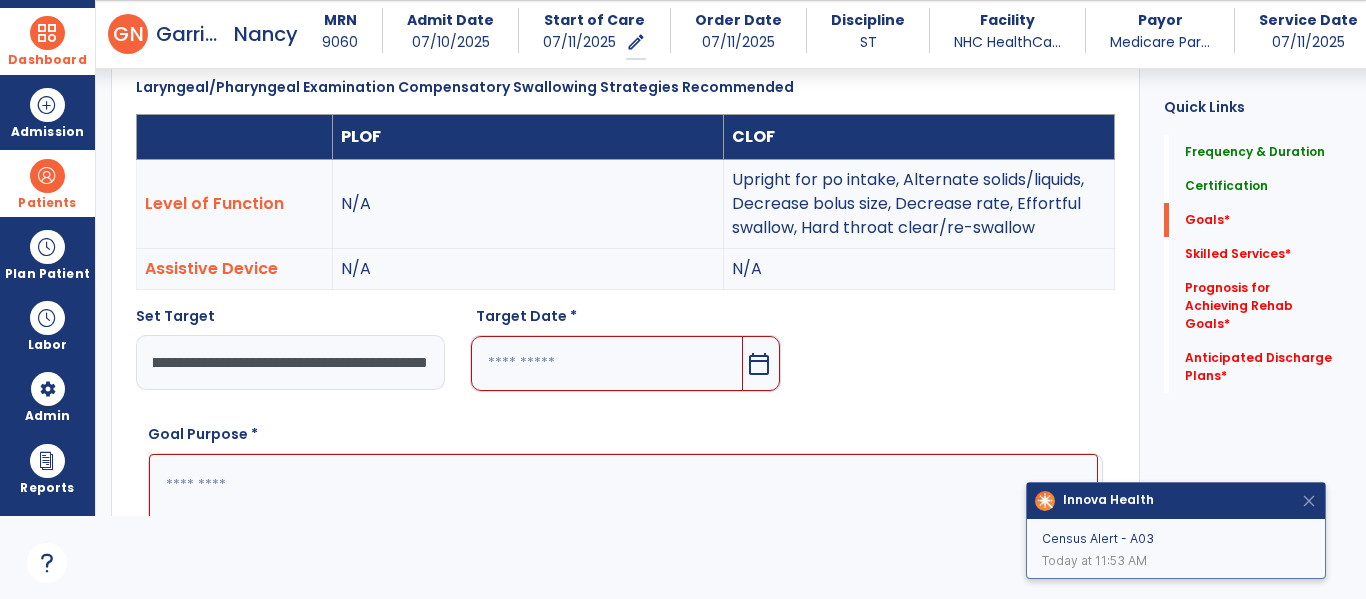 scroll, scrollTop: 0, scrollLeft: 558, axis: horizontal 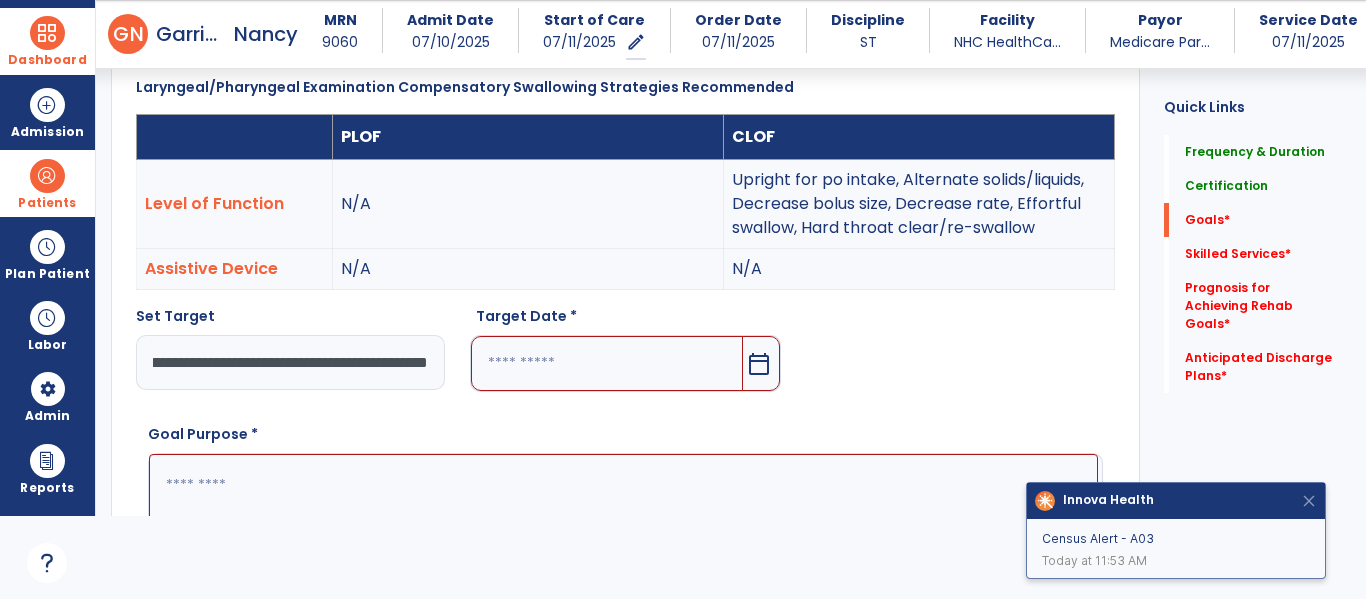 type on "**********" 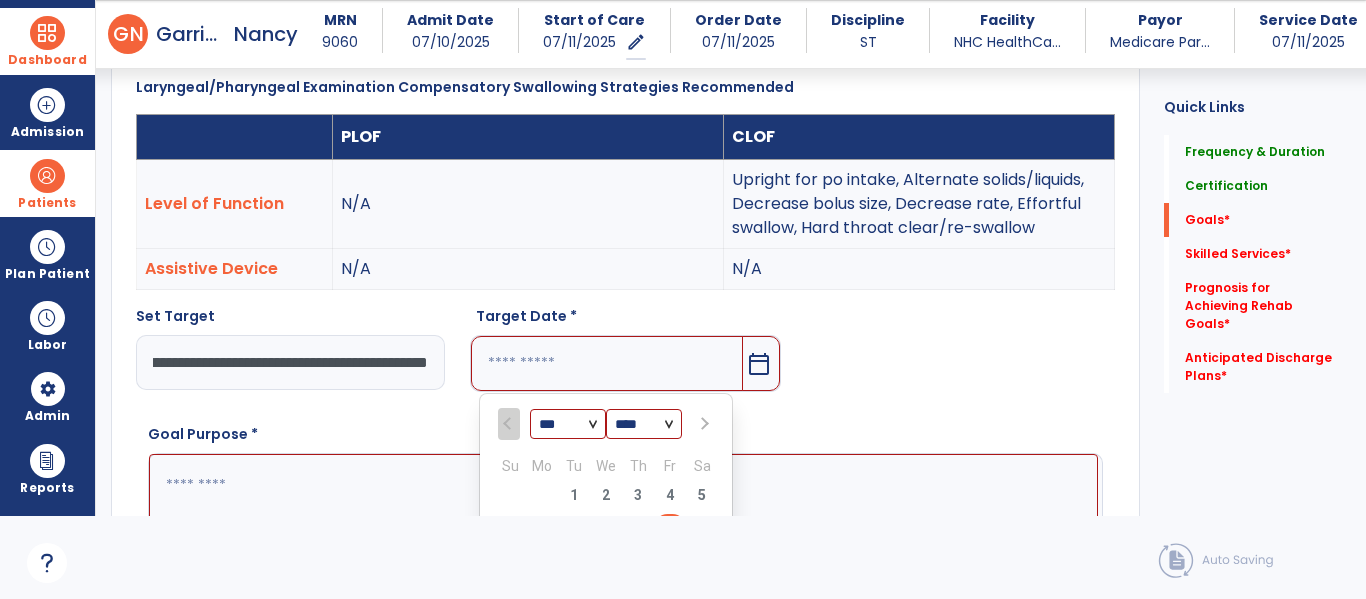 scroll, scrollTop: 0, scrollLeft: 0, axis: both 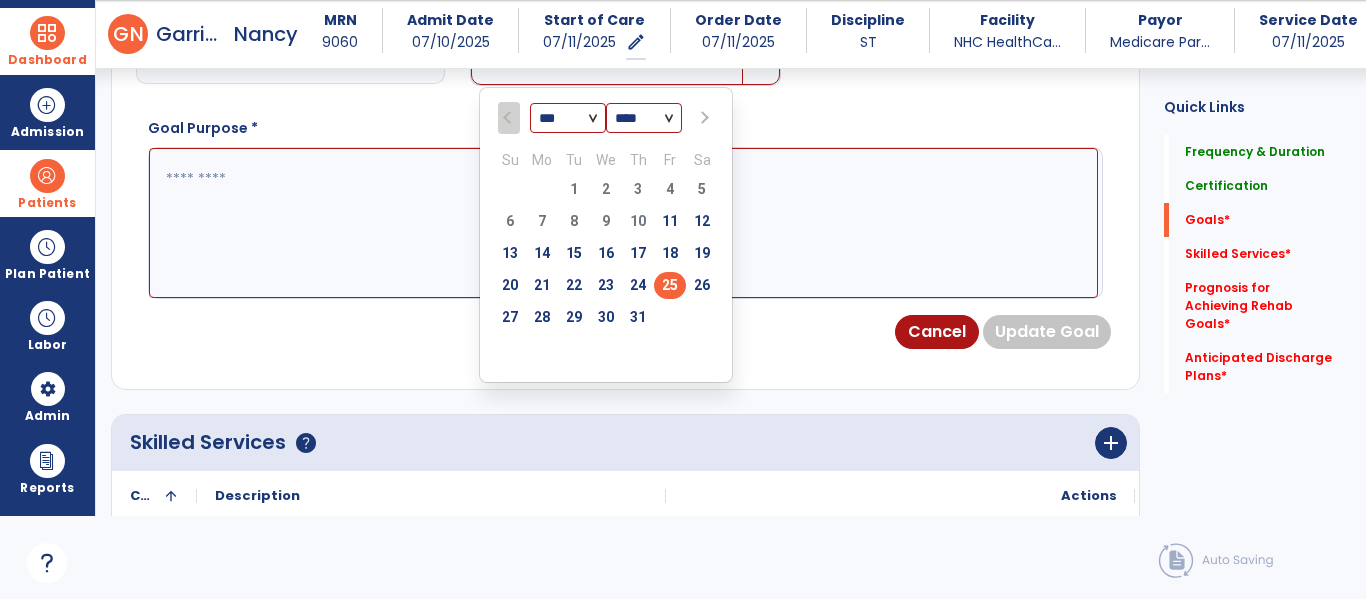 select on "*" 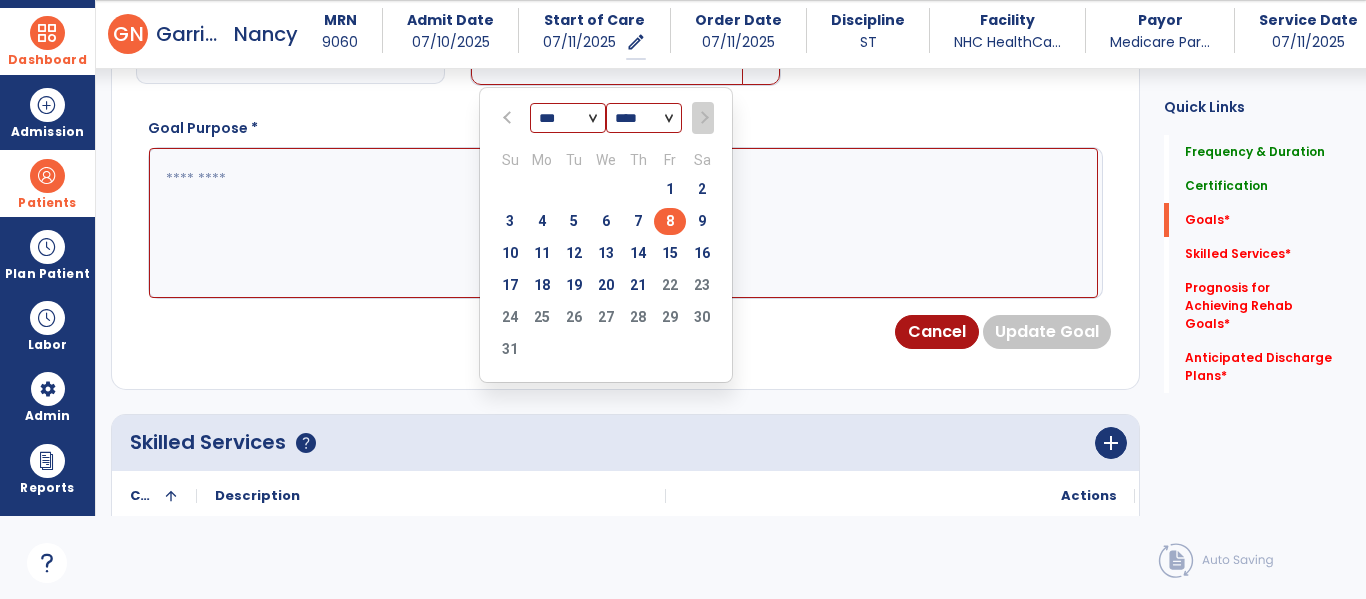 type on "********" 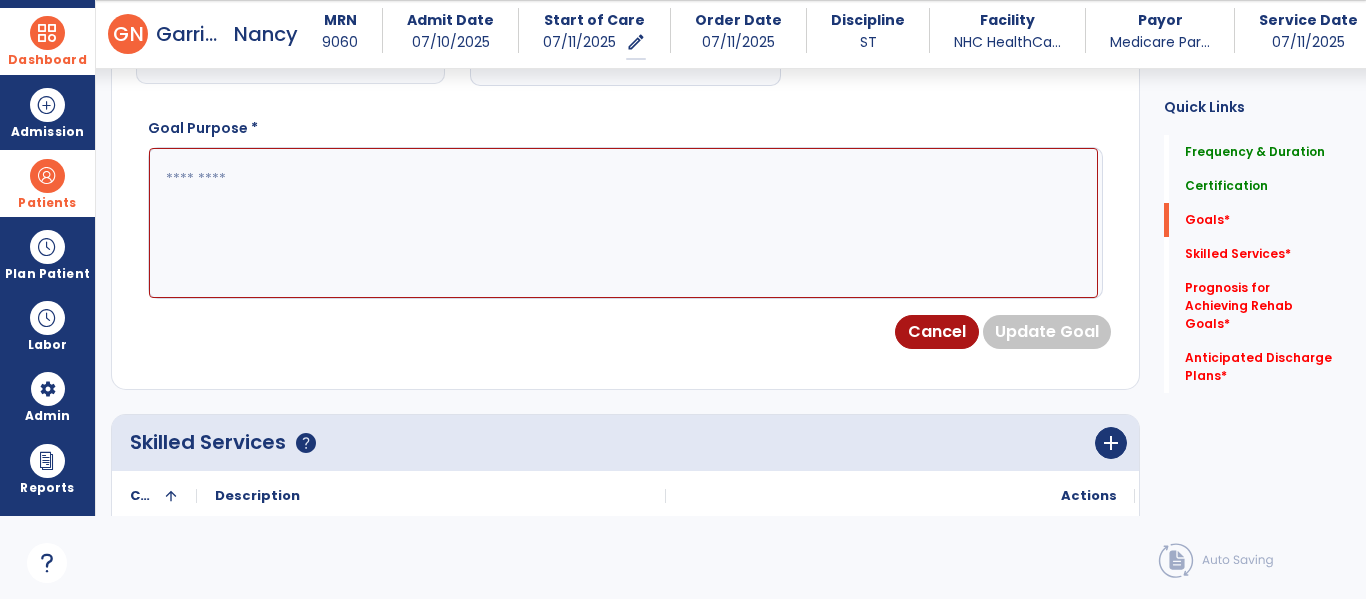 click at bounding box center (623, 223) 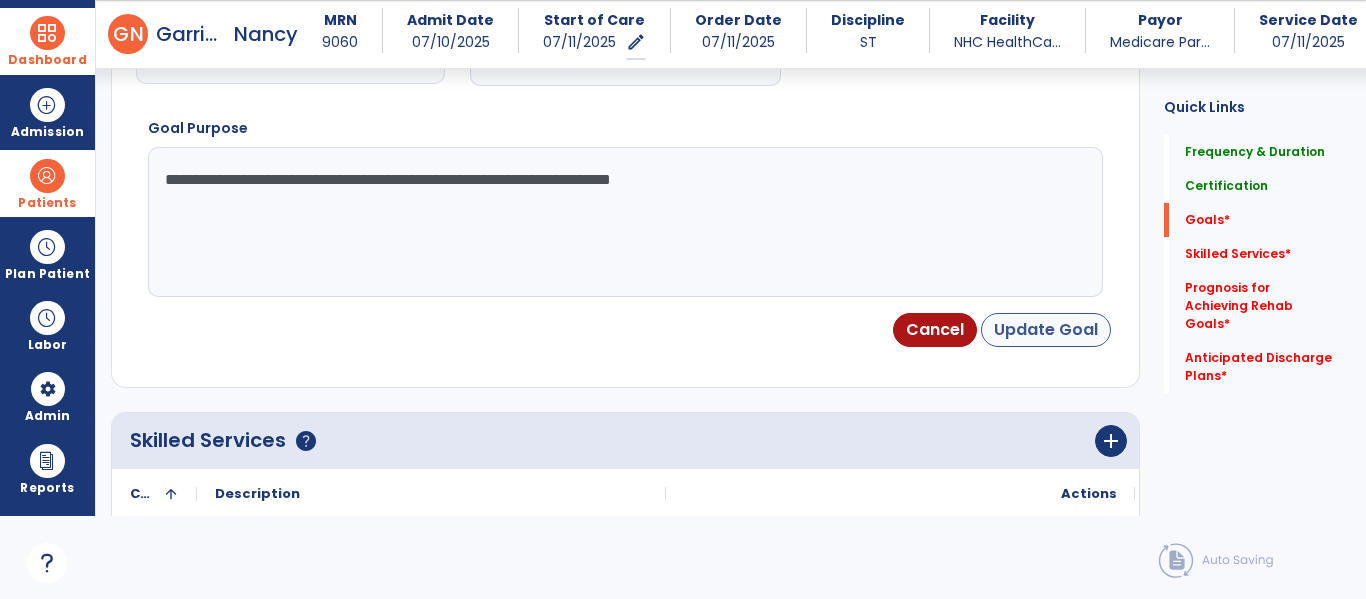 type on "**********" 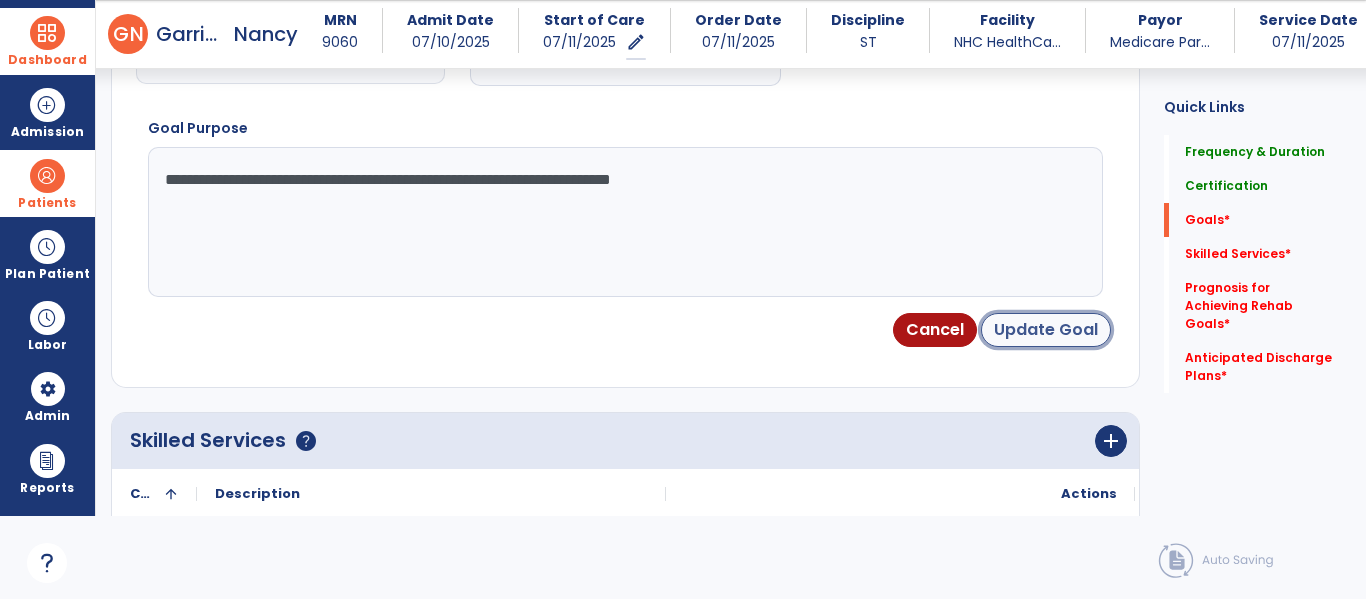click on "Update Goal" at bounding box center (1046, 330) 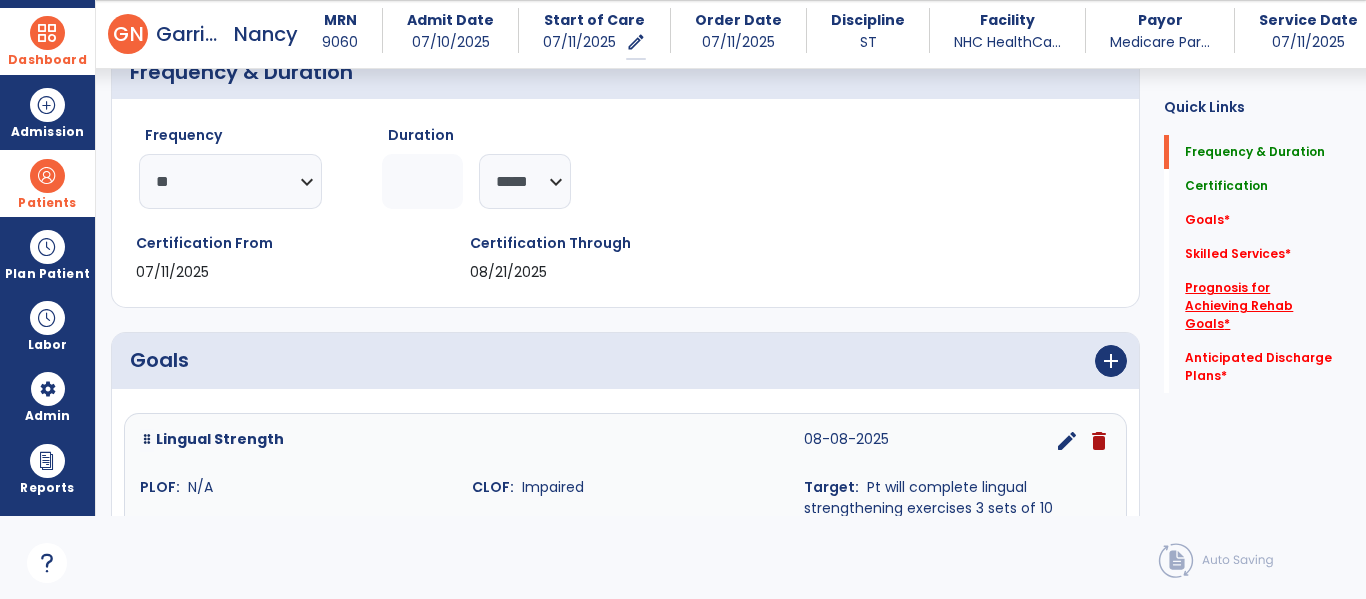 scroll, scrollTop: 203, scrollLeft: 0, axis: vertical 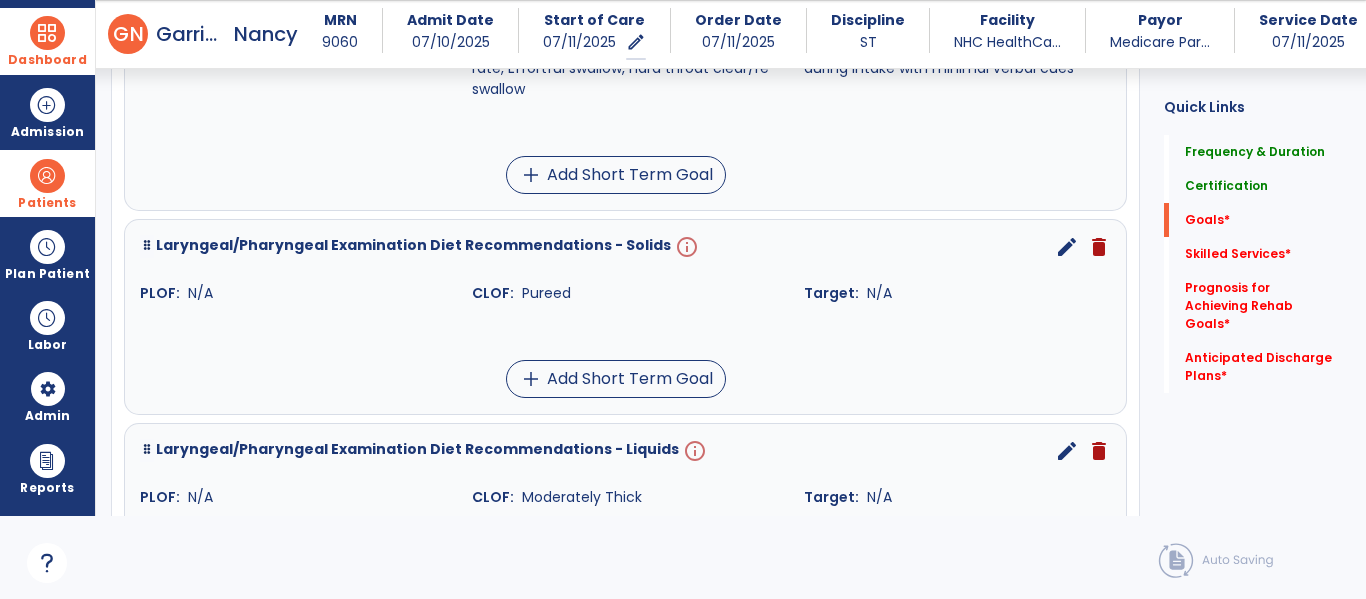 click on "edit" at bounding box center (1067, 247) 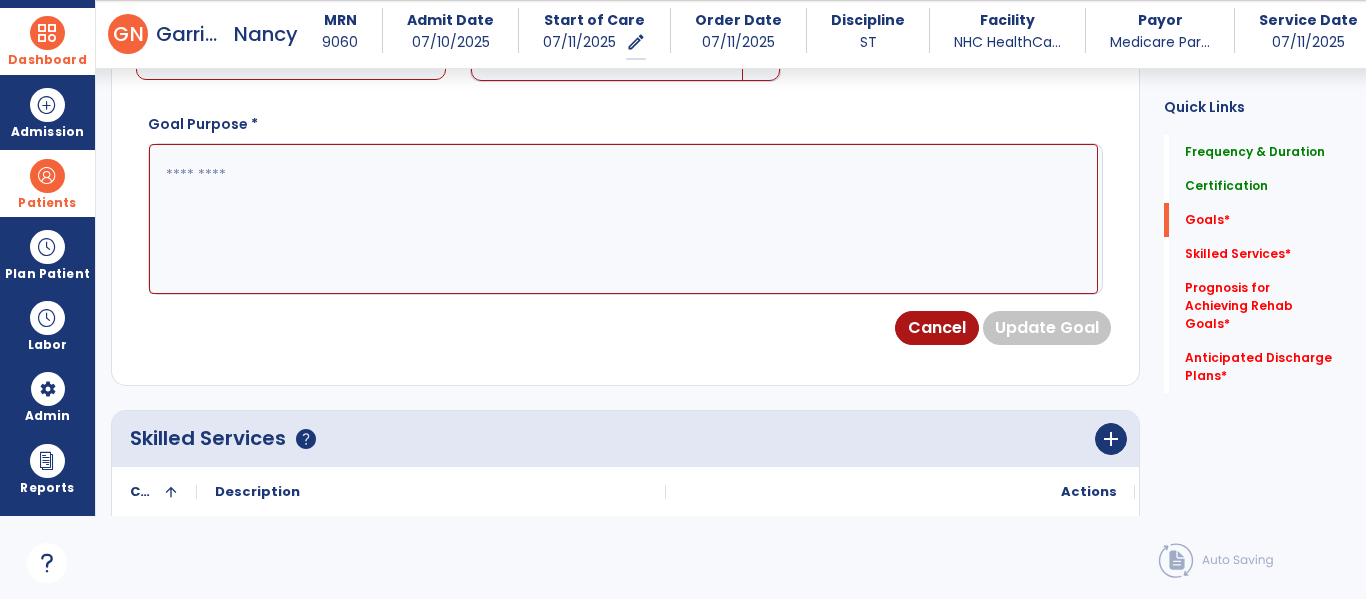 scroll, scrollTop: 535, scrollLeft: 0, axis: vertical 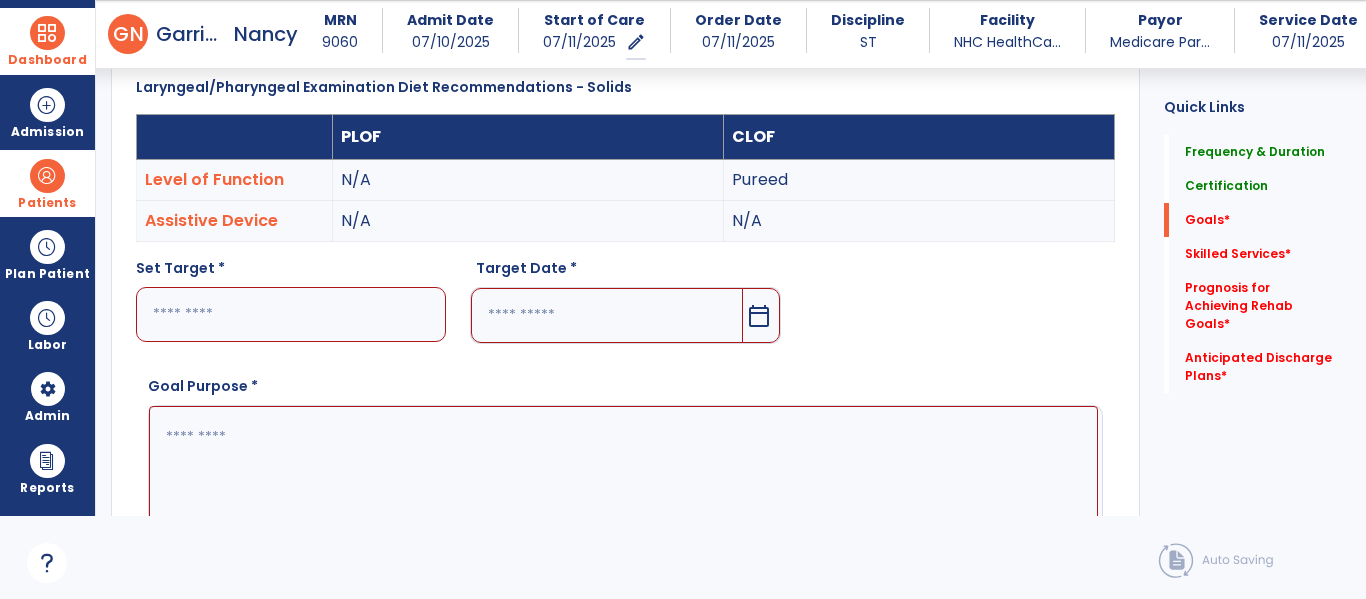 click at bounding box center [291, 314] 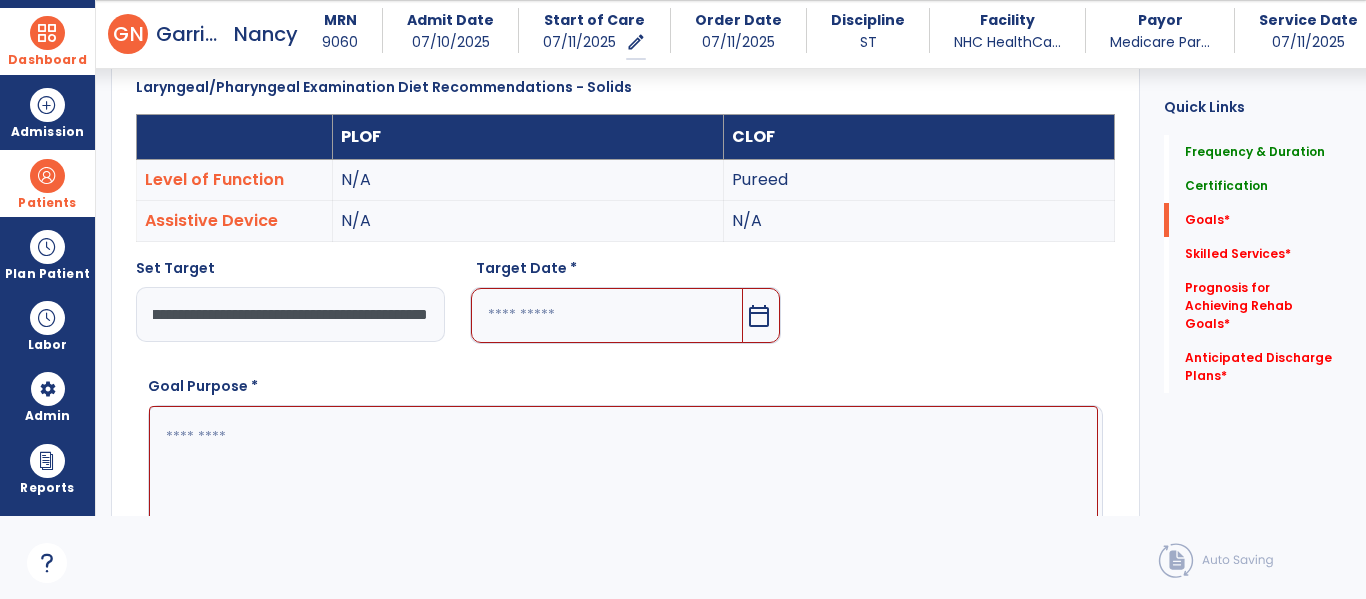 scroll, scrollTop: 0, scrollLeft: 533, axis: horizontal 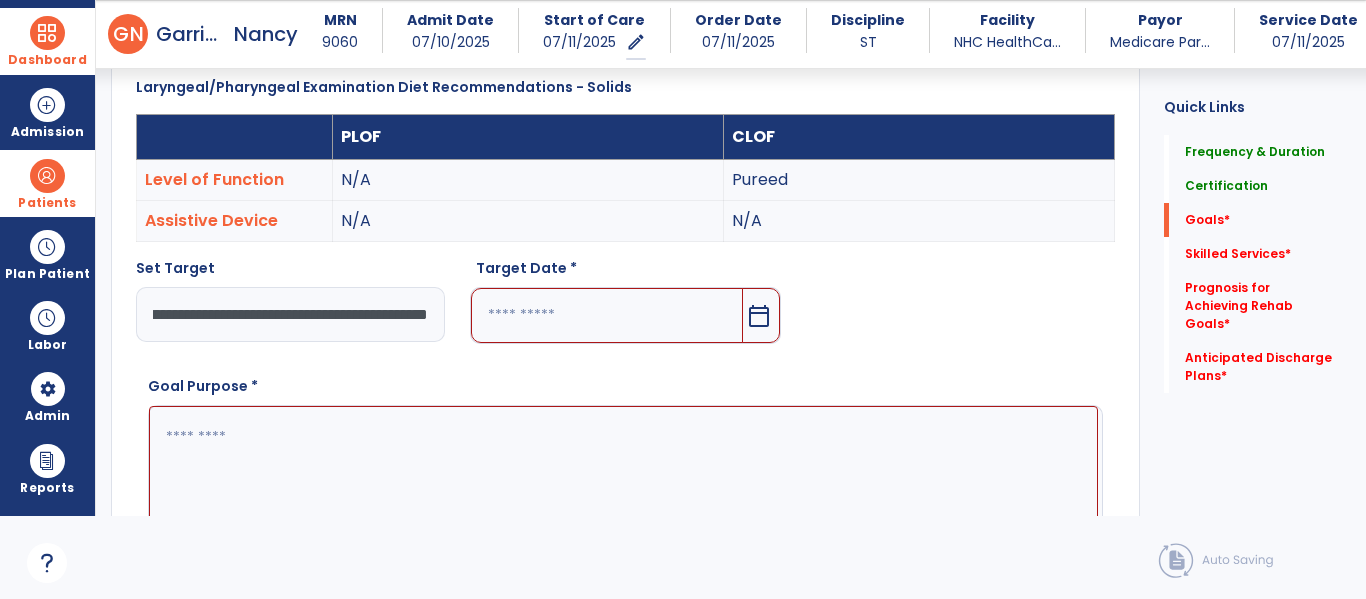 type on "**********" 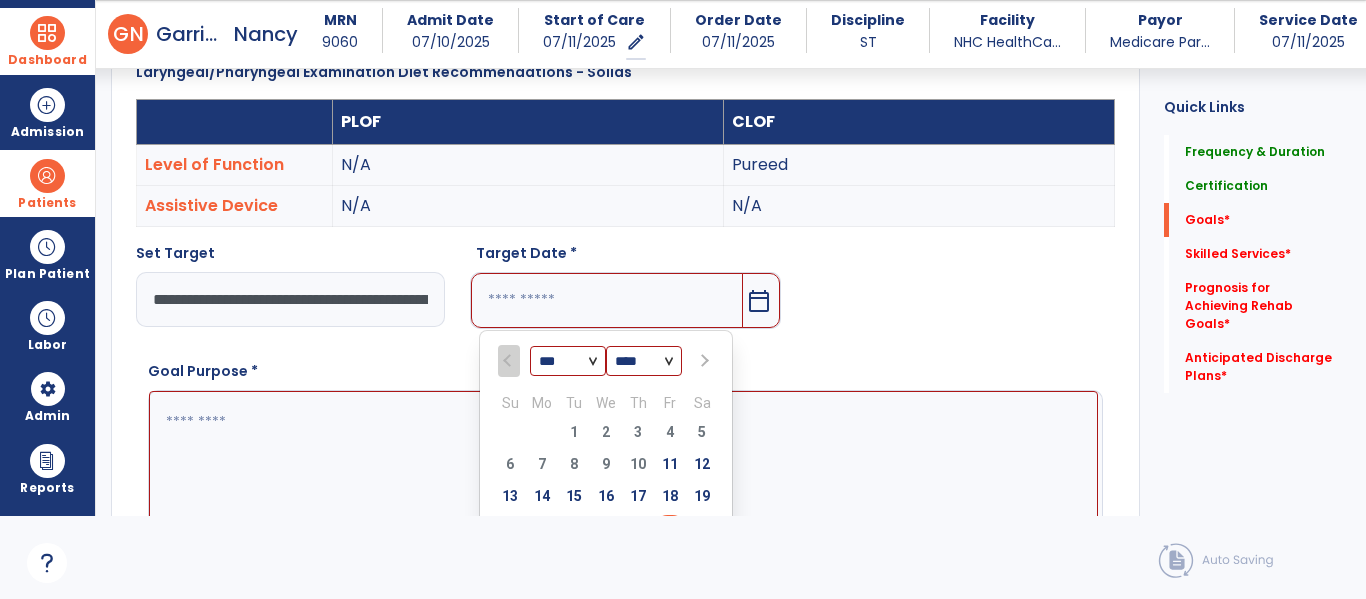 scroll, scrollTop: 825, scrollLeft: 0, axis: vertical 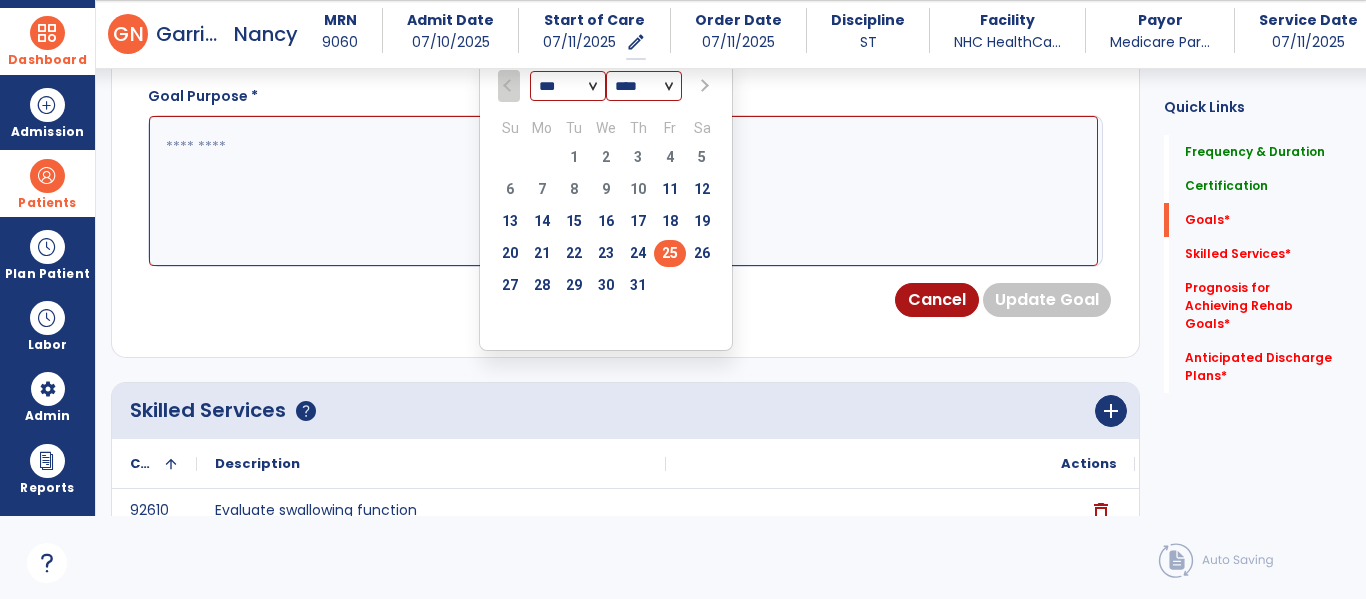 select on "*" 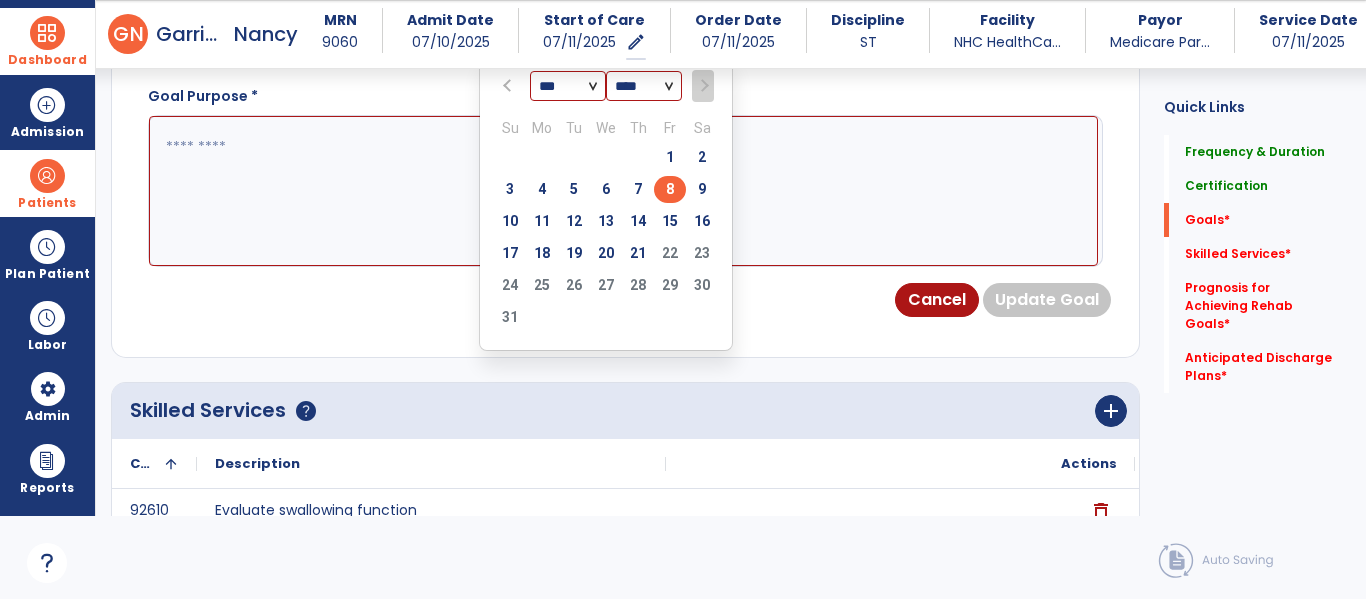 type on "********" 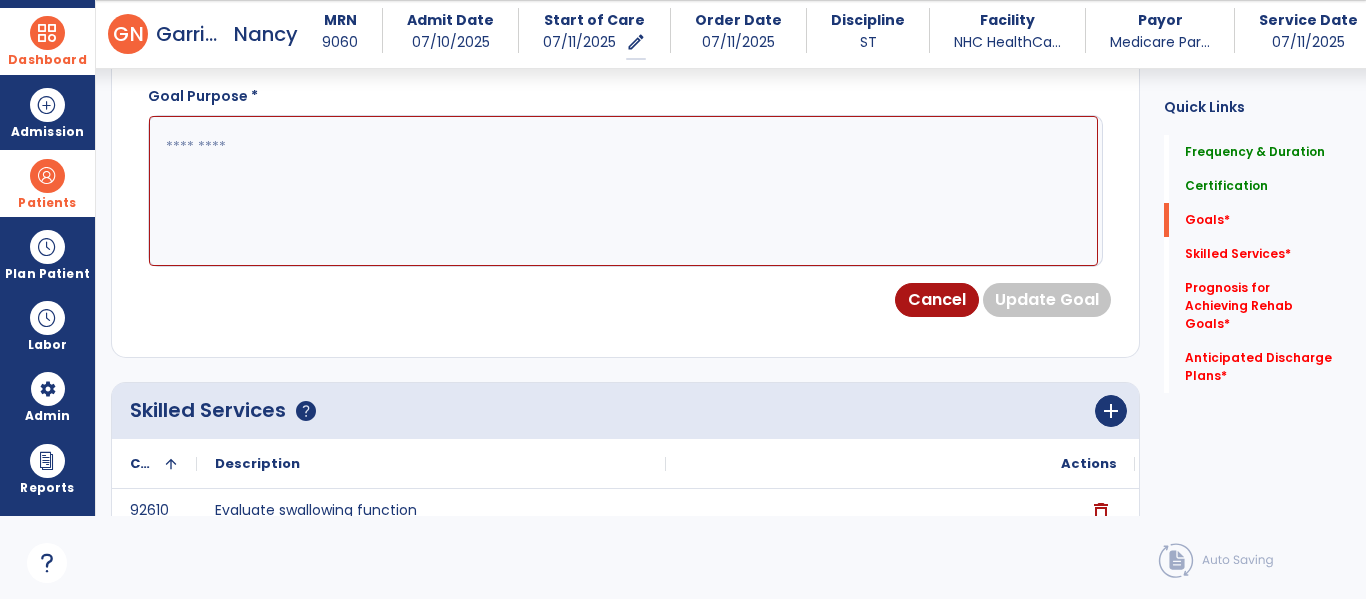 click at bounding box center [623, 191] 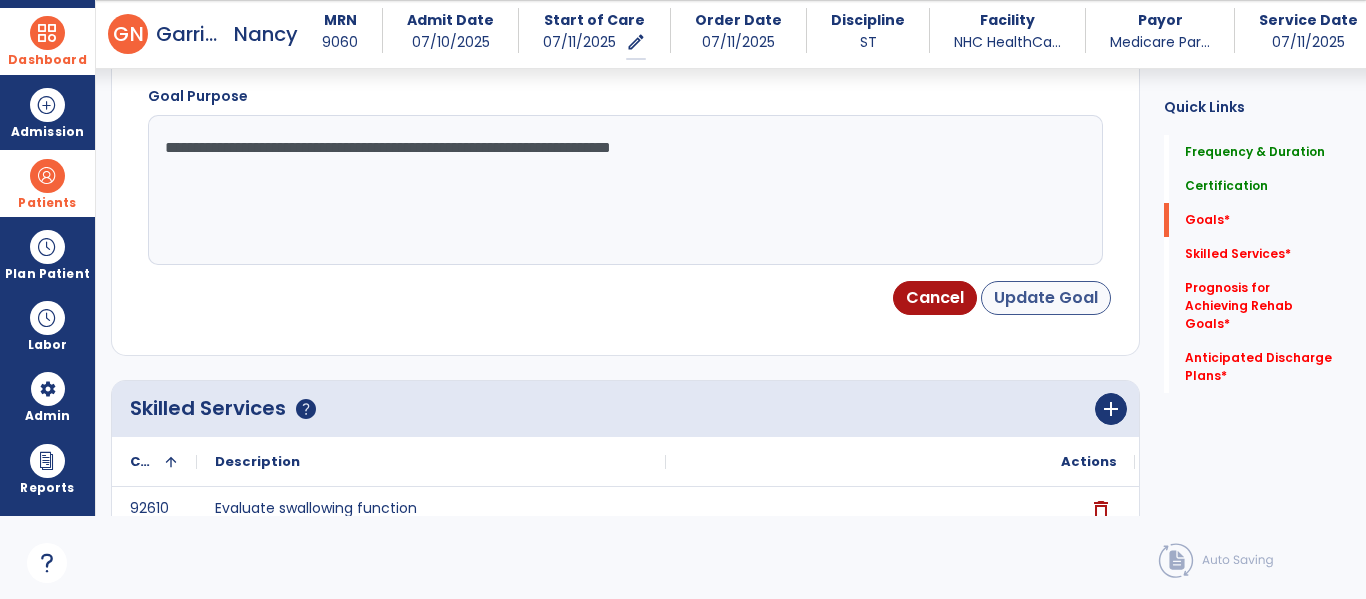type on "**********" 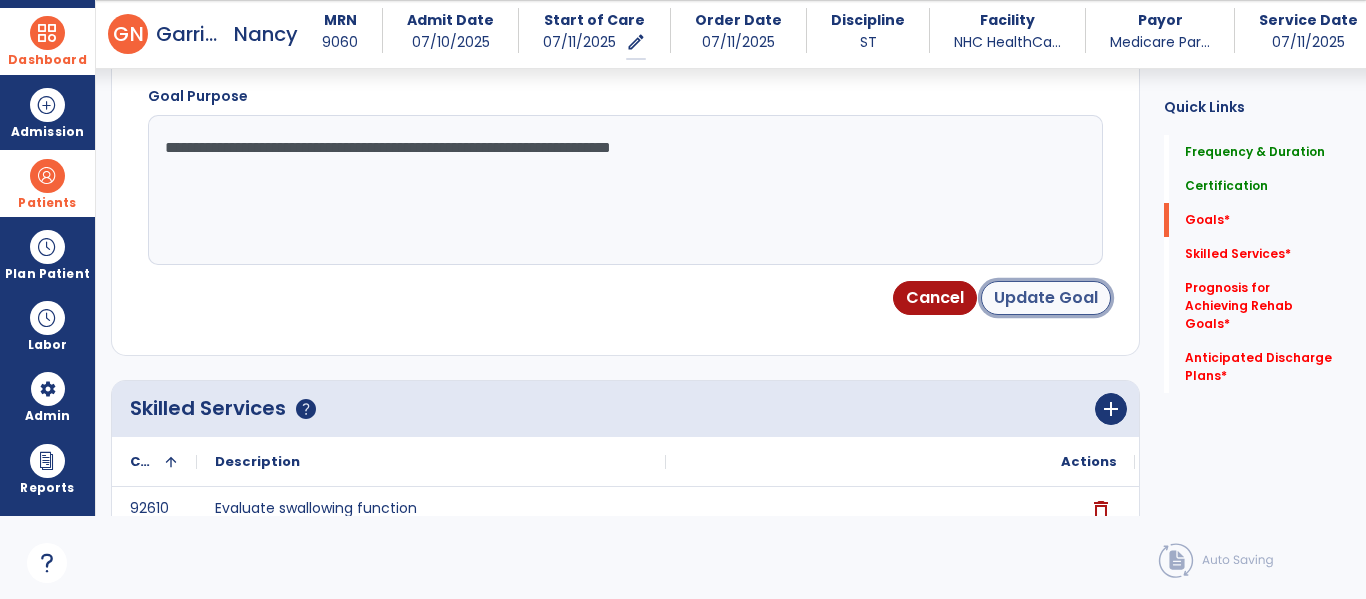 click on "Update Goal" at bounding box center [1046, 298] 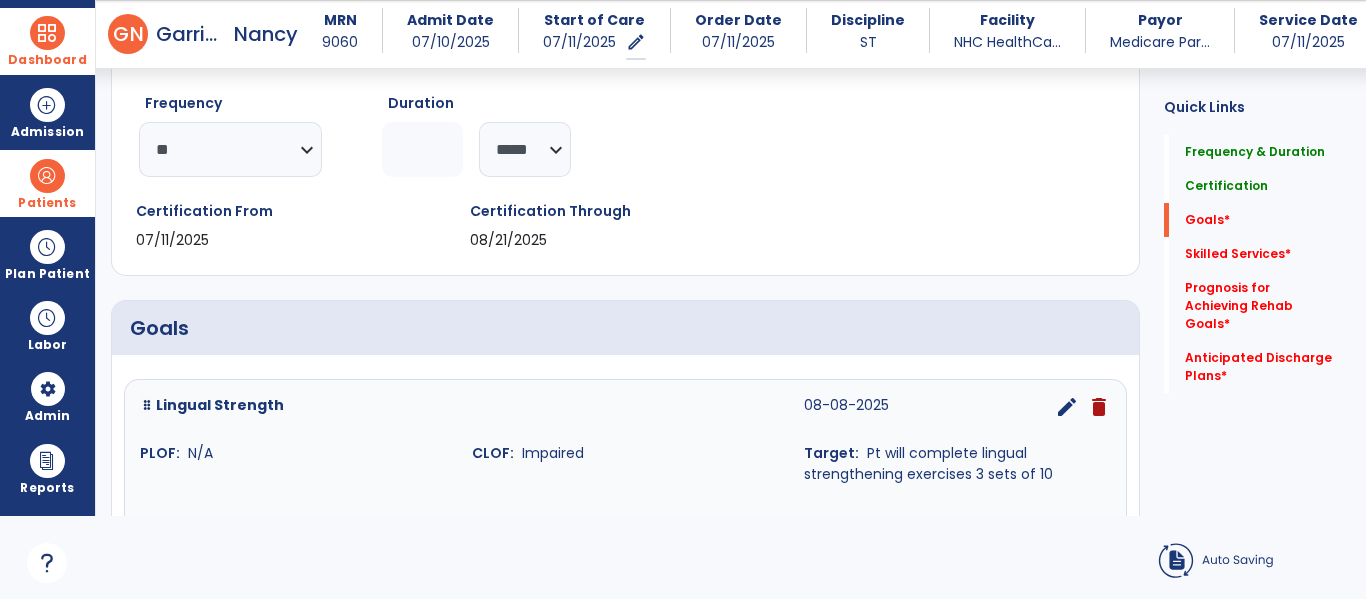 scroll, scrollTop: 235, scrollLeft: 0, axis: vertical 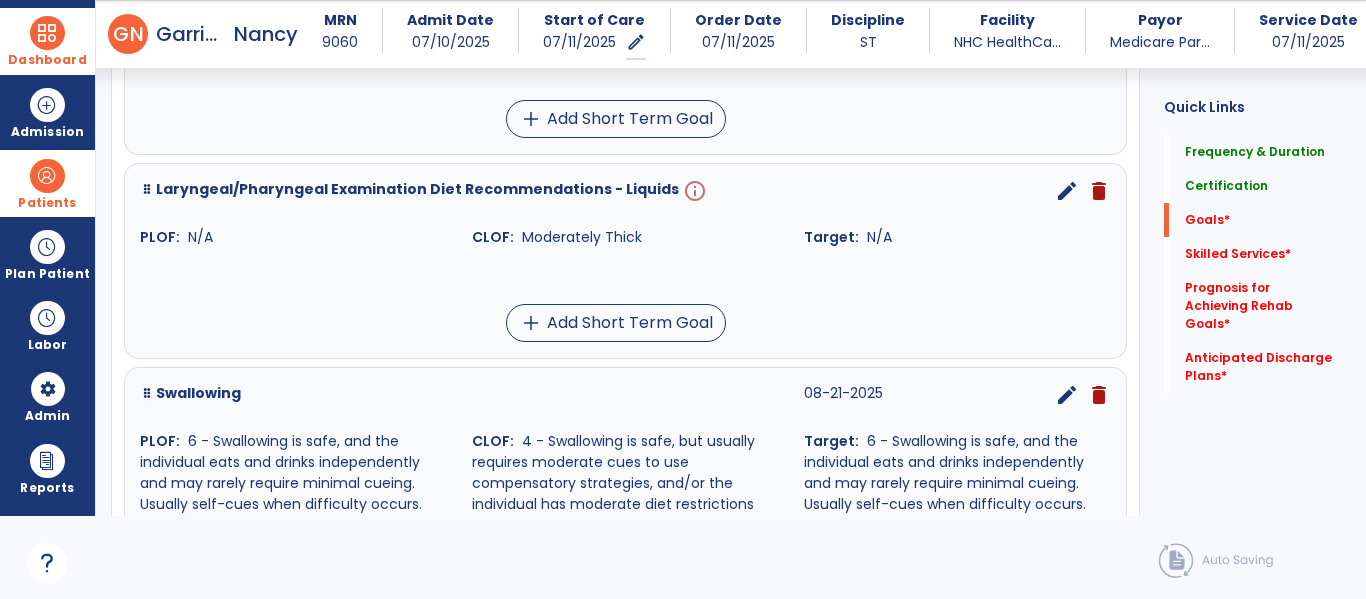 click on "edit" at bounding box center [1067, 191] 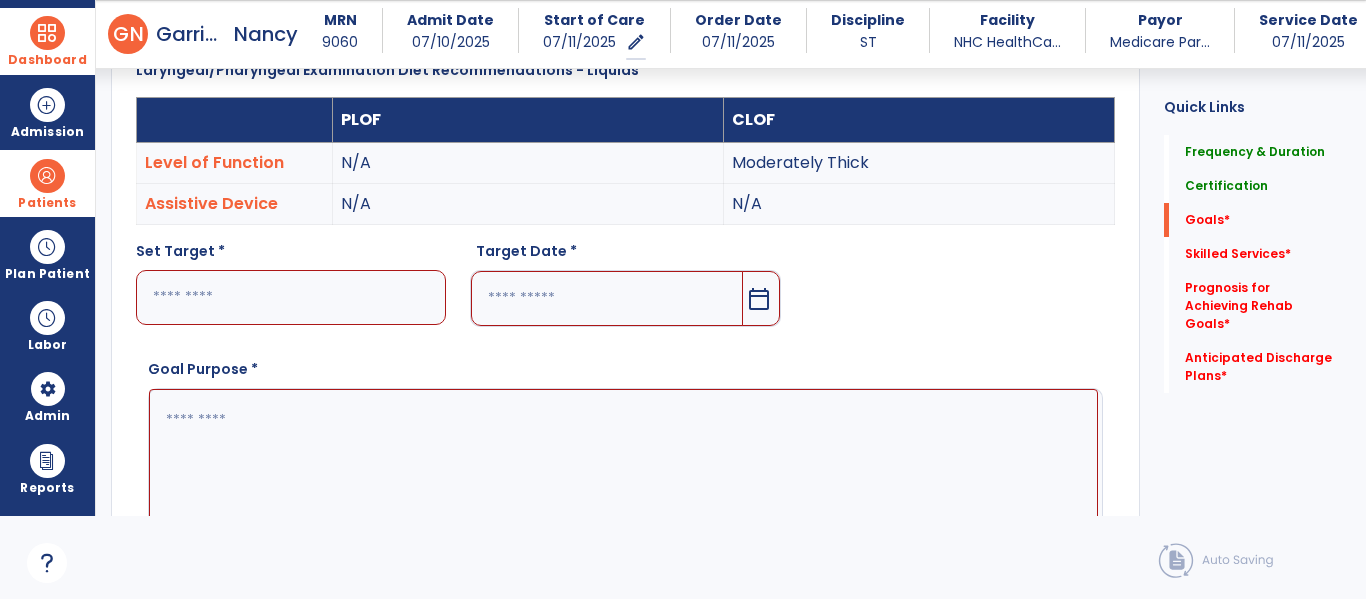 scroll, scrollTop: 535, scrollLeft: 0, axis: vertical 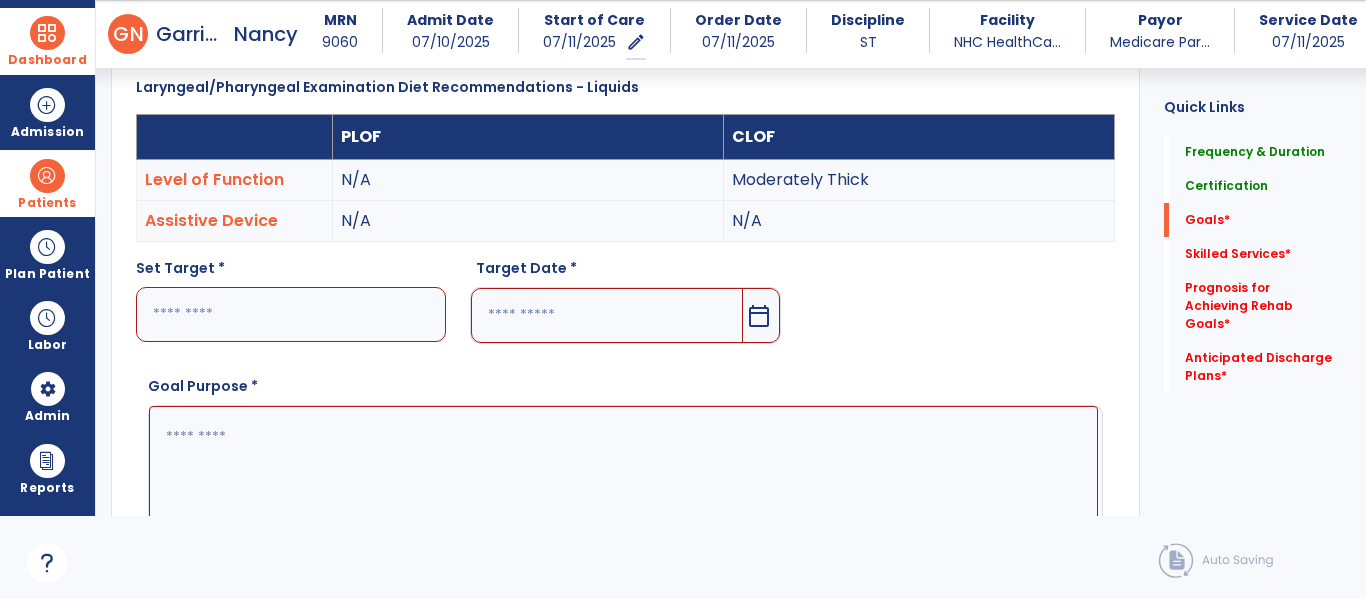 click at bounding box center [291, 314] 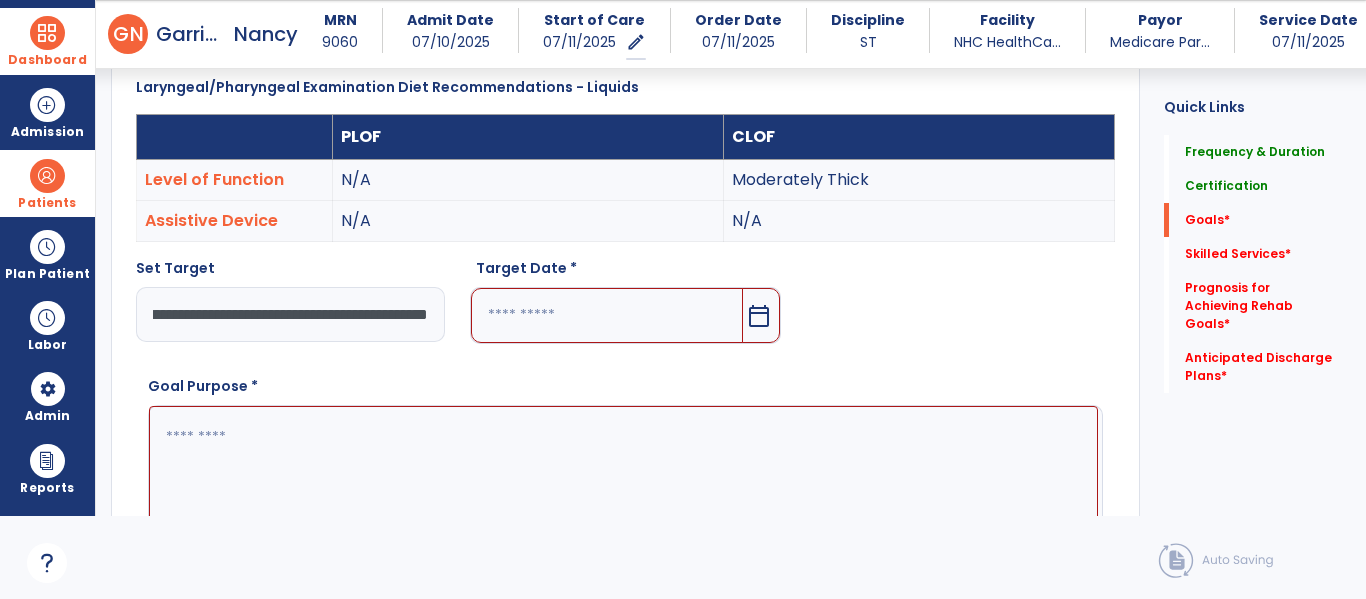 scroll, scrollTop: 0, scrollLeft: 429, axis: horizontal 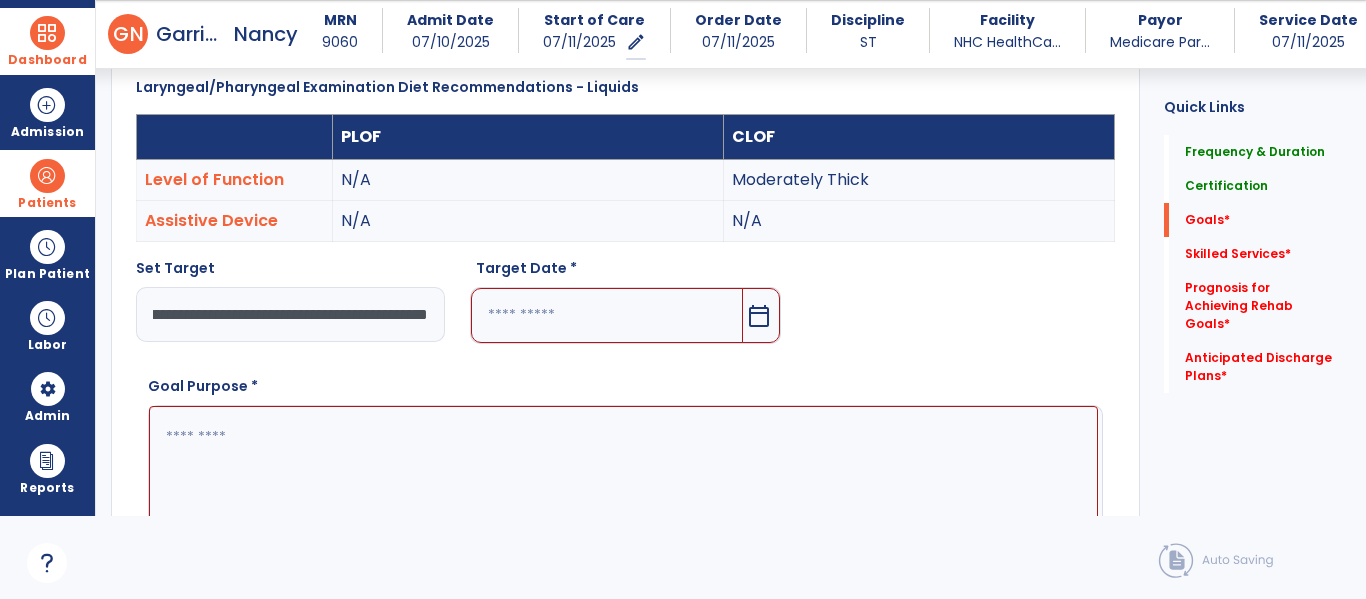 type on "**********" 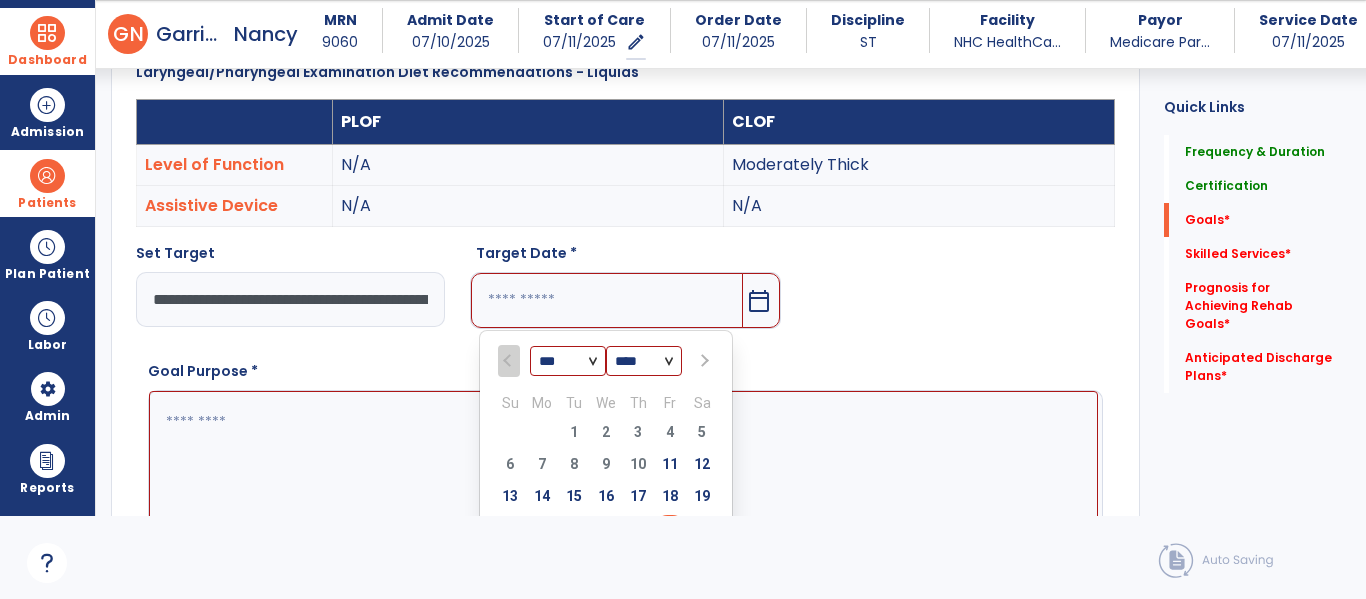 scroll, scrollTop: 825, scrollLeft: 0, axis: vertical 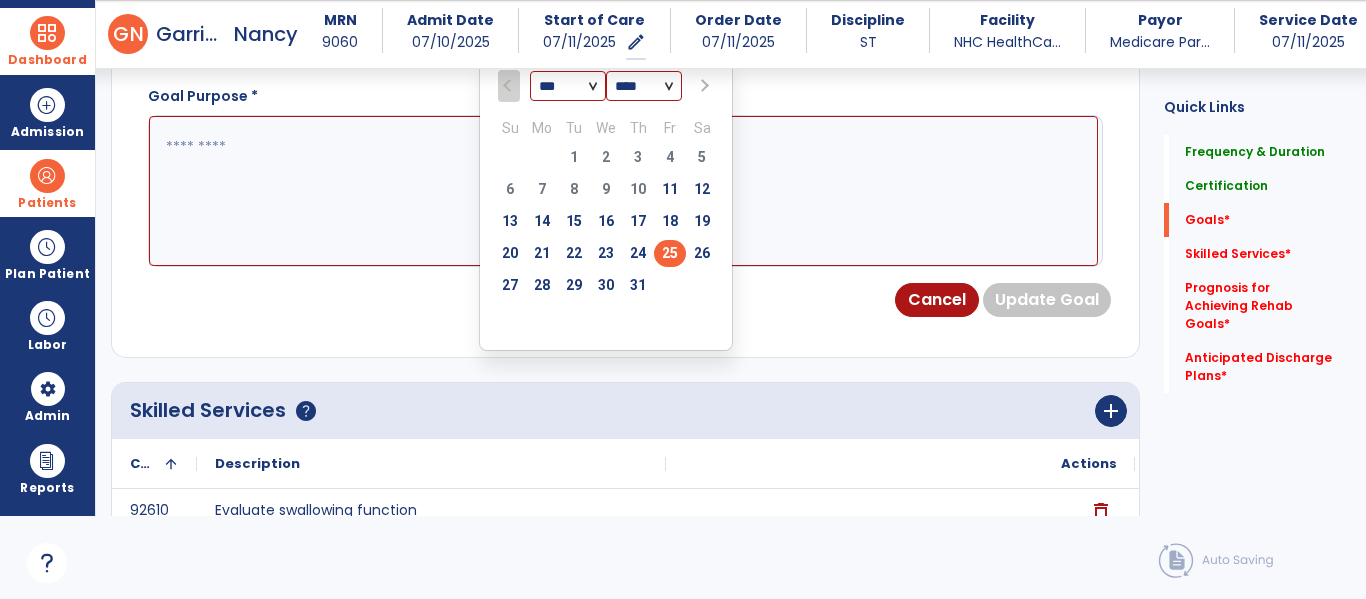select on "*" 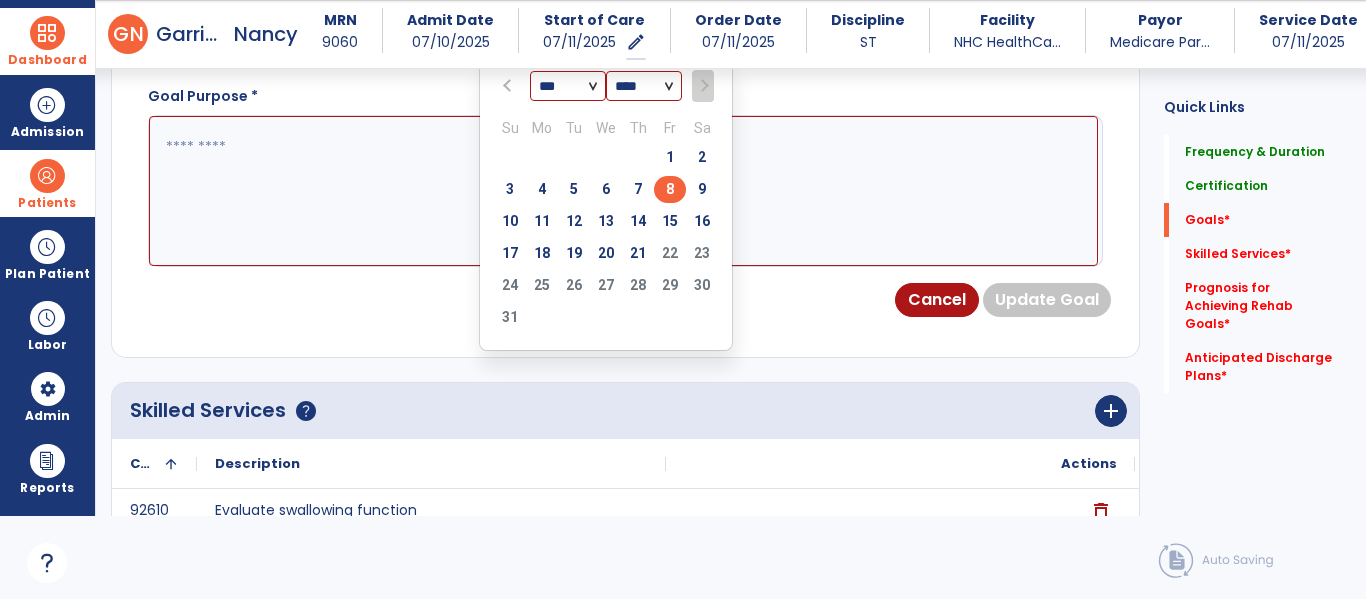 type on "********" 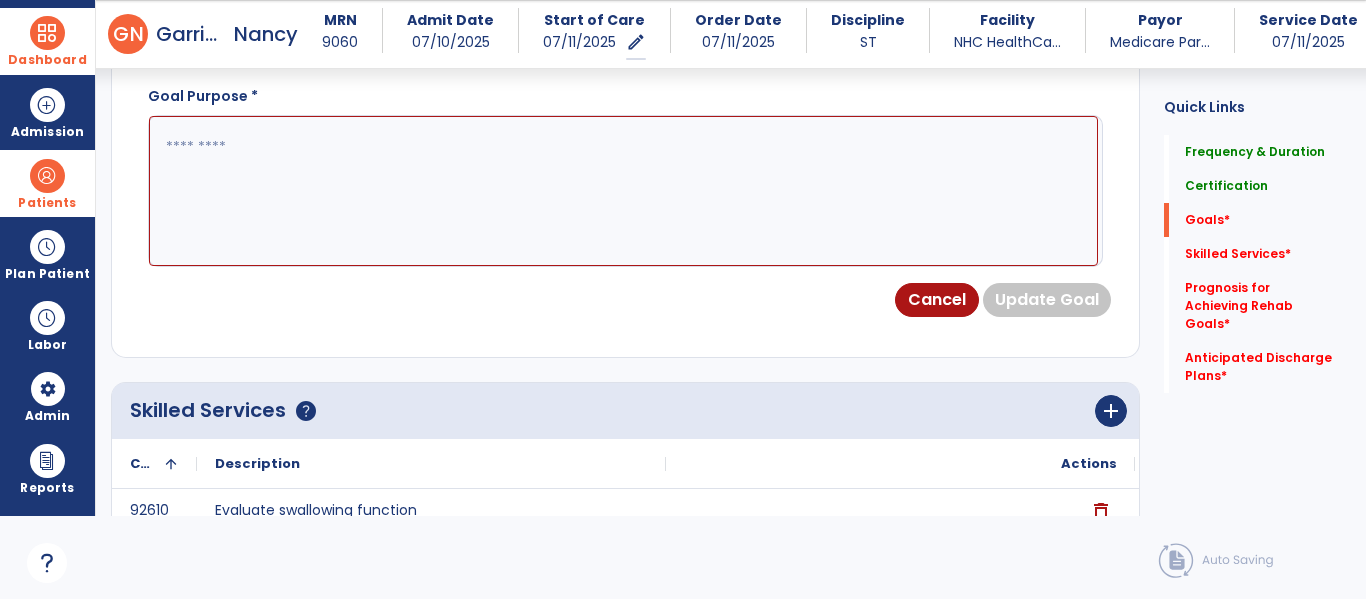 click at bounding box center [623, 191] 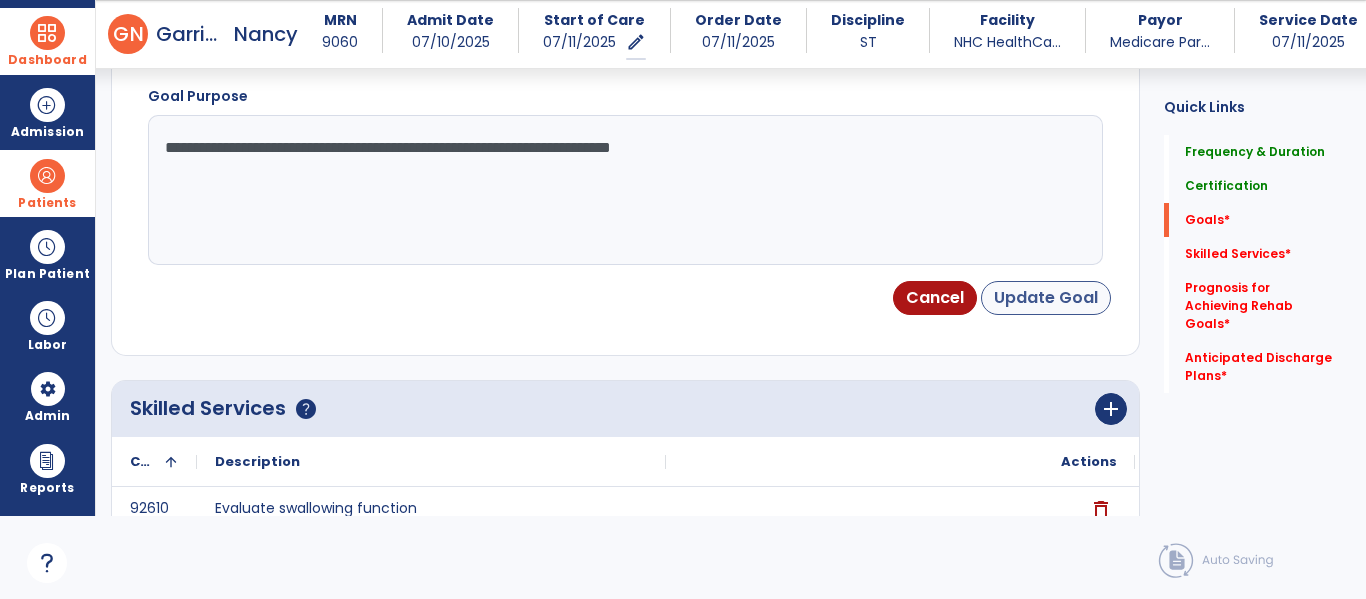 type on "**********" 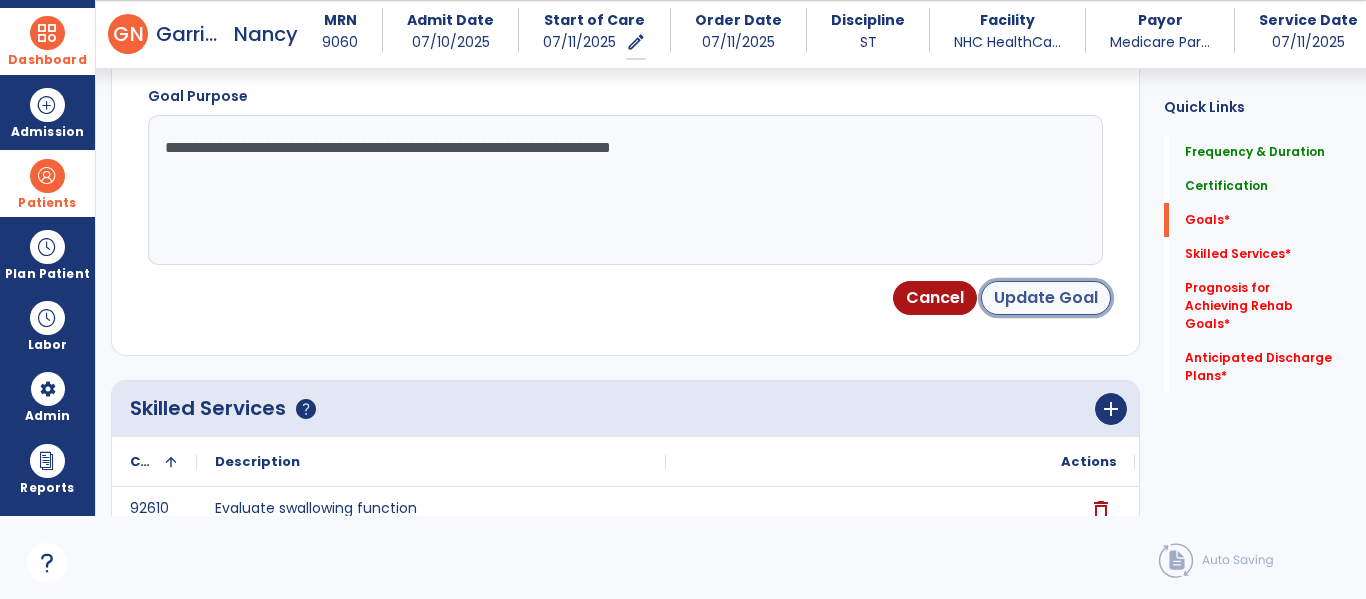 click on "Update Goal" at bounding box center (1046, 298) 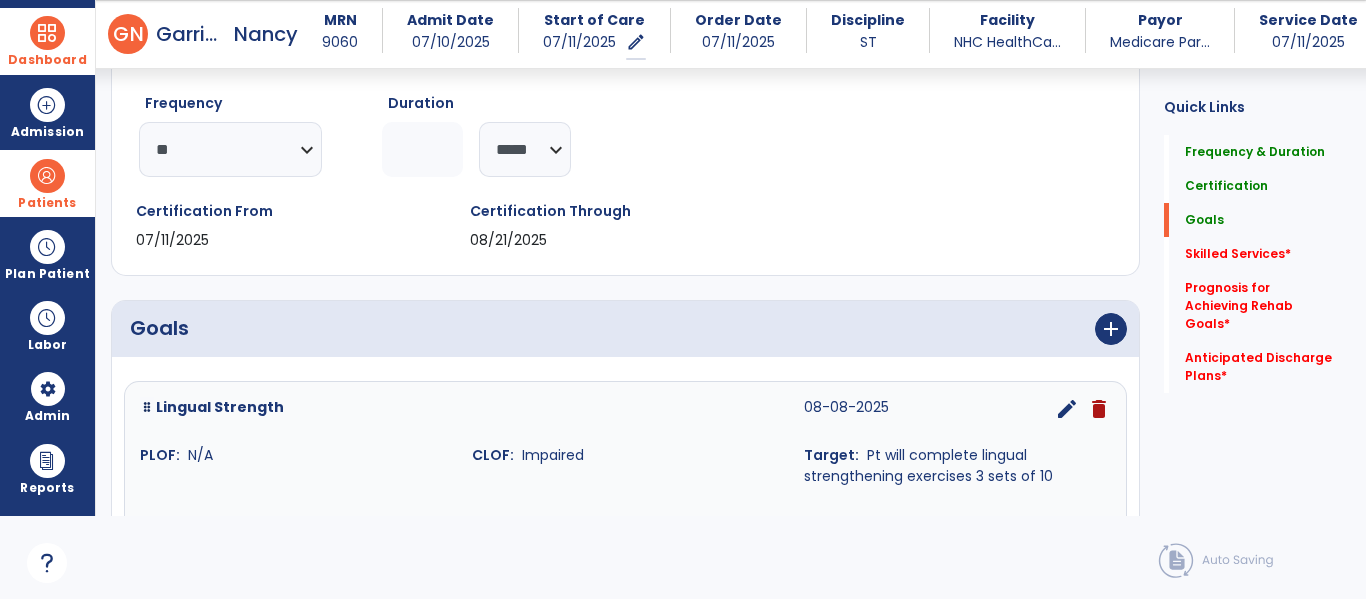 scroll, scrollTop: 235, scrollLeft: 0, axis: vertical 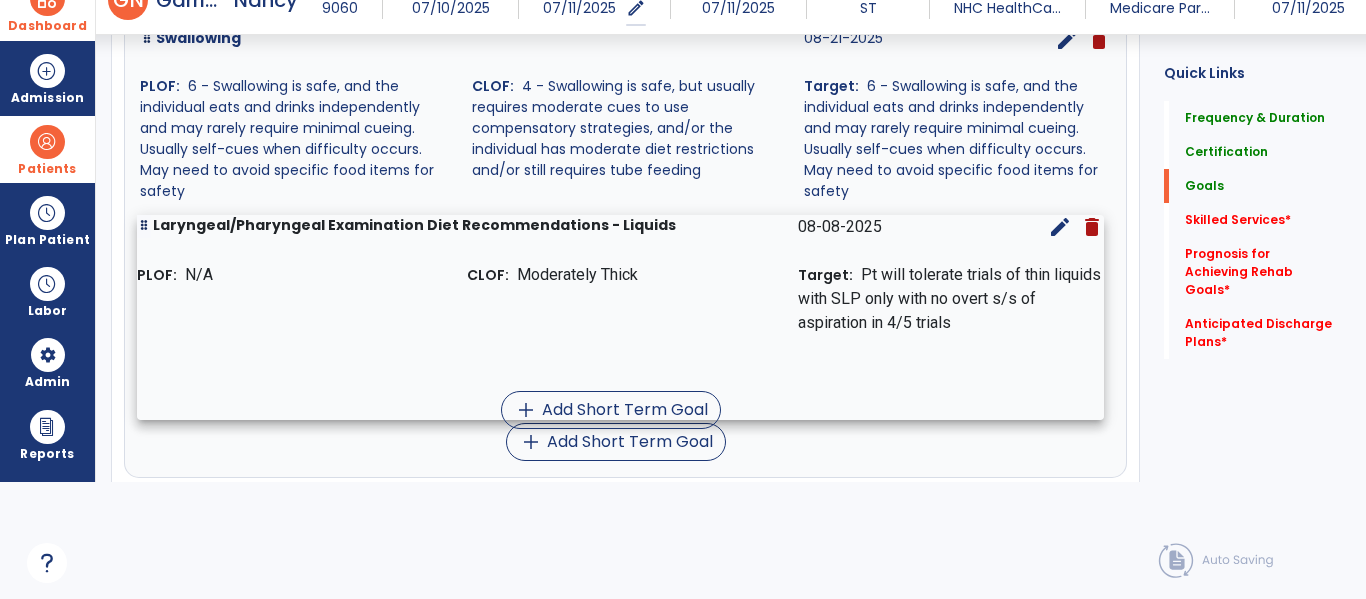 drag, startPoint x: 759, startPoint y: 107, endPoint x: 756, endPoint y: 299, distance: 192.02344 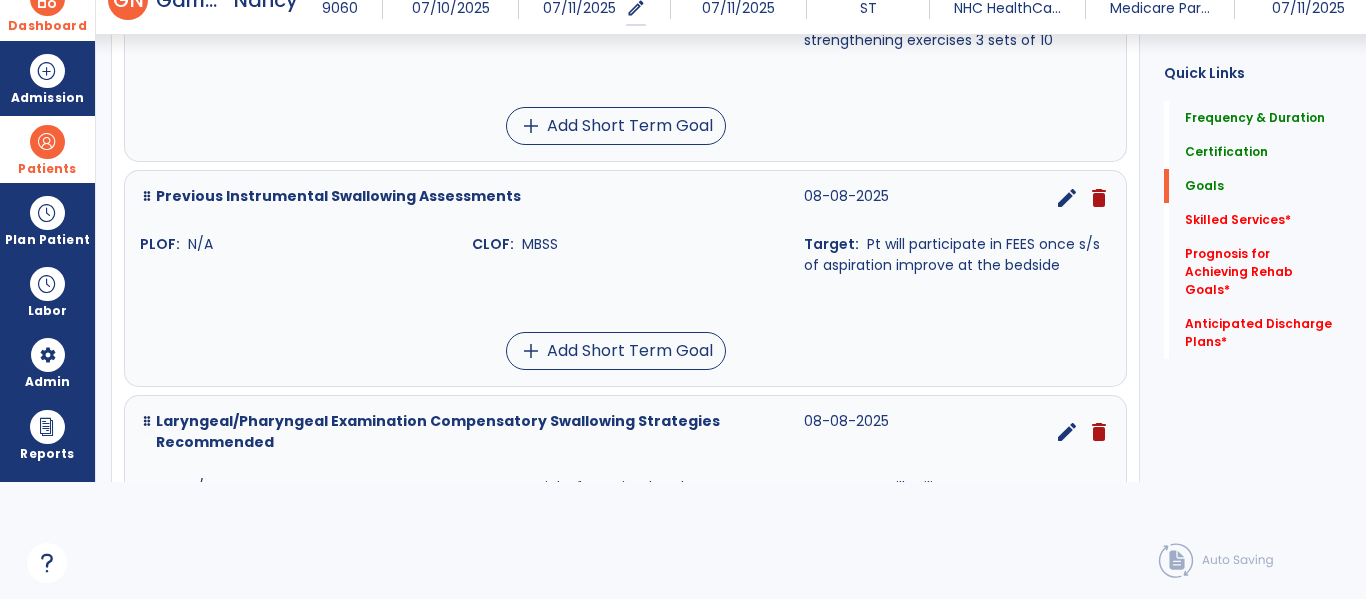 scroll, scrollTop: 1990, scrollLeft: 0, axis: vertical 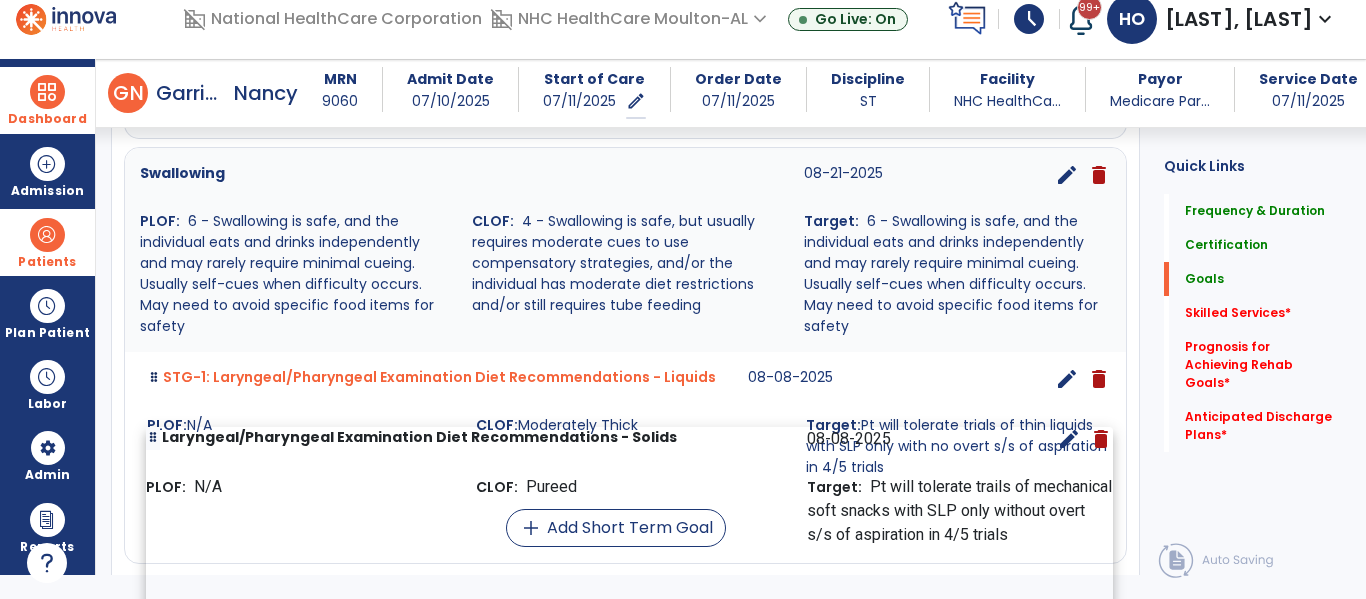 drag, startPoint x: 751, startPoint y: 245, endPoint x: 757, endPoint y: 502, distance: 257.07004 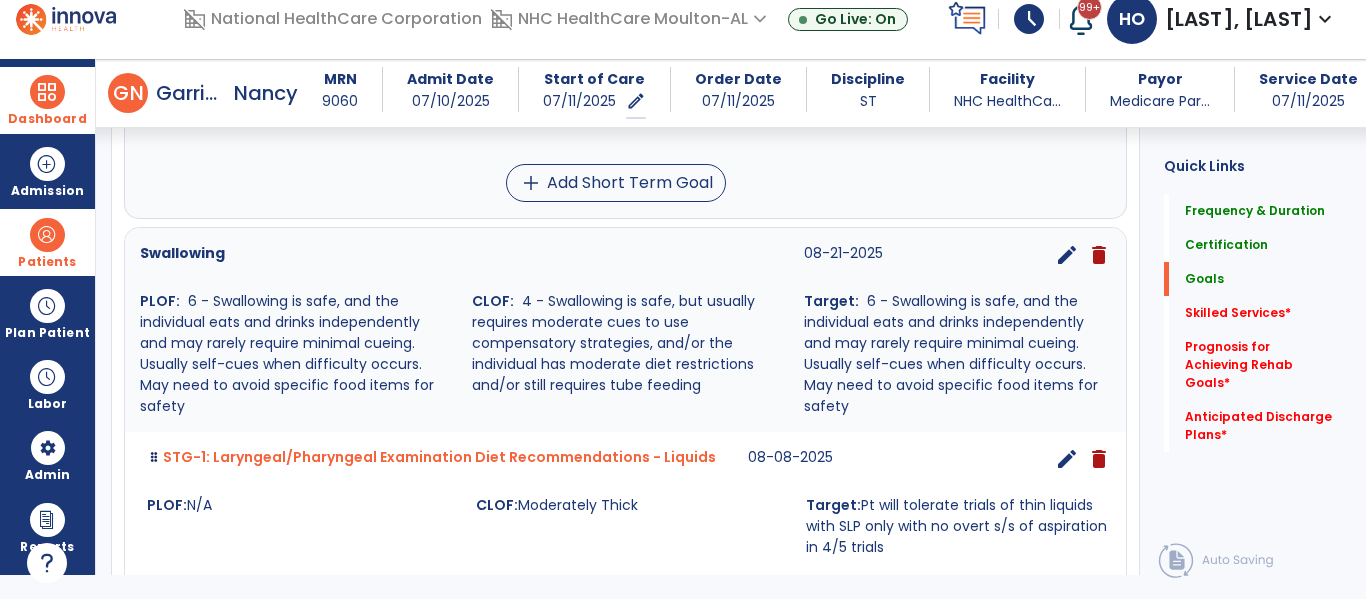 scroll, scrollTop: 1421, scrollLeft: 0, axis: vertical 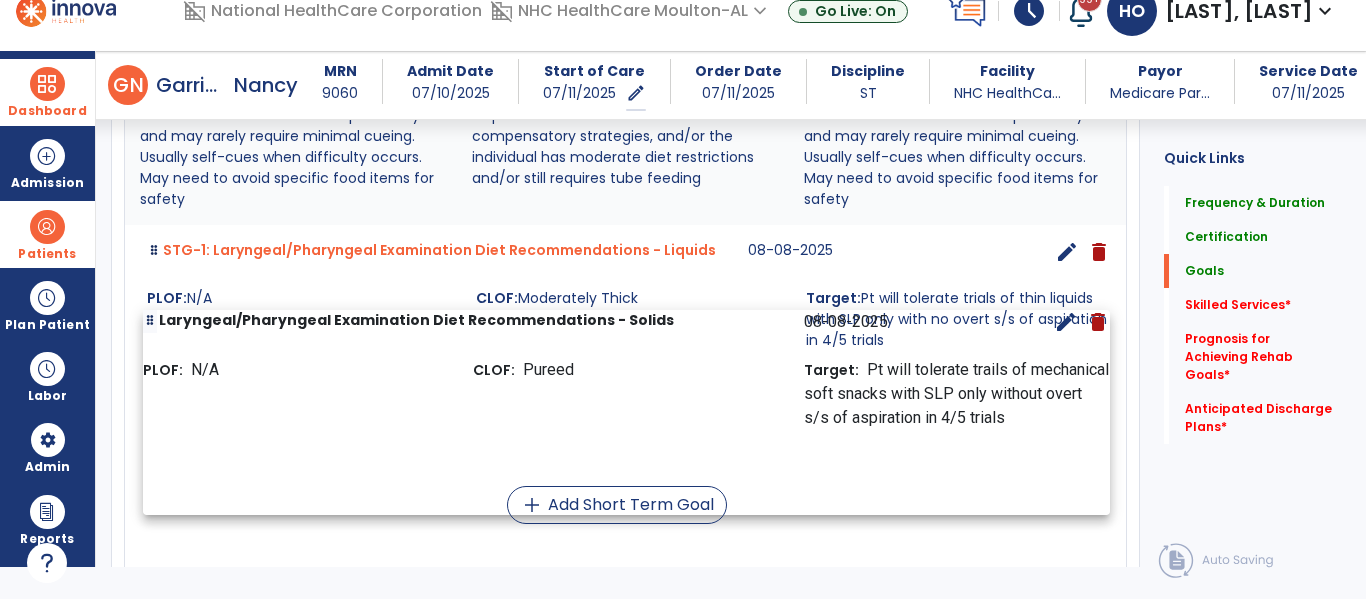 drag, startPoint x: 875, startPoint y: 163, endPoint x: 879, endPoint y: 468, distance: 305.0262 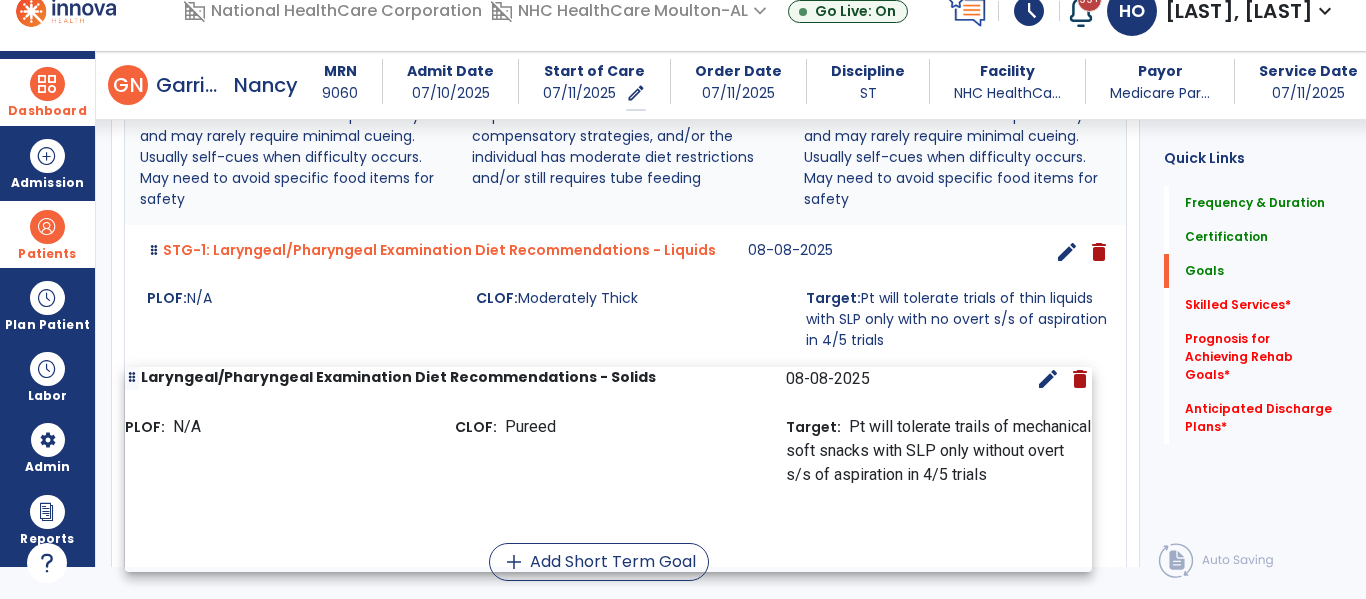 scroll, scrollTop: 1380, scrollLeft: 0, axis: vertical 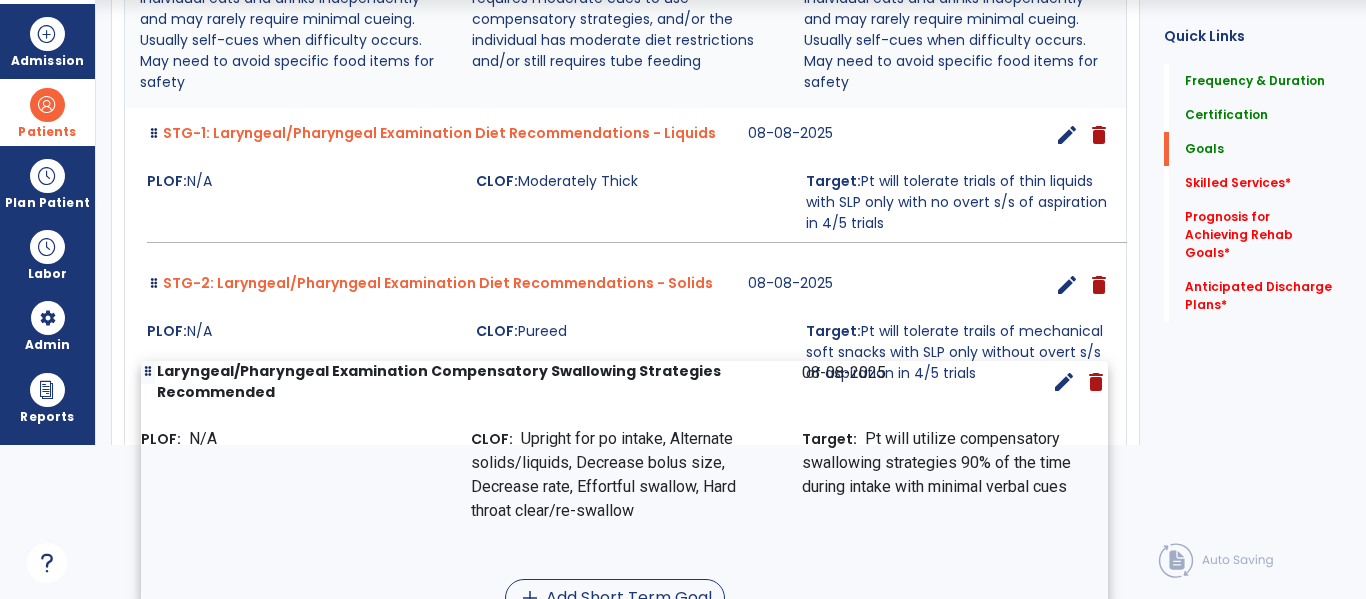 drag, startPoint x: 902, startPoint y: 244, endPoint x: 903, endPoint y: 529, distance: 285.00174 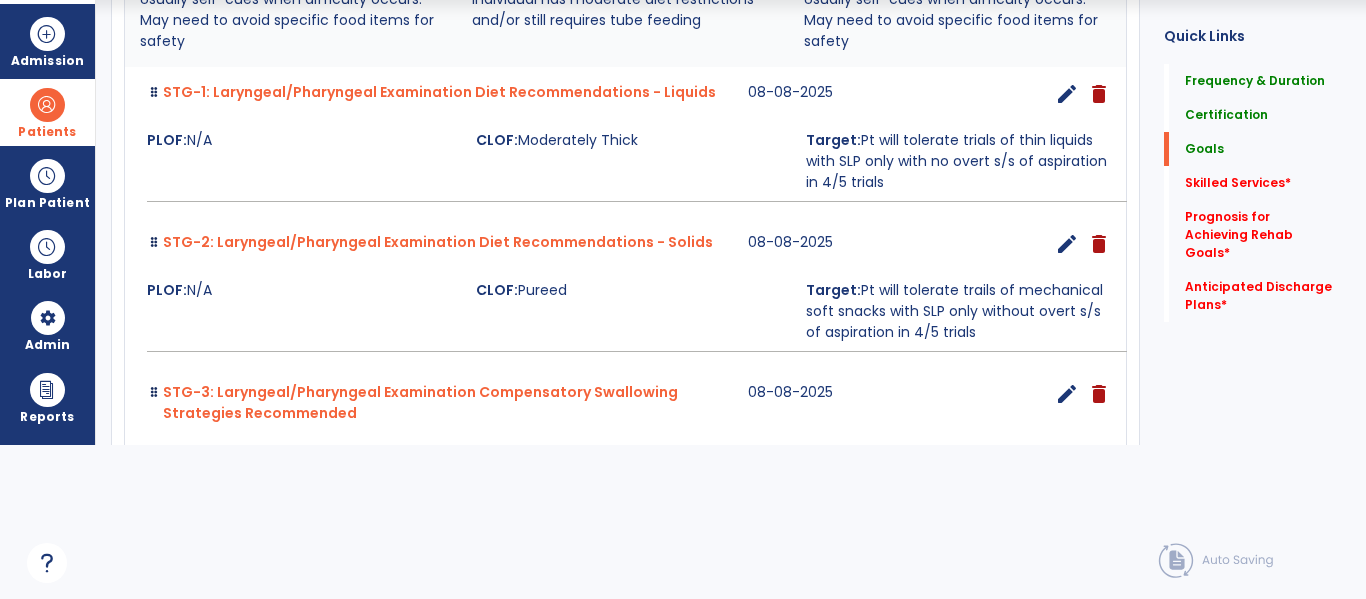 scroll, scrollTop: 1090, scrollLeft: 0, axis: vertical 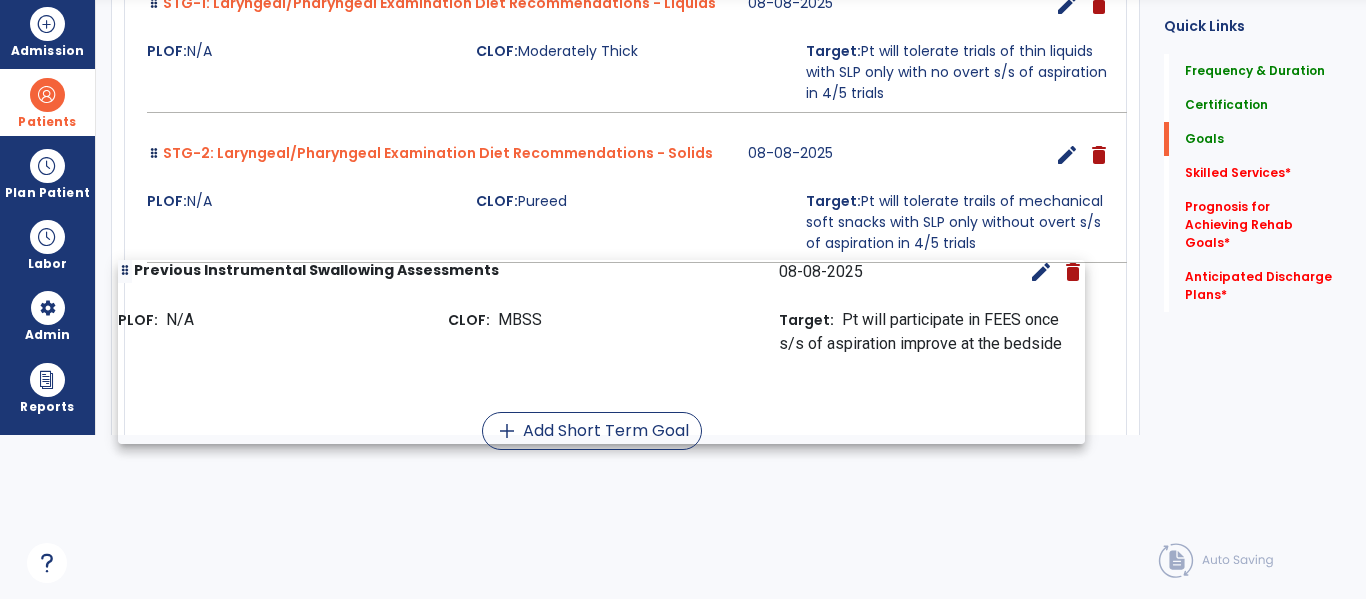 drag, startPoint x: 711, startPoint y: 211, endPoint x: 692, endPoint y: 304, distance: 94.92102 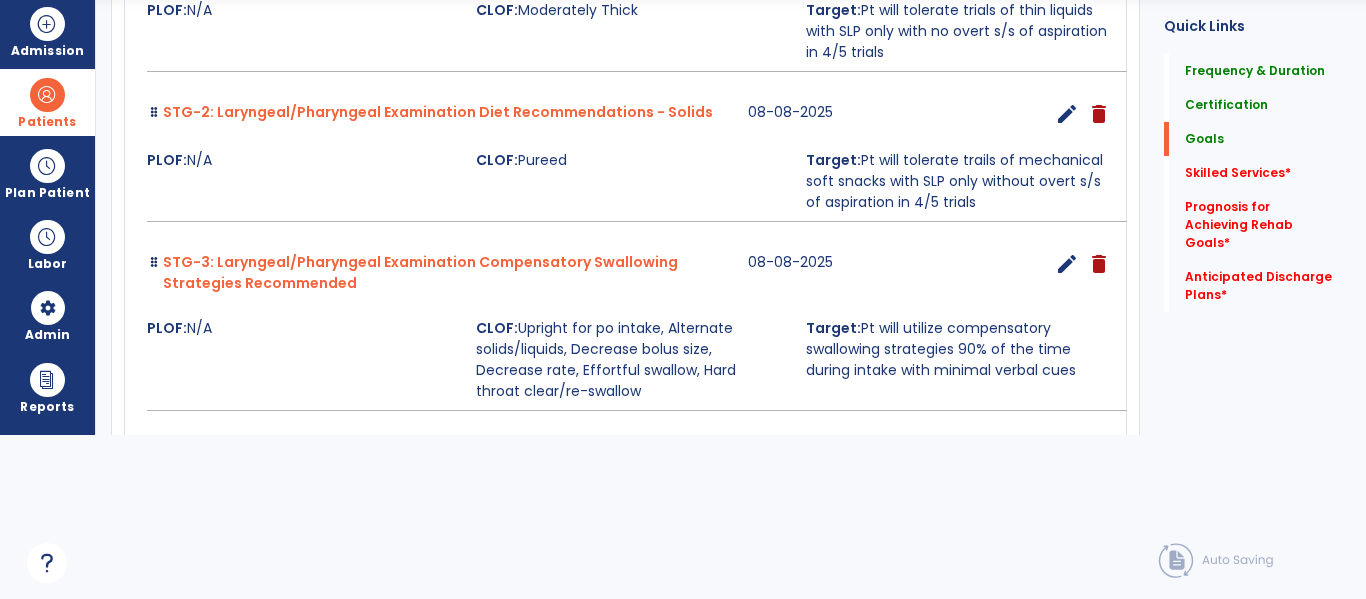 scroll, scrollTop: 985, scrollLeft: 0, axis: vertical 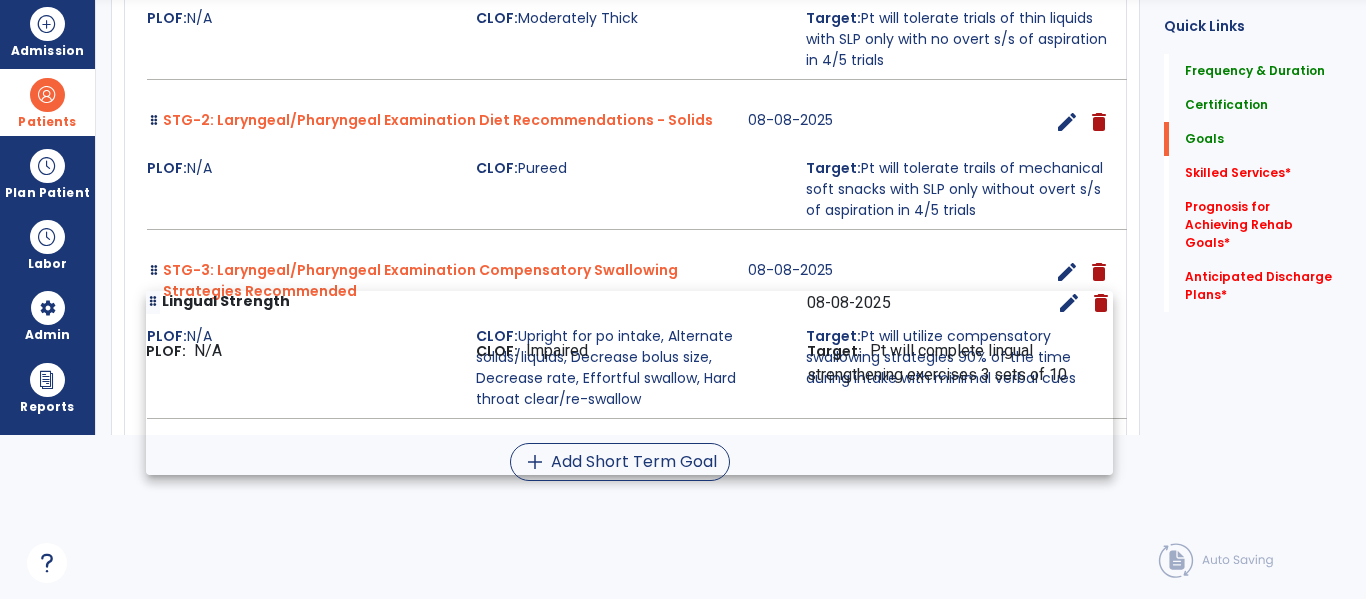 drag, startPoint x: 650, startPoint y: 78, endPoint x: 659, endPoint y: 359, distance: 281.1441 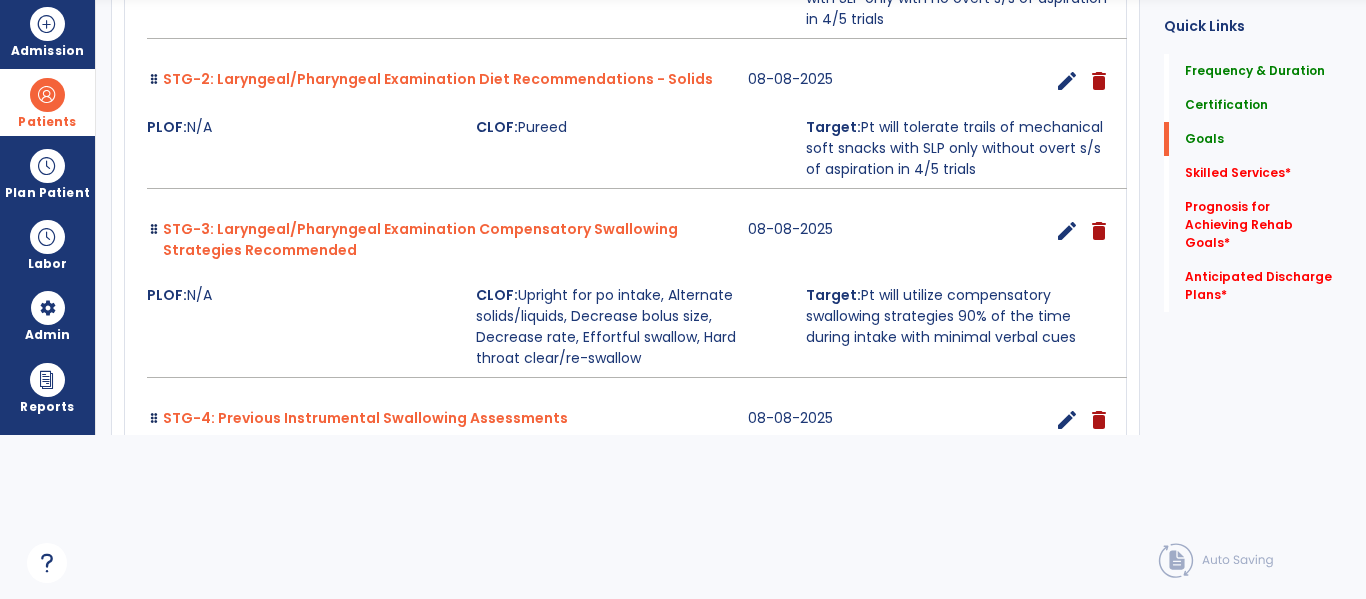 scroll 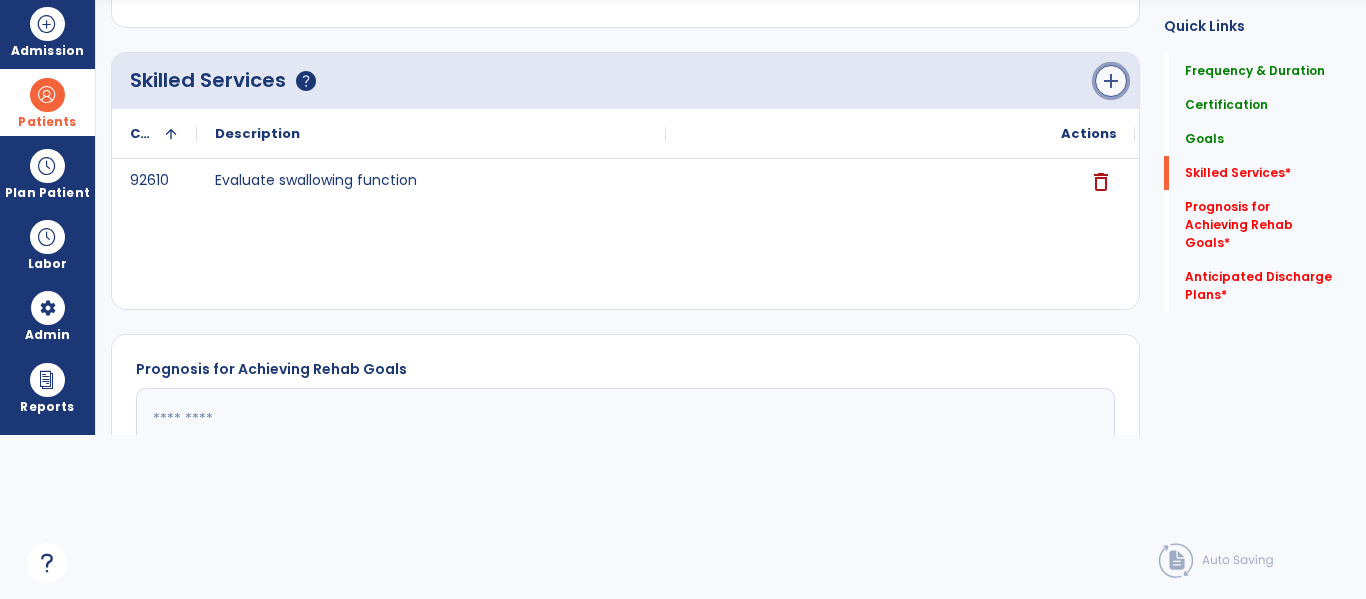 click on "add" 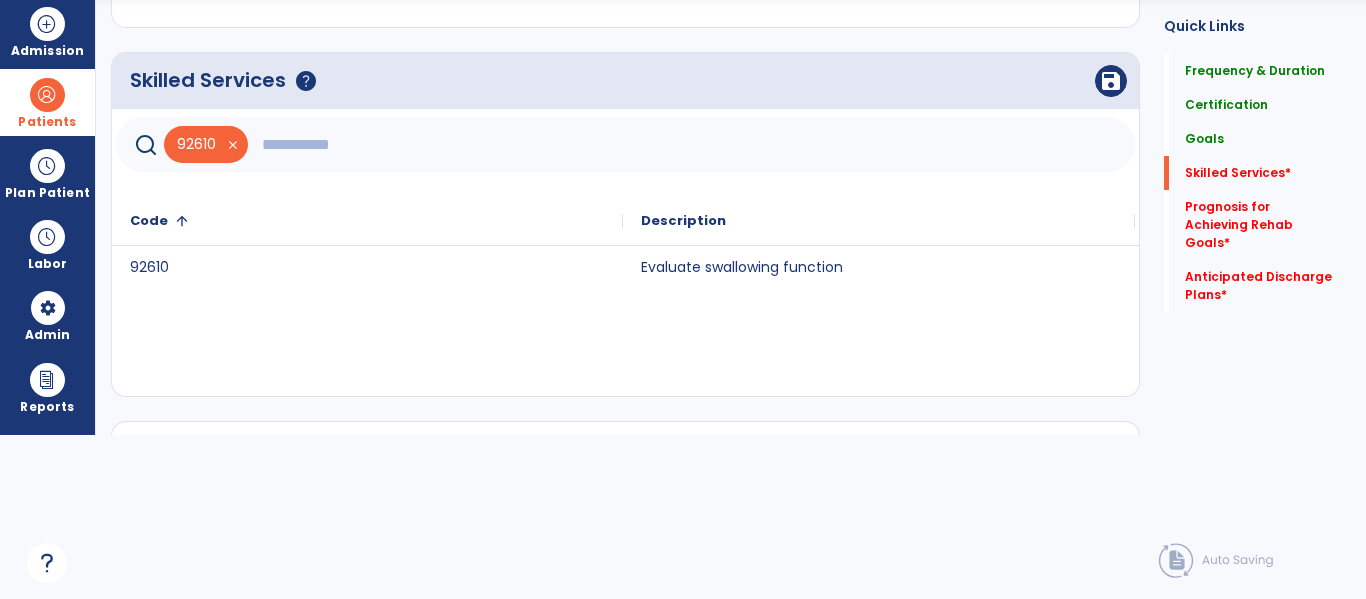 click 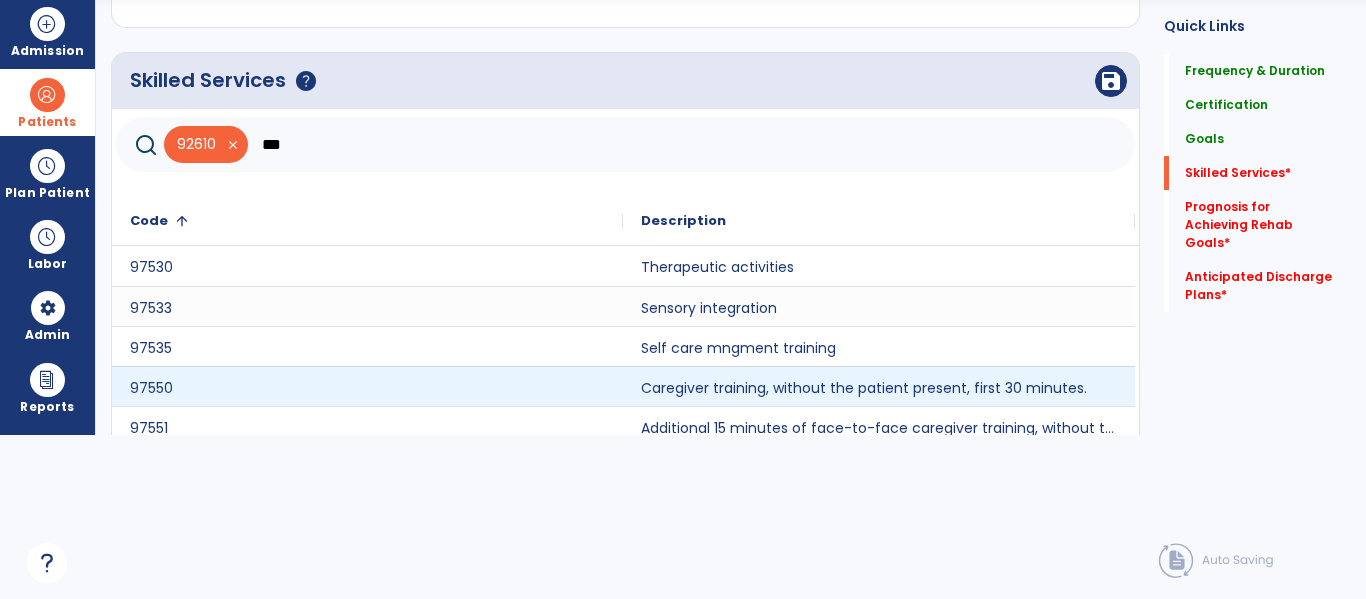 type on "***" 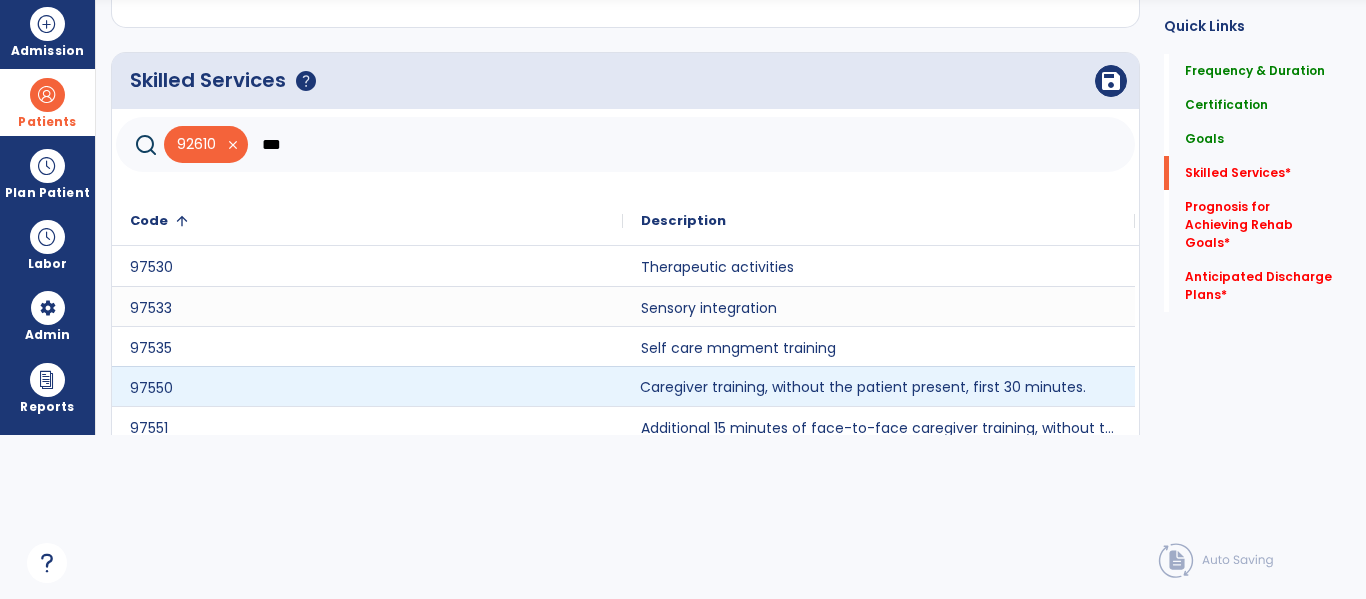 click on "Caregiver training, without the patient present, first 30 minutes." 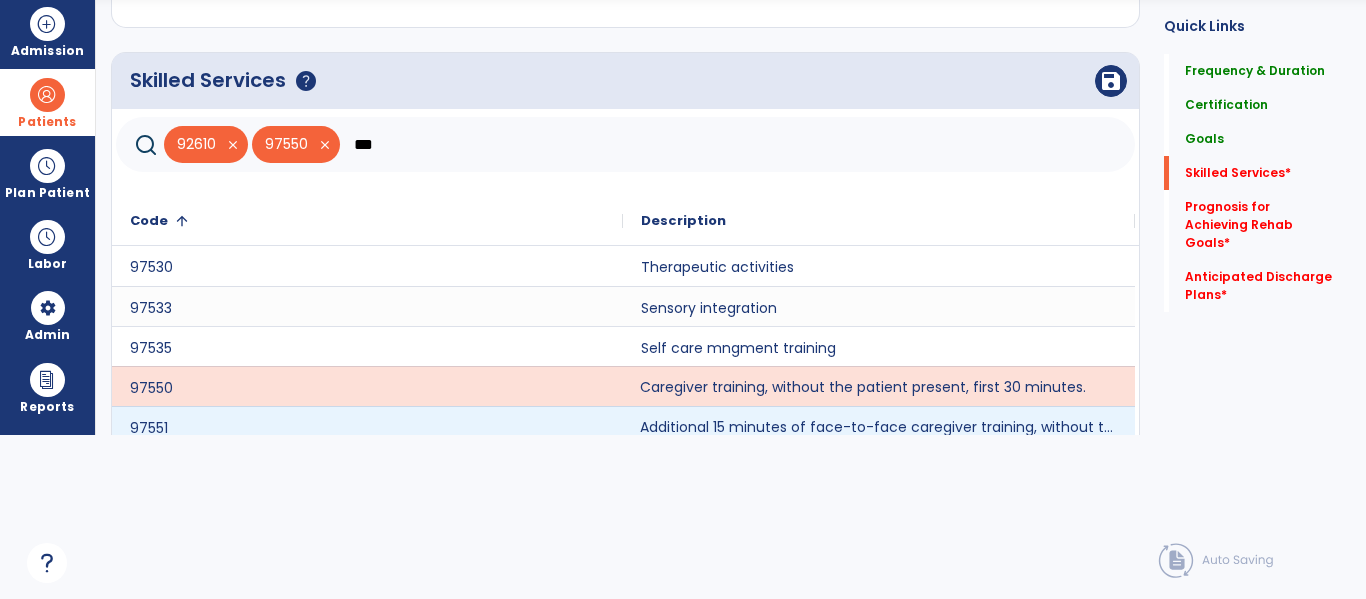 click on "Additional 15 minutes of face-to-face caregiver training, without the patient present, after 97550 is billed." 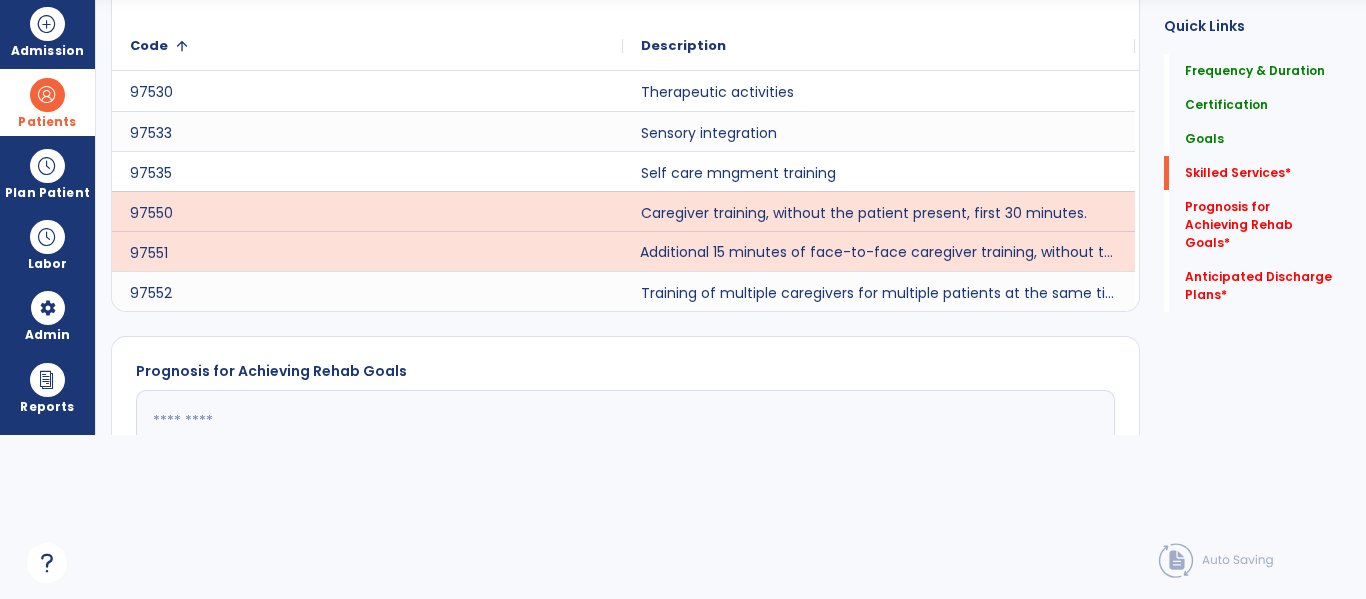 scroll, scrollTop: 1717, scrollLeft: 0, axis: vertical 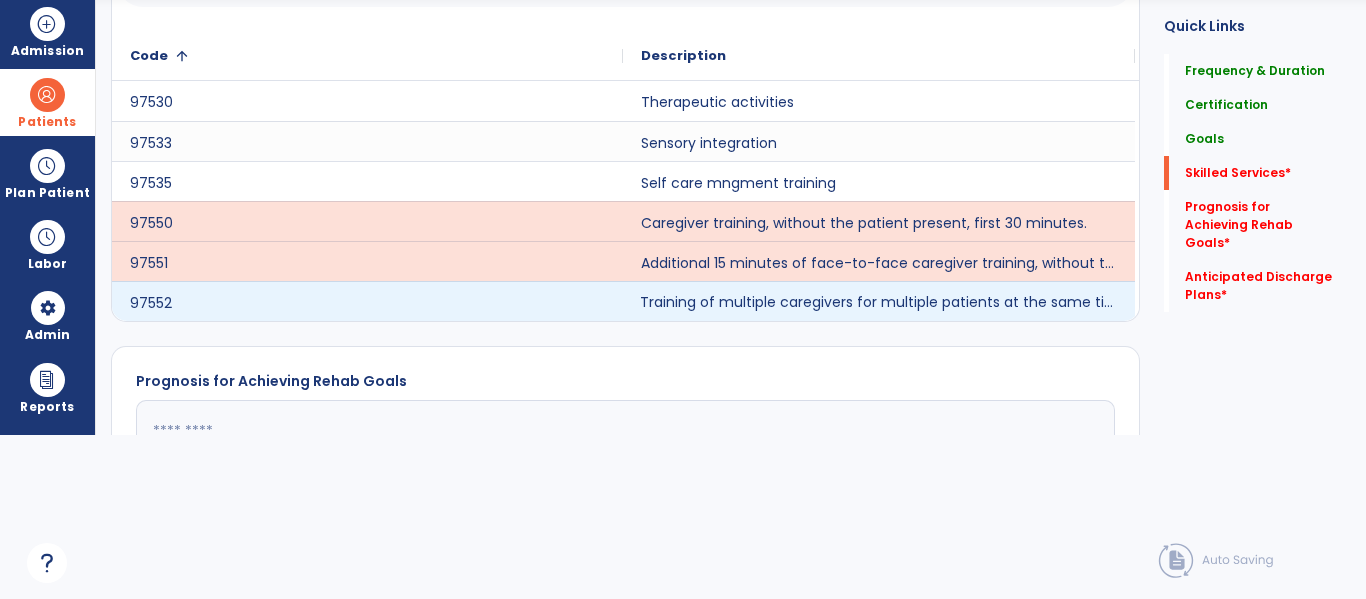 click on "Training of multiple caregivers for multiple patients at the same time." 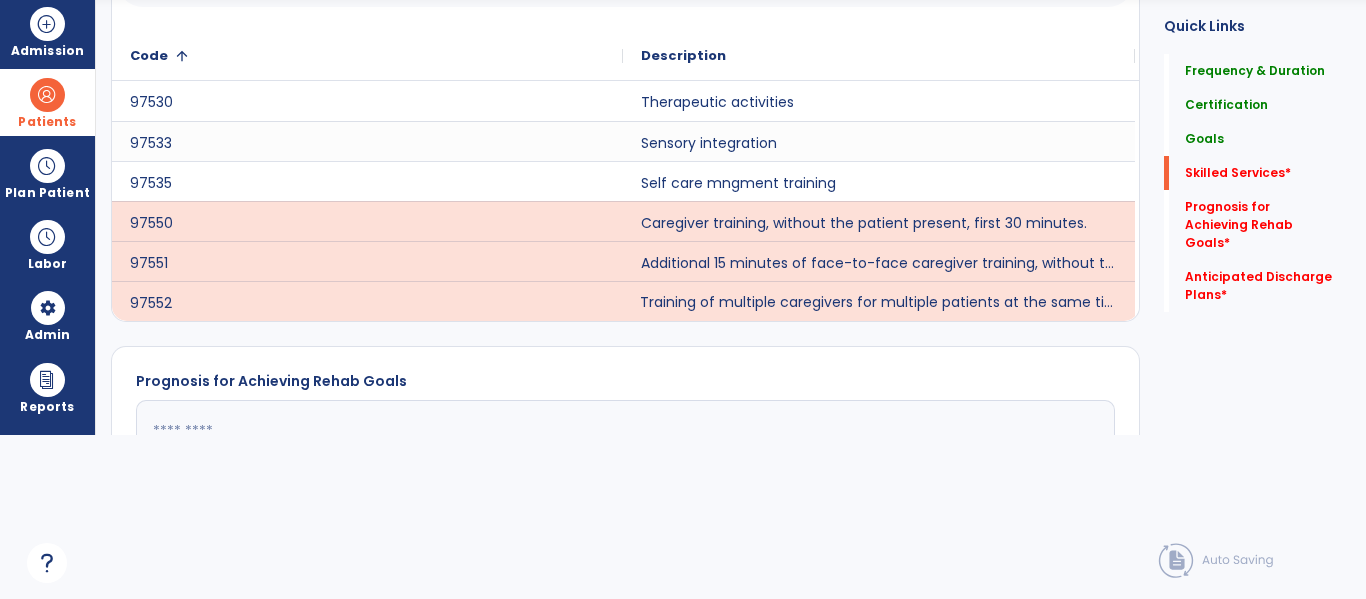 scroll, scrollTop: 1579, scrollLeft: 0, axis: vertical 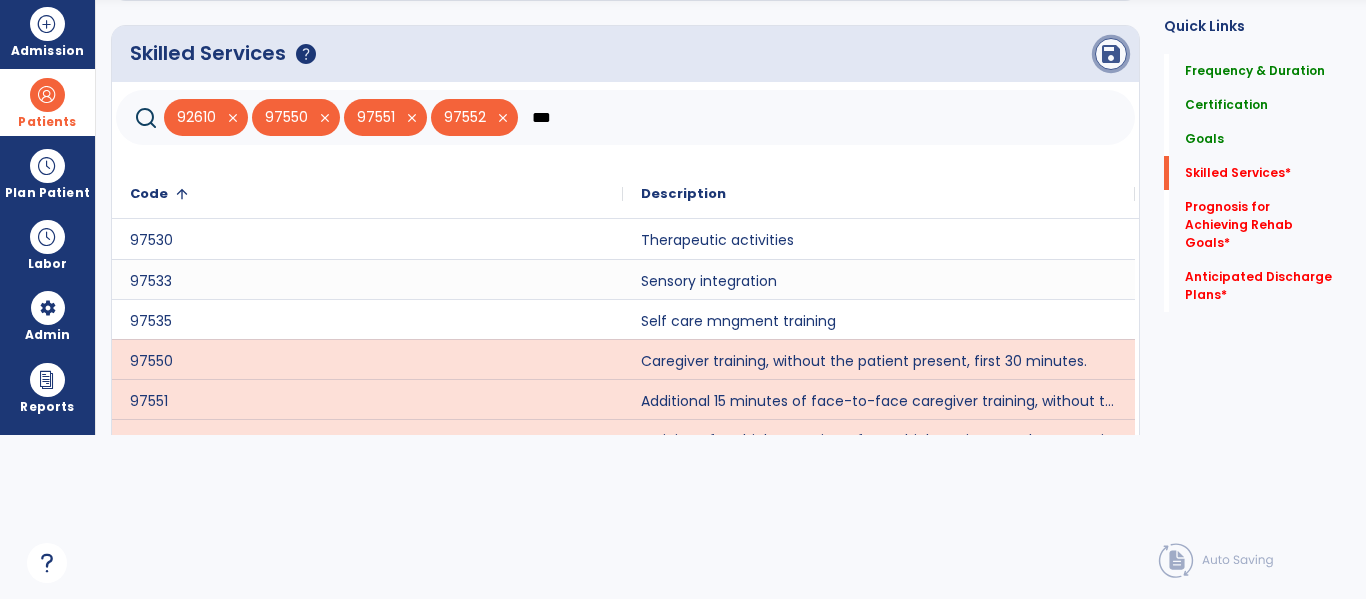 click on "save" 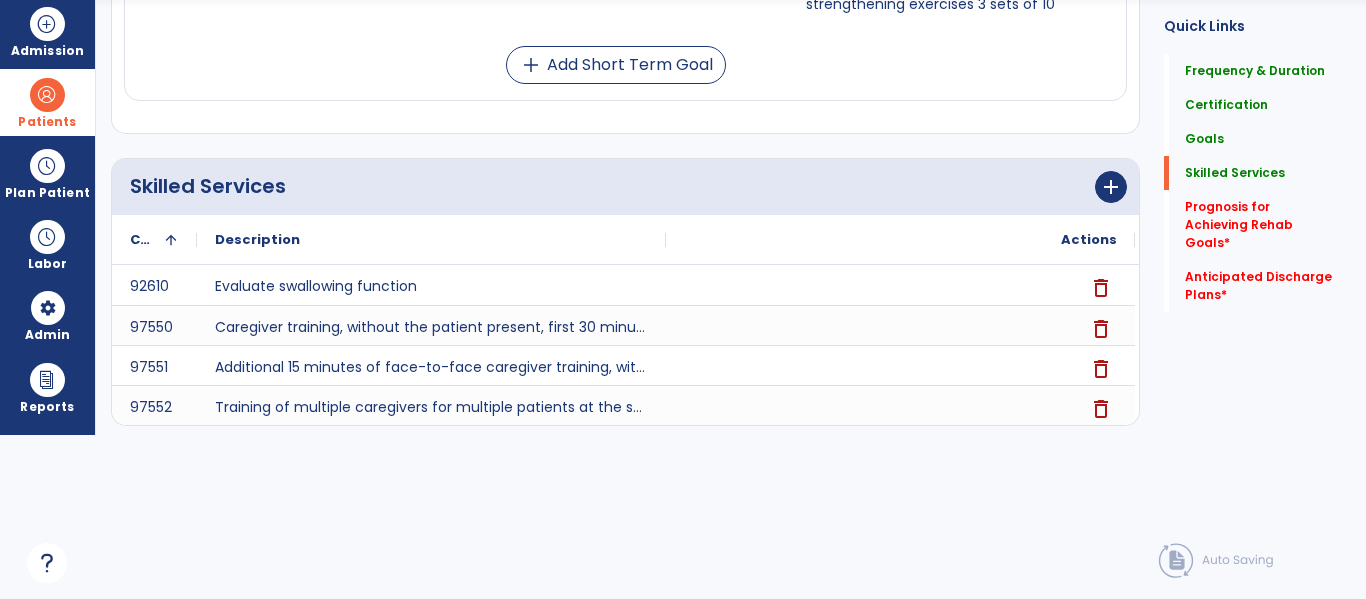 scroll, scrollTop: 1491, scrollLeft: 0, axis: vertical 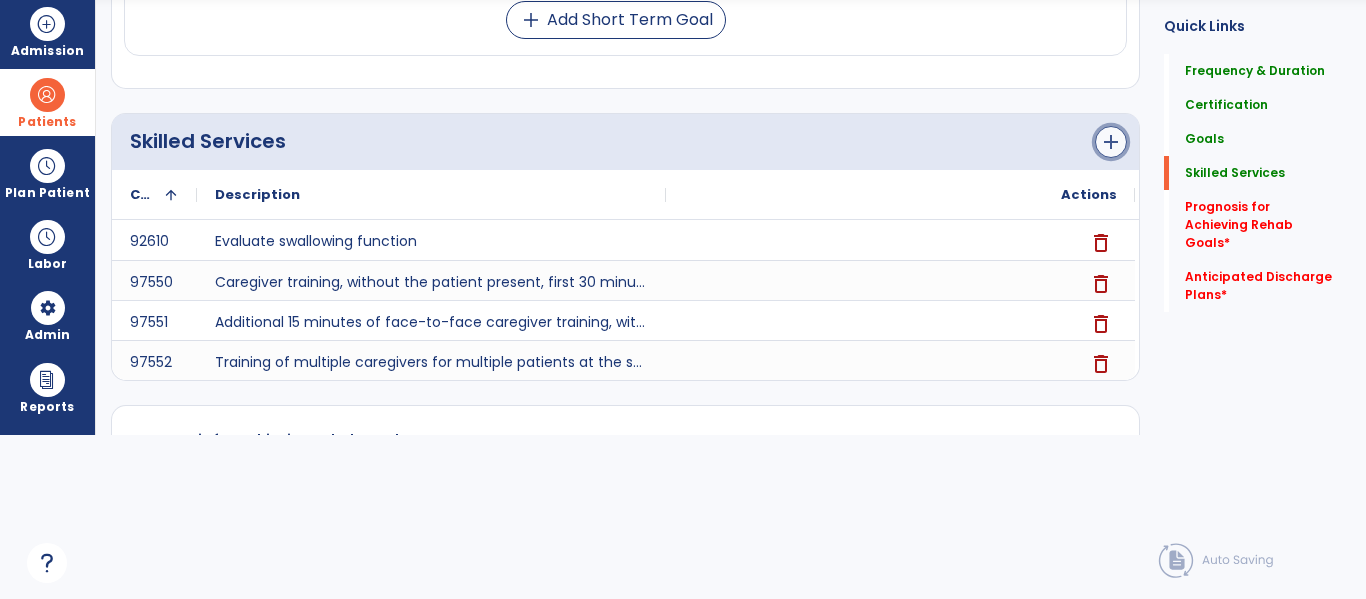 click on "add" 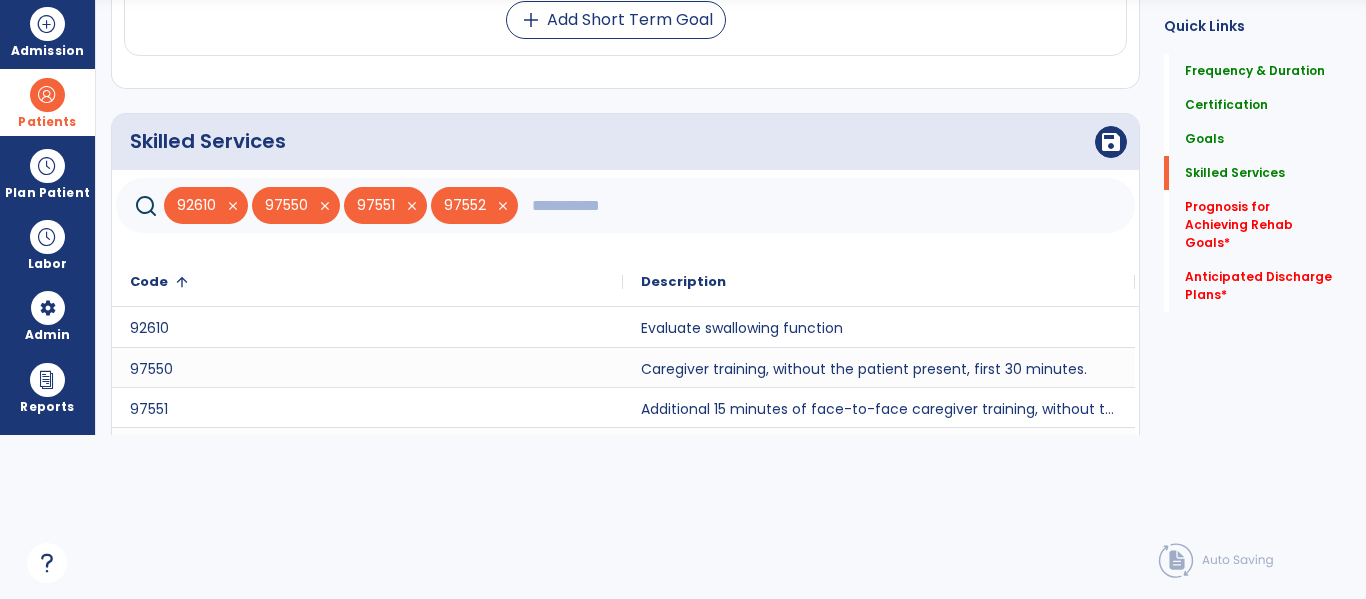 click 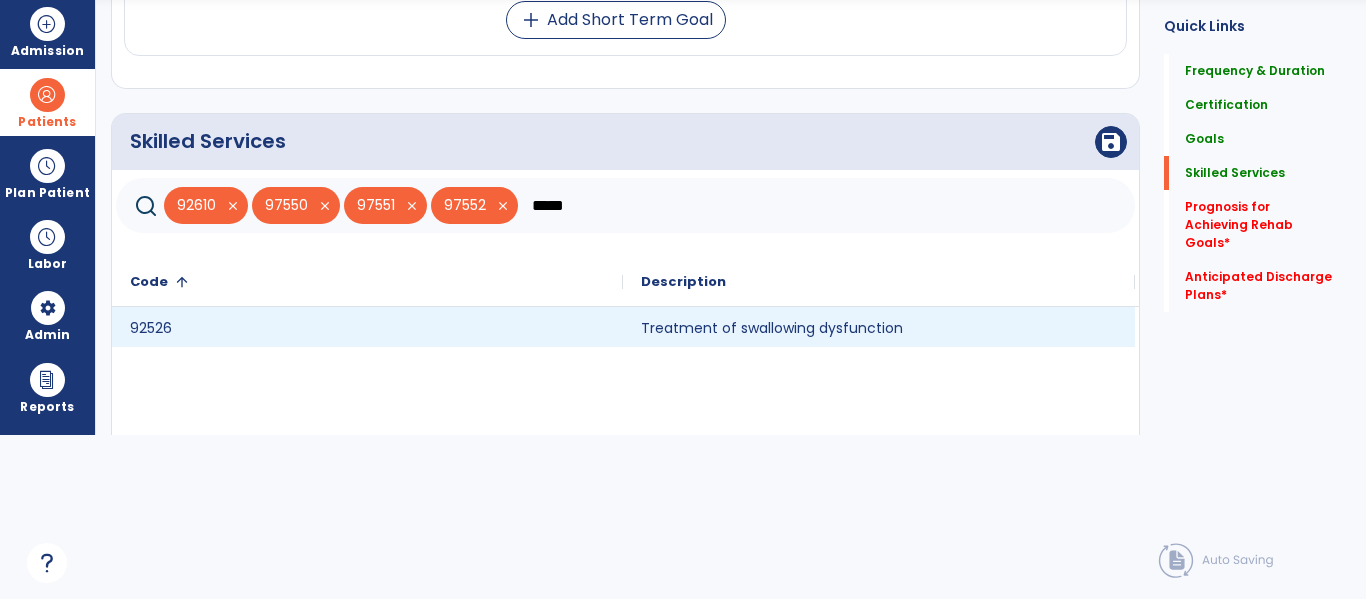 type on "*****" 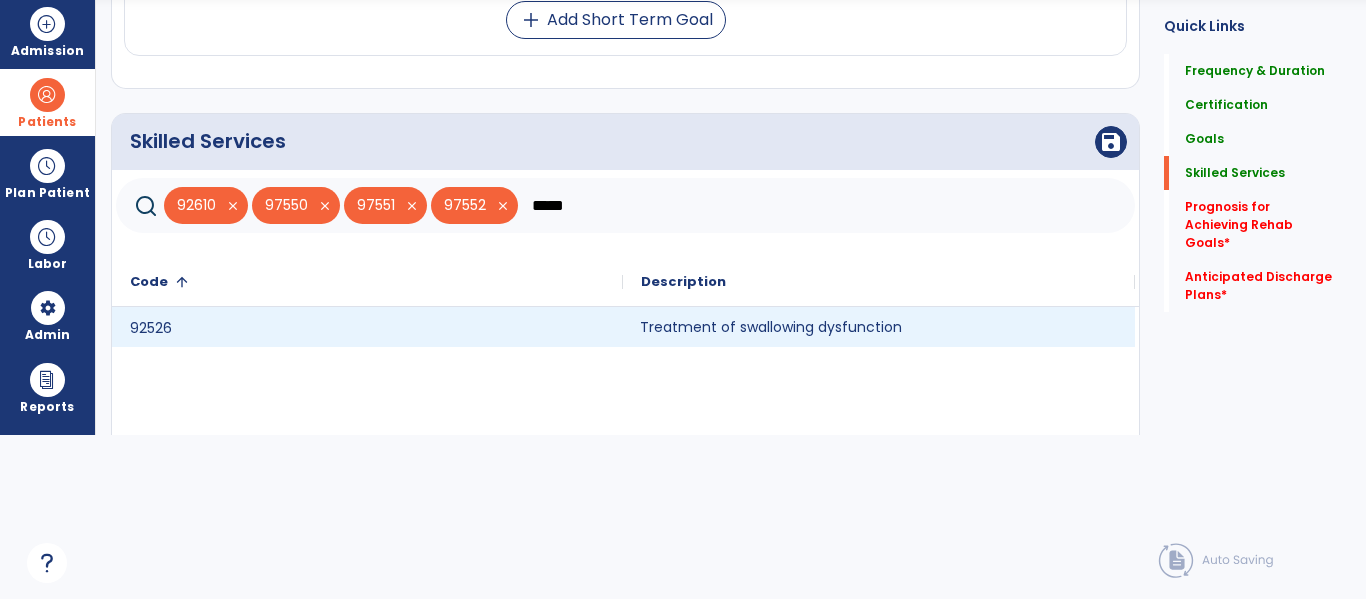 click on "Treatment of swallowing dysfunction" 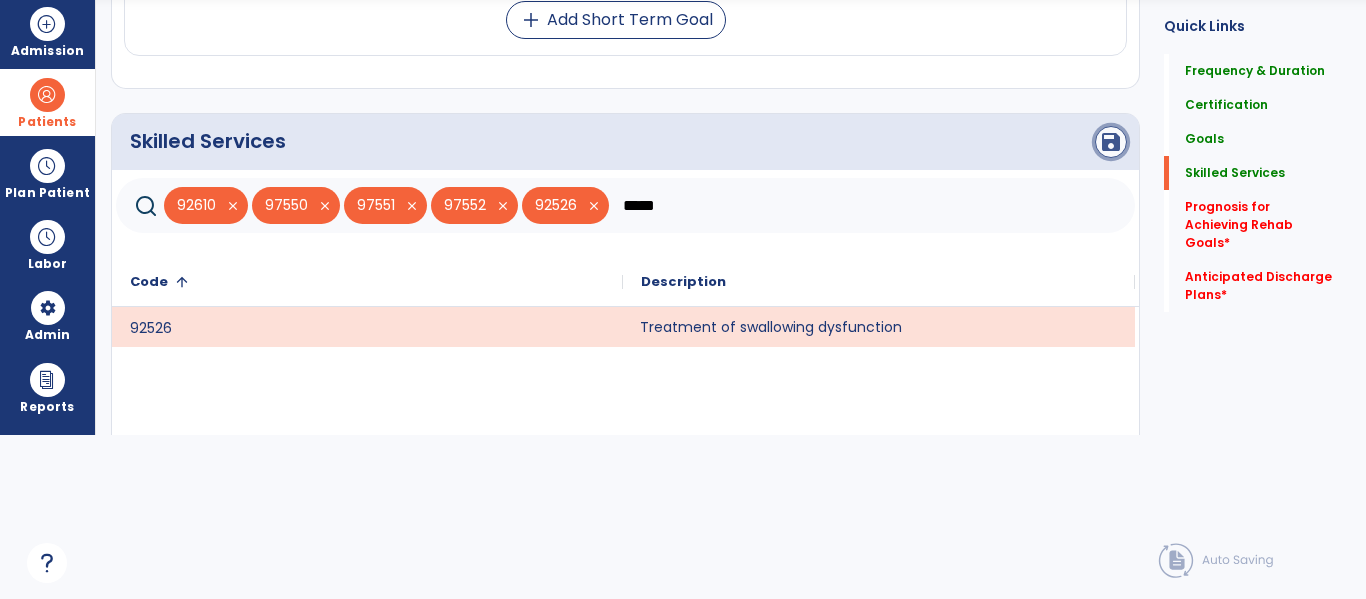 click on "save" 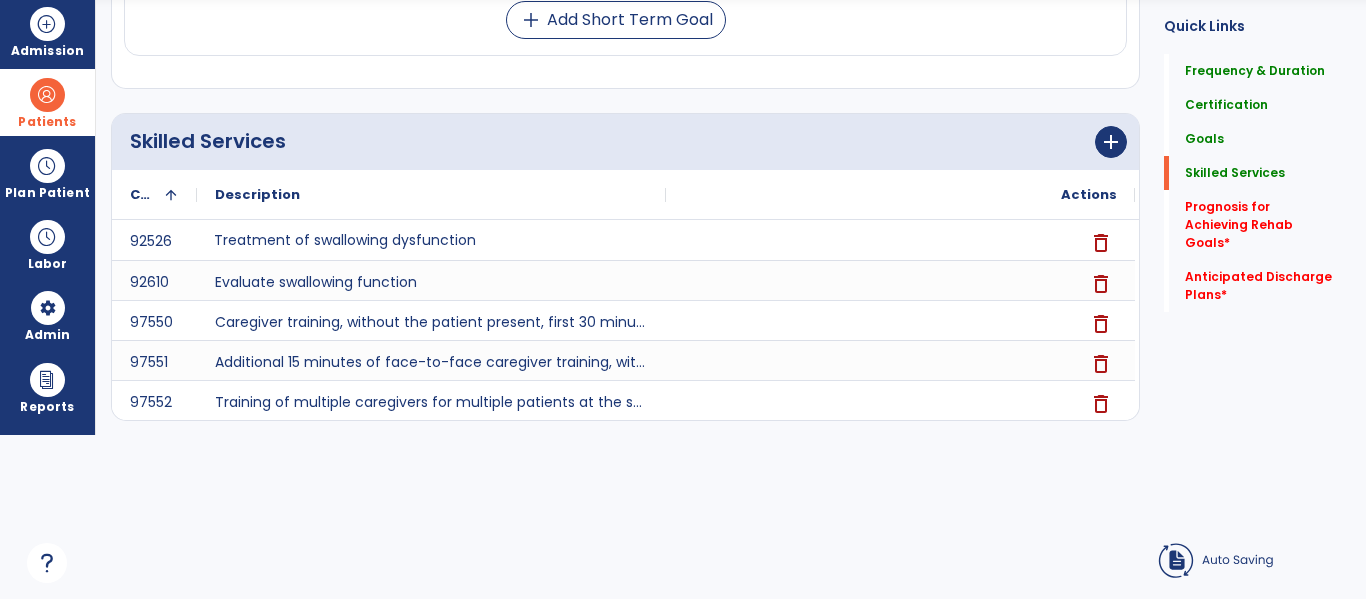 scroll, scrollTop: 1713, scrollLeft: 0, axis: vertical 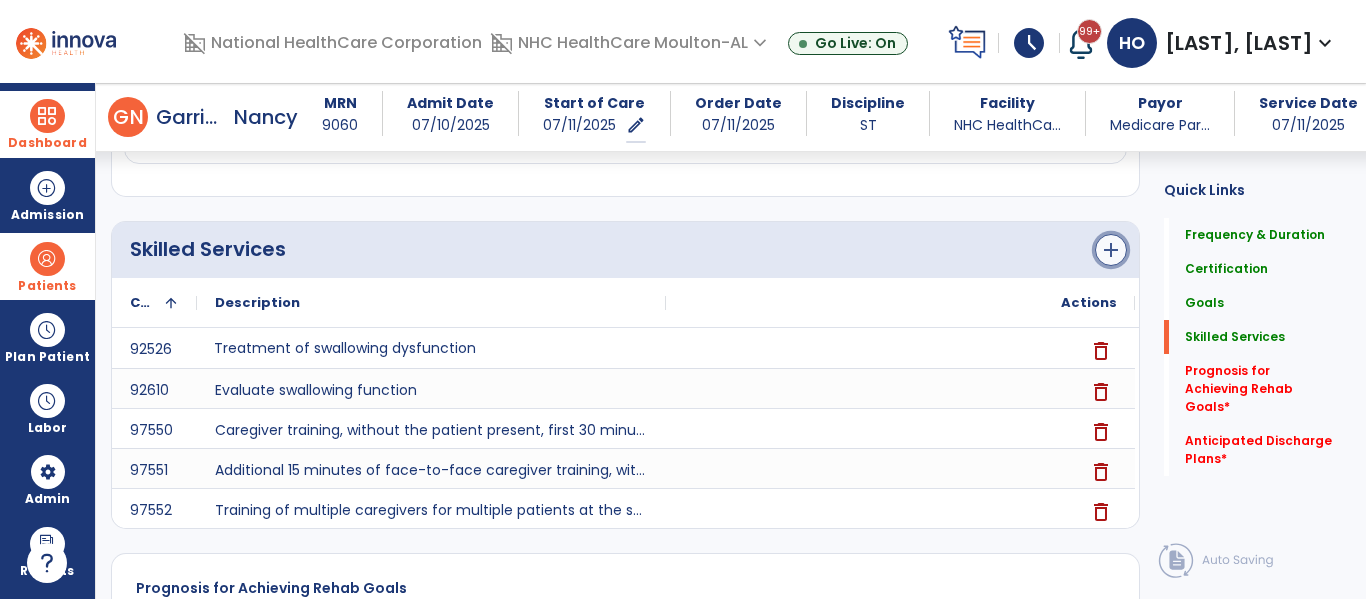 click on "add" 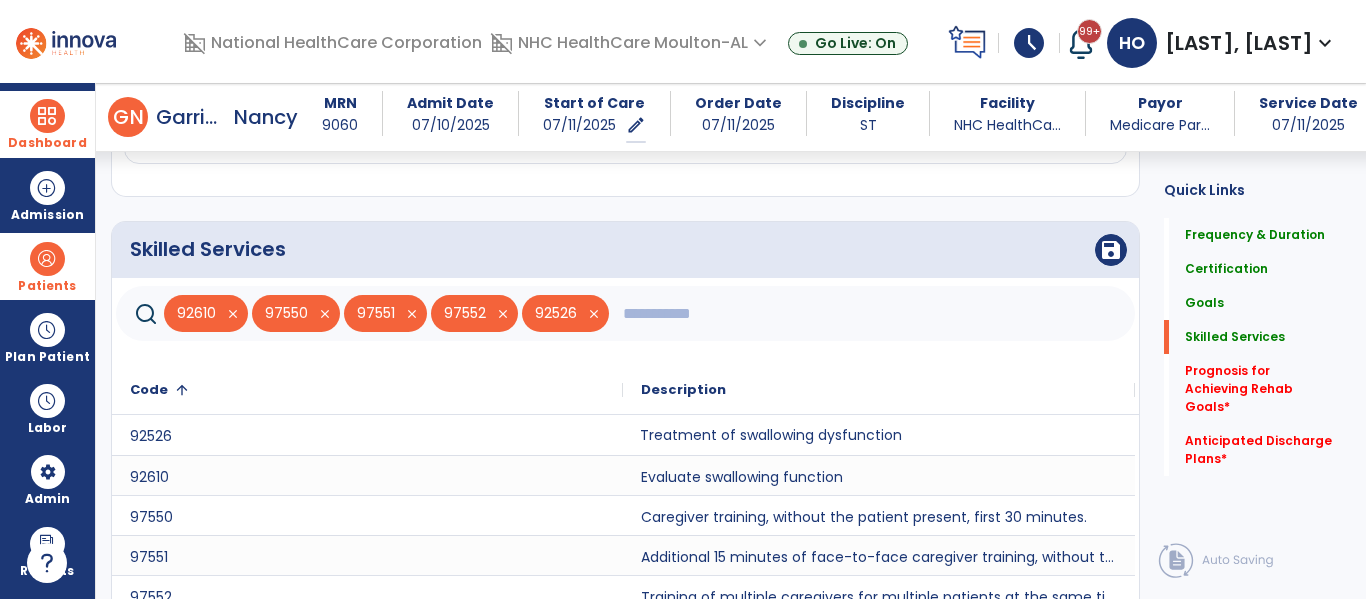 click 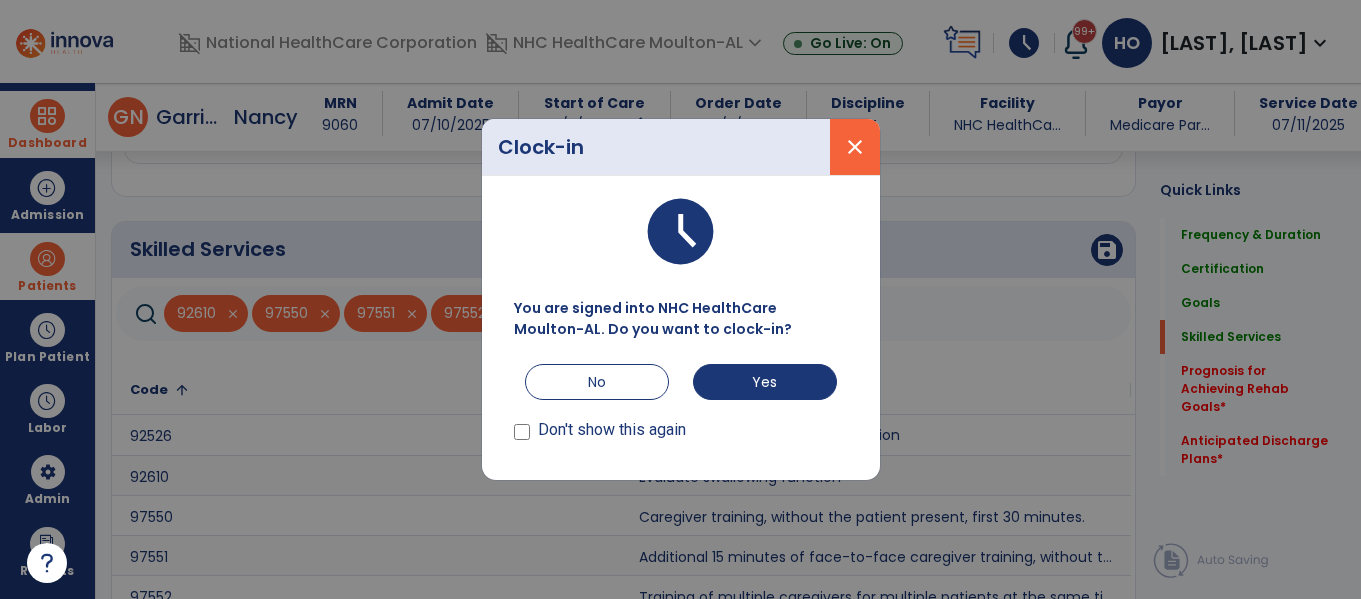 type on "*****" 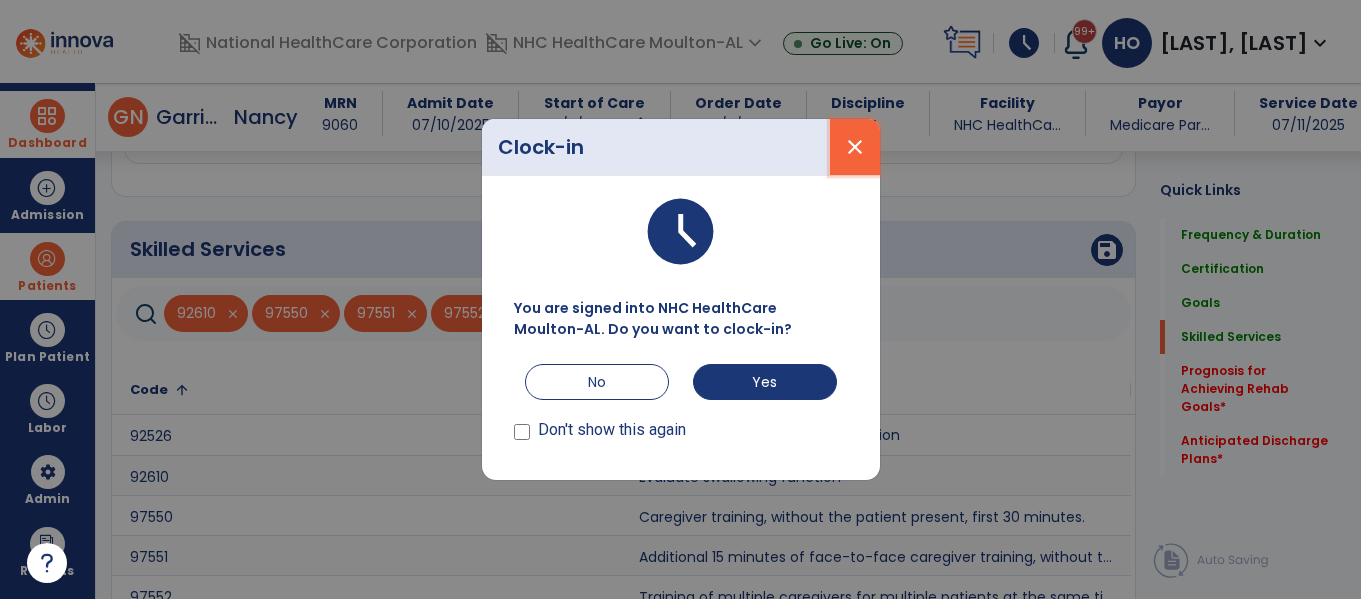 click on "close" at bounding box center [855, 147] 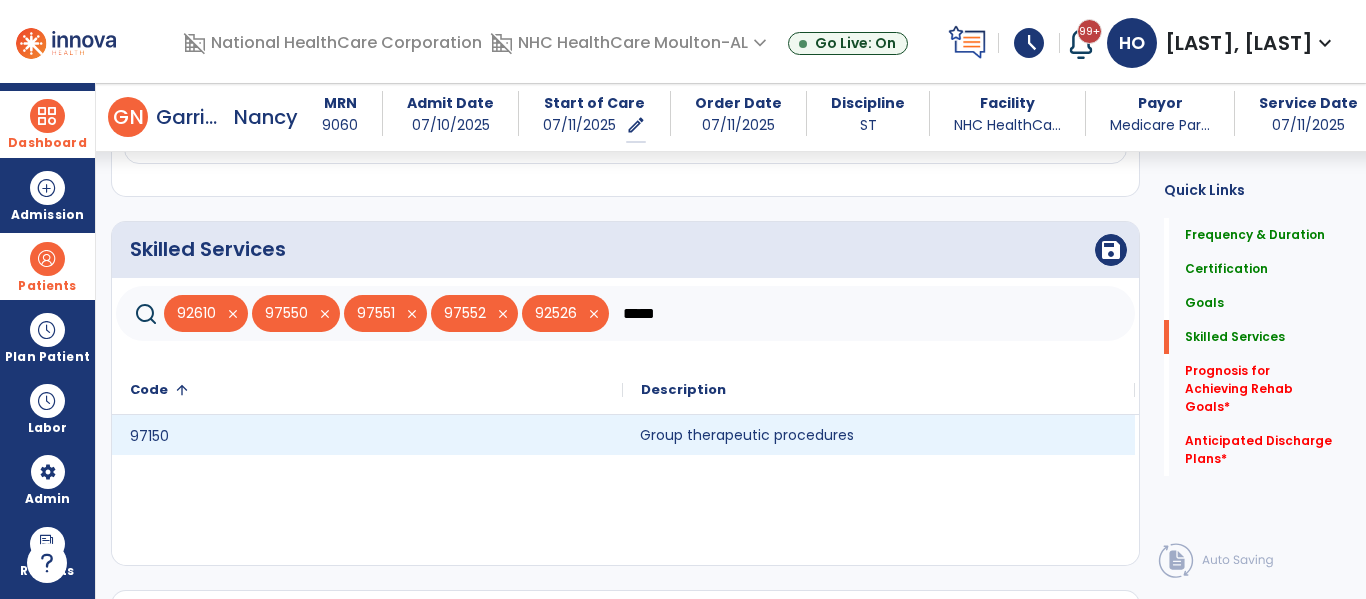click on "Group therapeutic procedures" 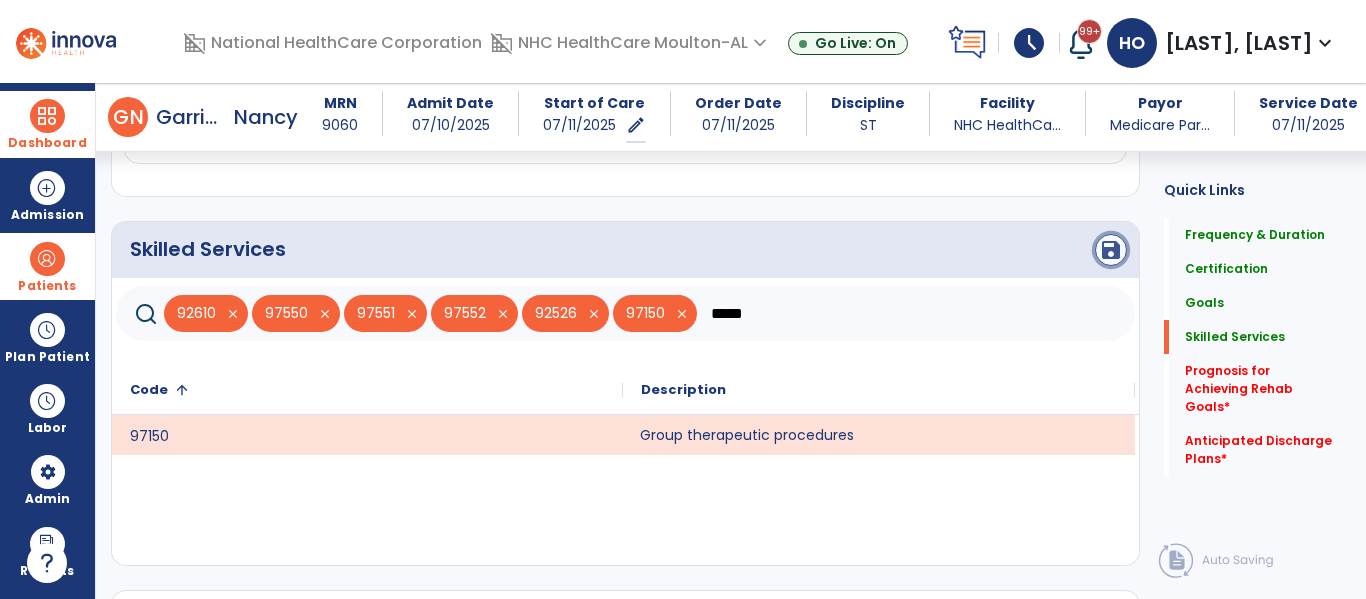 click on "save" 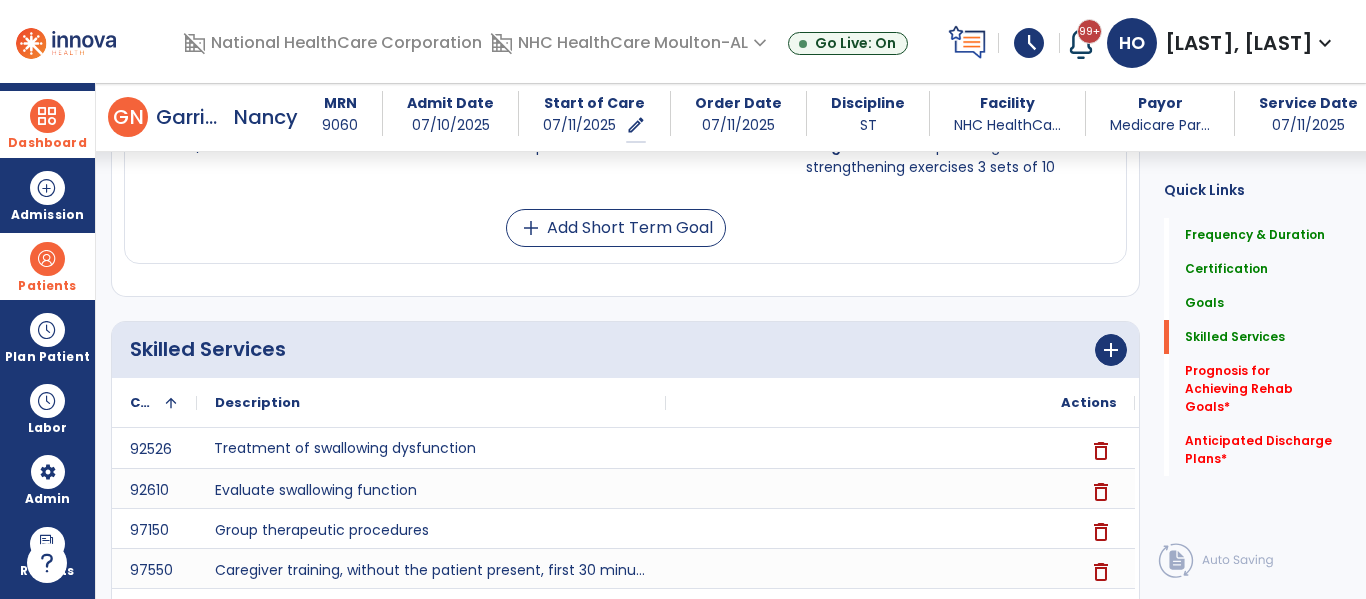scroll, scrollTop: 1513, scrollLeft: 0, axis: vertical 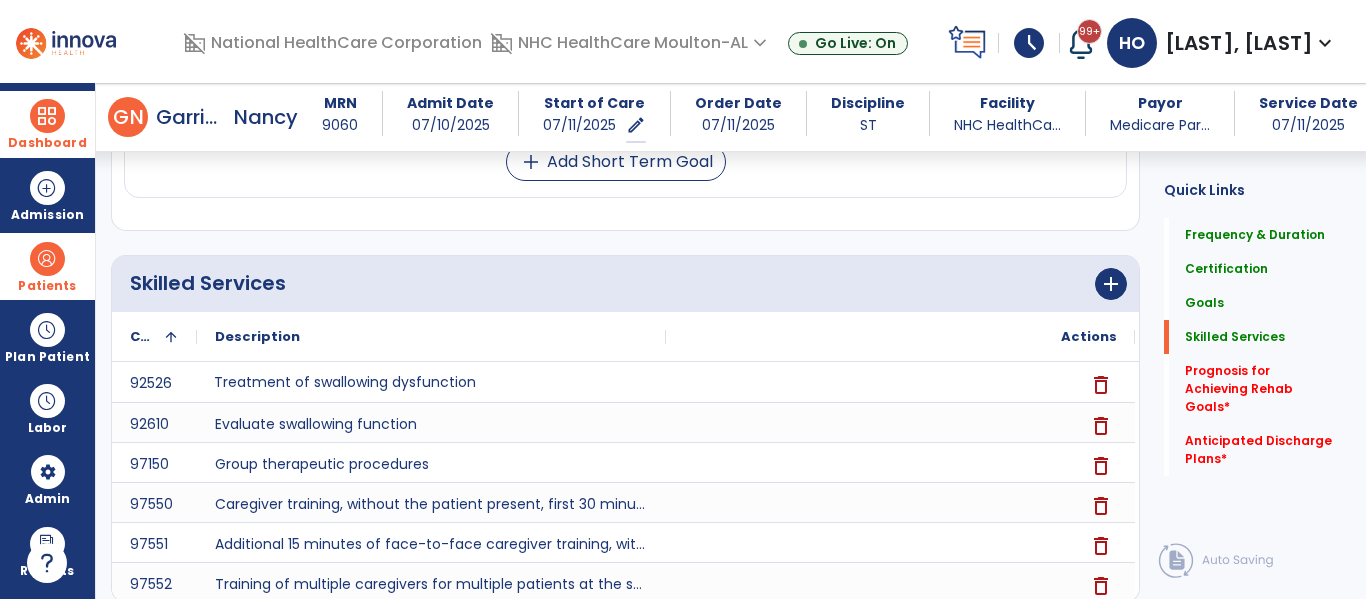 click on "add" 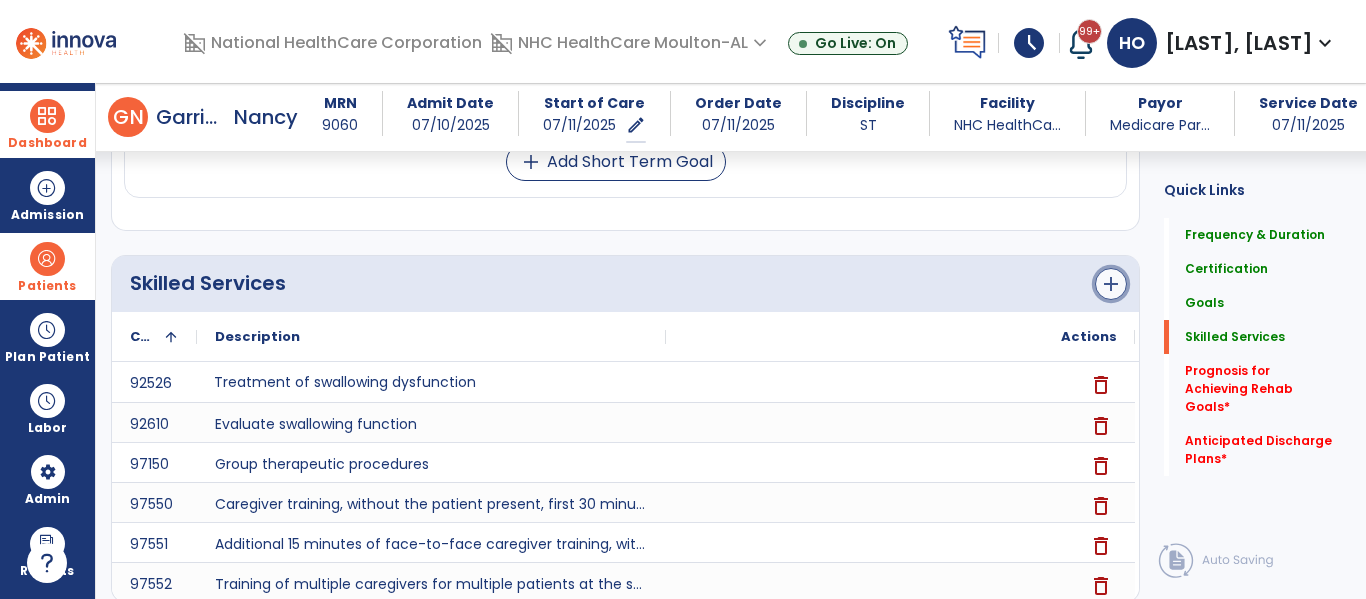 click on "add" 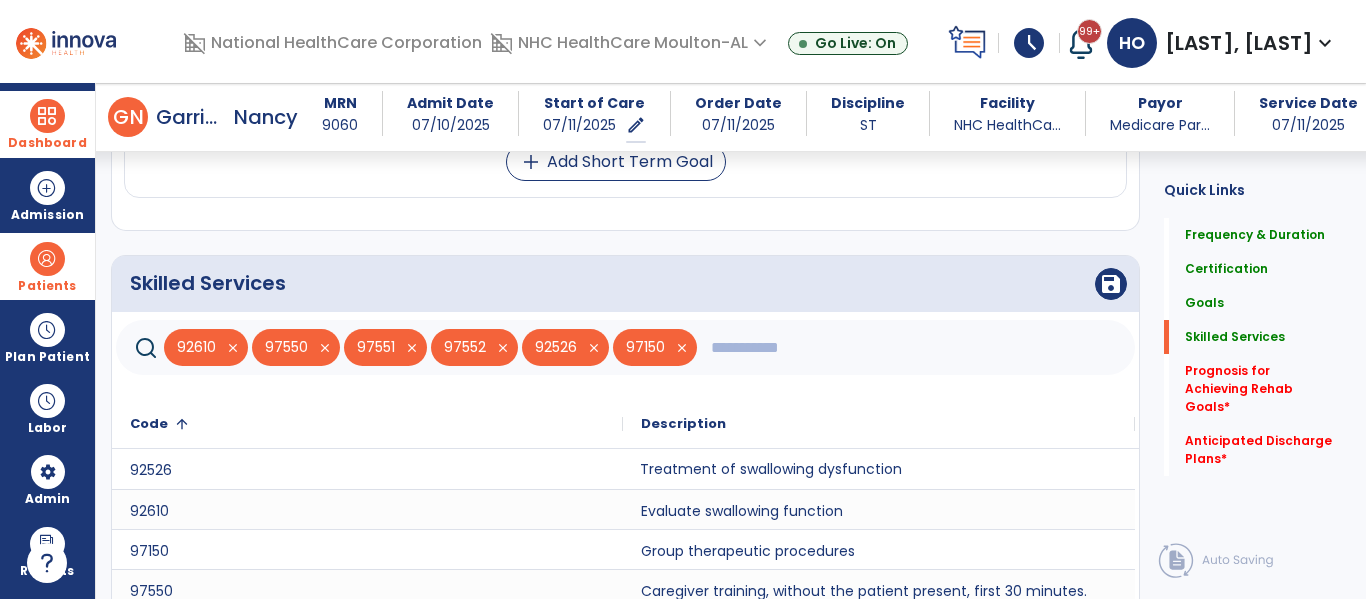 click 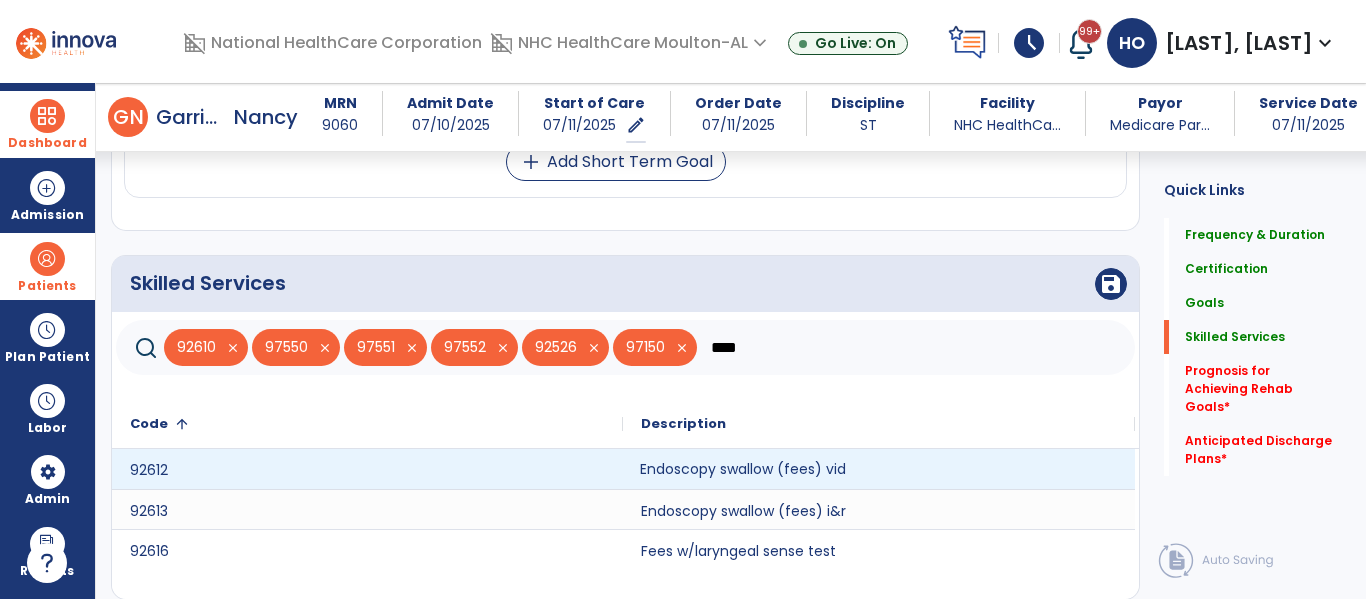 type on "****" 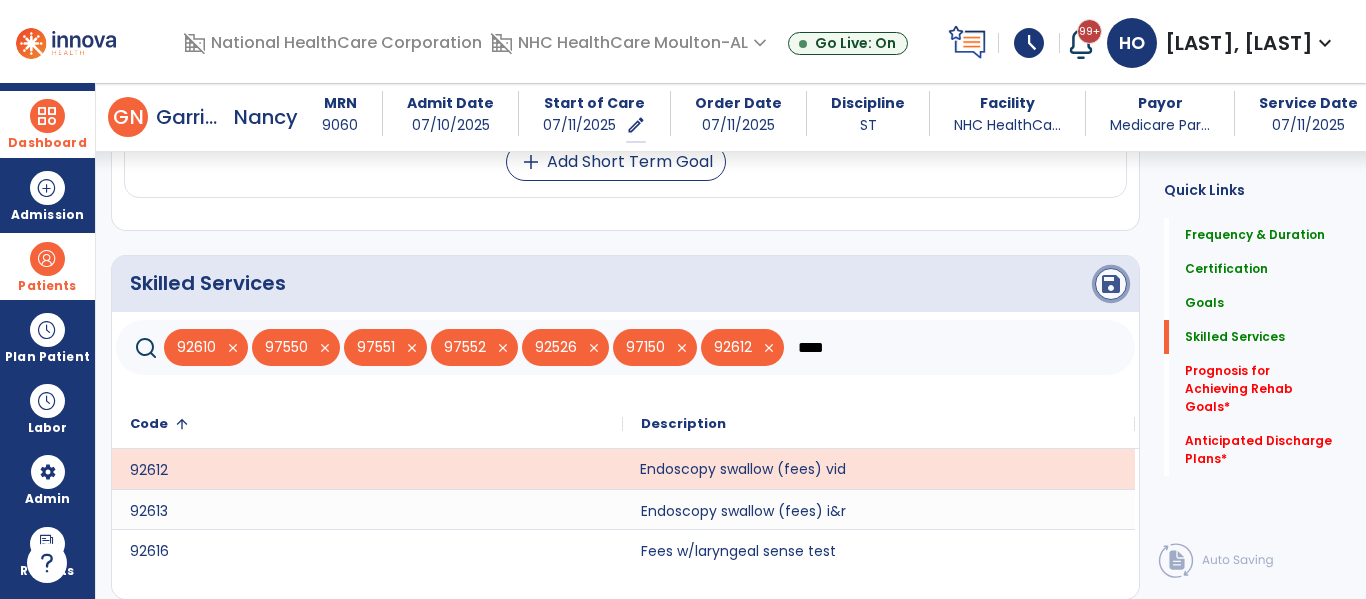 click on "save" 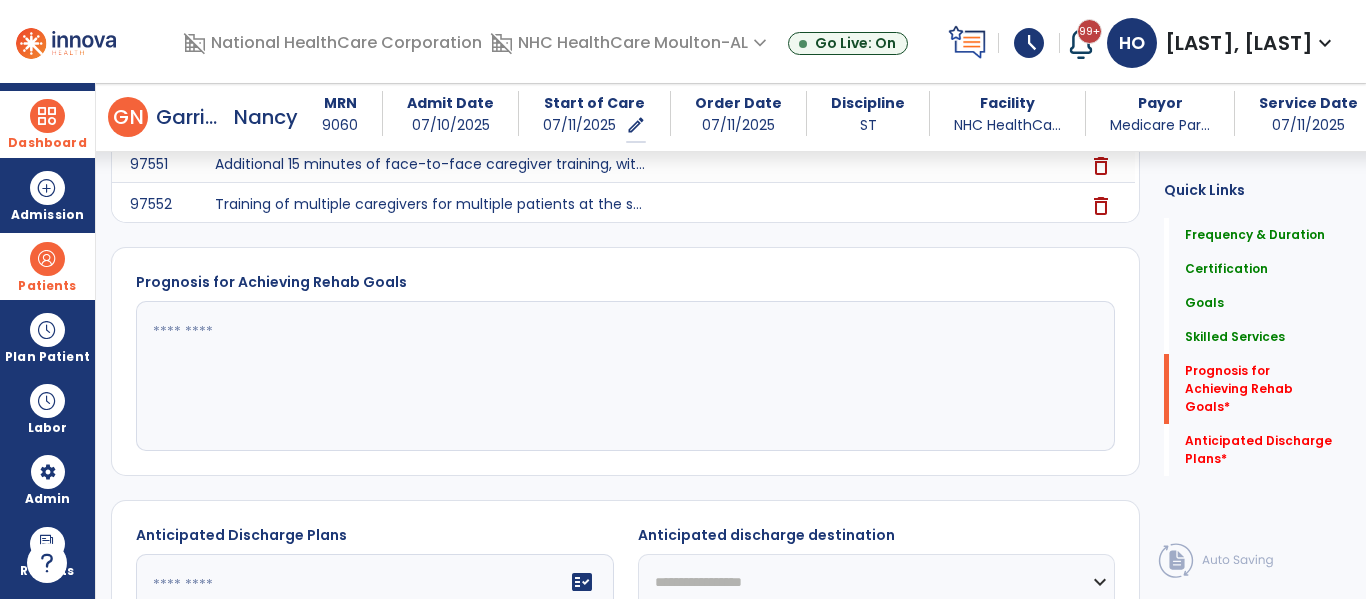 scroll, scrollTop: 1959, scrollLeft: 0, axis: vertical 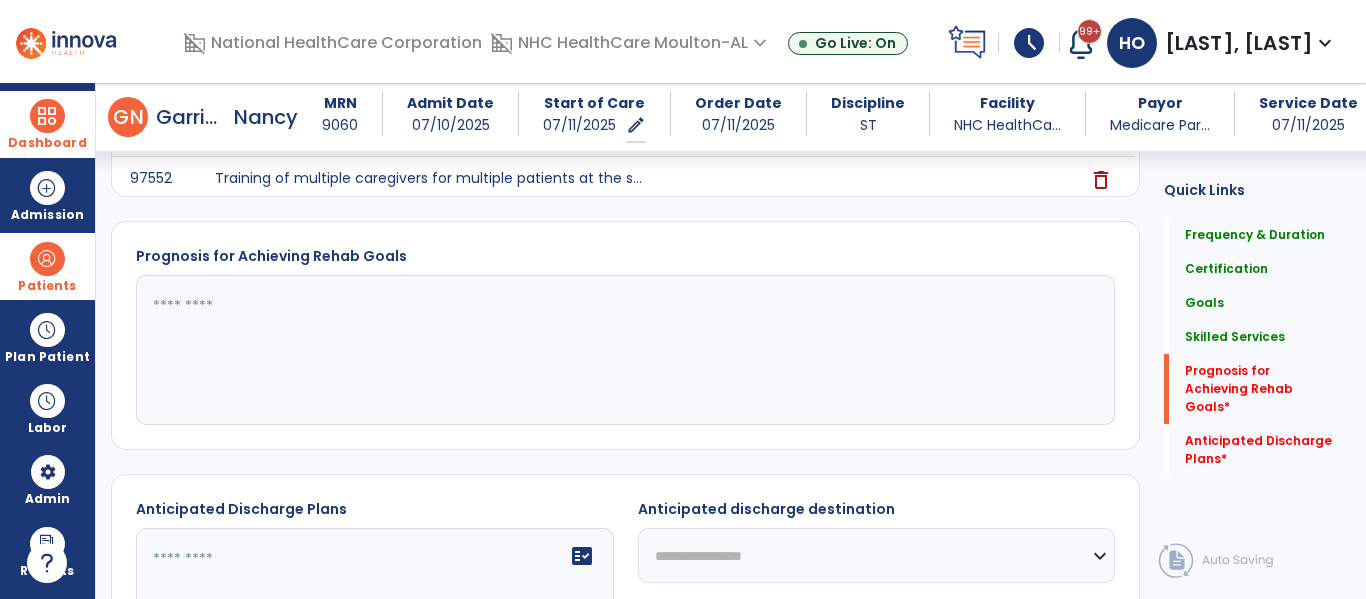 click 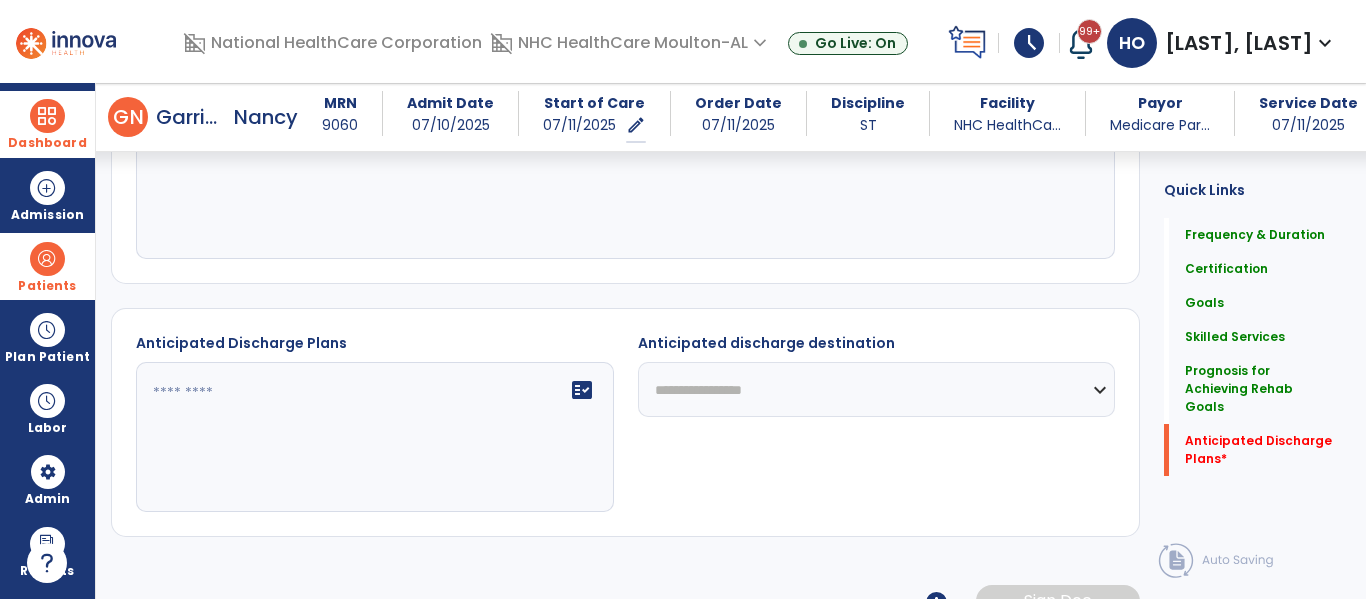 scroll, scrollTop: 2120, scrollLeft: 0, axis: vertical 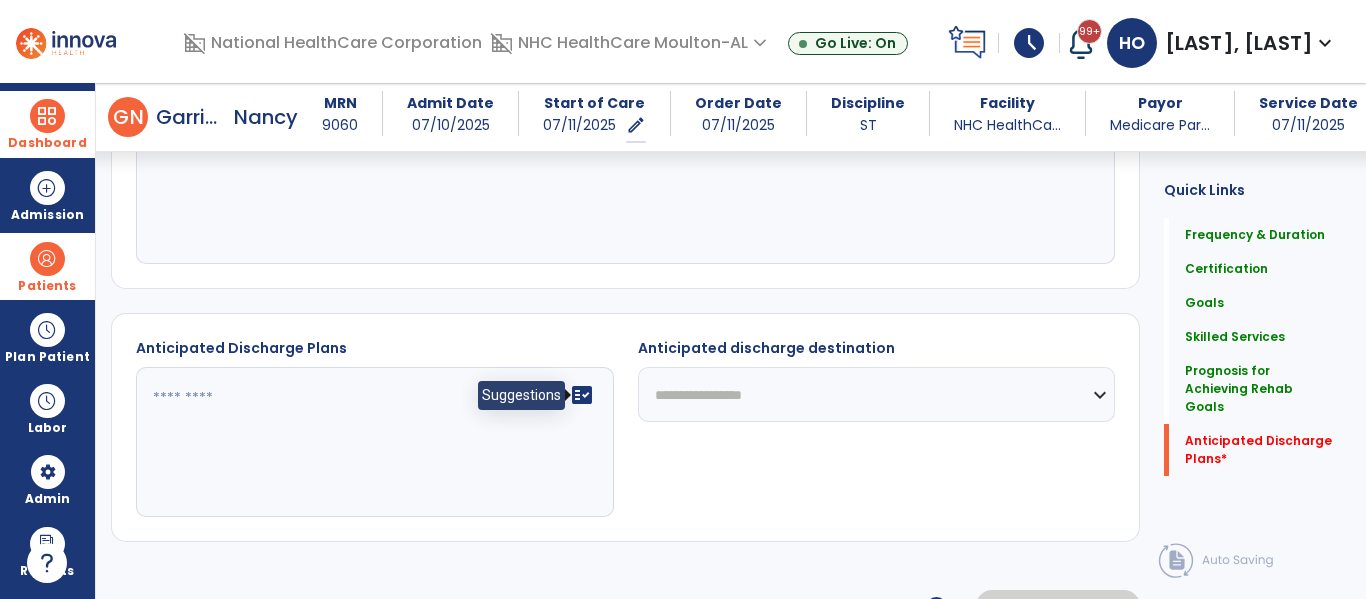 type on "**********" 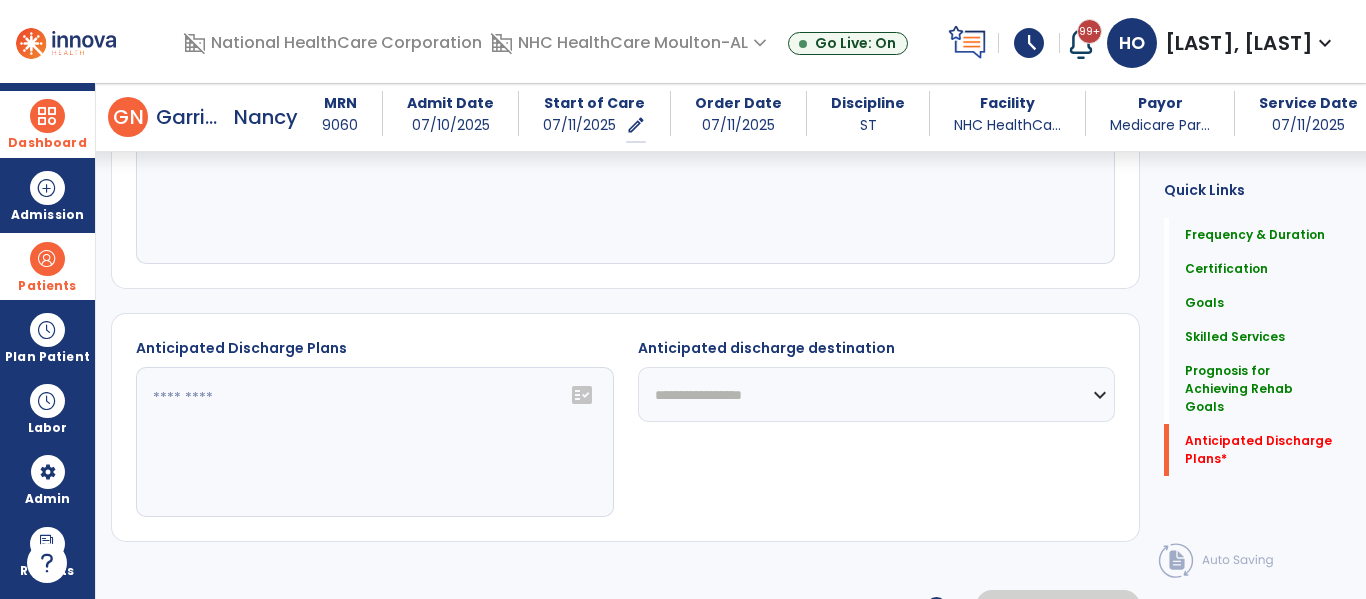 click on "fact_check" 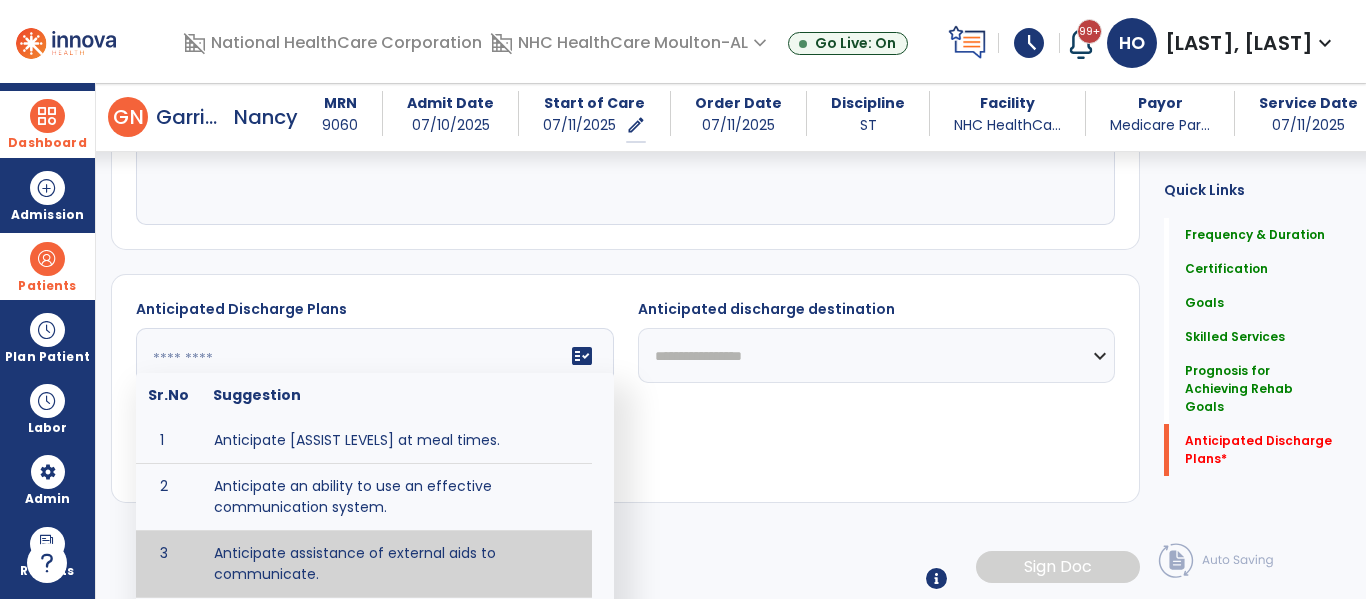 scroll, scrollTop: 2226, scrollLeft: 0, axis: vertical 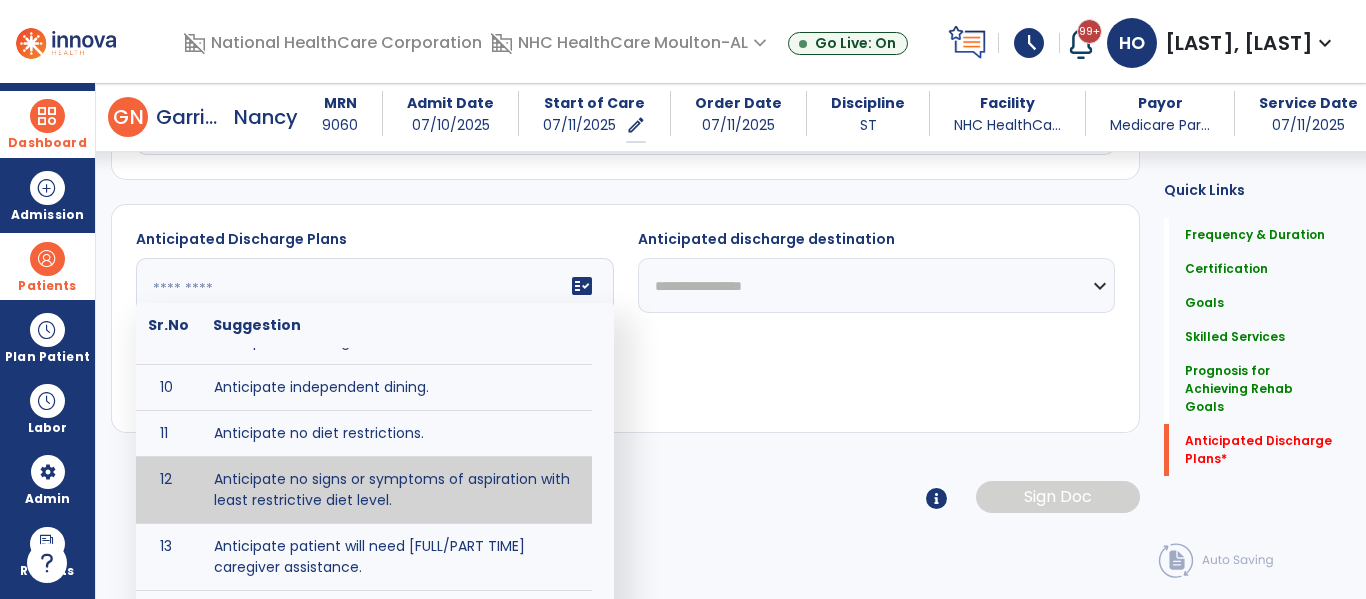 type on "**********" 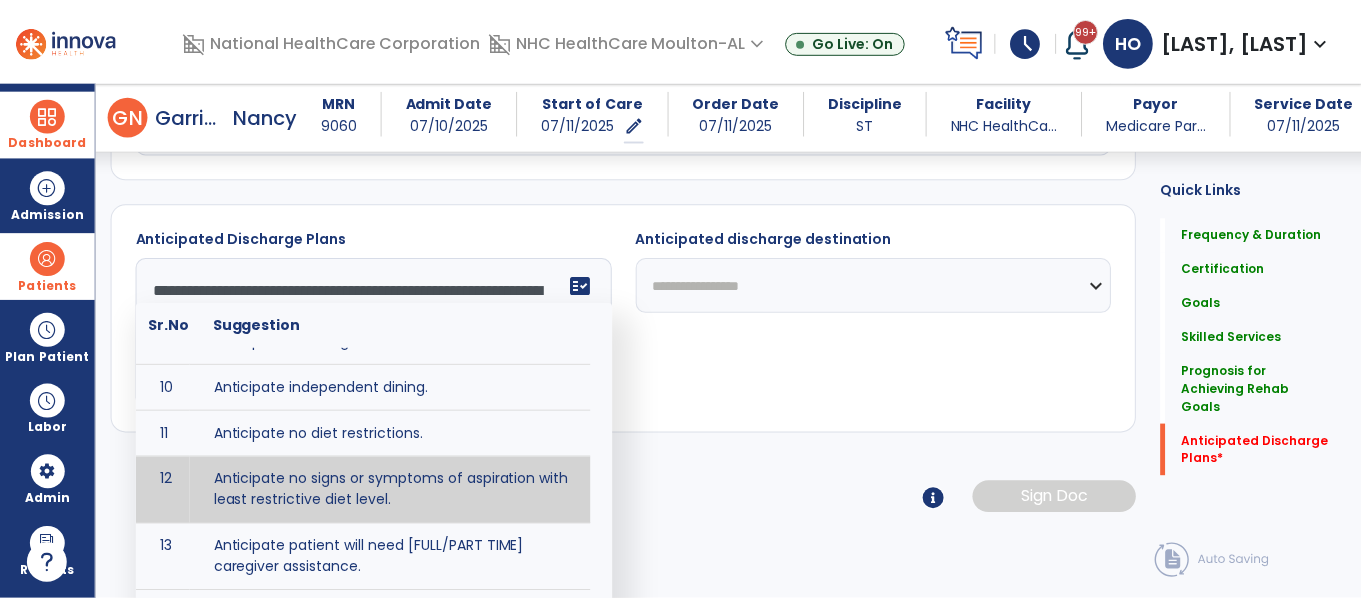 scroll, scrollTop: 2161, scrollLeft: 0, axis: vertical 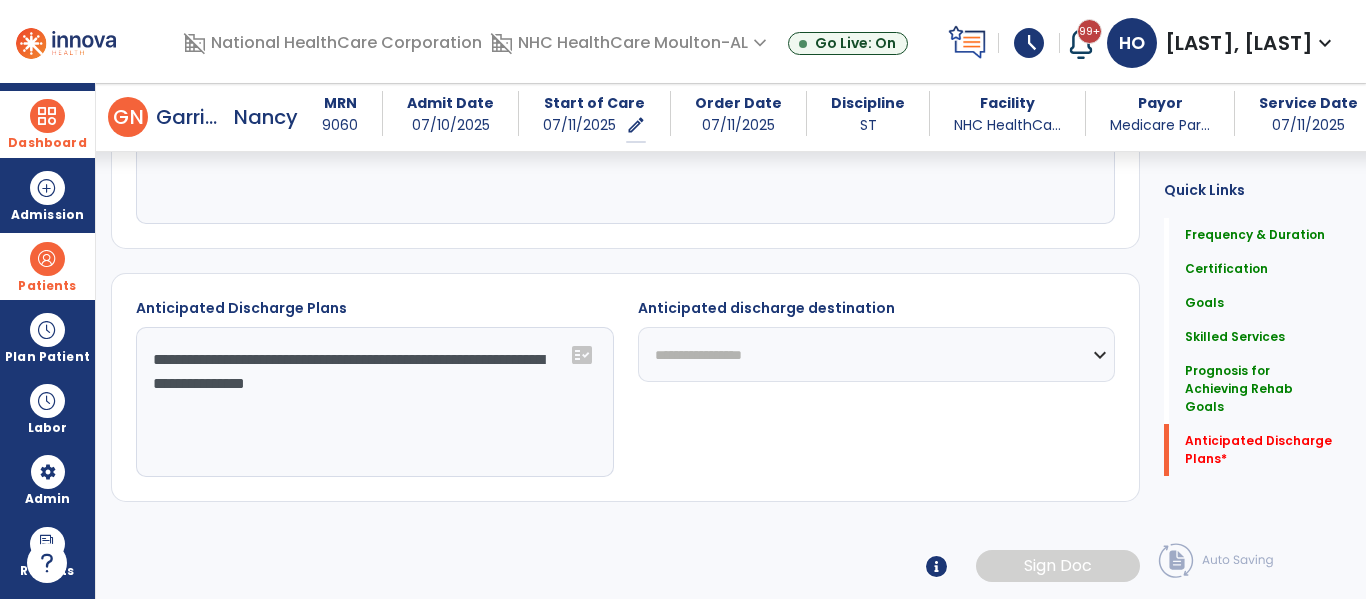 click on "**********" 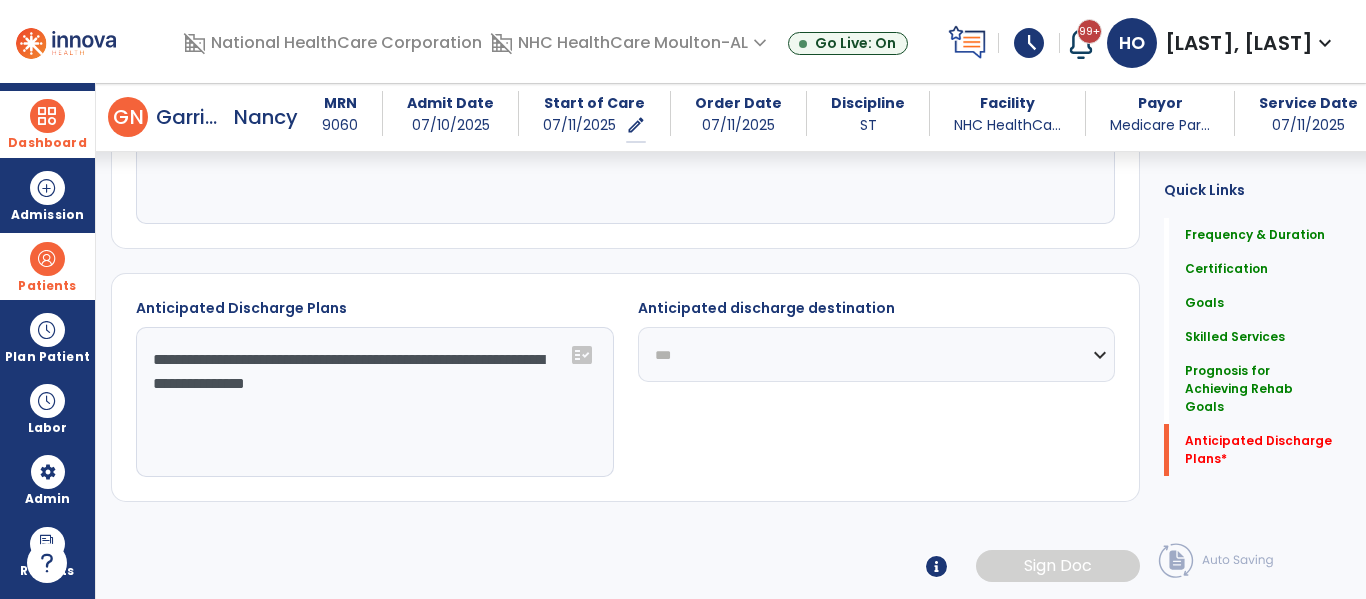 click on "**********" 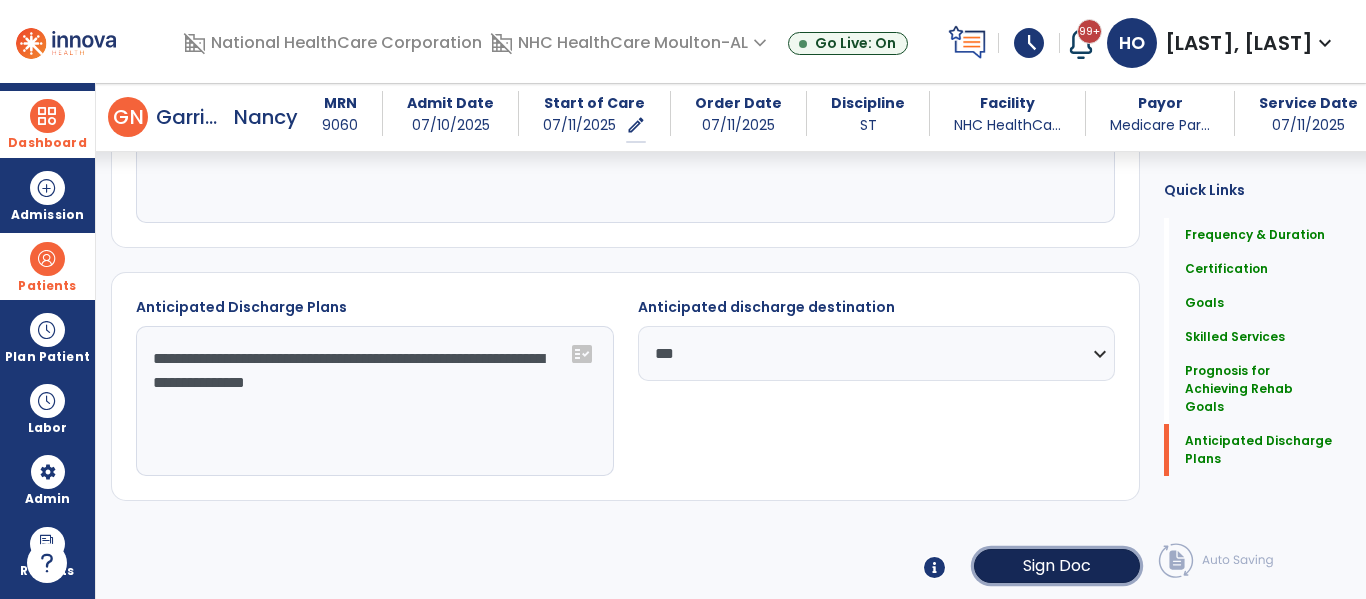 click on "Sign Doc" 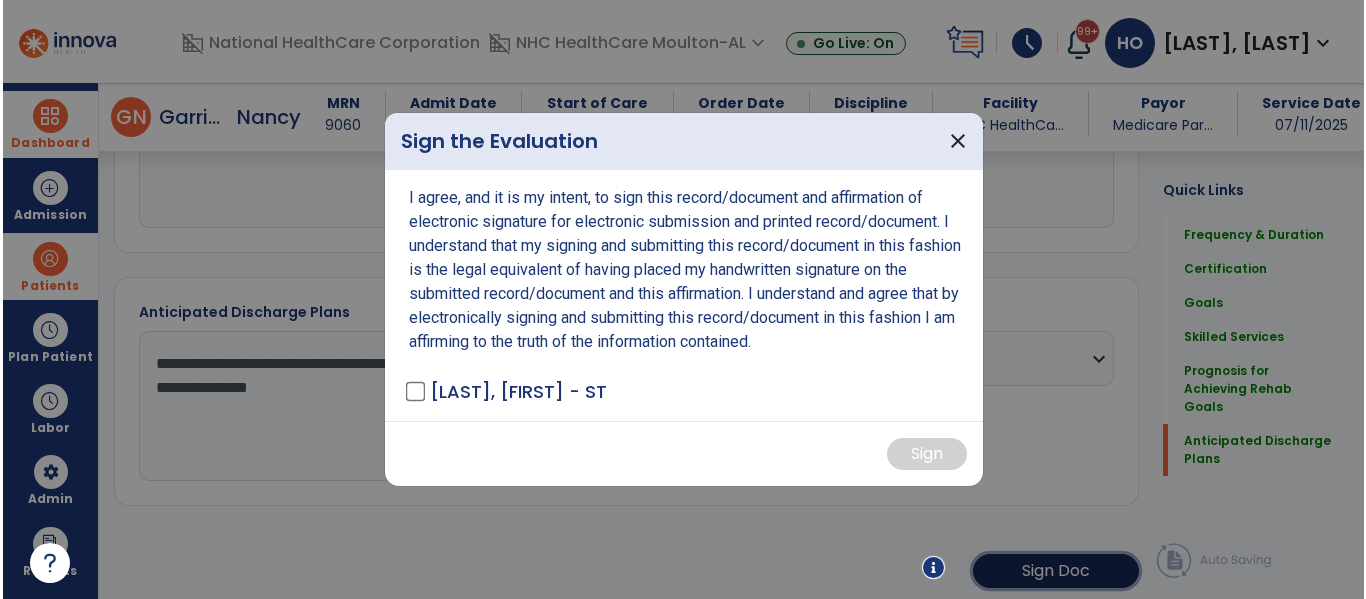 scroll, scrollTop: 2161, scrollLeft: 0, axis: vertical 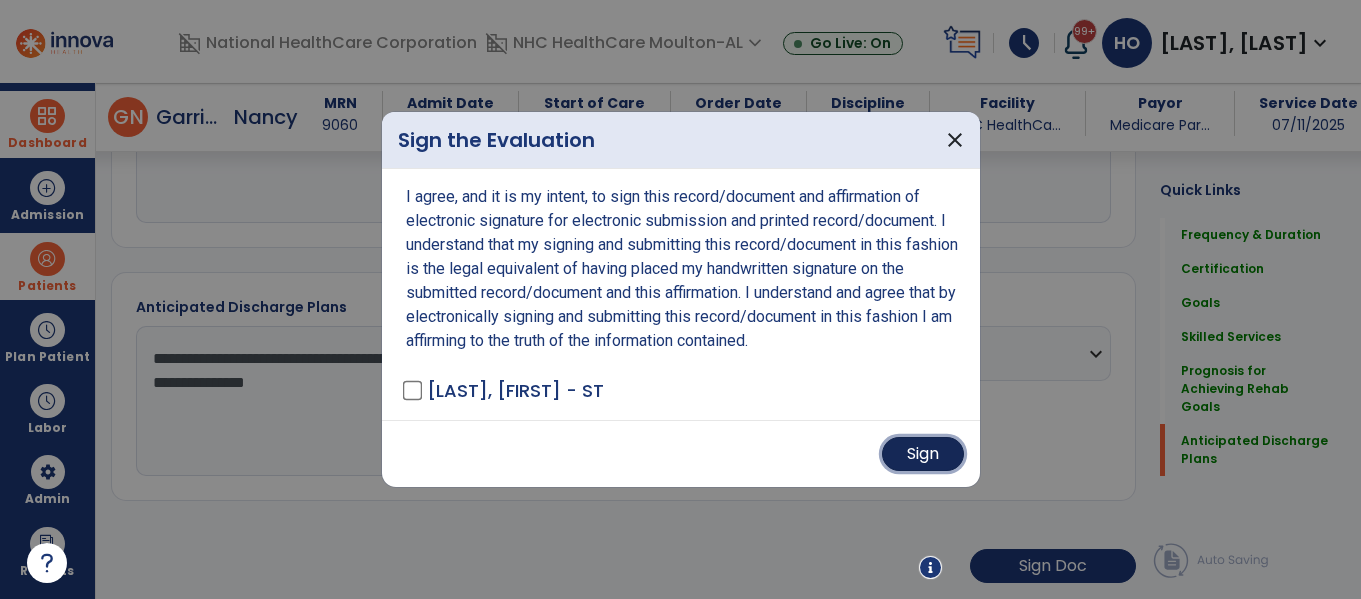 click on "Sign" at bounding box center (923, 454) 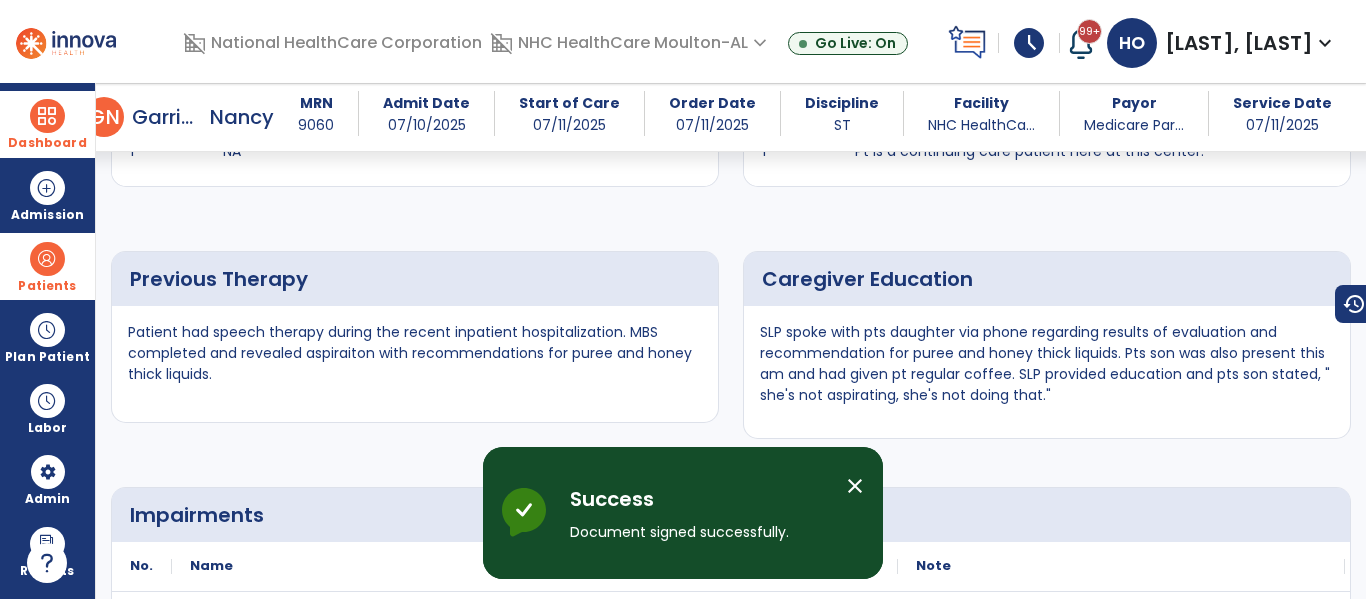 scroll, scrollTop: 1759, scrollLeft: 0, axis: vertical 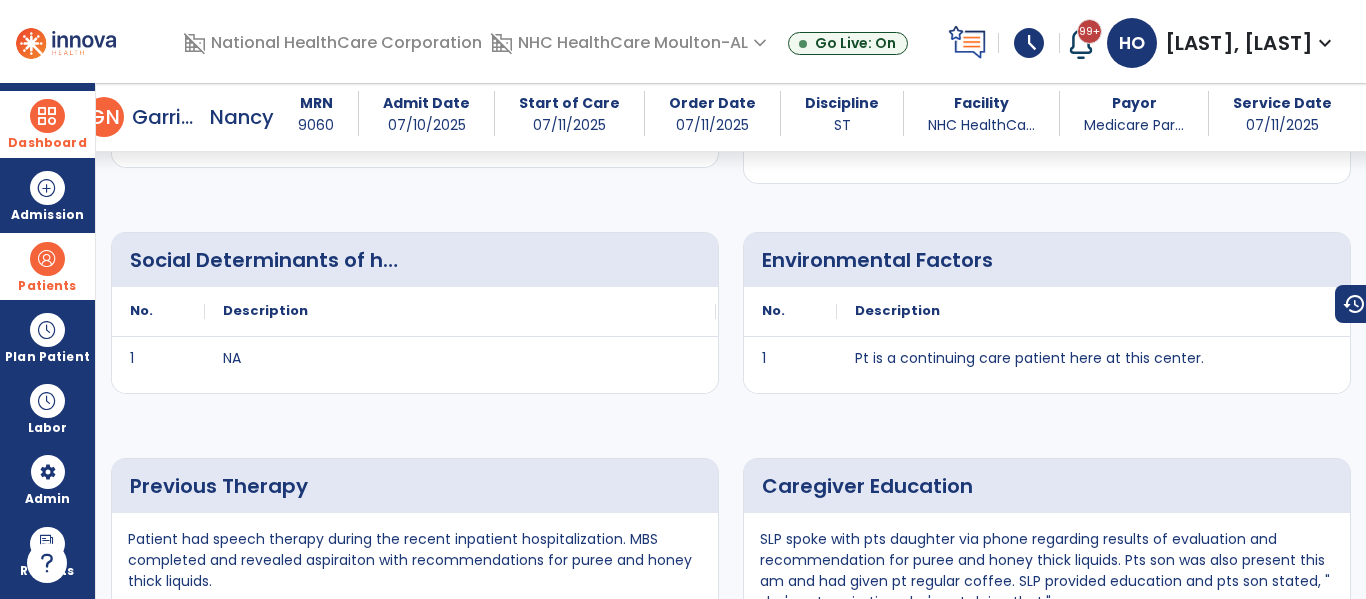 drag, startPoint x: 924, startPoint y: 329, endPoint x: 713, endPoint y: 374, distance: 215.74522 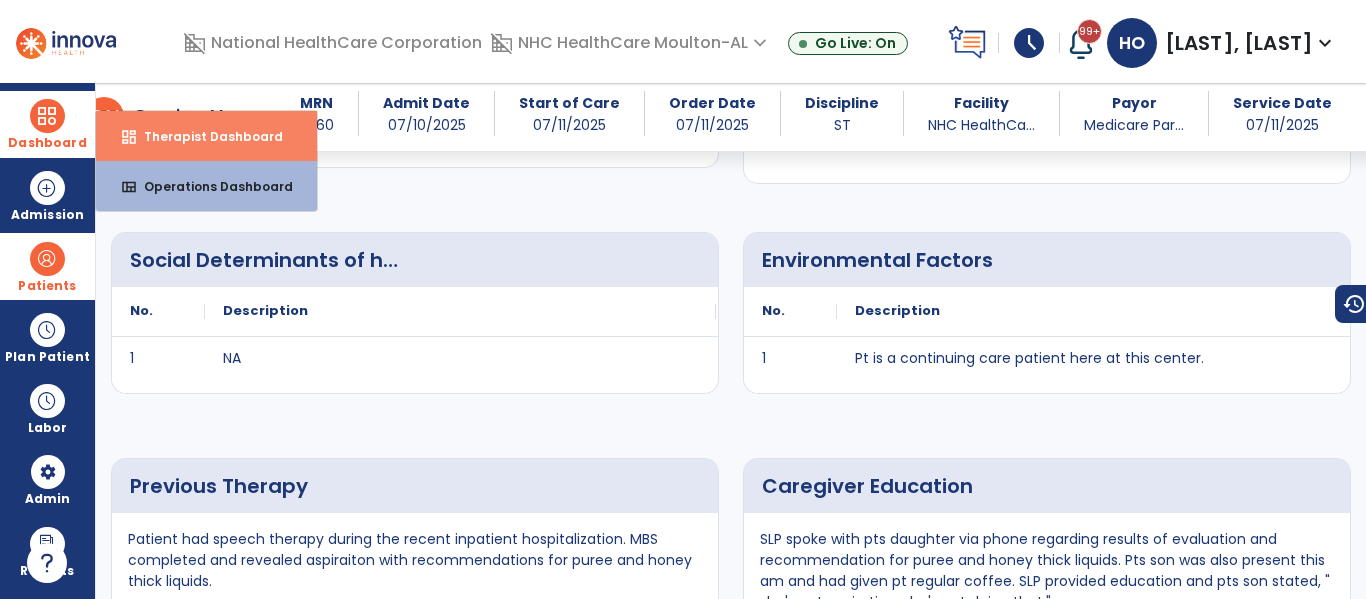 click on "Therapist Dashboard" at bounding box center (205, 136) 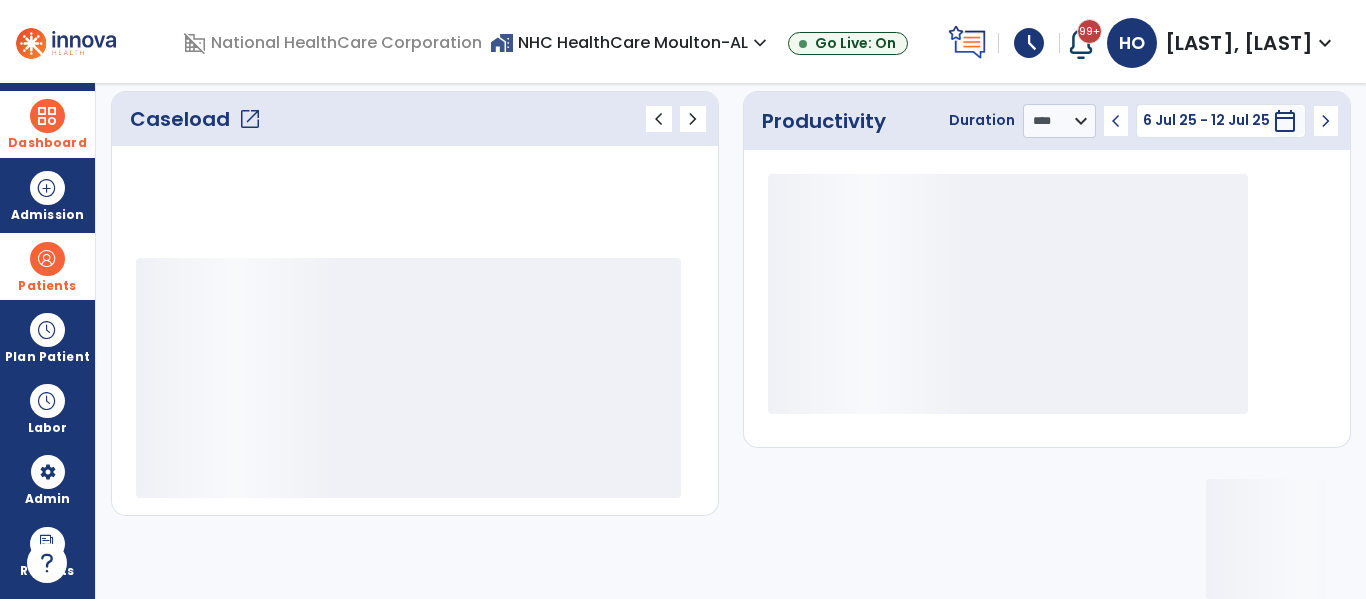 scroll, scrollTop: 277, scrollLeft: 0, axis: vertical 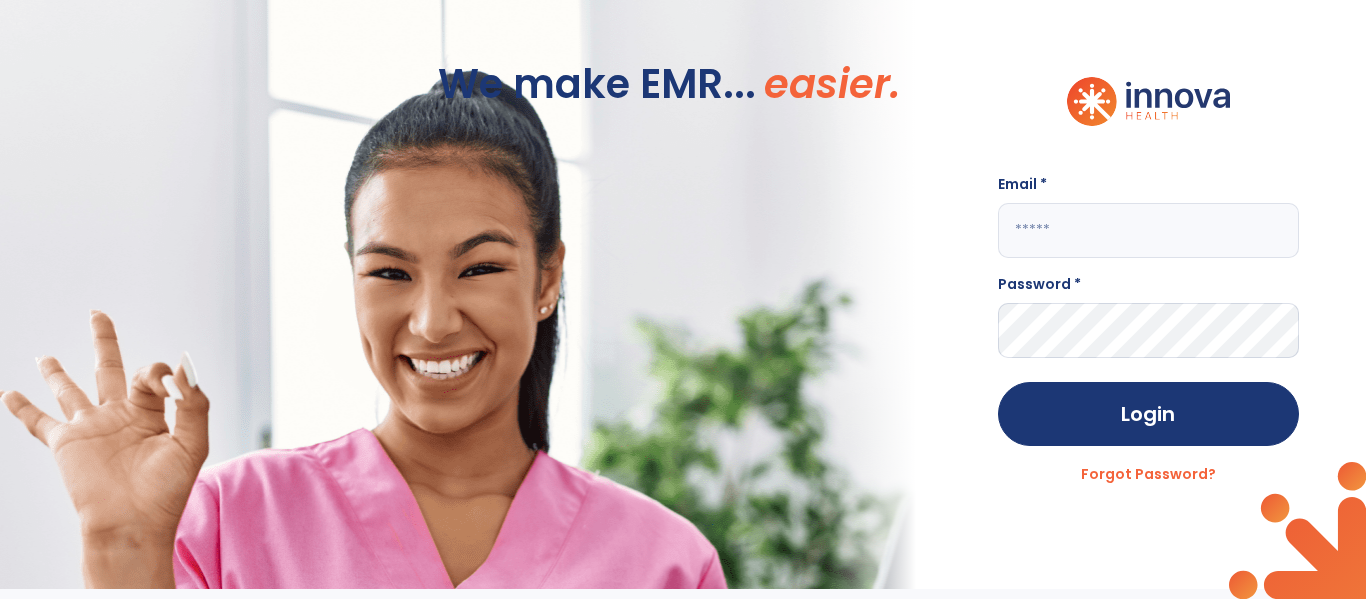 type on "**********" 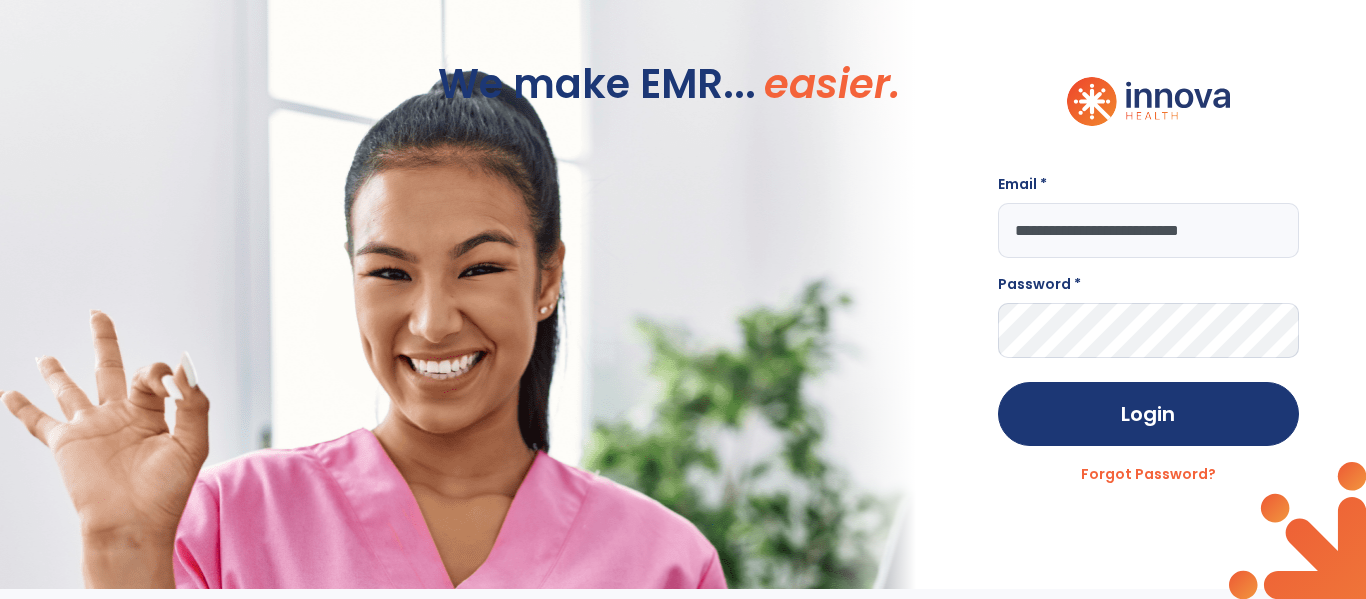 scroll, scrollTop: 0, scrollLeft: 0, axis: both 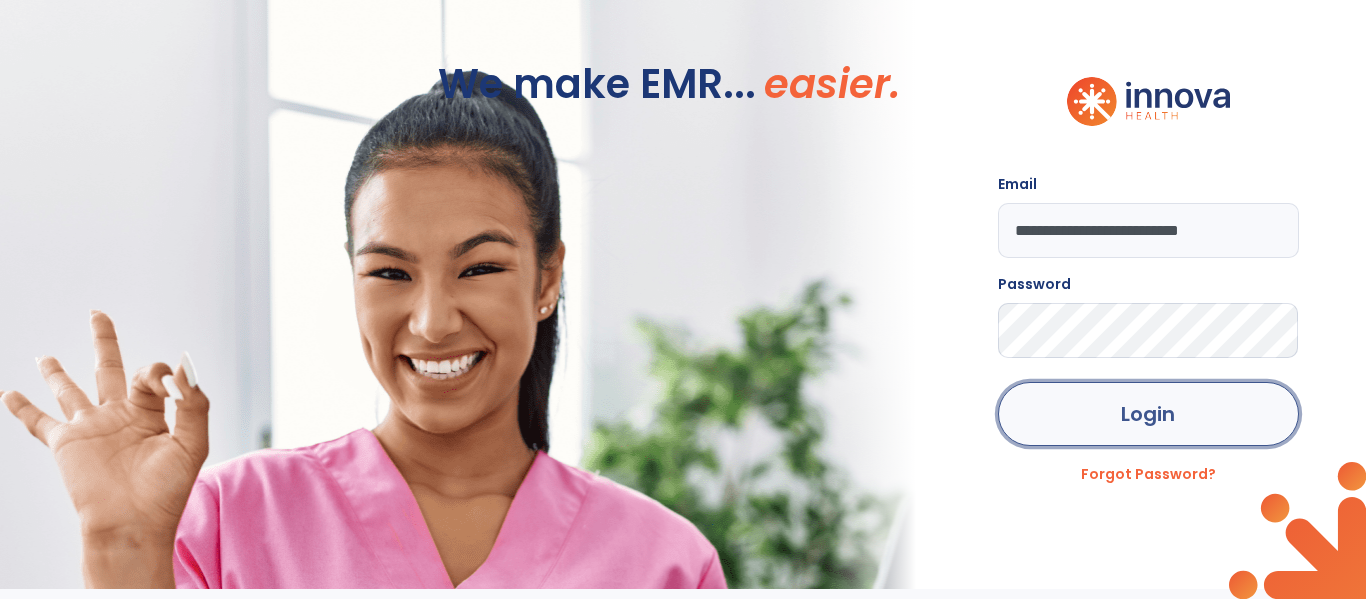 click on "Login" 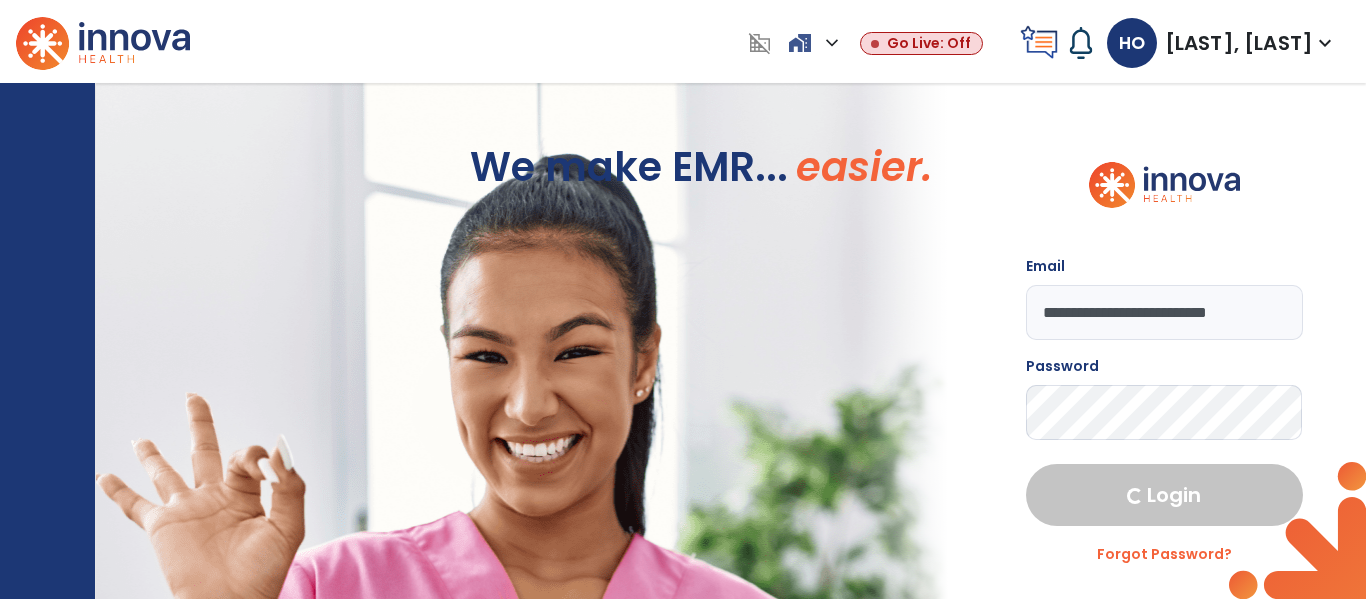 select on "***" 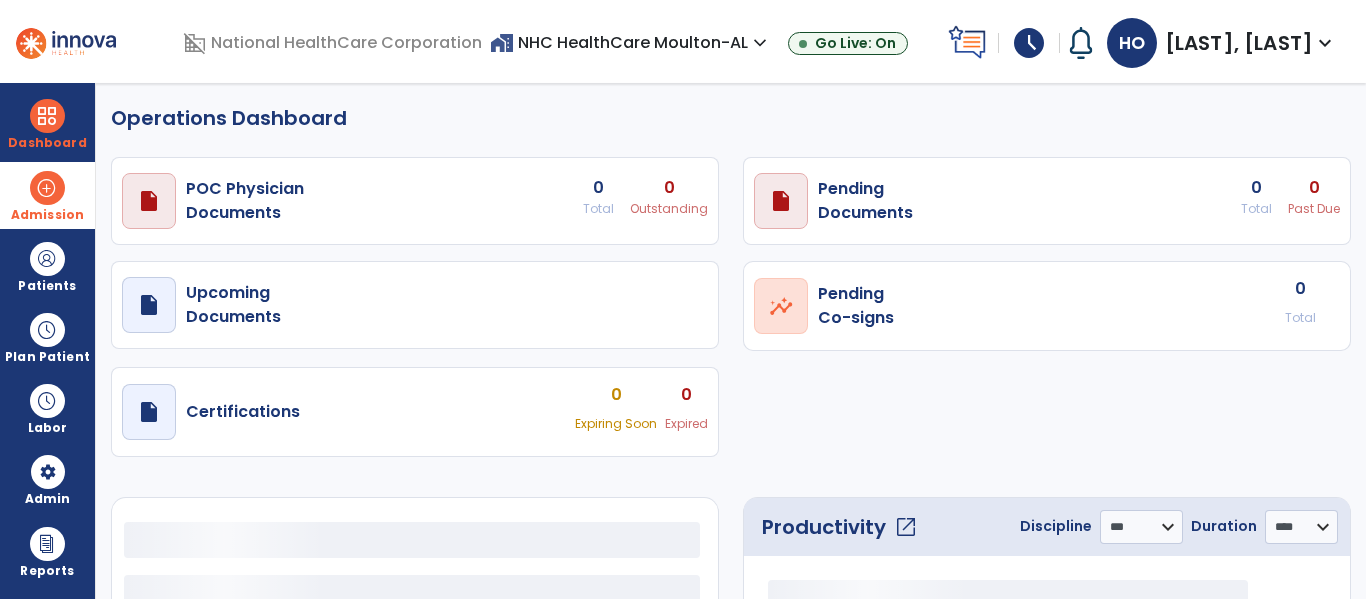 select on "***" 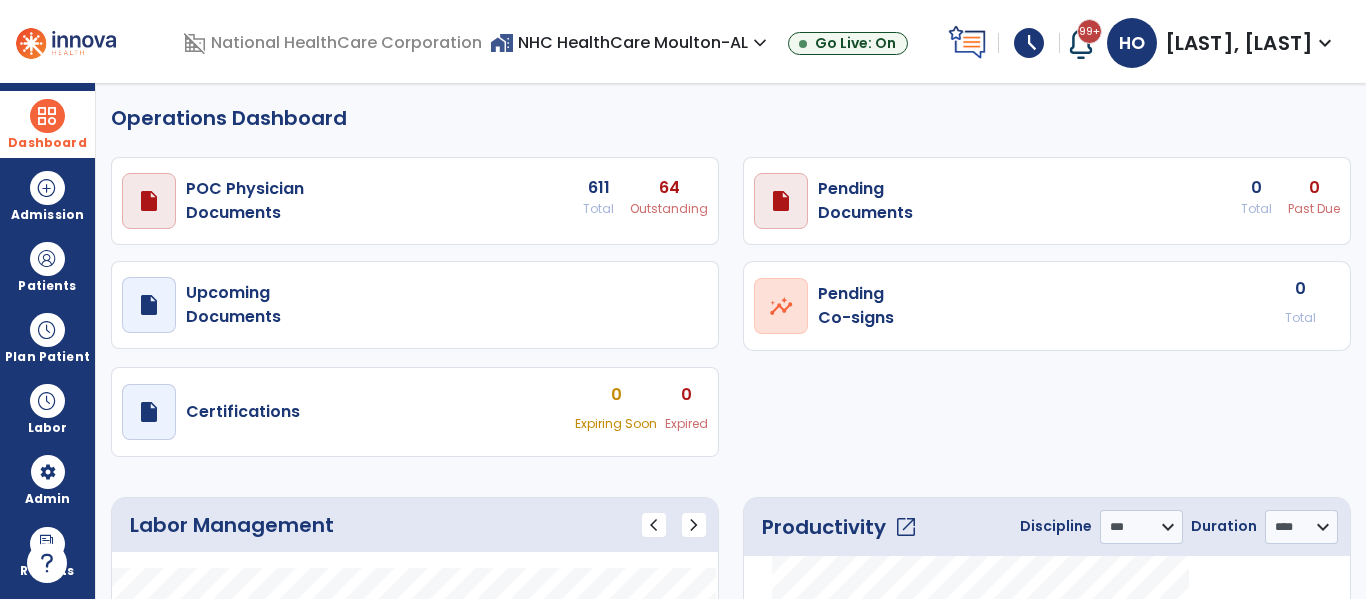 click at bounding box center (47, 116) 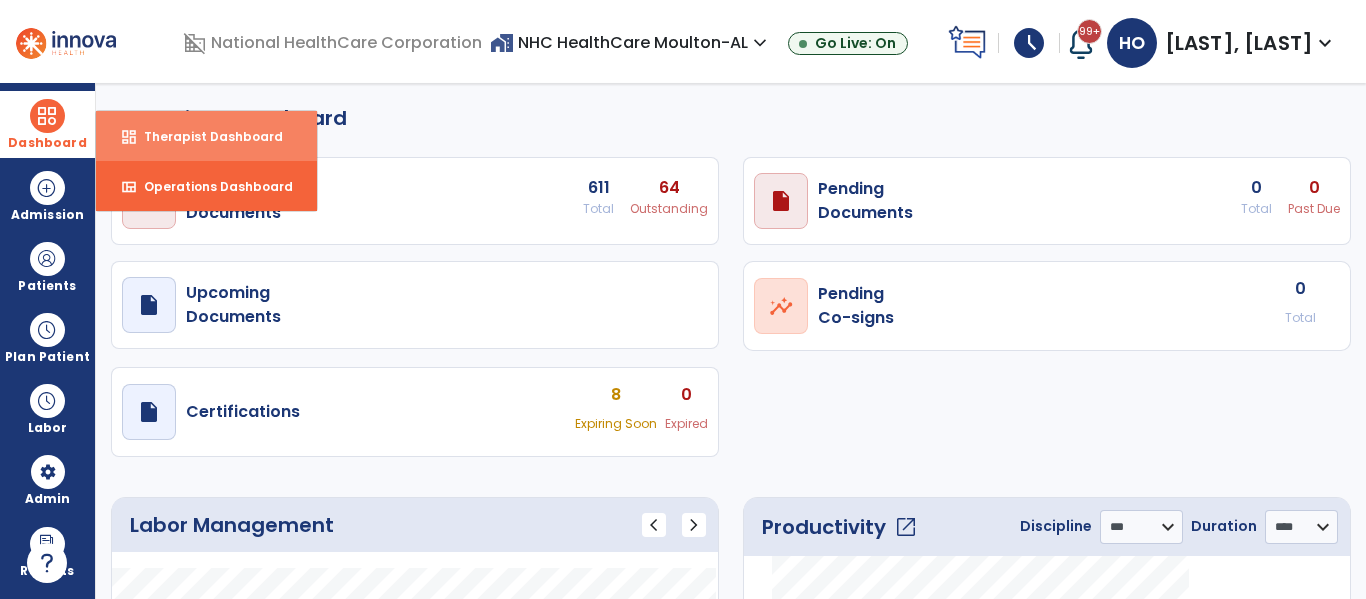 click on "Therapist Dashboard" at bounding box center (205, 136) 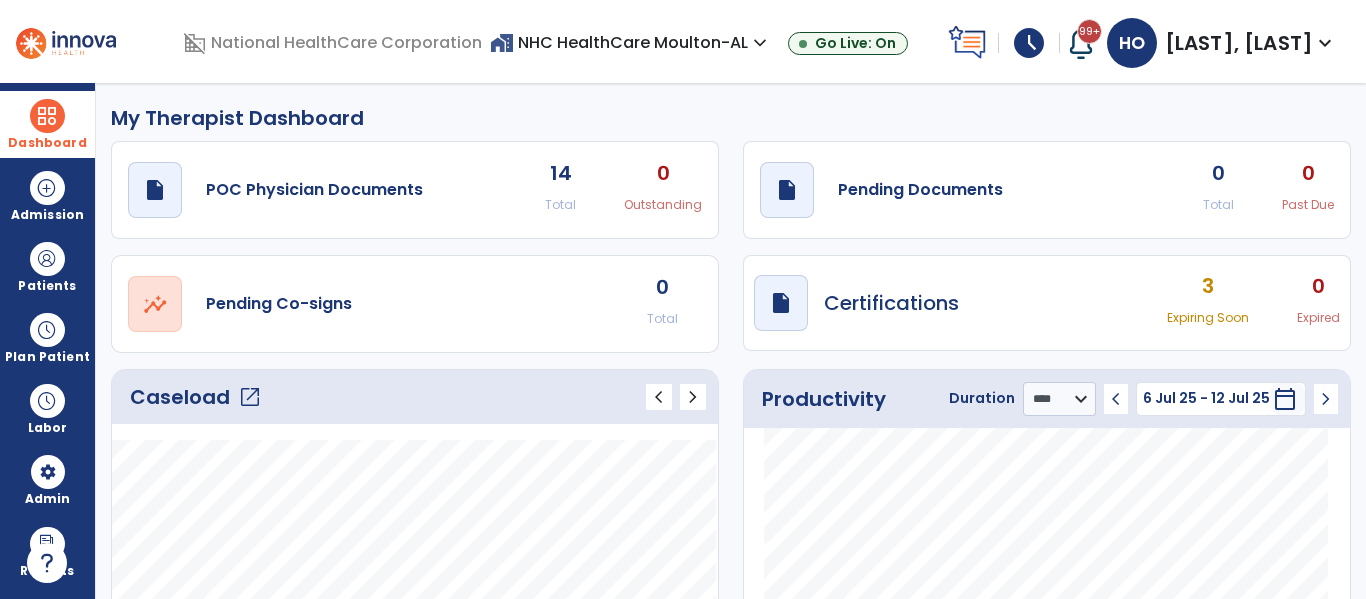 click on "open_in_new" 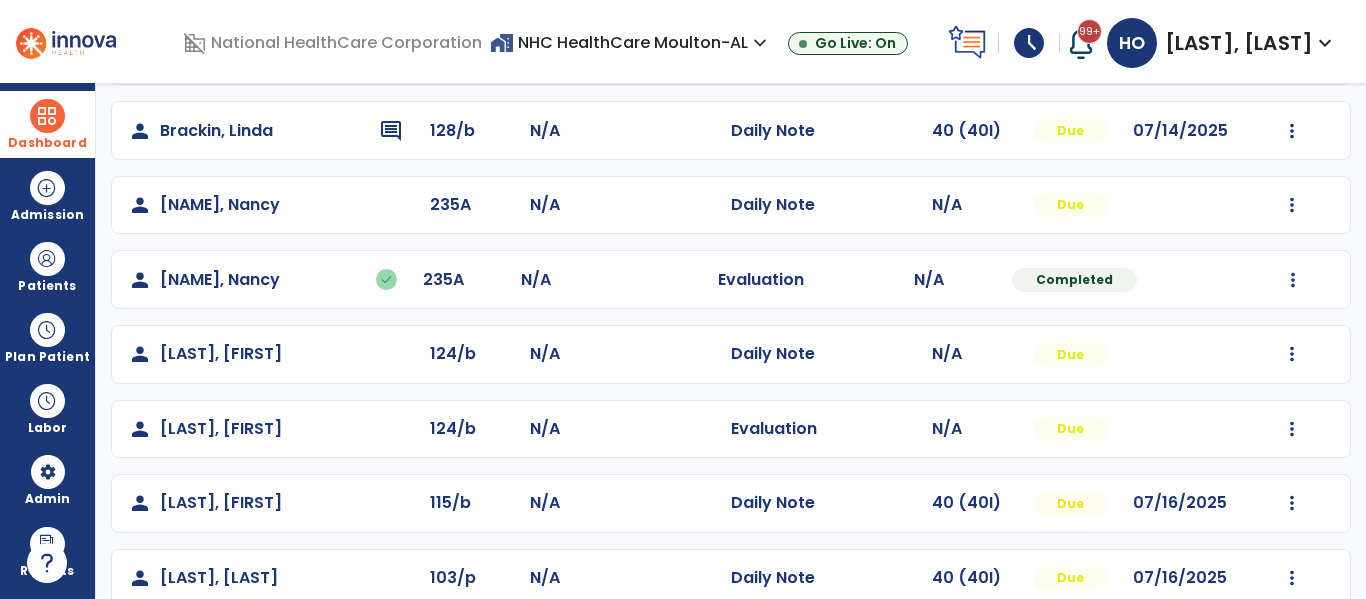 scroll, scrollTop: 308, scrollLeft: 0, axis: vertical 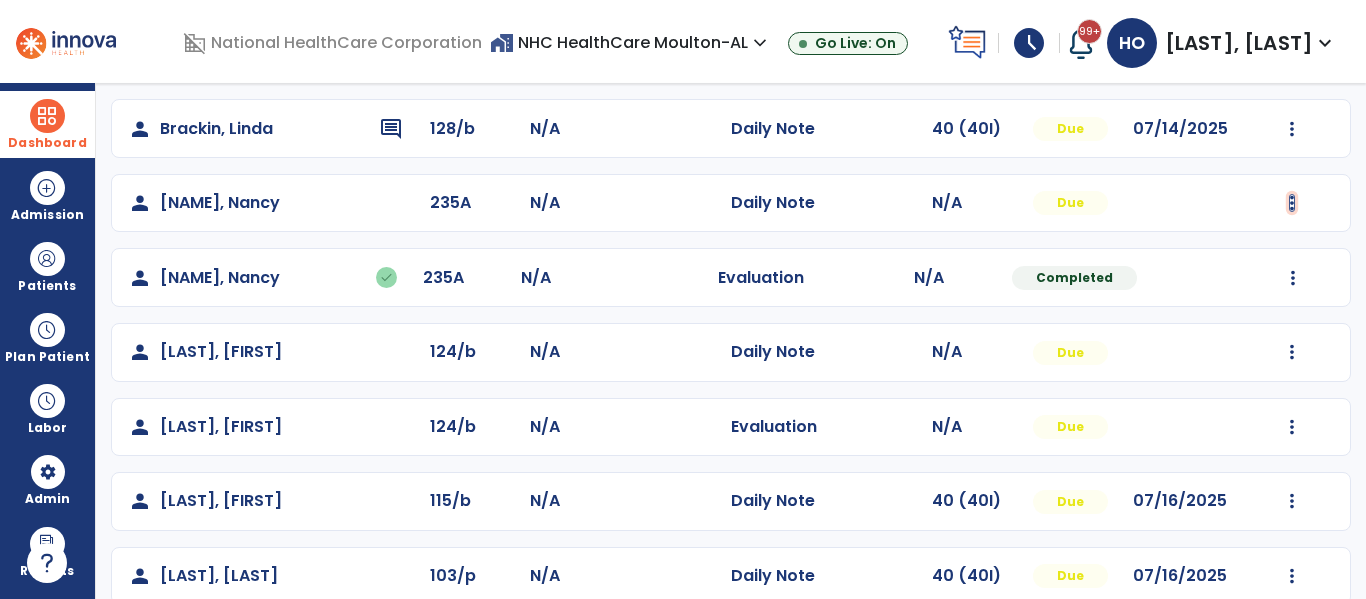 click at bounding box center (1292, -20) 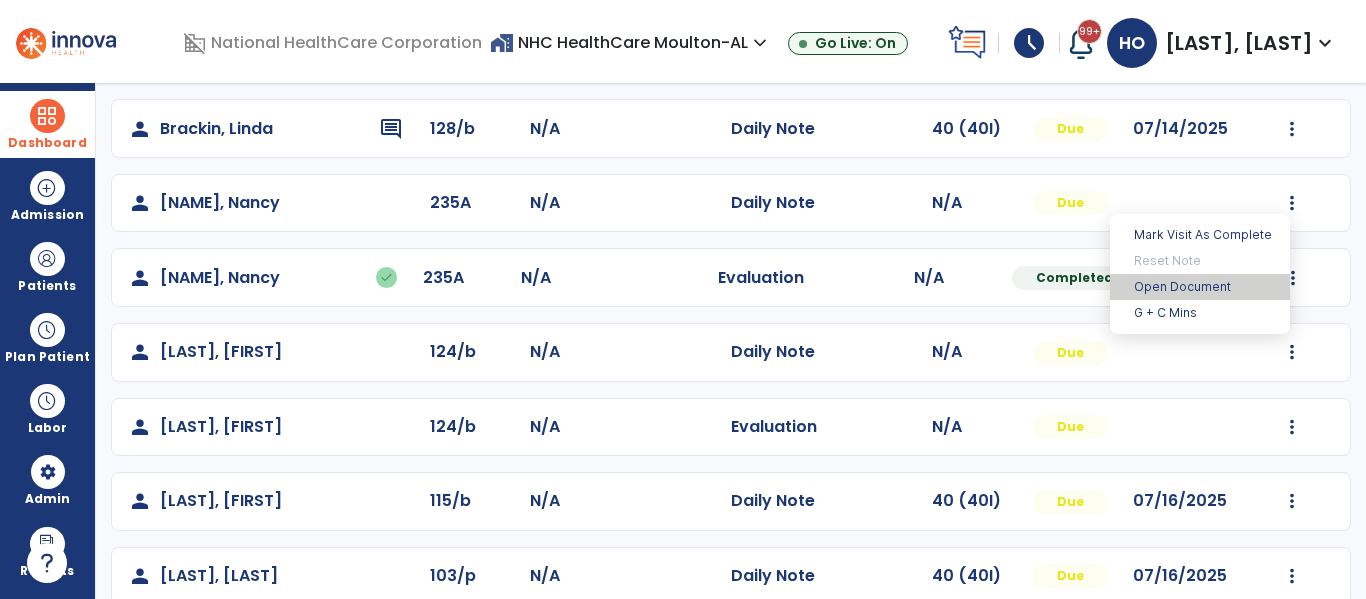 click on "Open Document" at bounding box center [1200, 287] 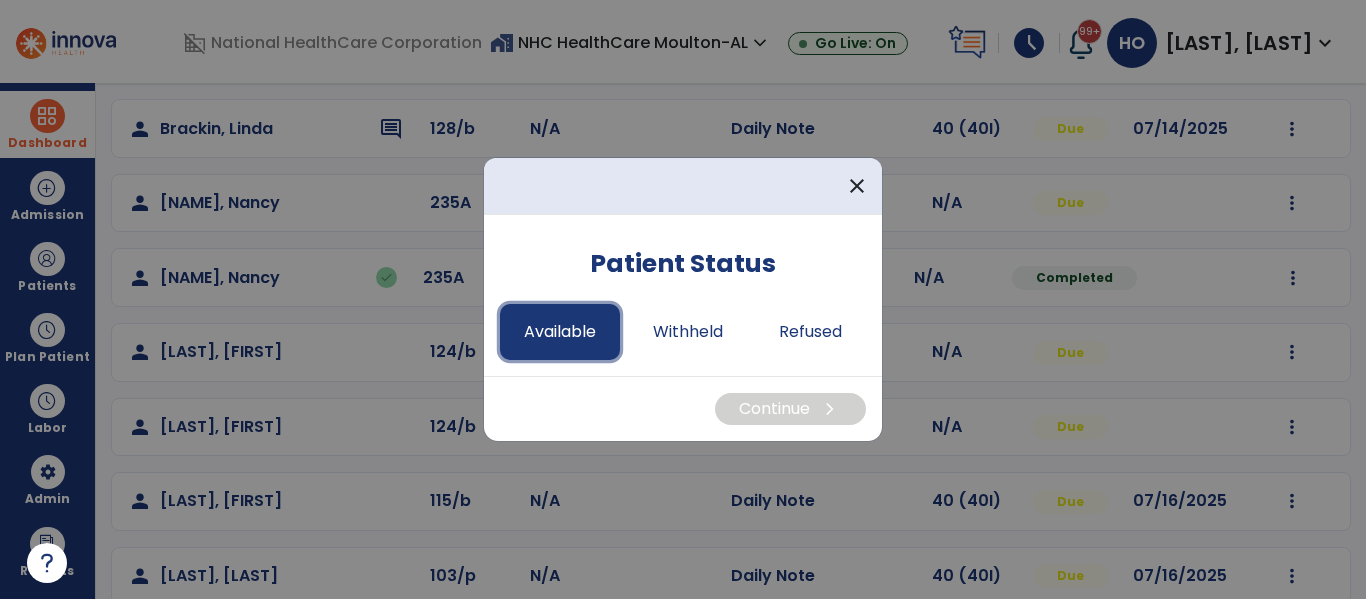 click on "Available" at bounding box center (560, 332) 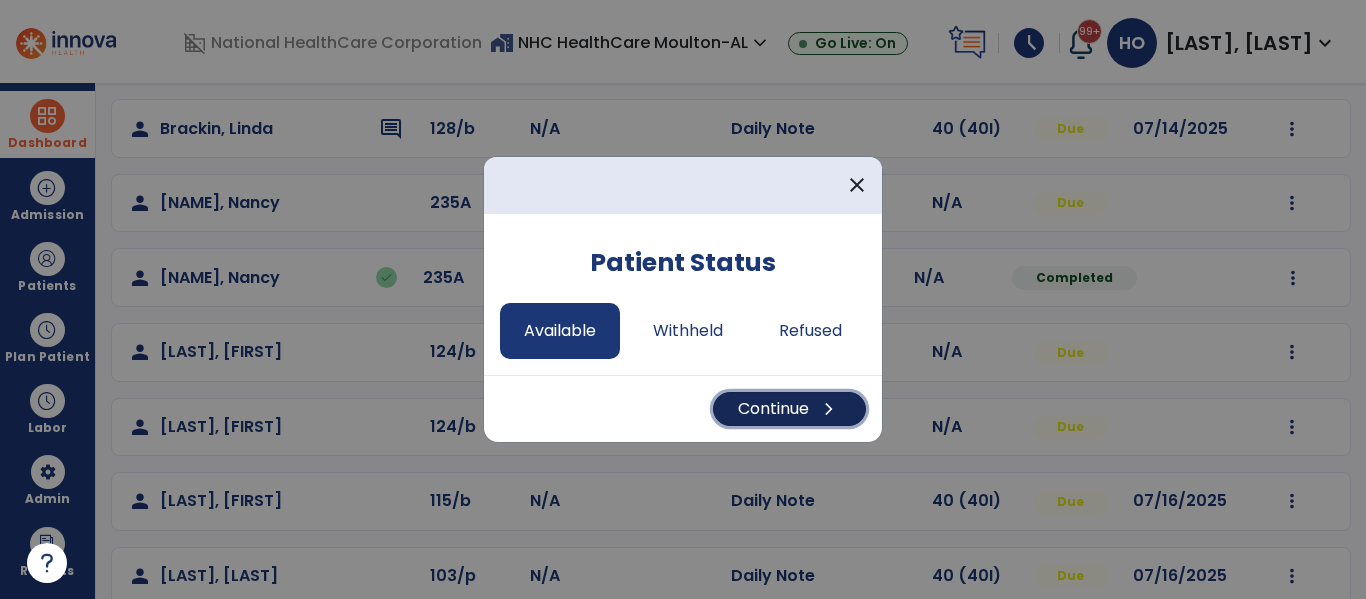 click on "Continue   chevron_right" at bounding box center [789, 409] 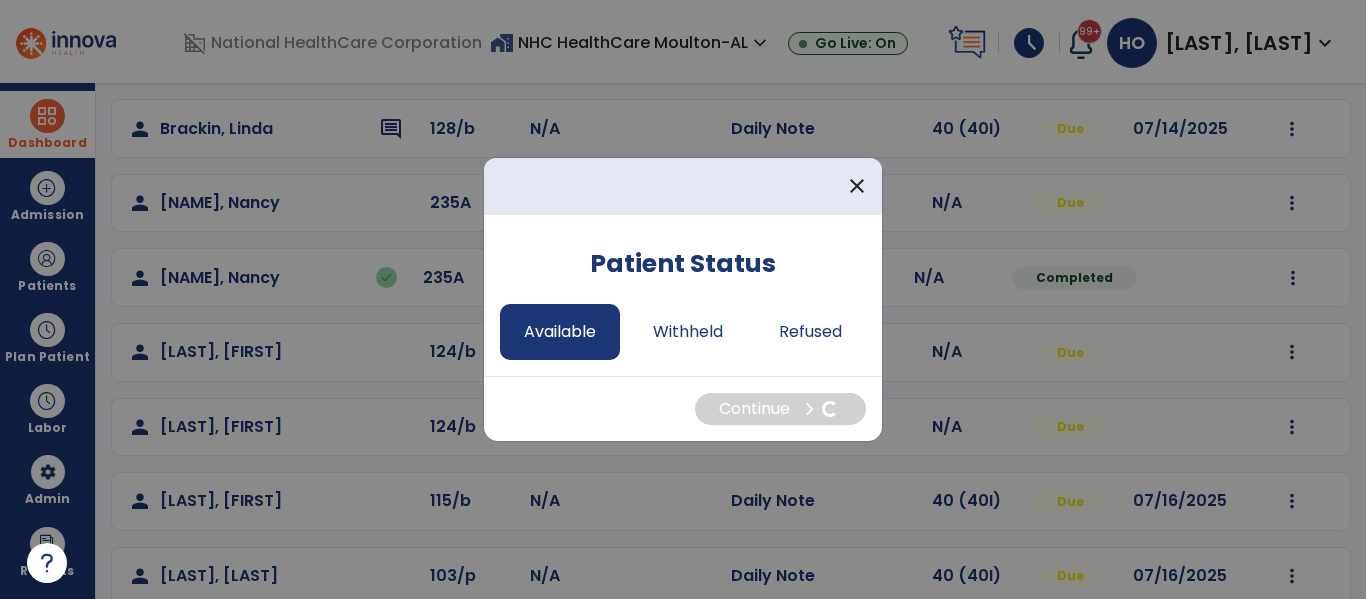 select on "*" 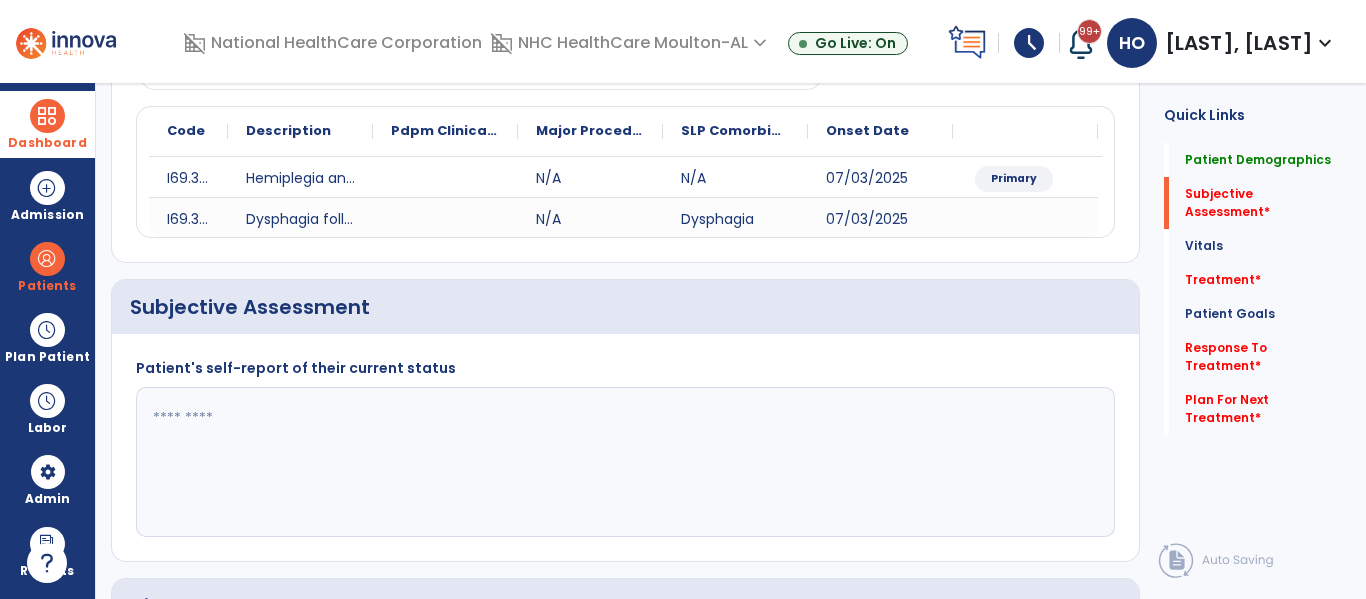 click 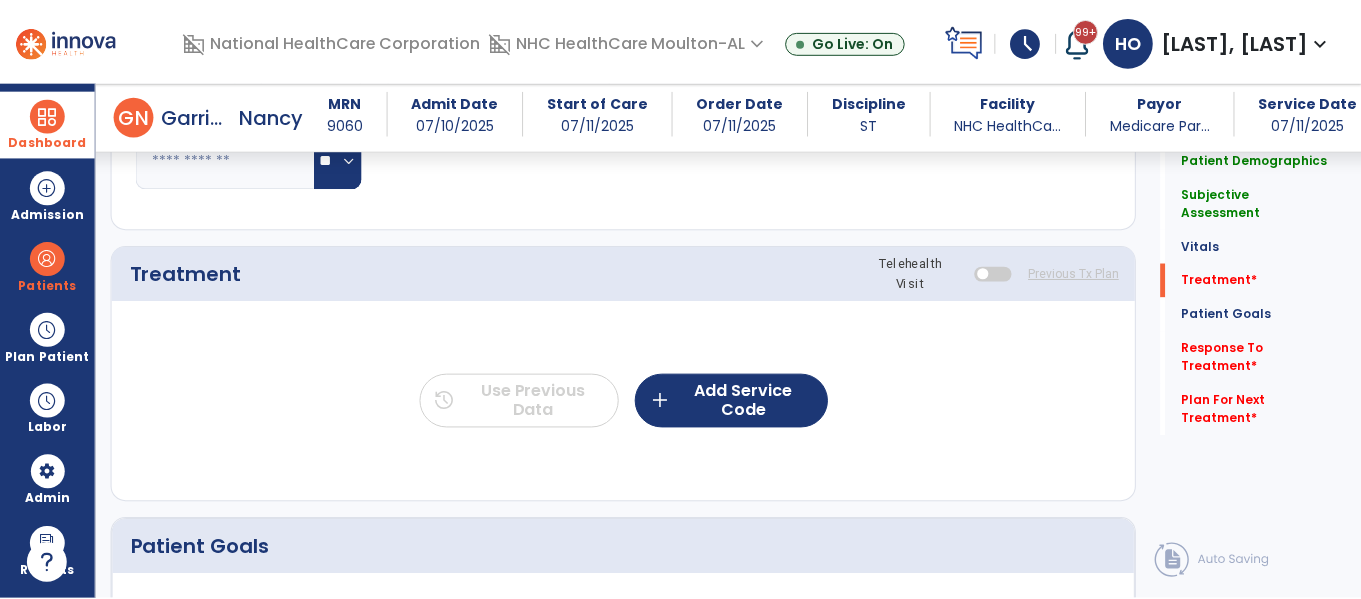 scroll, scrollTop: 1069, scrollLeft: 0, axis: vertical 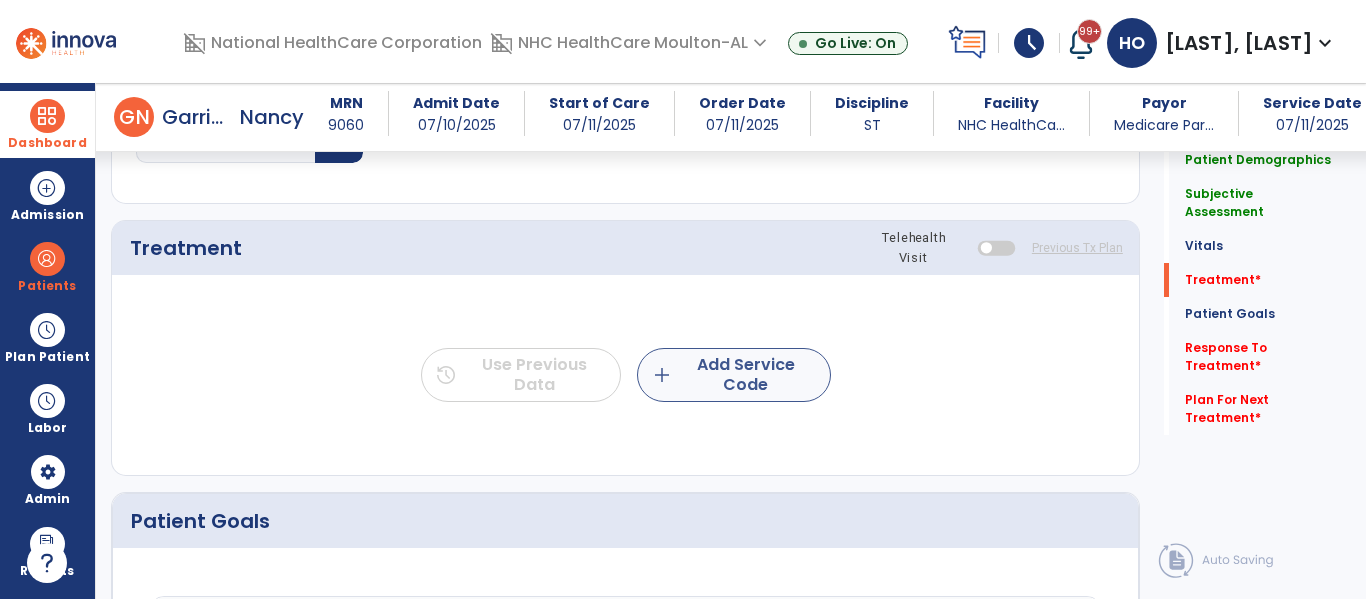 type on "**********" 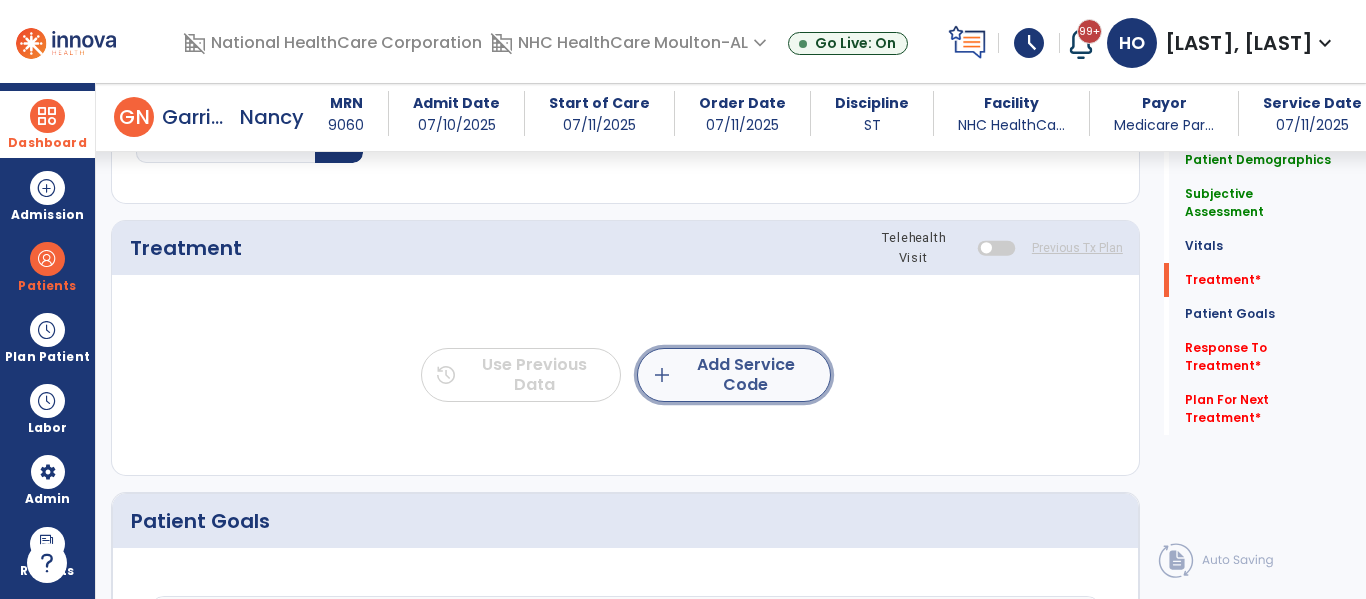 click on "add  Add Service Code" 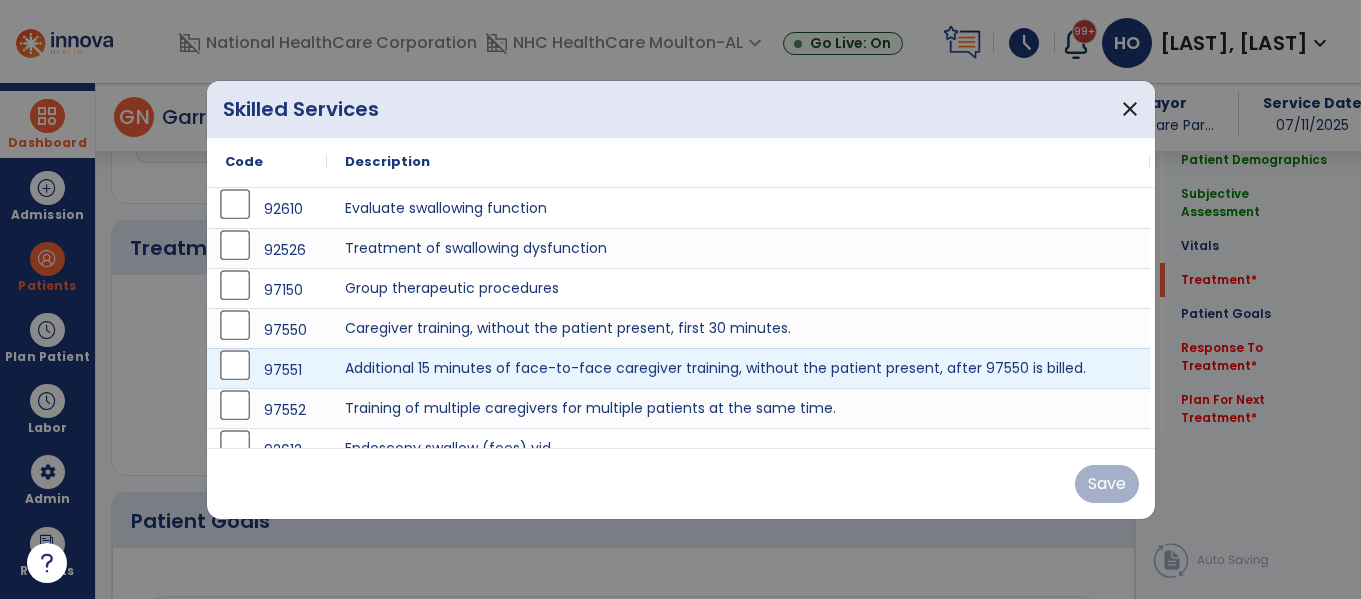 scroll, scrollTop: 1069, scrollLeft: 0, axis: vertical 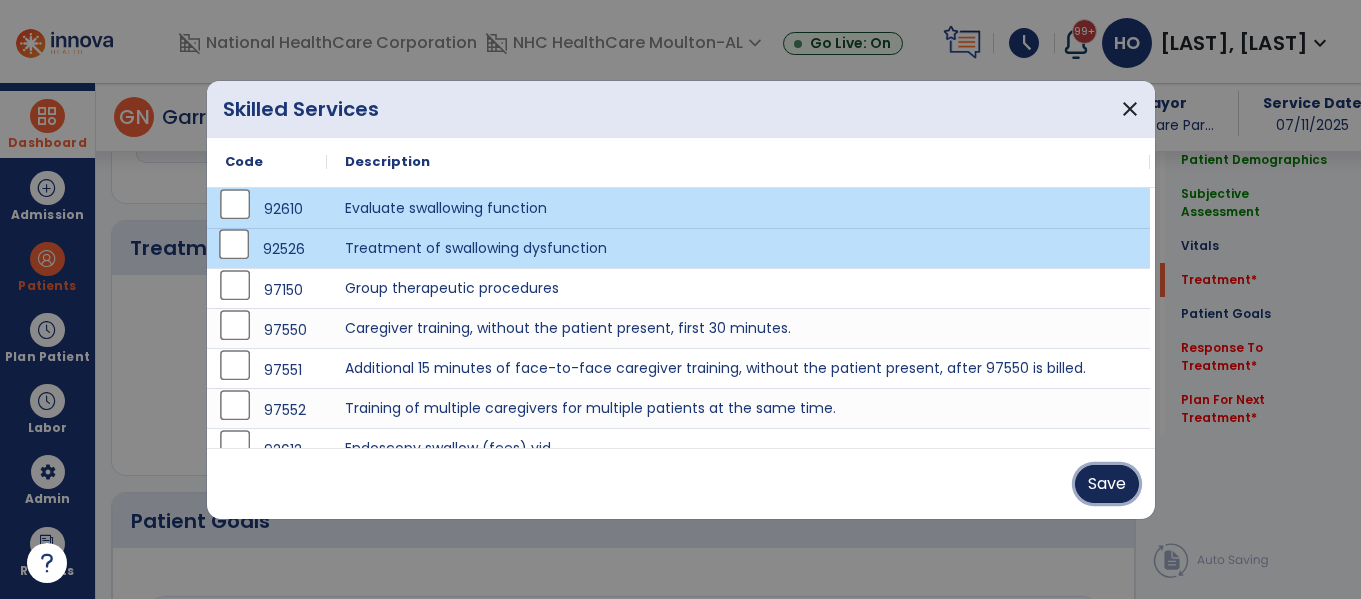 click on "Save" at bounding box center (1107, 484) 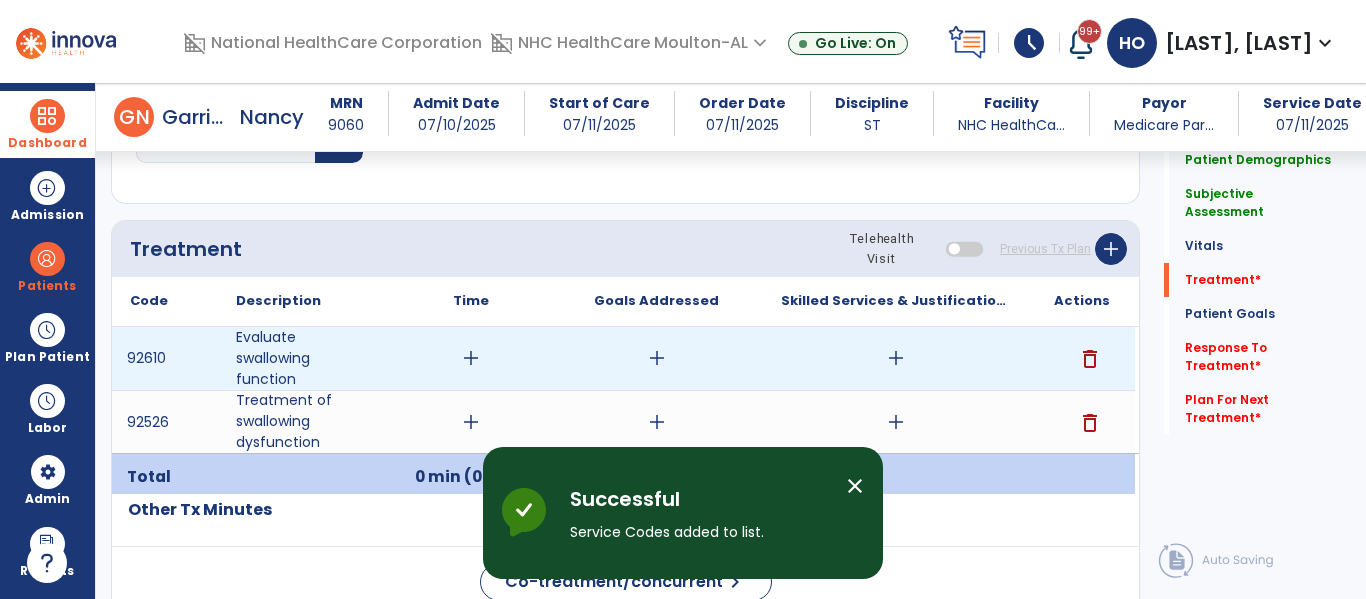 click on "add" at bounding box center [471, 358] 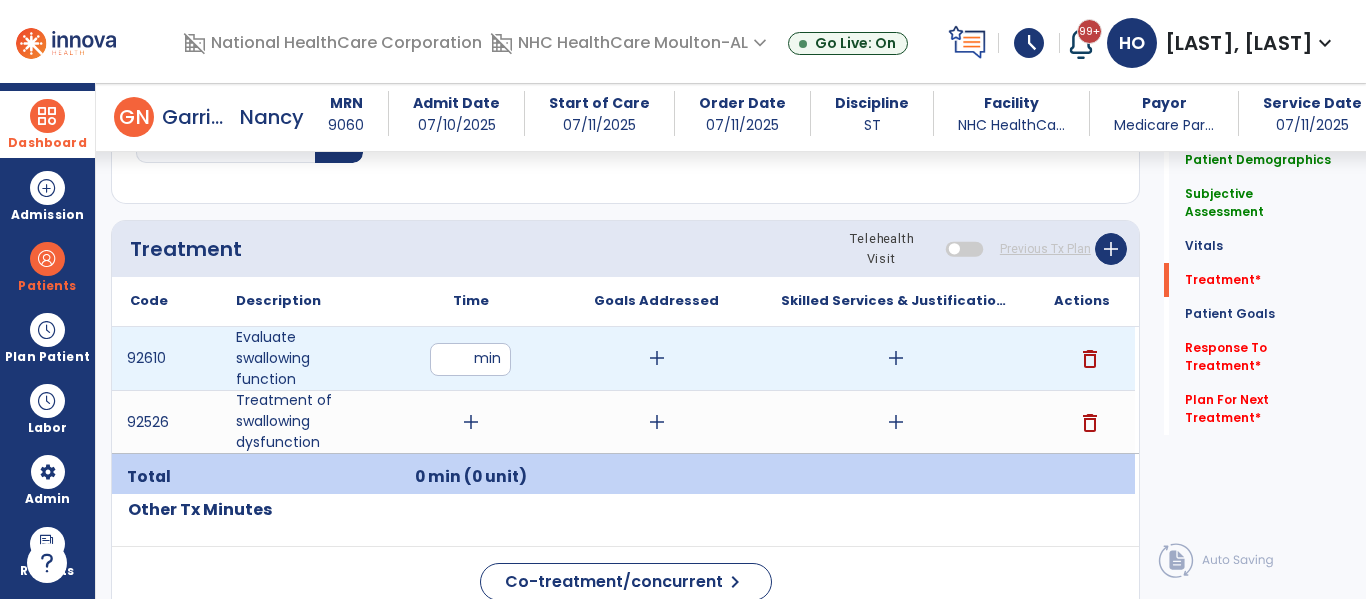 click at bounding box center (470, 359) 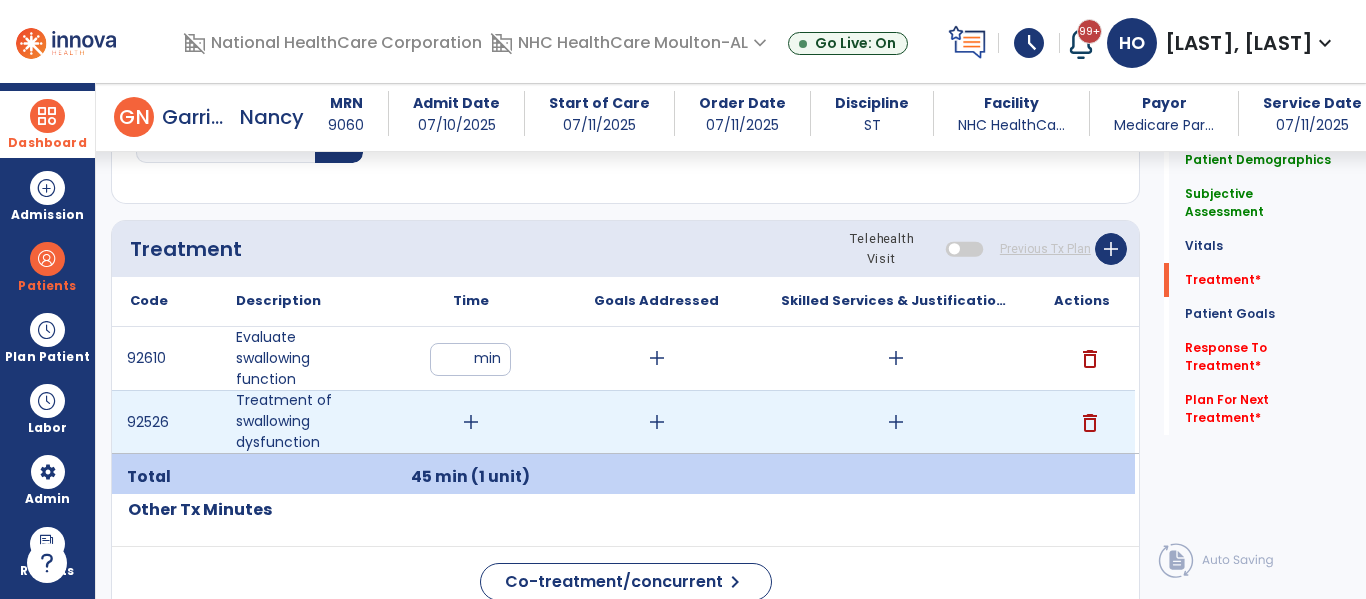 click on "add" at bounding box center (471, 422) 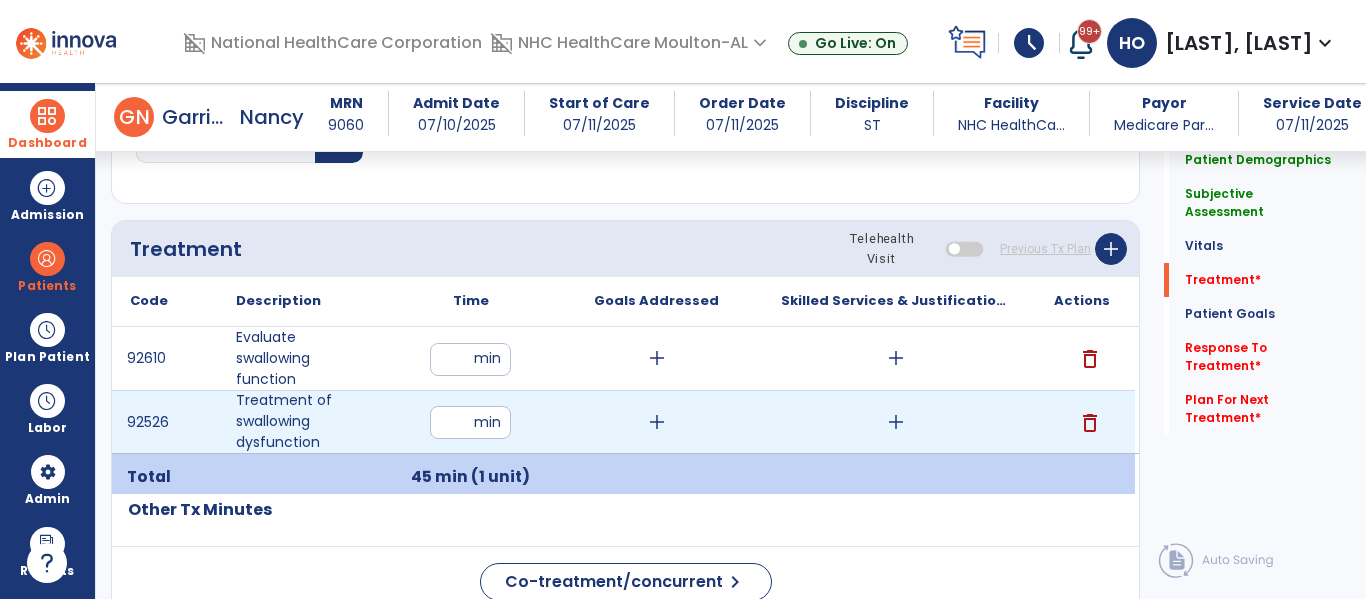 type on "**" 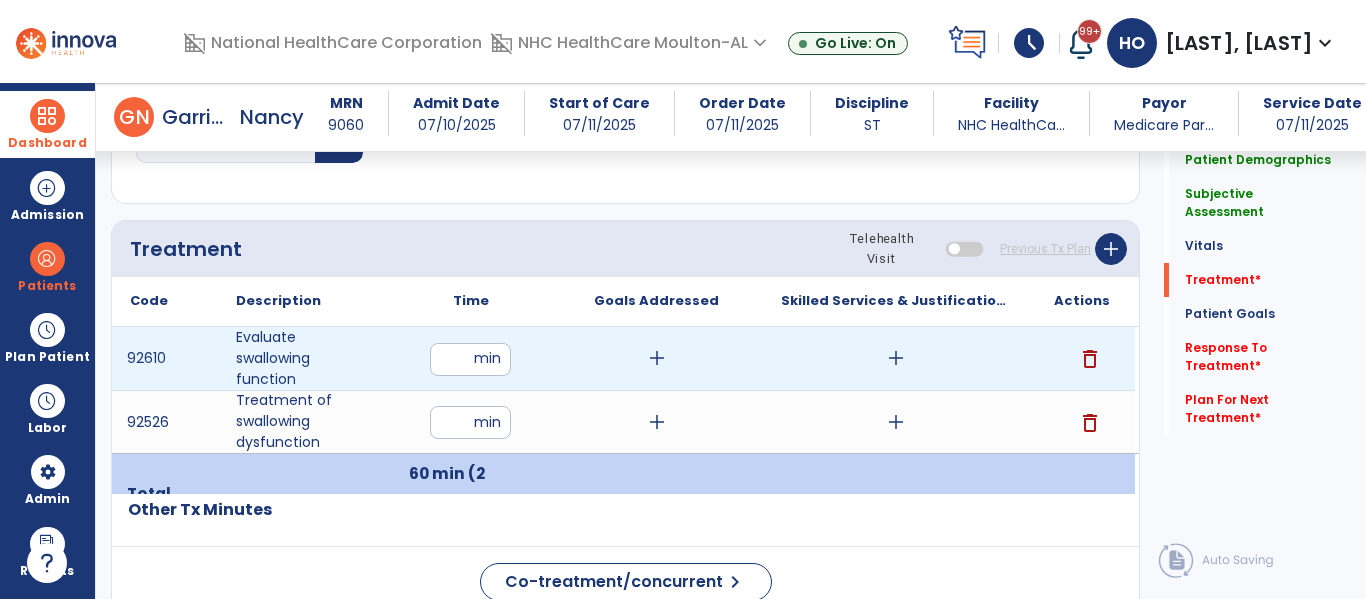 click on "add" at bounding box center (896, 358) 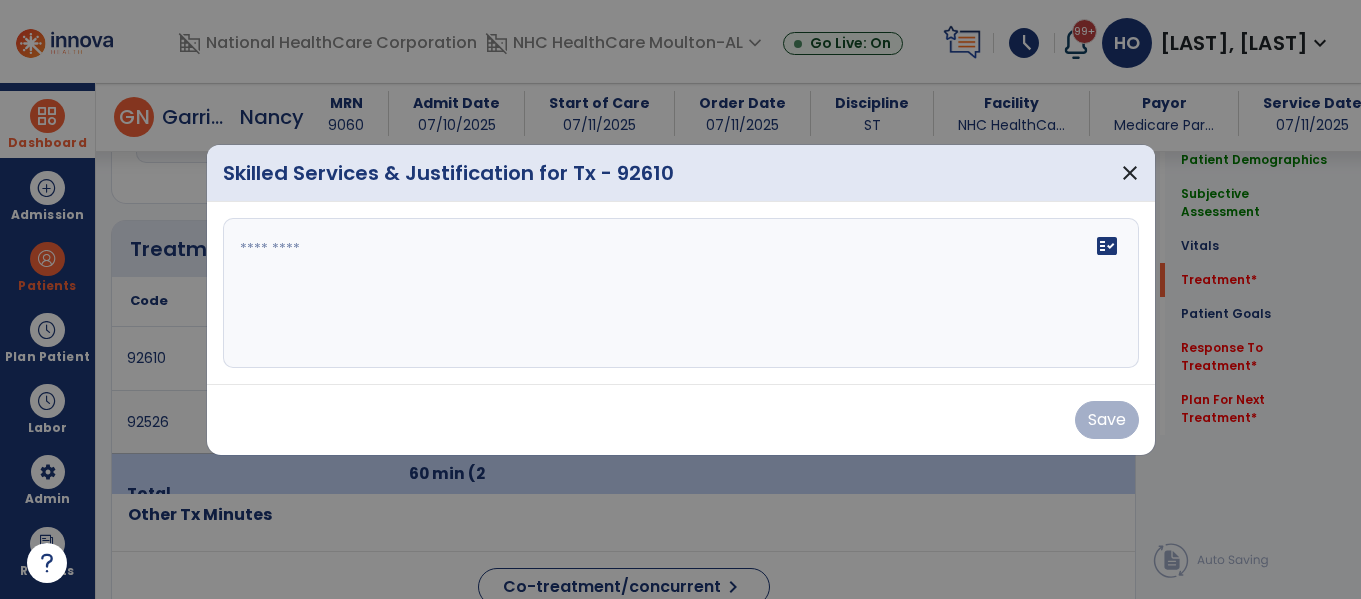 scroll, scrollTop: 1069, scrollLeft: 0, axis: vertical 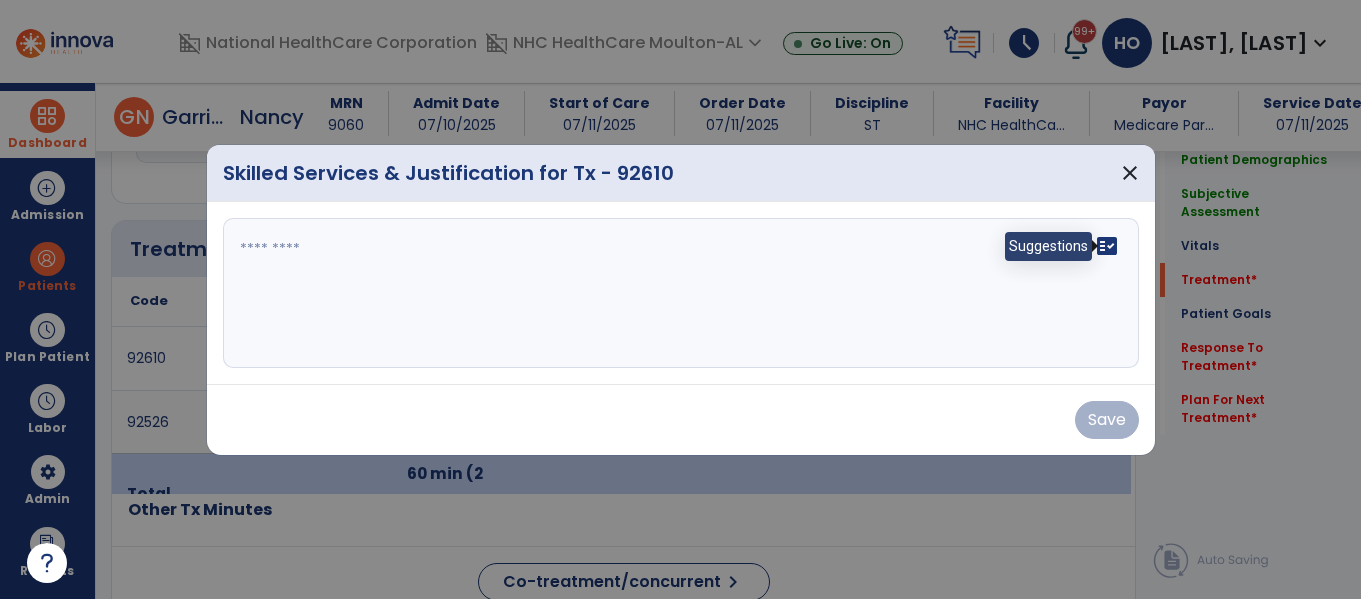 click on "fact_check" at bounding box center [1107, 246] 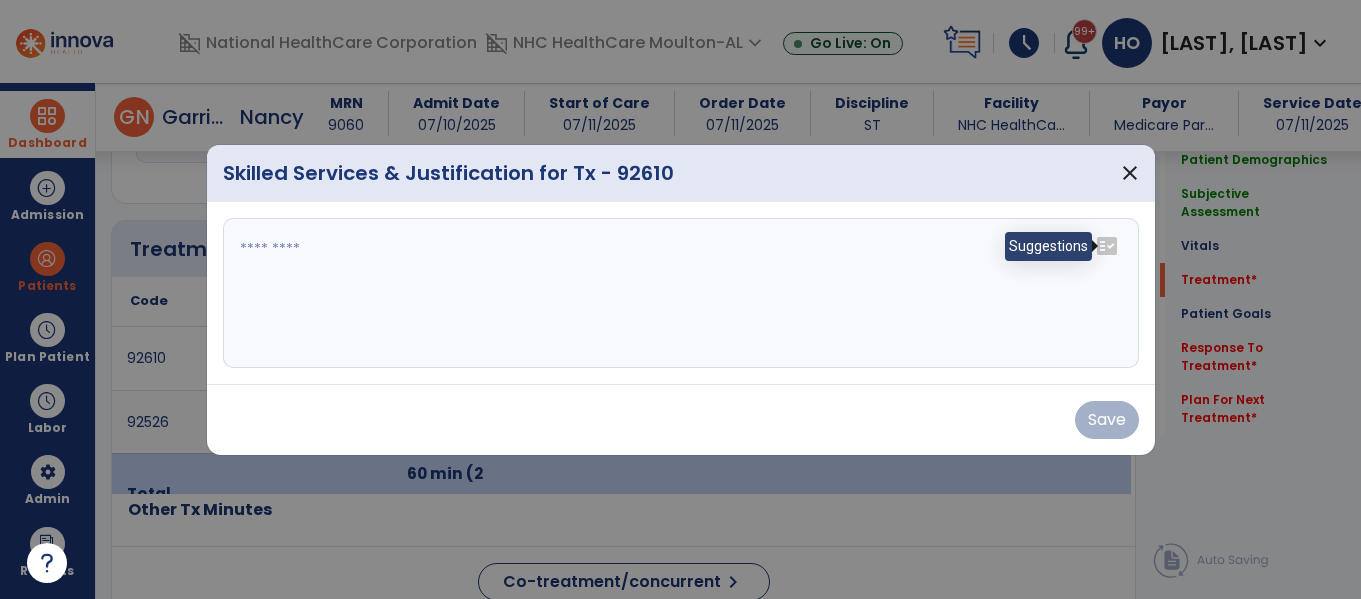 click on "fact_check" at bounding box center [1107, 246] 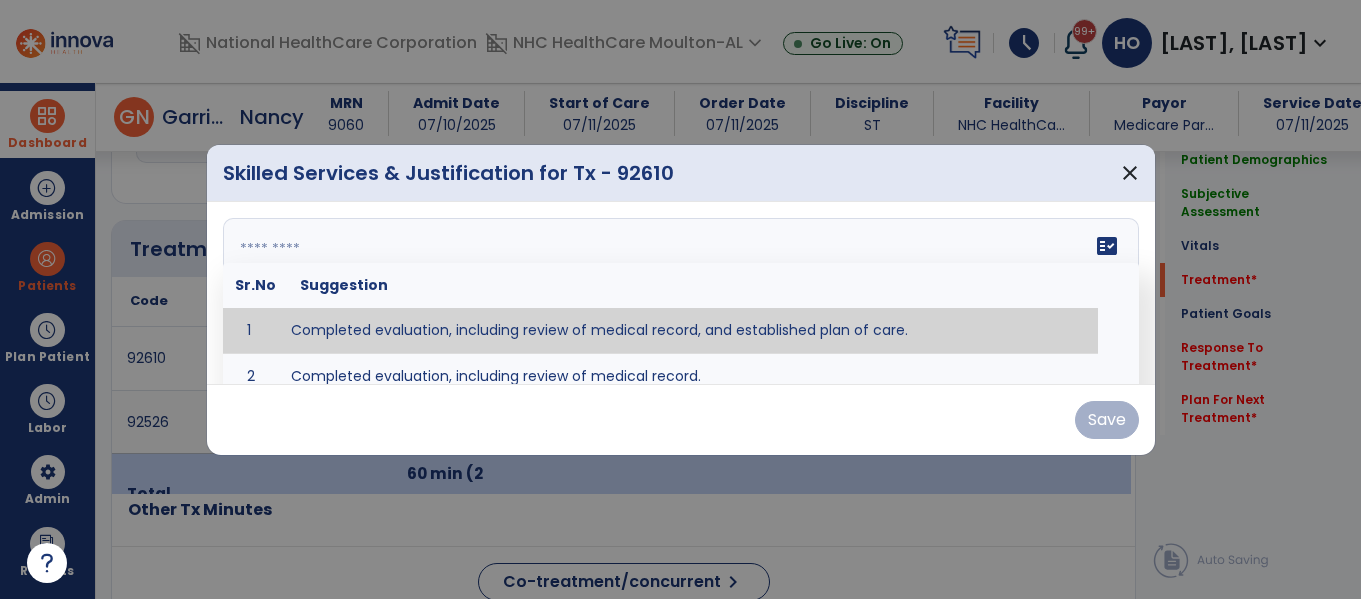 type on "**********" 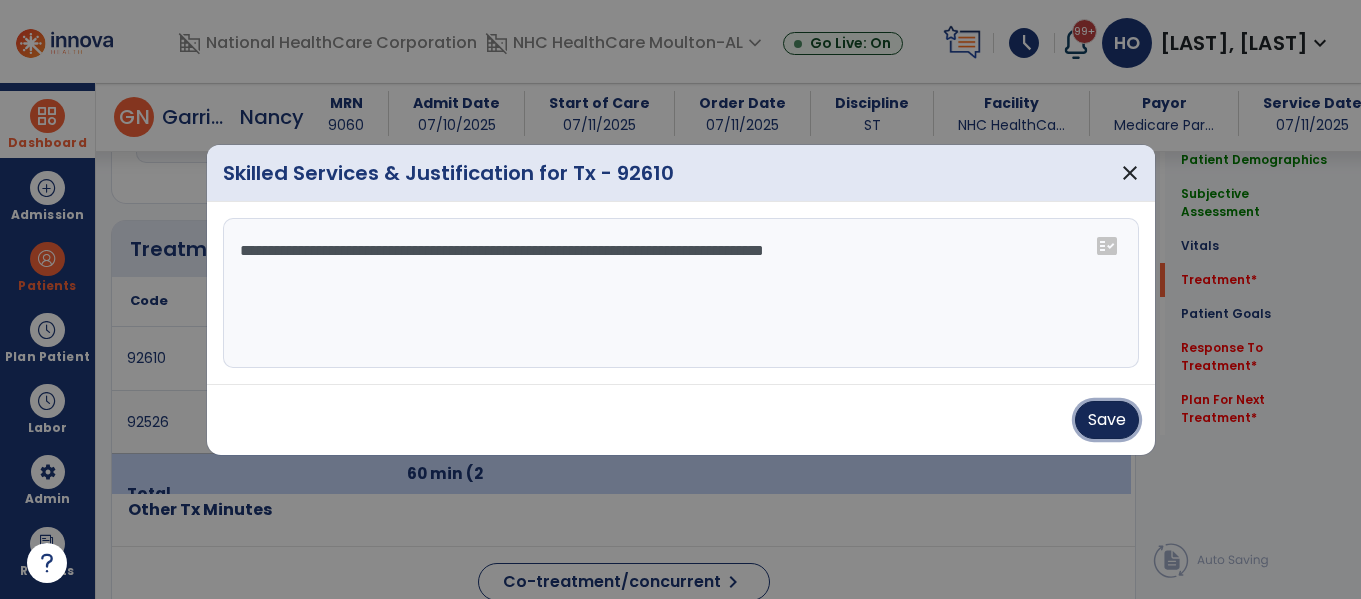 click on "Save" at bounding box center (1107, 420) 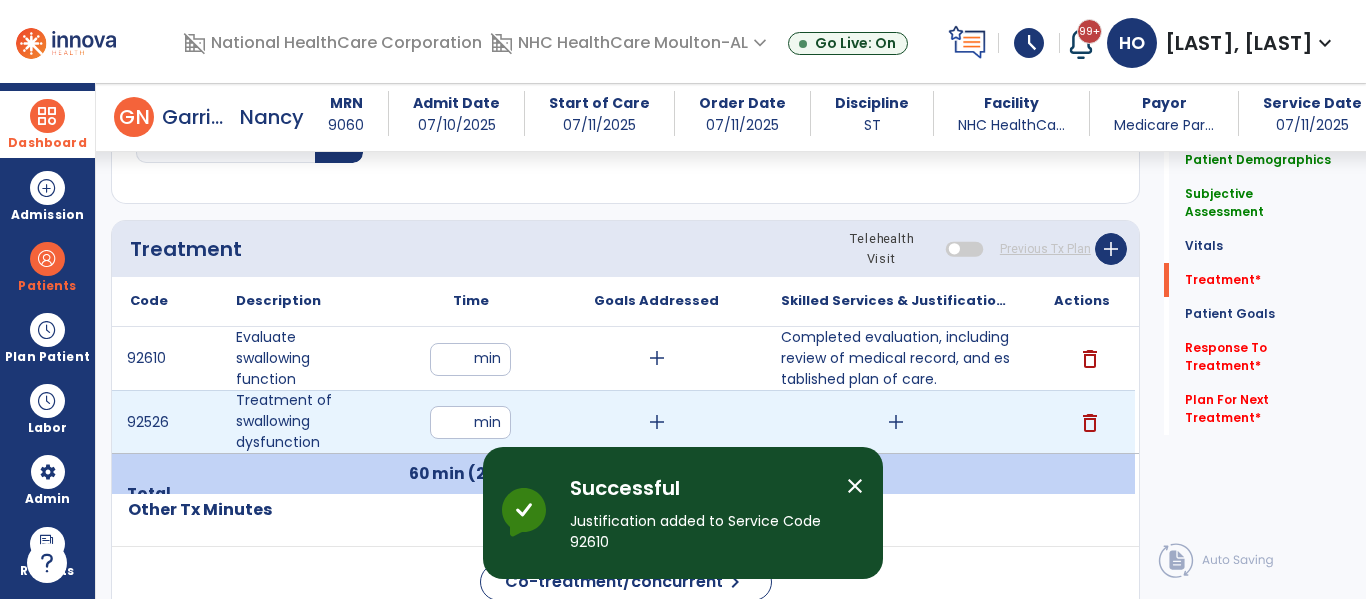 click on "add" at bounding box center [896, 422] 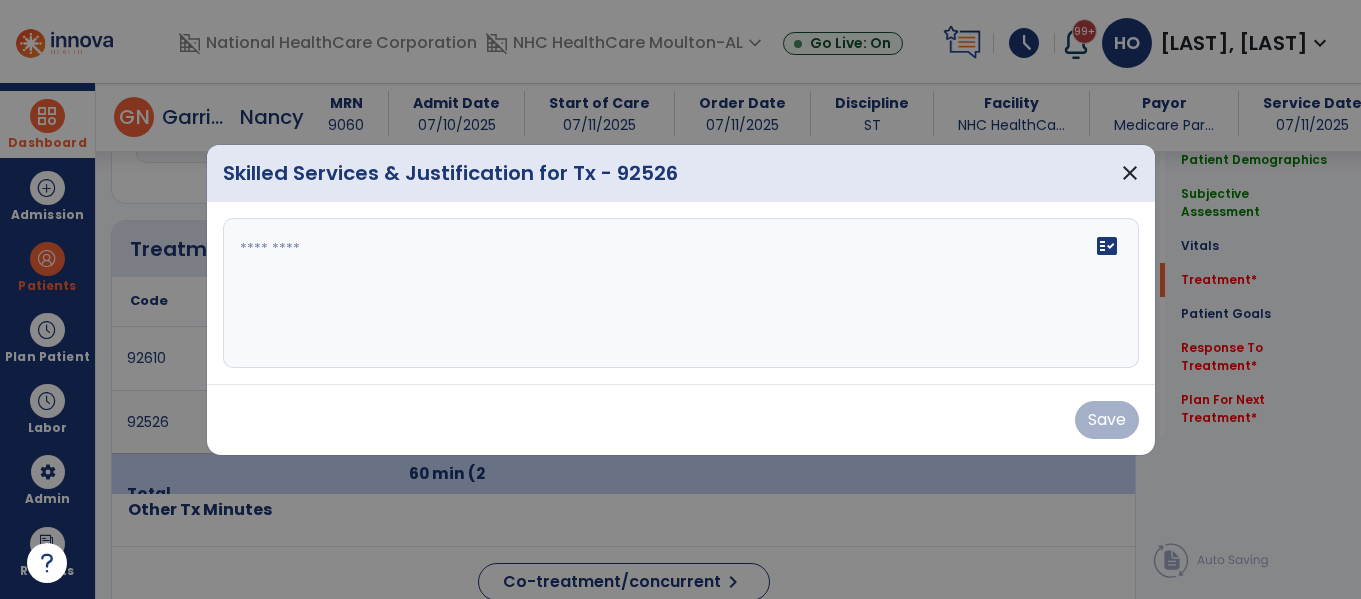 scroll, scrollTop: 1069, scrollLeft: 0, axis: vertical 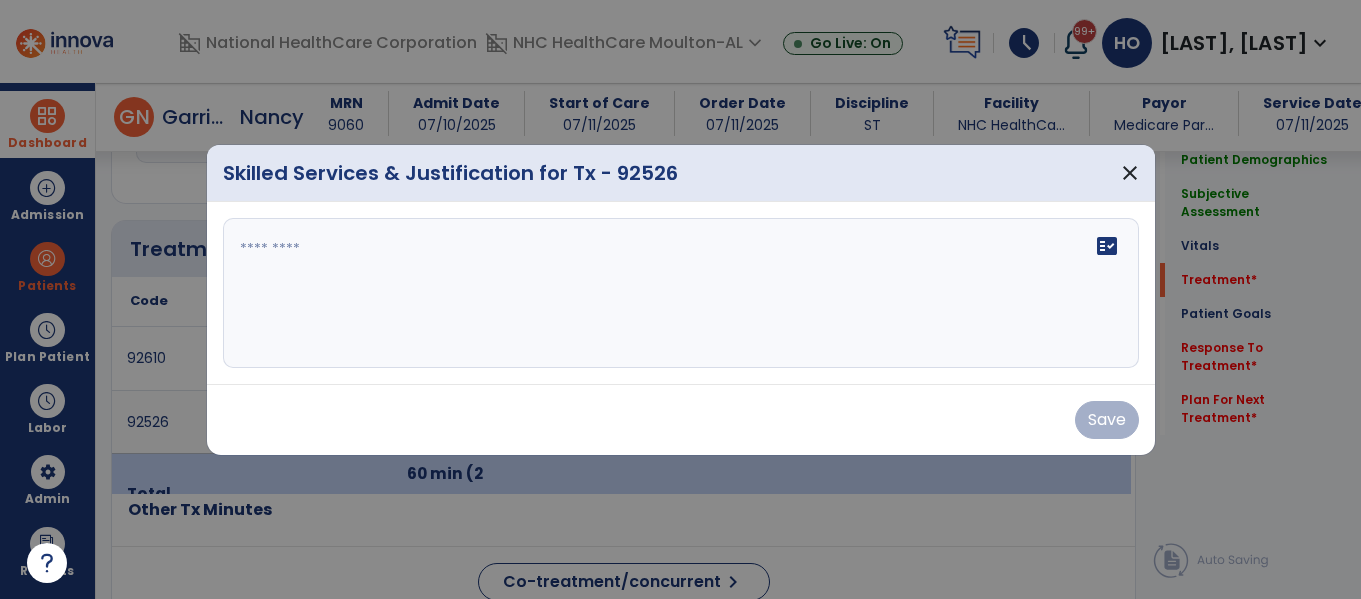 click on "fact_check" at bounding box center [681, 293] 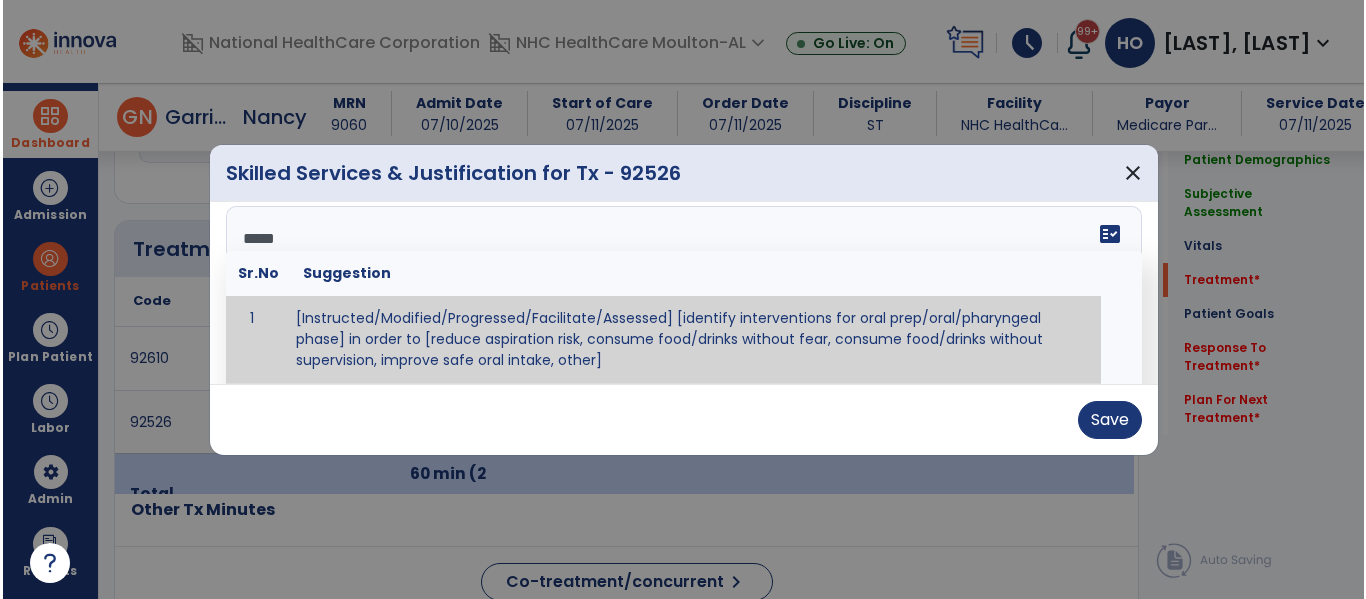 scroll, scrollTop: 0, scrollLeft: 0, axis: both 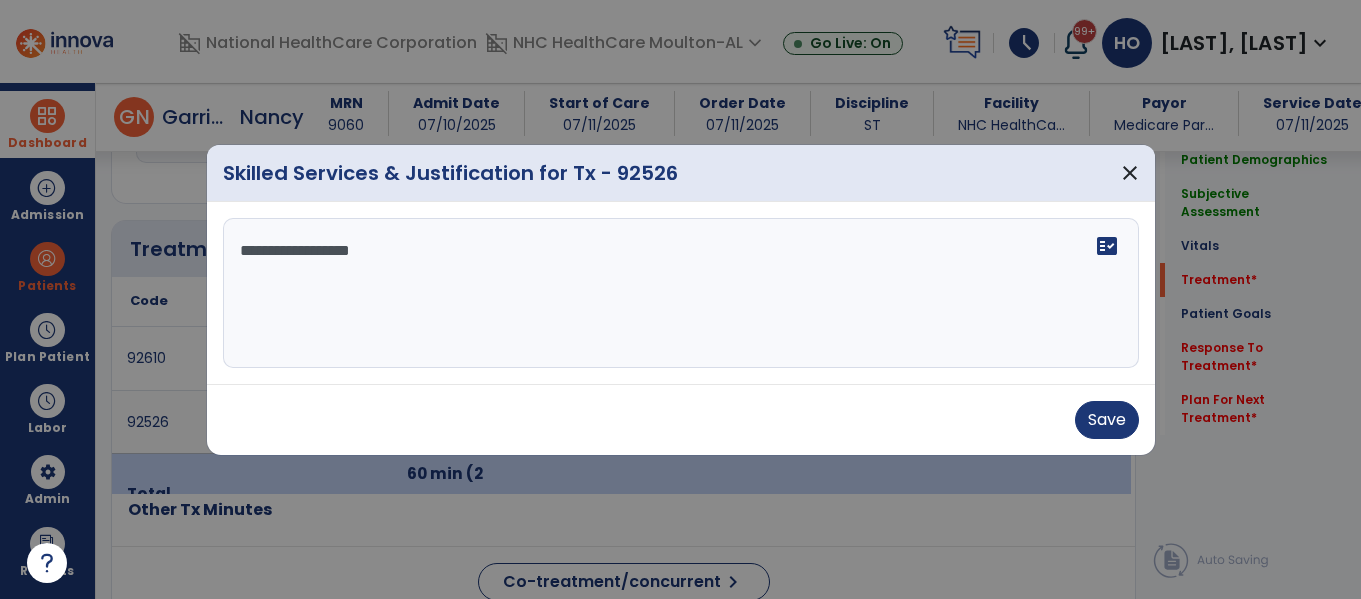 click on "**********" at bounding box center (681, 293) 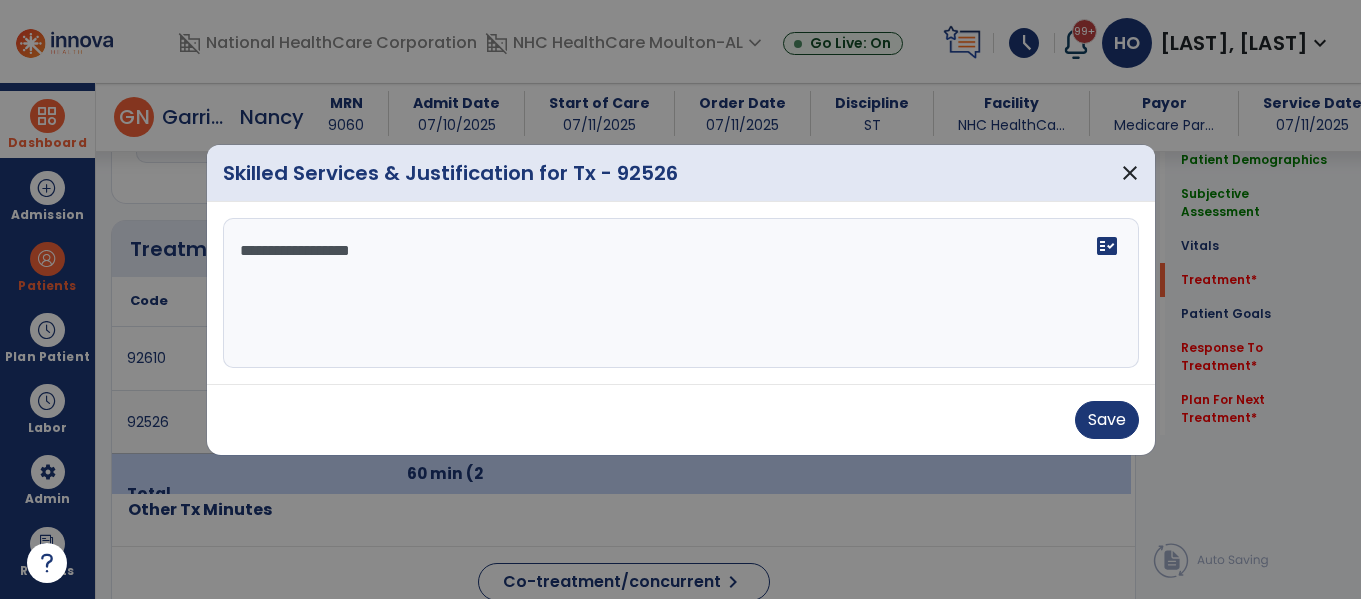 drag, startPoint x: 269, startPoint y: 249, endPoint x: 738, endPoint y: 286, distance: 470.4572 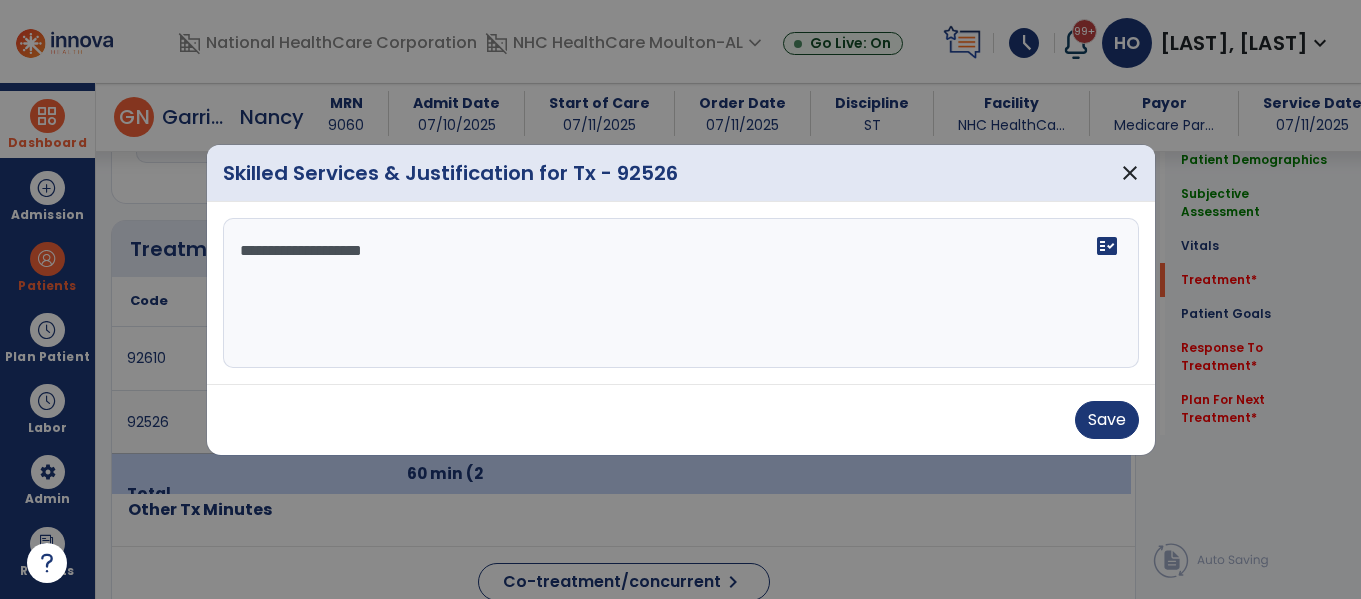 click on "**********" at bounding box center (681, 293) 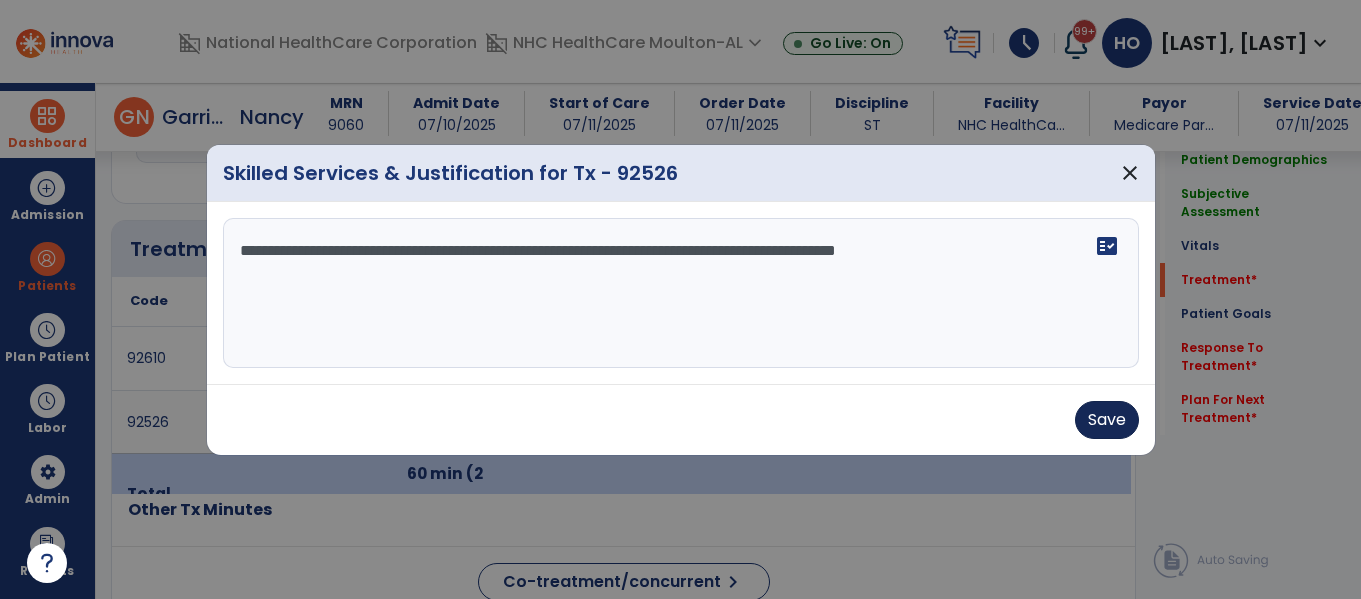 type on "**********" 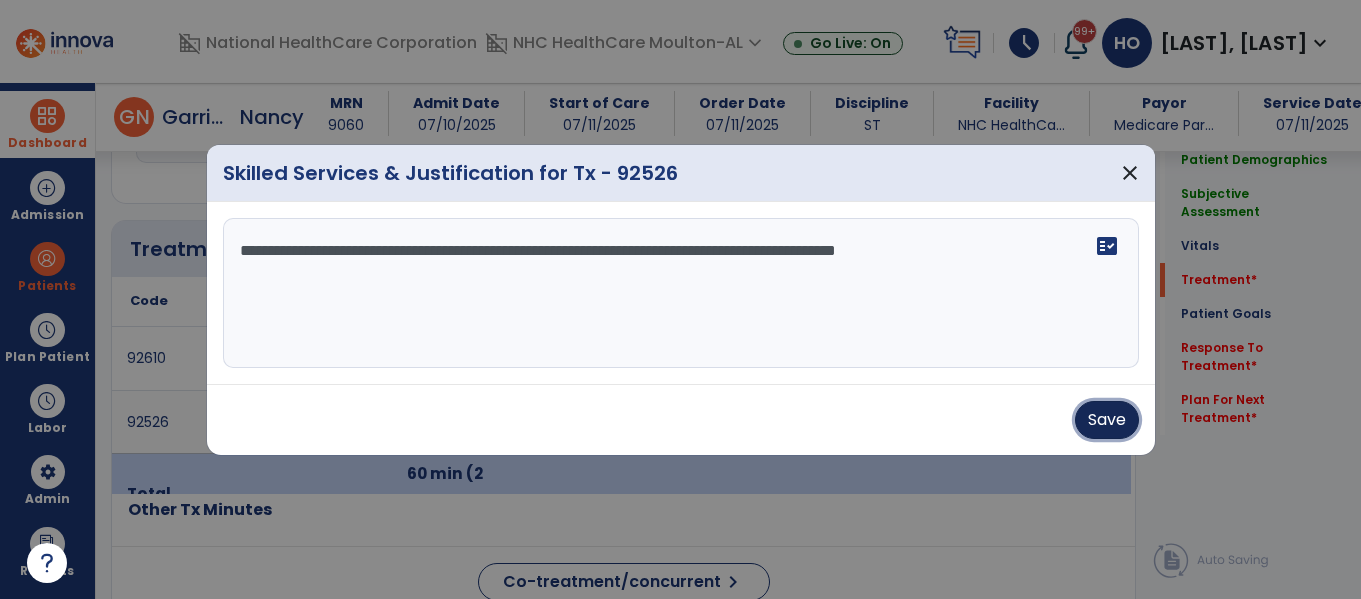 click on "Save" at bounding box center [1107, 420] 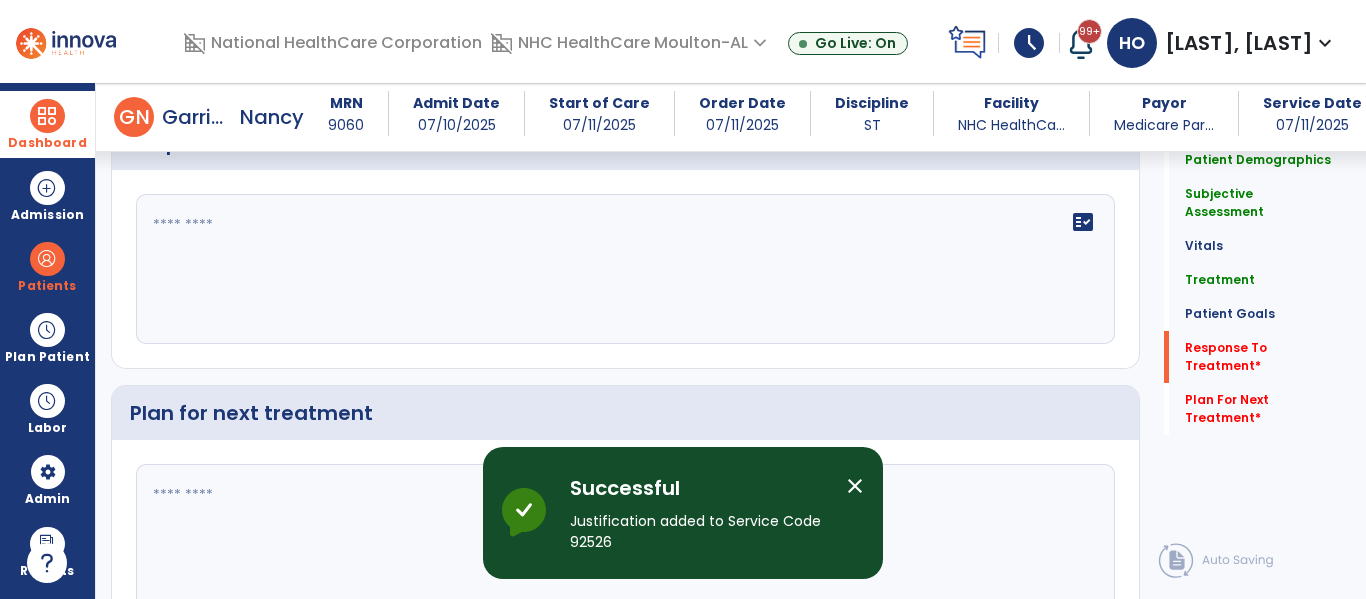 scroll, scrollTop: 2876, scrollLeft: 0, axis: vertical 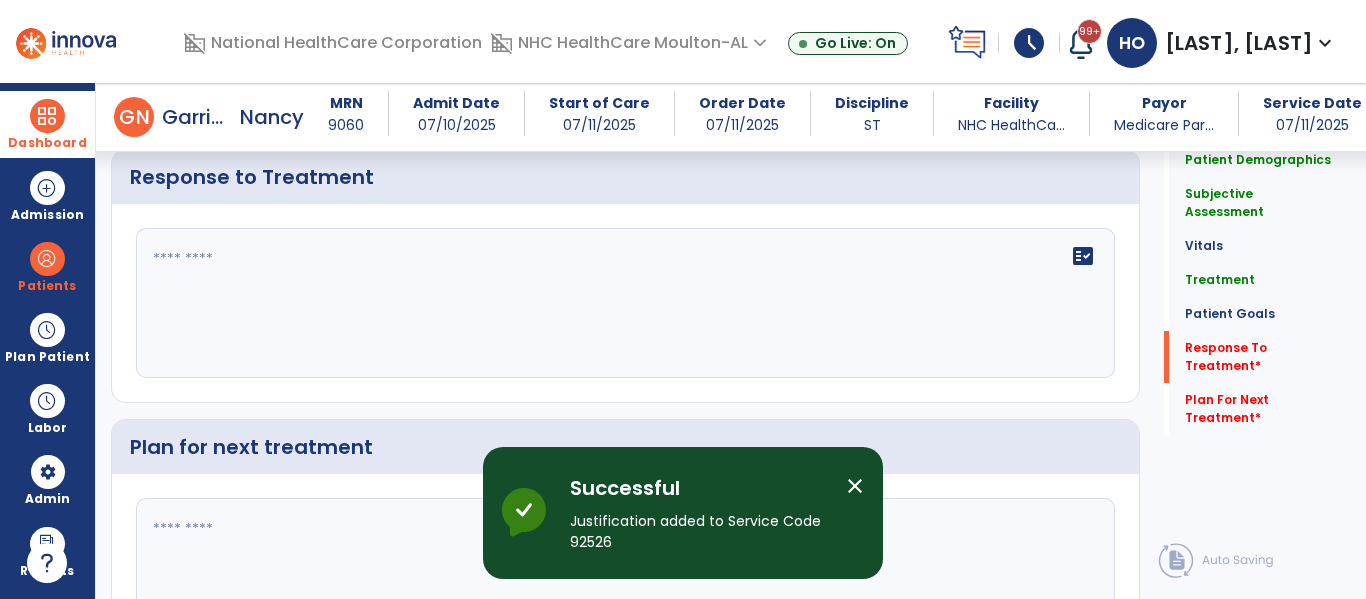 click on "fact_check" 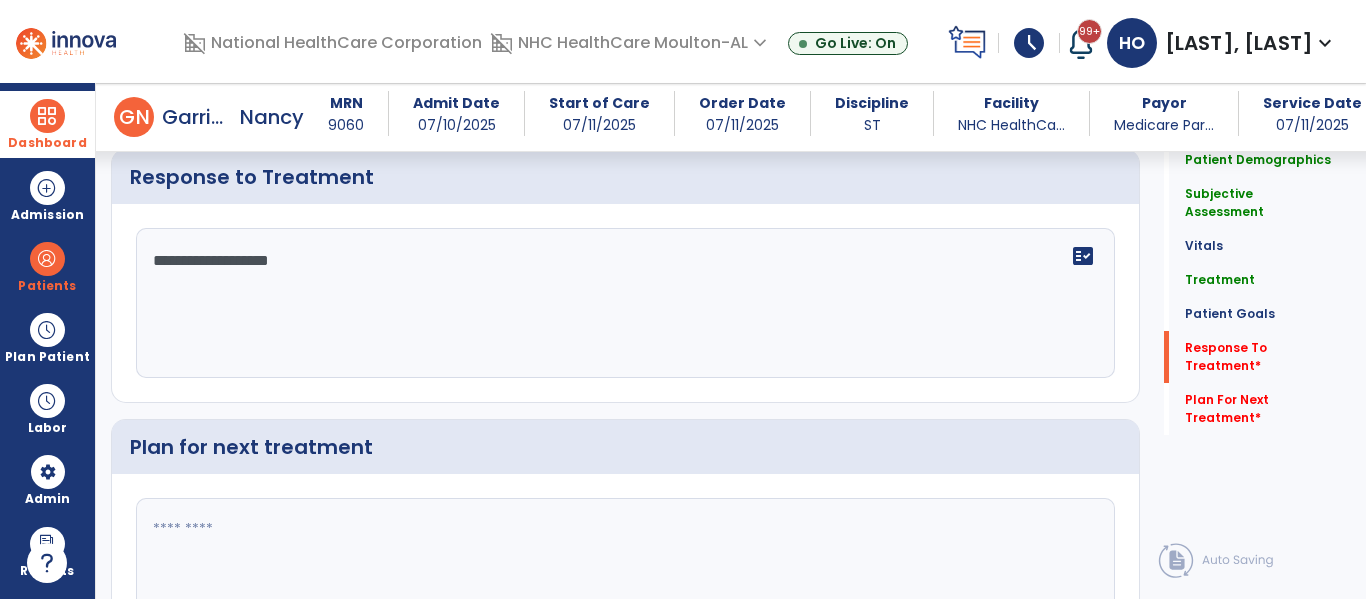 type on "**********" 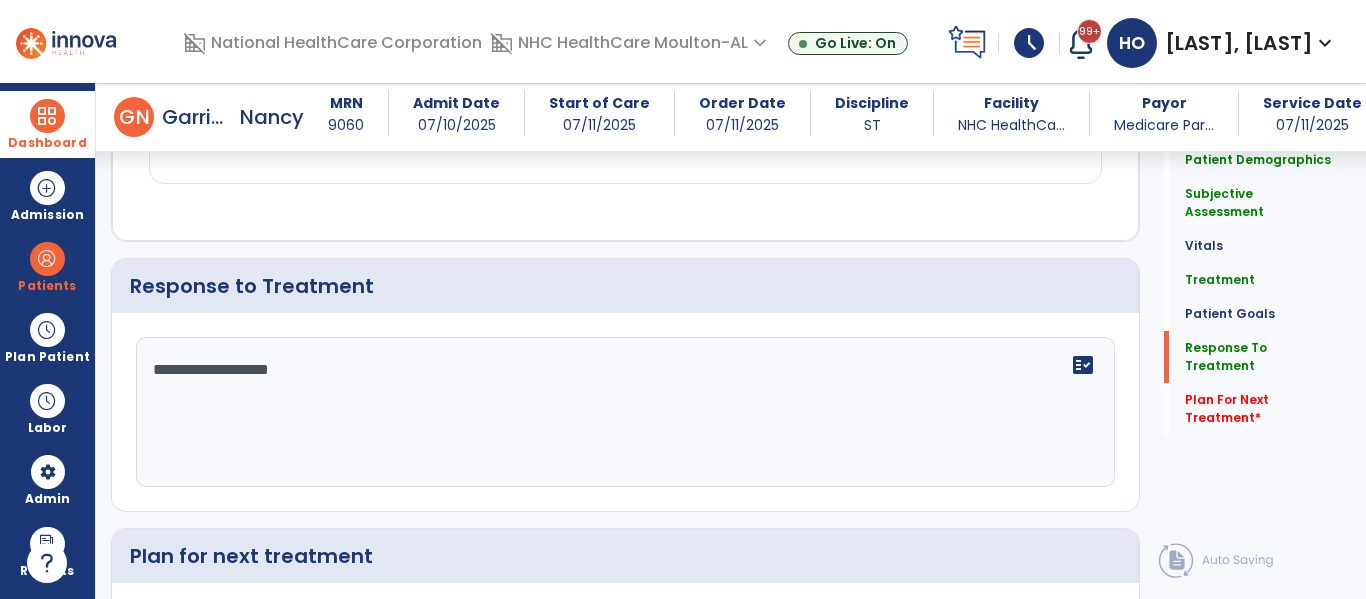 scroll, scrollTop: 2876, scrollLeft: 0, axis: vertical 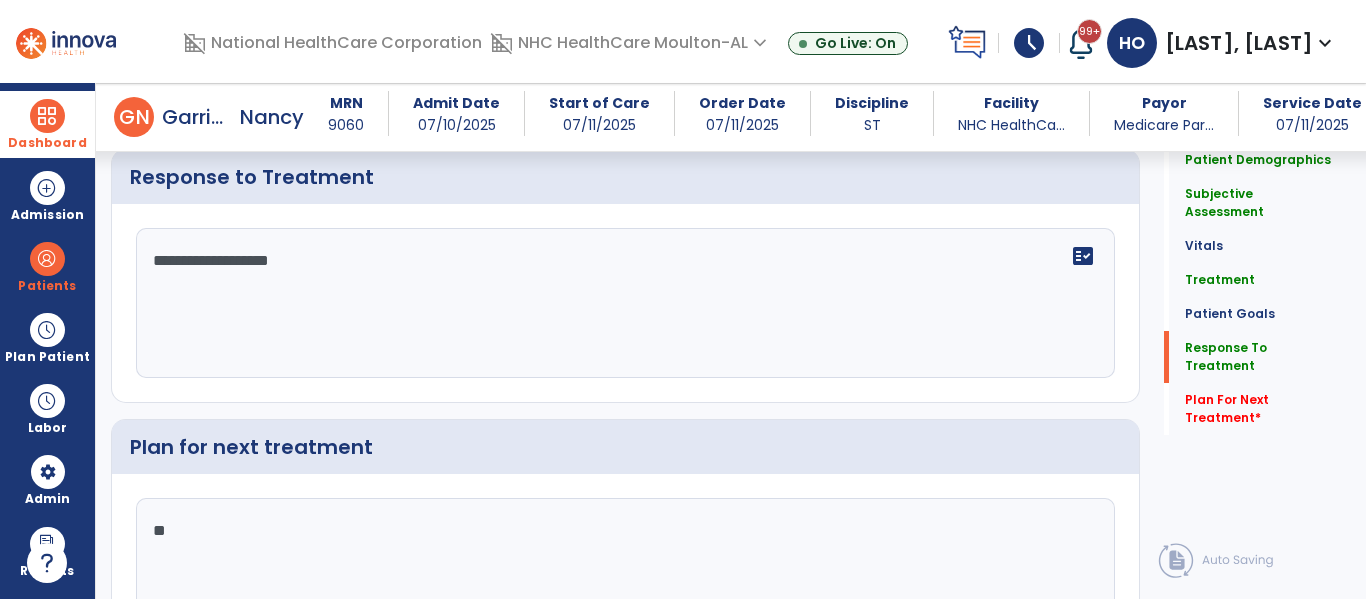 type on "*" 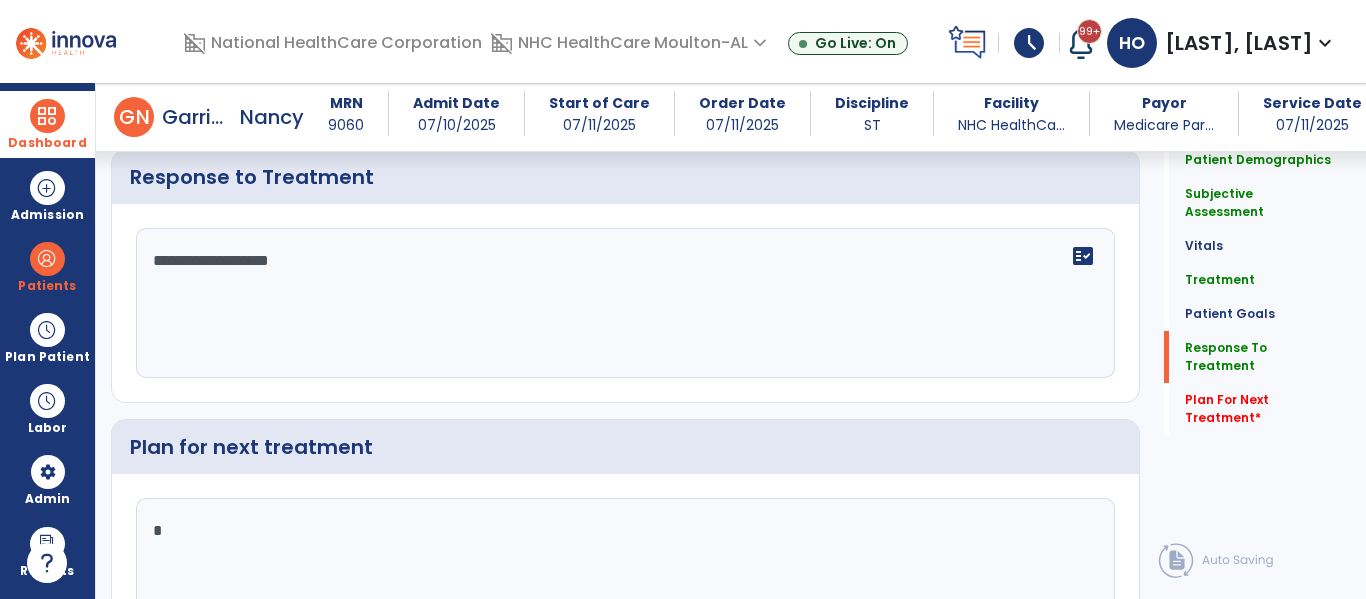type 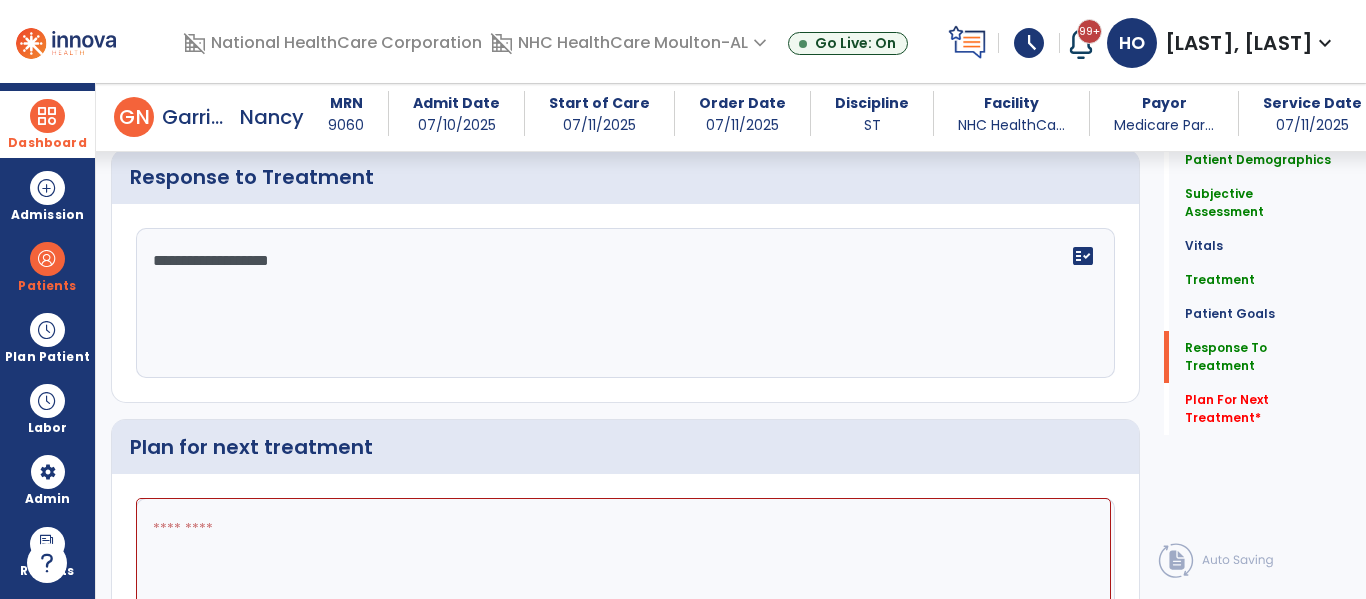 click on "**********" 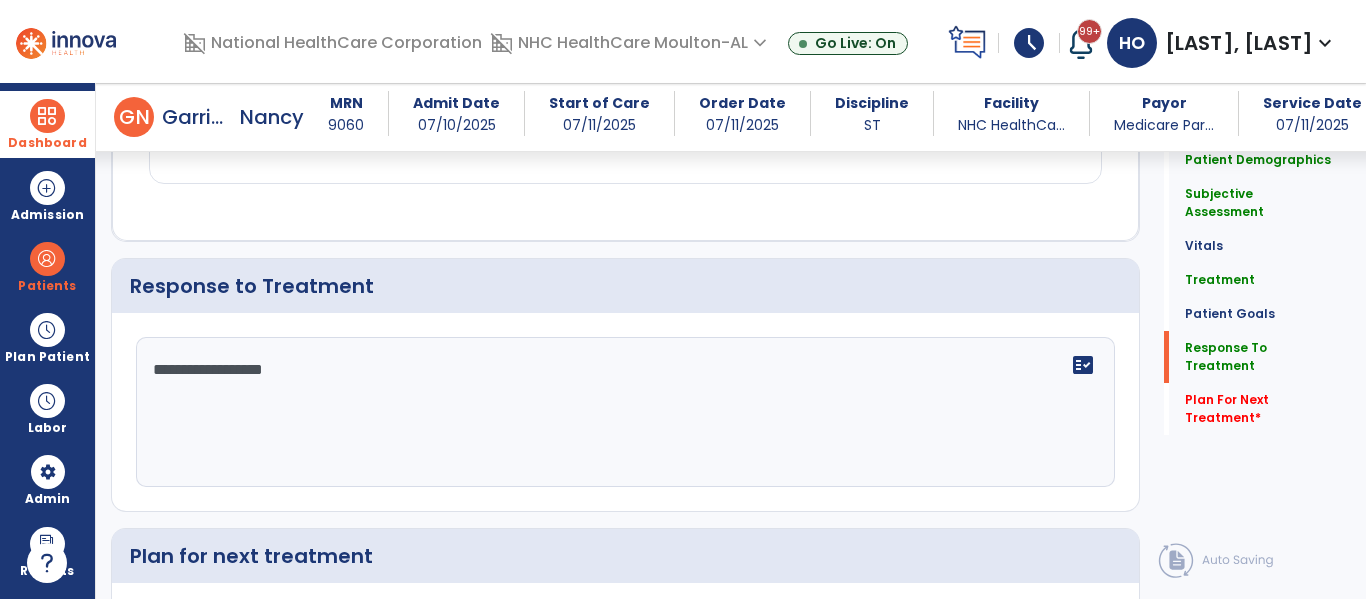 scroll, scrollTop: 2876, scrollLeft: 0, axis: vertical 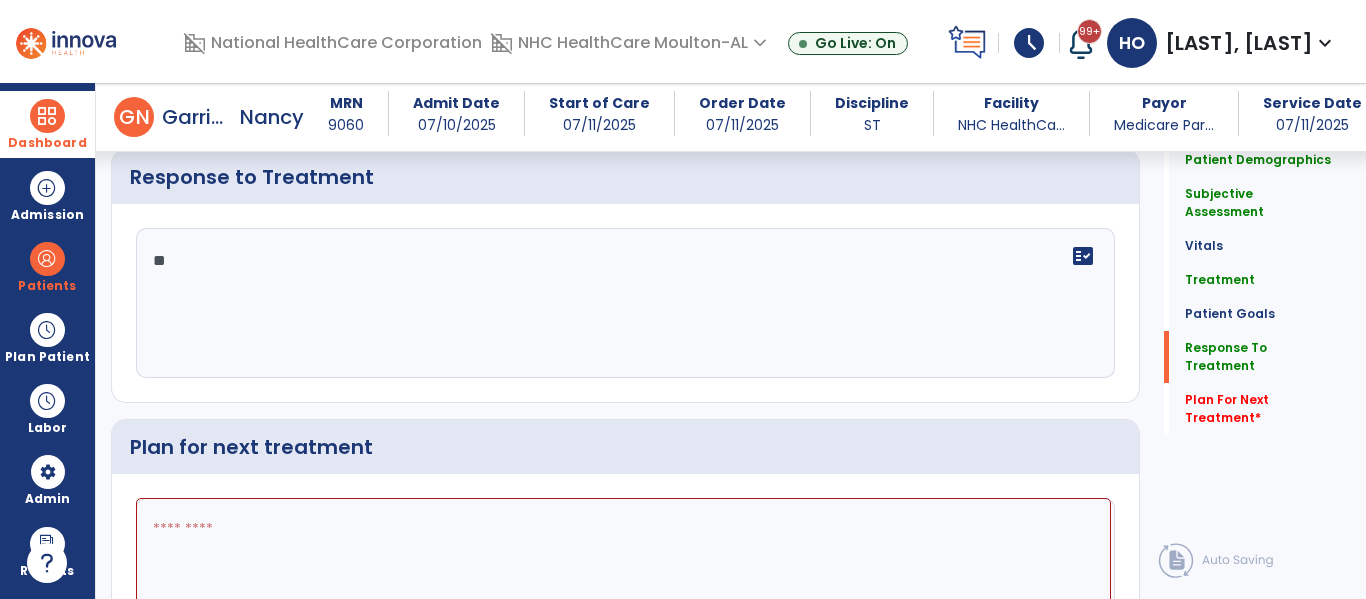 type on "*" 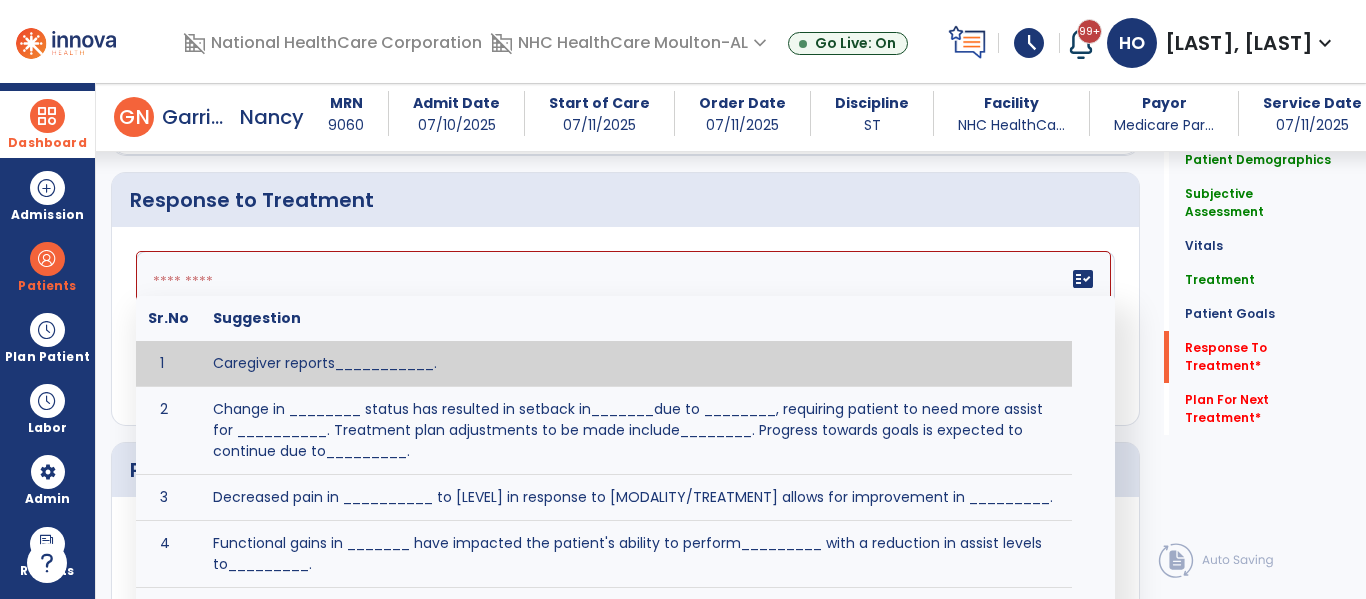 scroll, scrollTop: 2876, scrollLeft: 0, axis: vertical 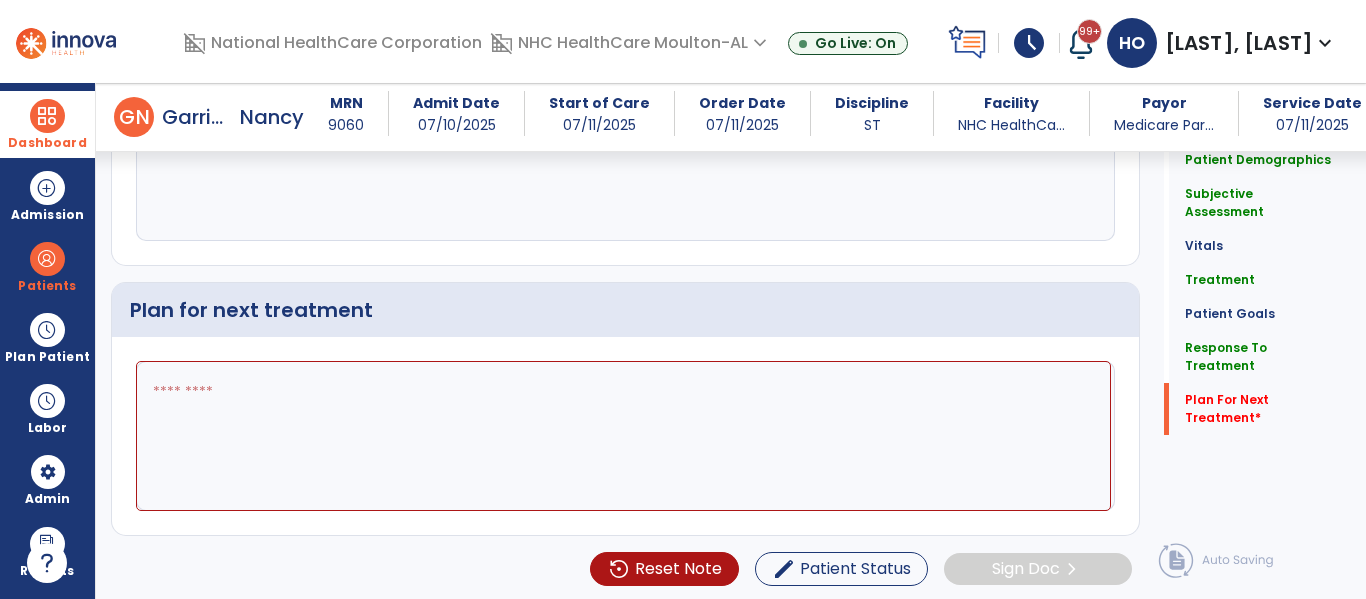 type on "**********" 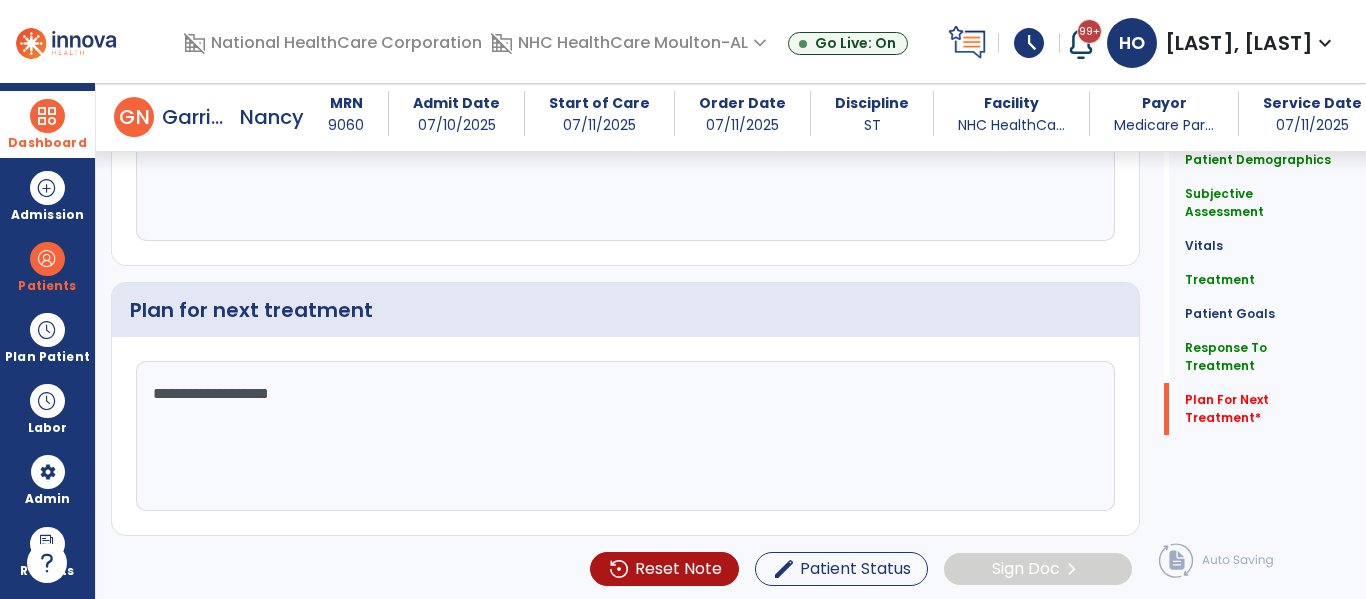 click on "**********" 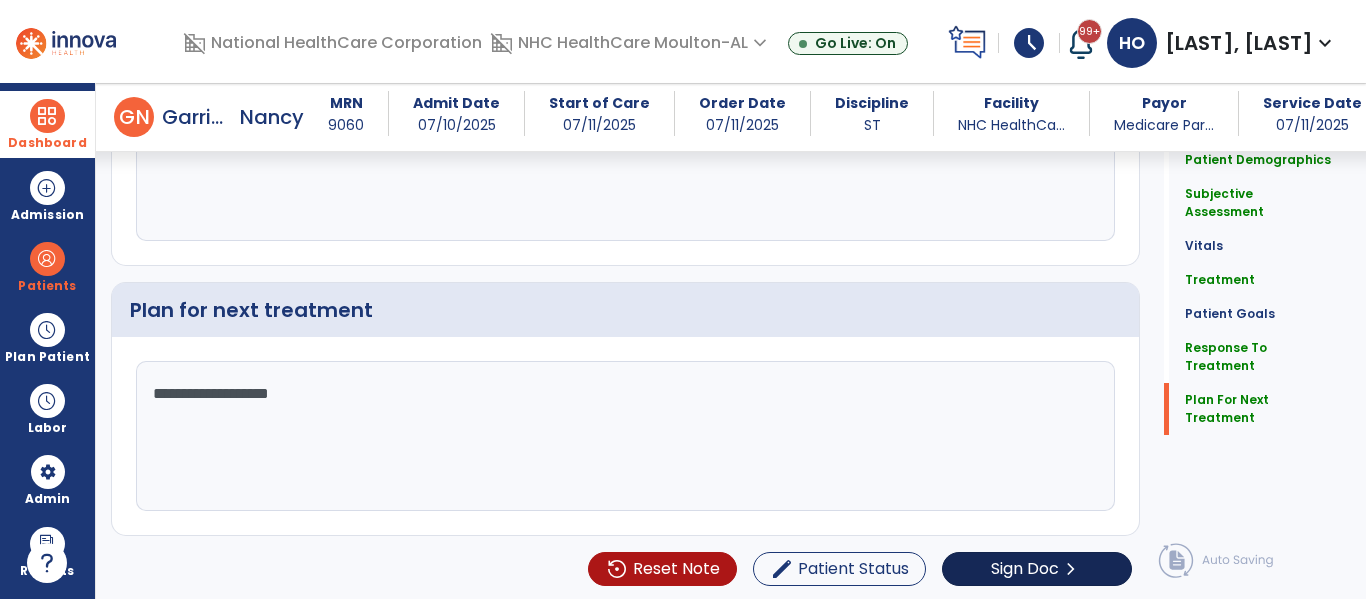 type on "**********" 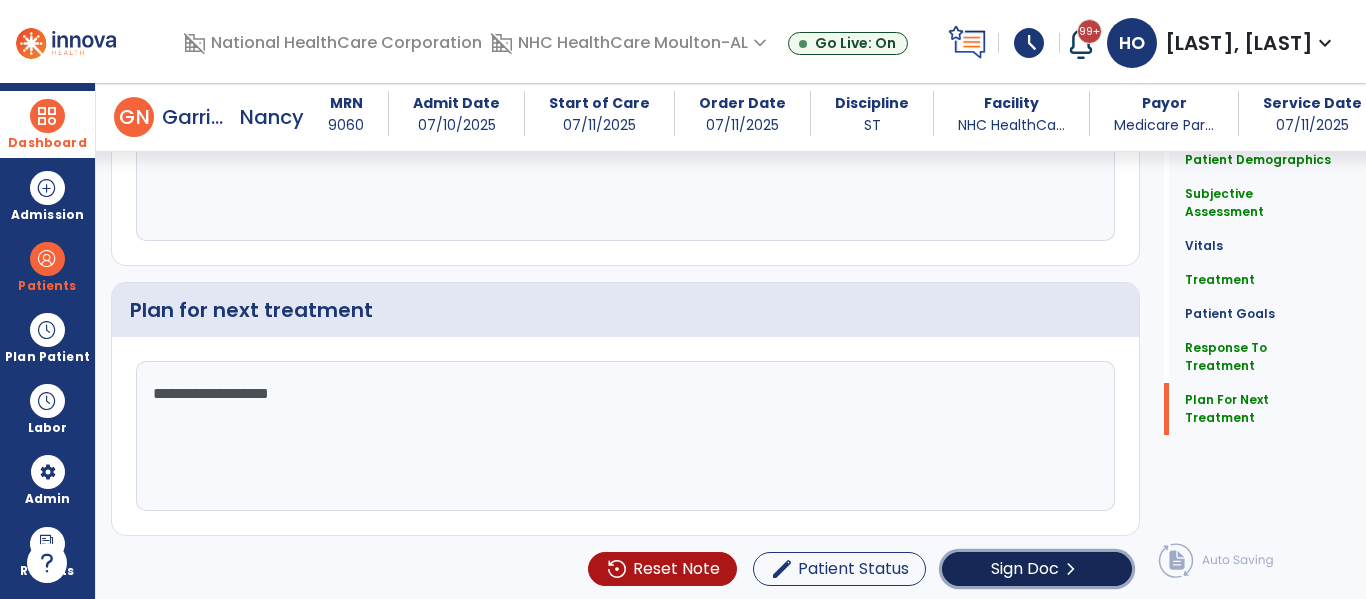 click on "Sign Doc" 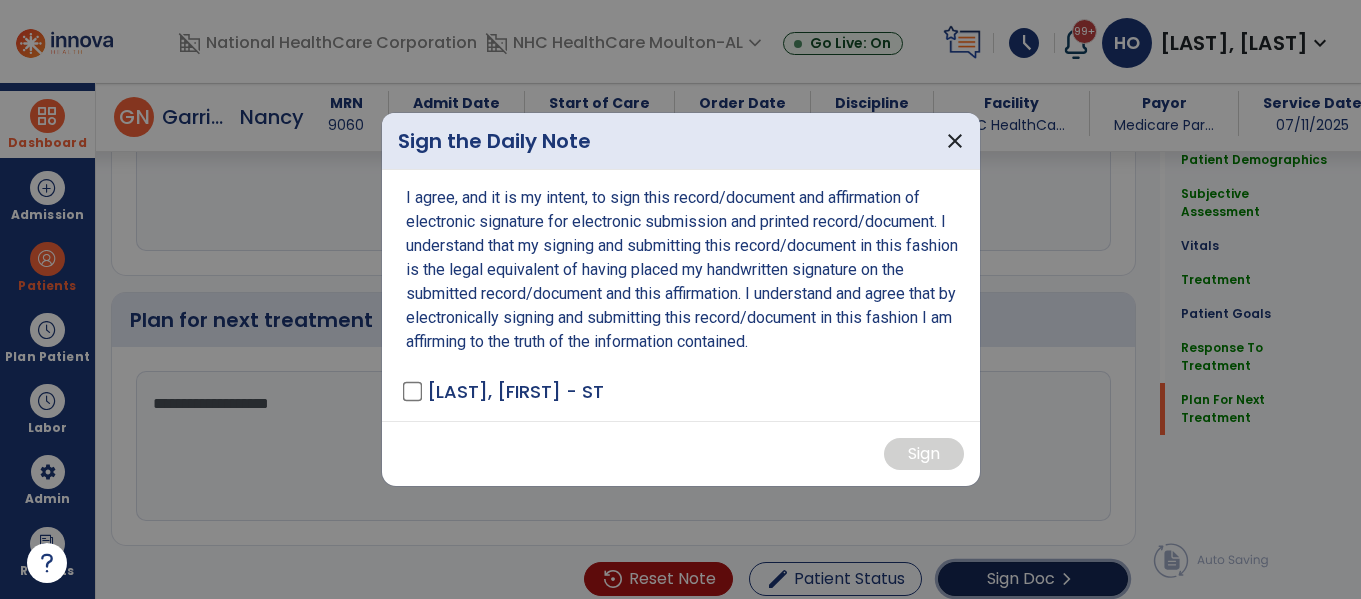 scroll, scrollTop: 3013, scrollLeft: 0, axis: vertical 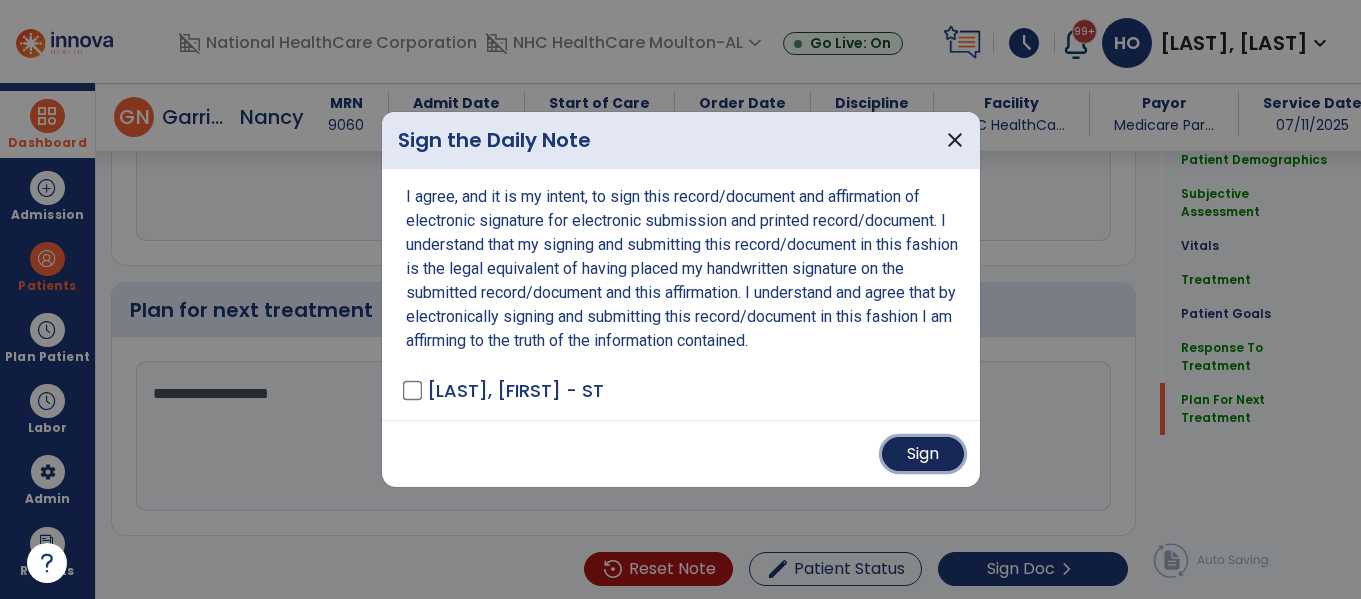 click on "Sign" at bounding box center (923, 454) 